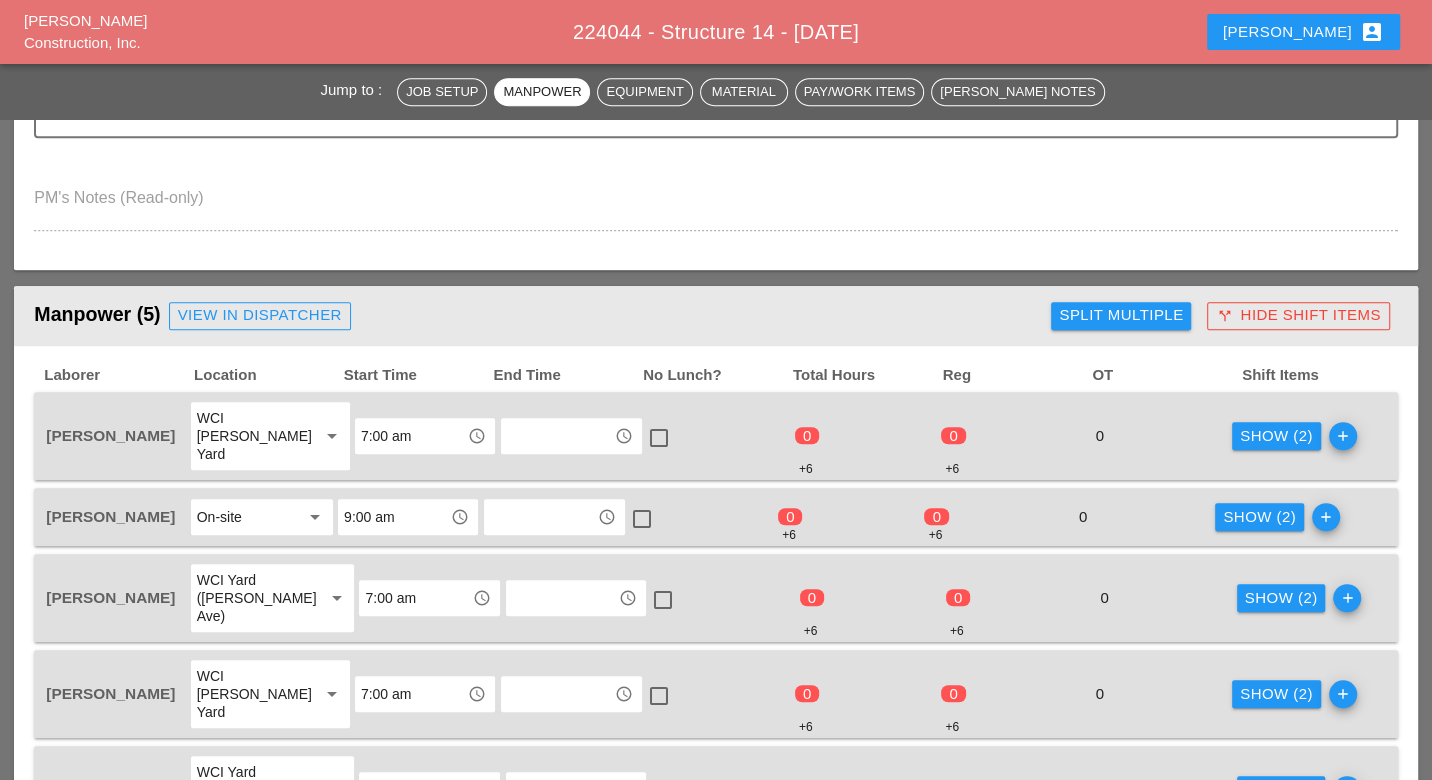 scroll, scrollTop: 888, scrollLeft: 0, axis: vertical 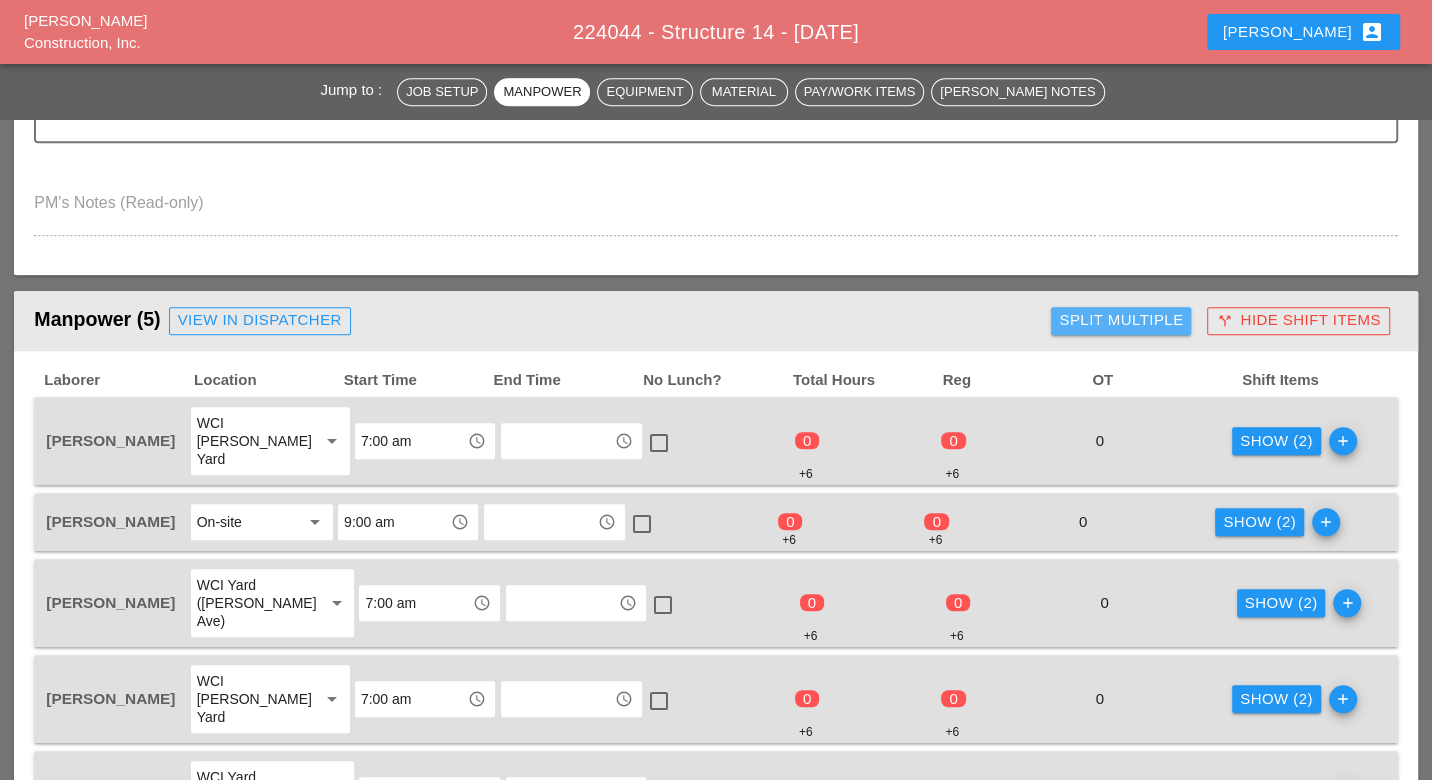 click on "Split Multiple" at bounding box center (1121, 320) 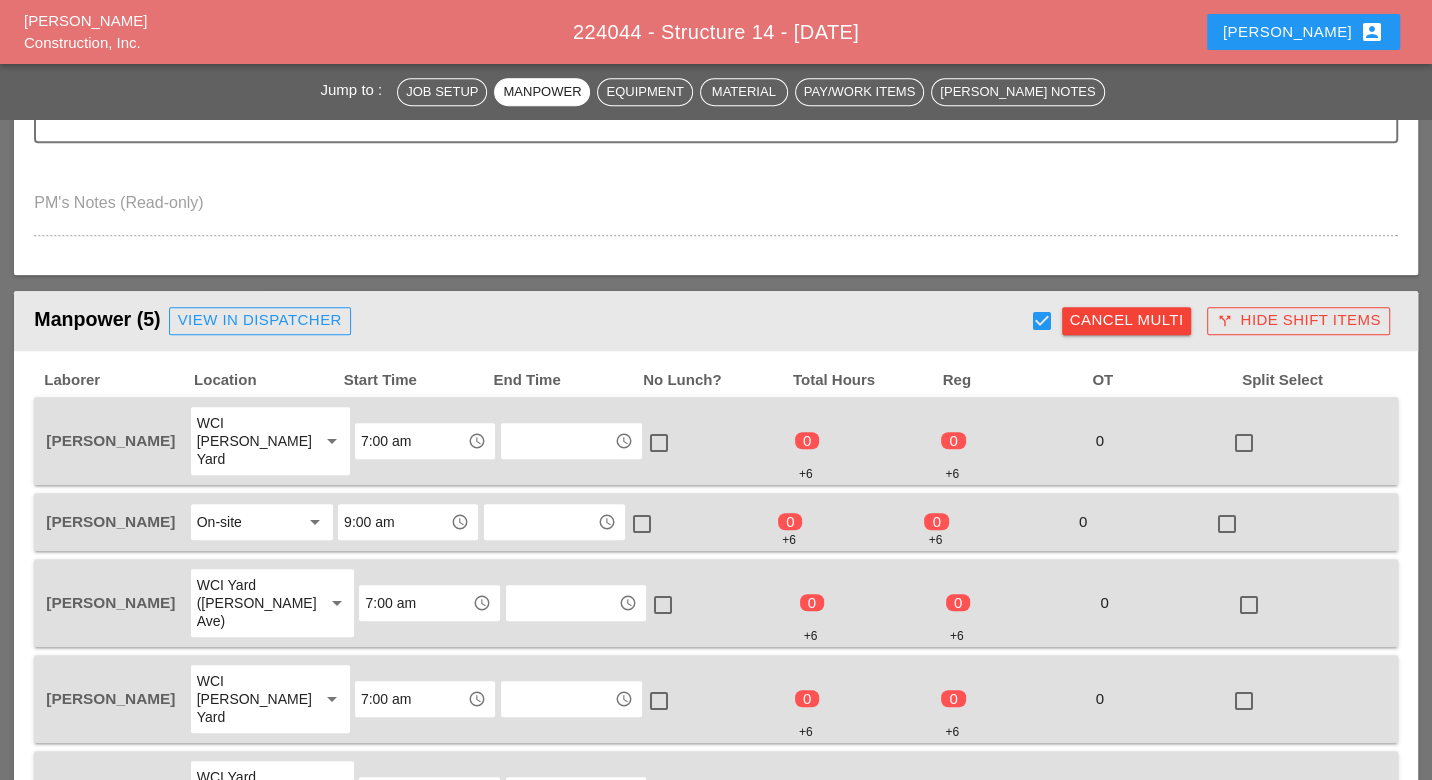 scroll, scrollTop: 1000, scrollLeft: 0, axis: vertical 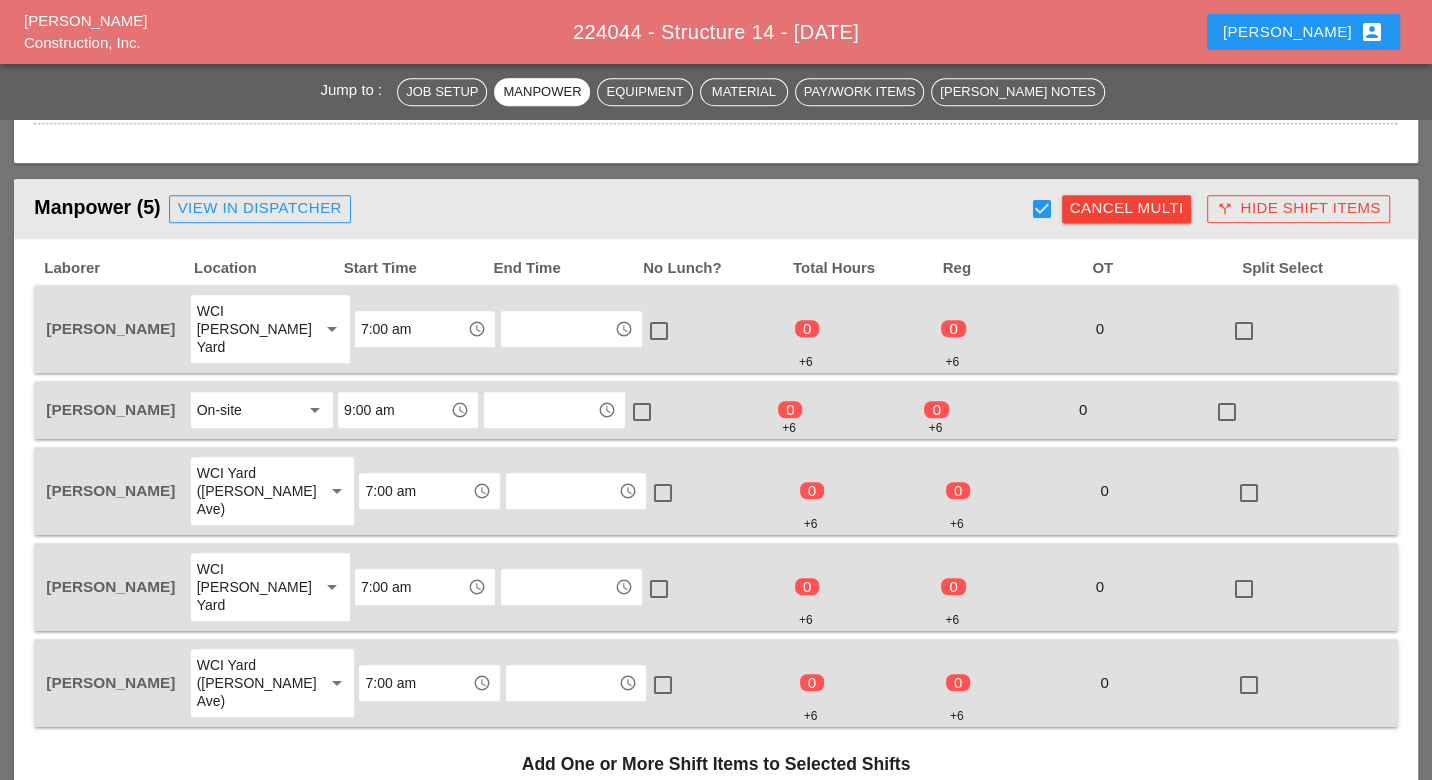 click on "Cancel Multi" at bounding box center (1127, 208) 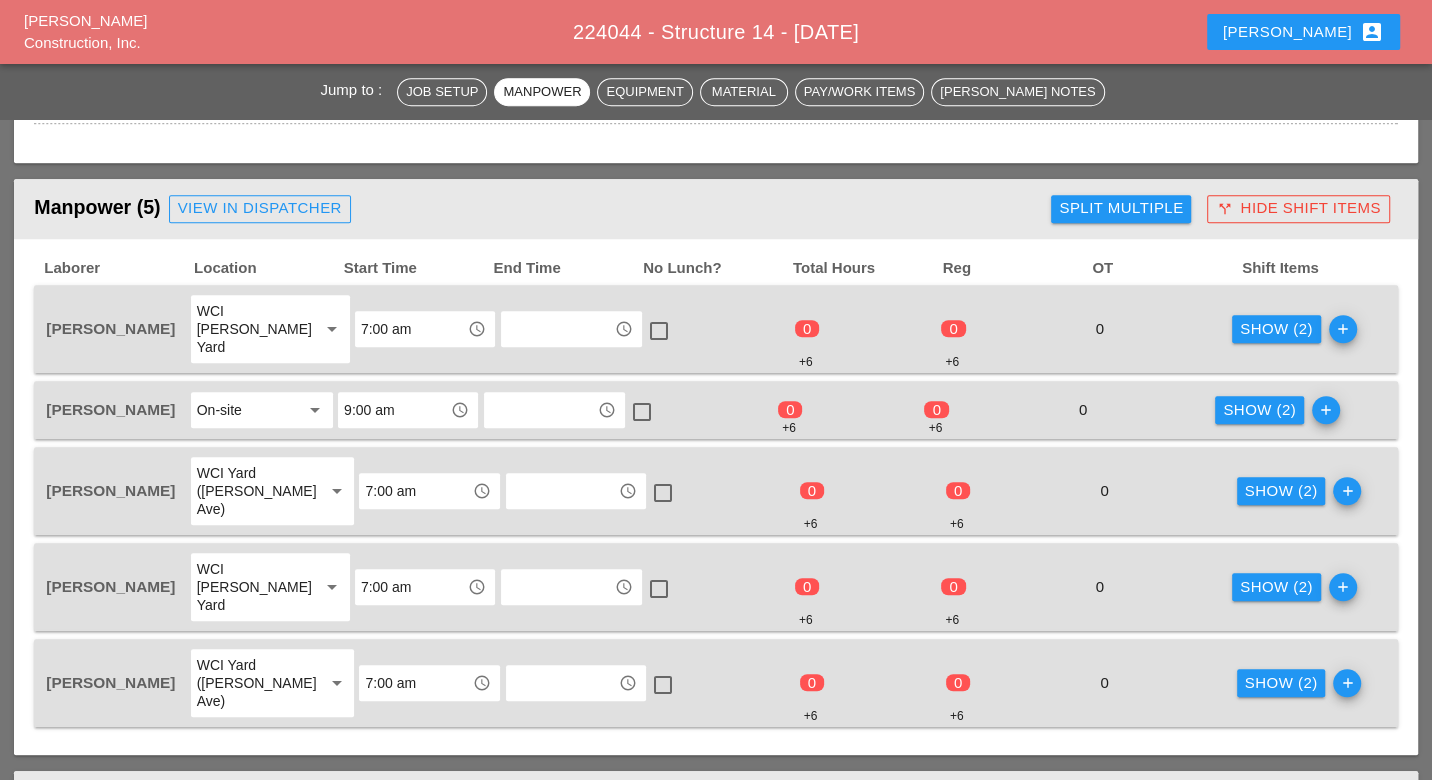 click on "Show (2)" at bounding box center (1276, 329) 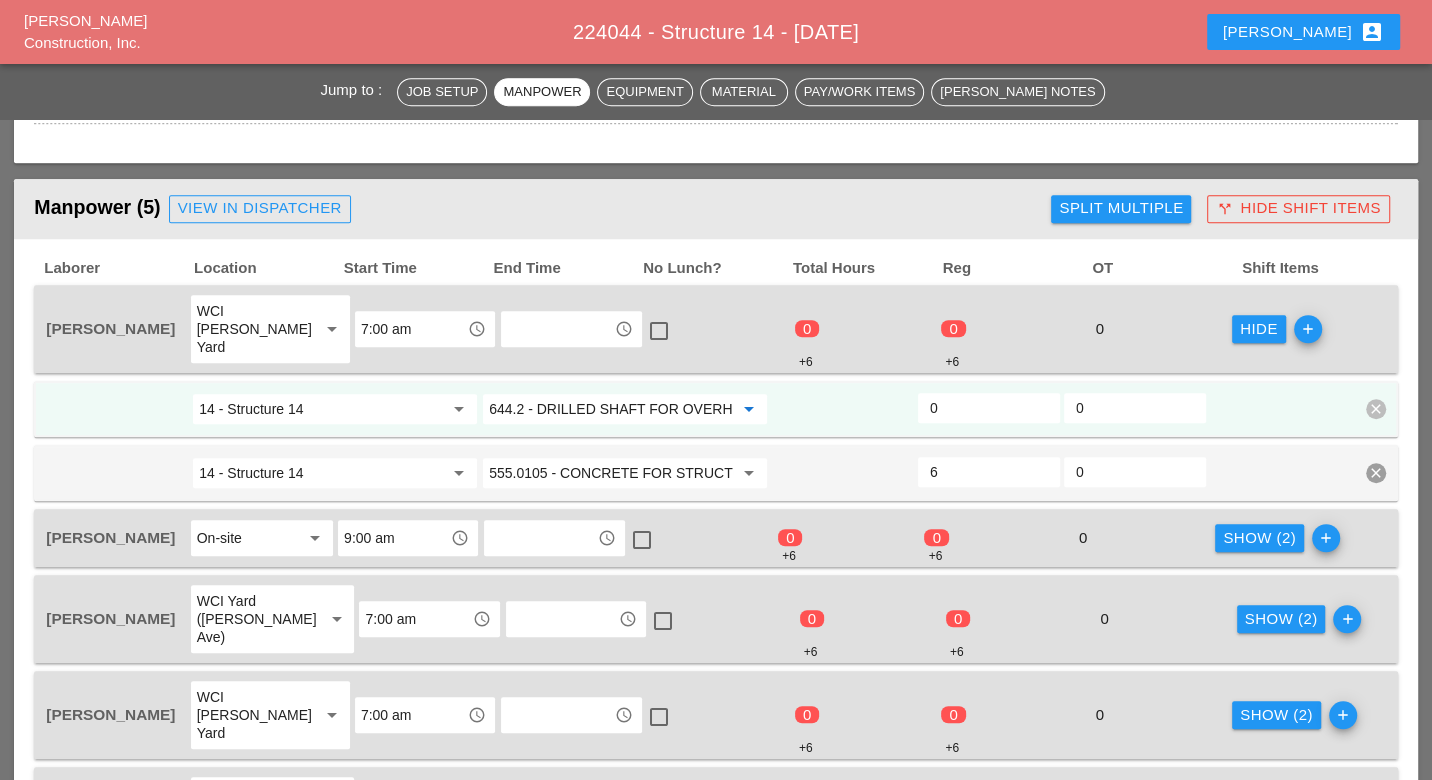 click on "644.2 - DRILLED SHAFT FOR OVERHEAD SIGN STRUCTUR" at bounding box center [611, 409] 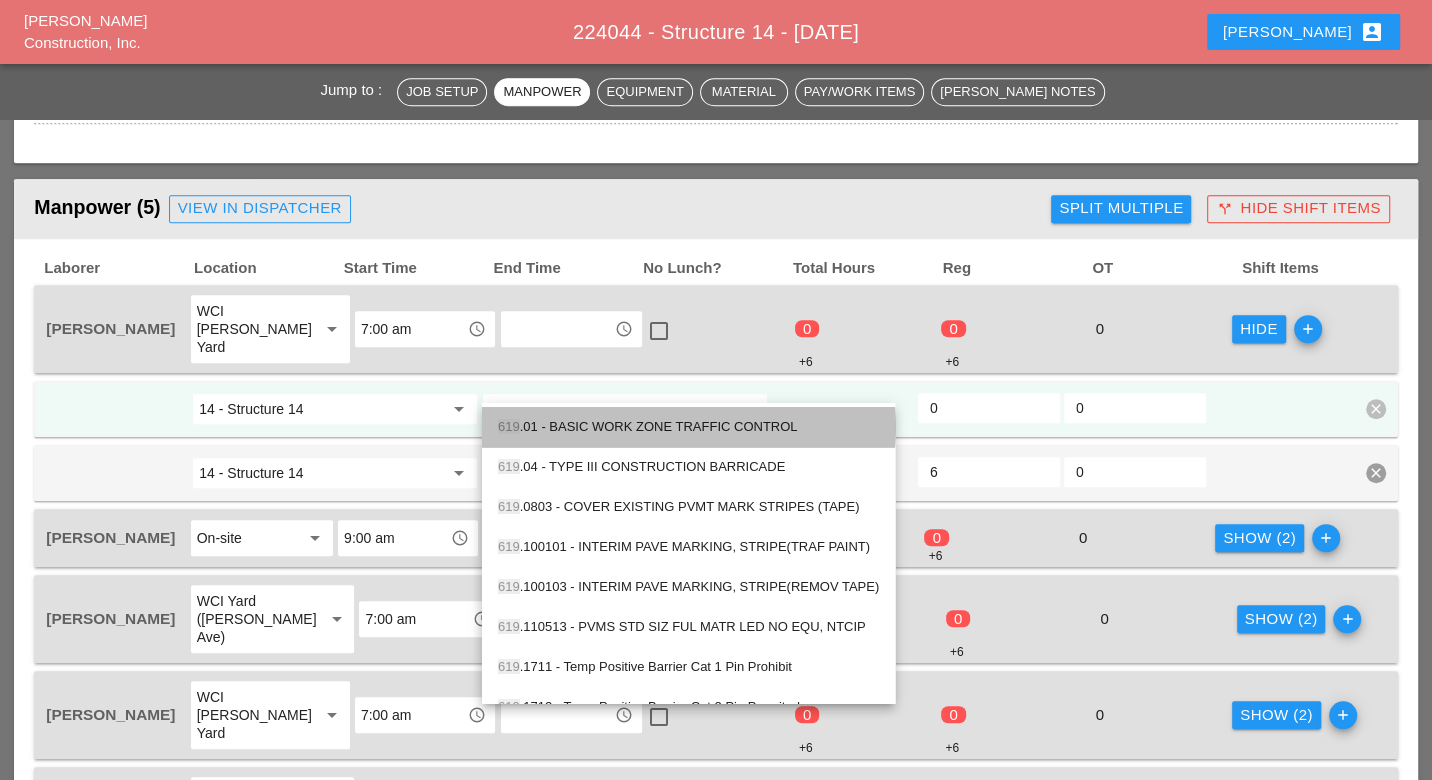 click on "619 .01 - BASIC WORK ZONE TRAFFIC CONTROL" at bounding box center (688, 427) 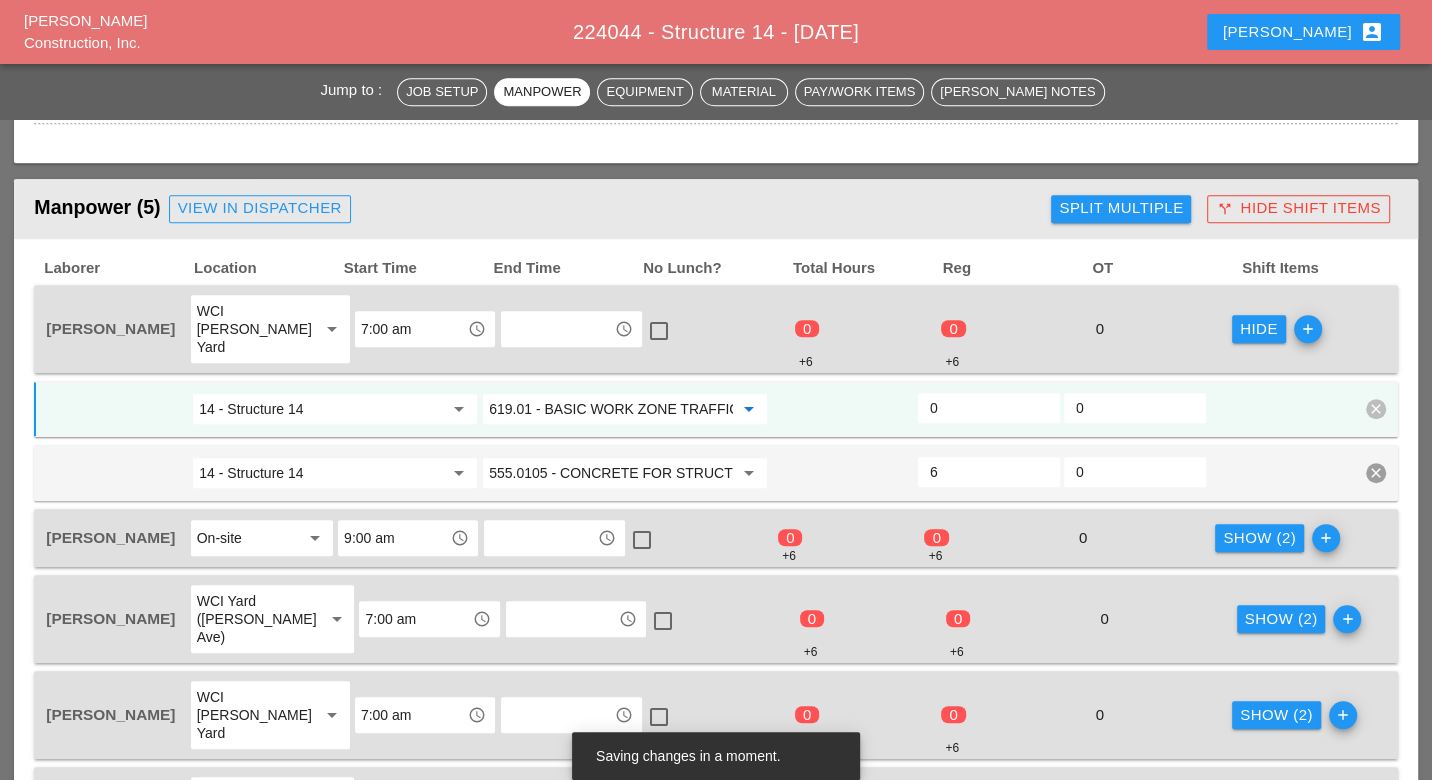 drag, startPoint x: 532, startPoint y: 387, endPoint x: 486, endPoint y: 385, distance: 46.043457 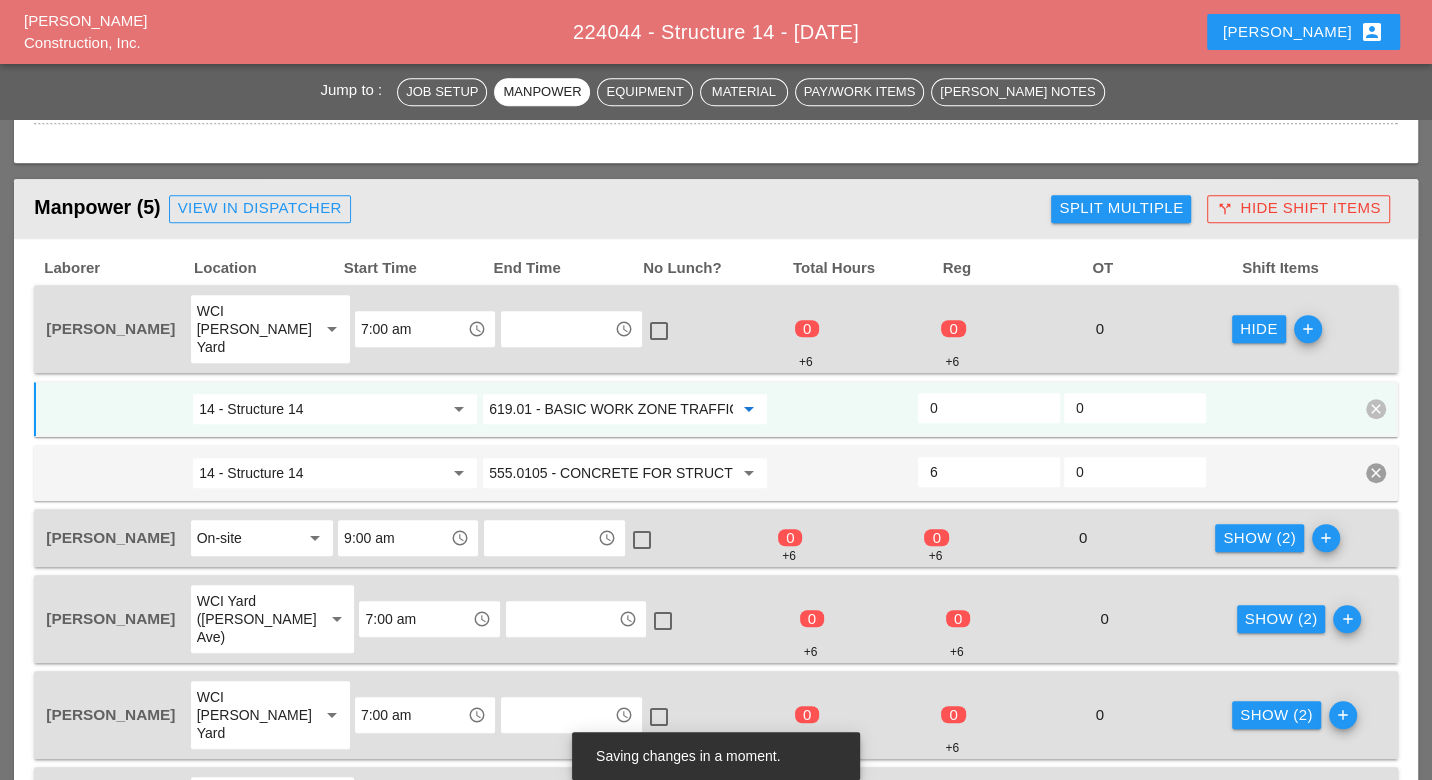 click on "619.01 - BASIC WORK ZONE TRAFFIC CONTROL arrow_drop_down" at bounding box center [625, 409] 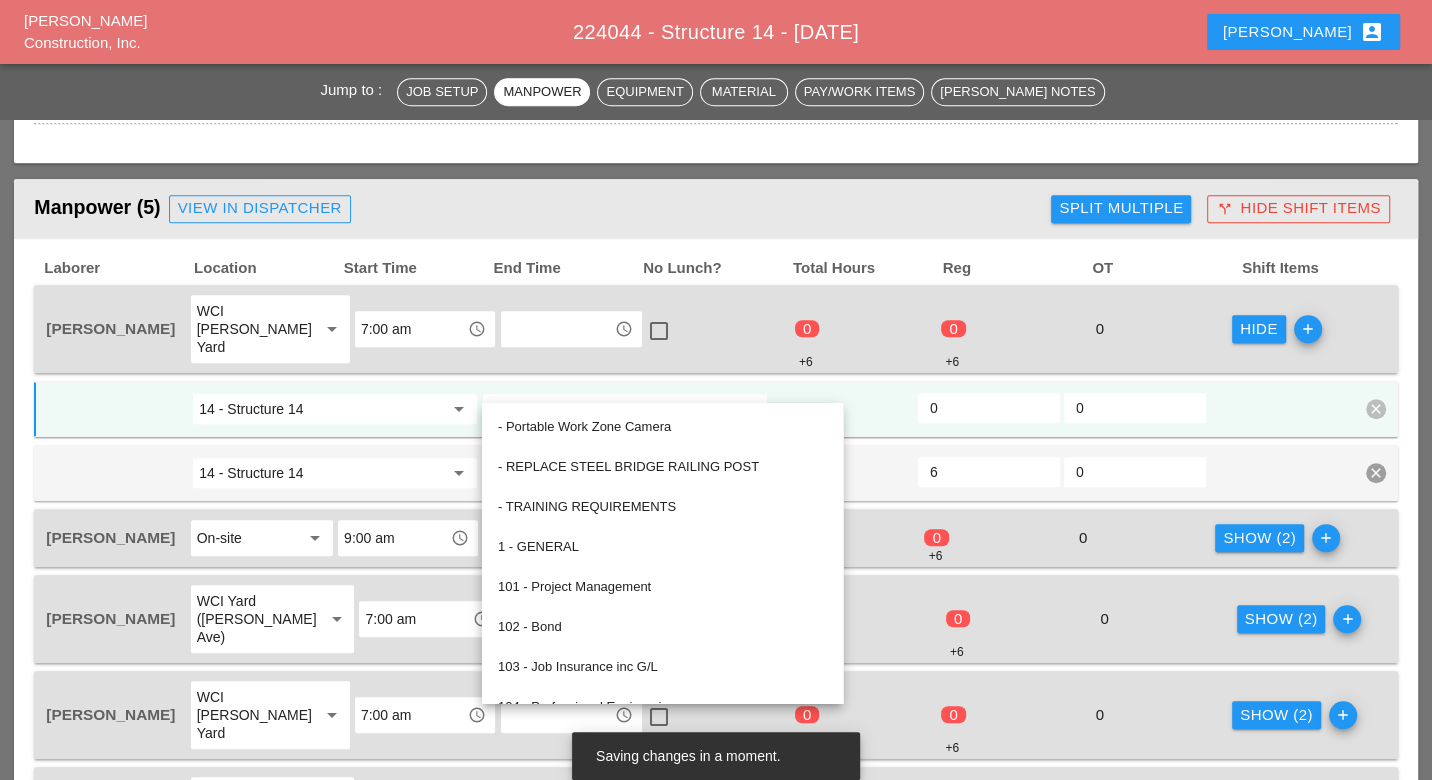 type on "619.01 - BASIC WORK ZONE TRAFFIC CONTROL" 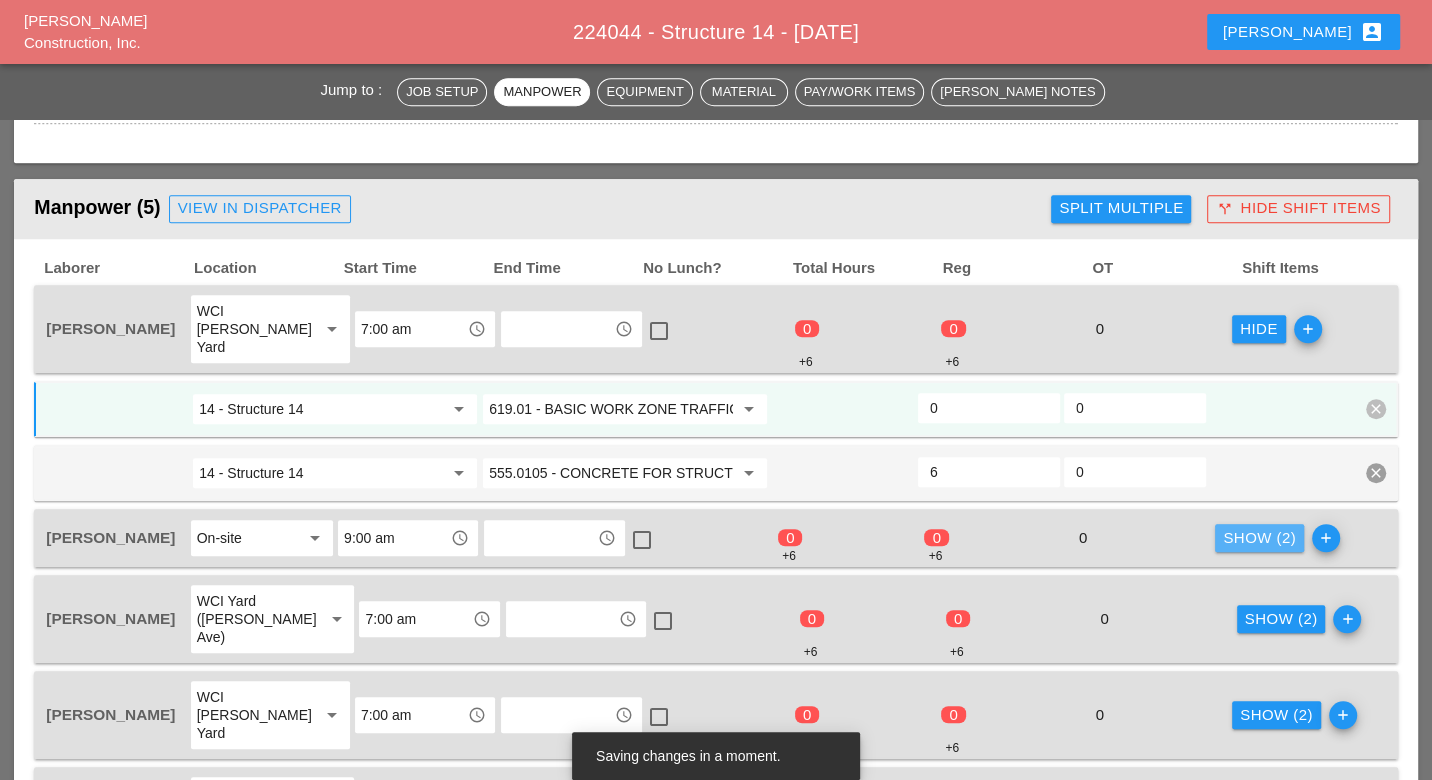 click on "Show (2)" at bounding box center (1259, 538) 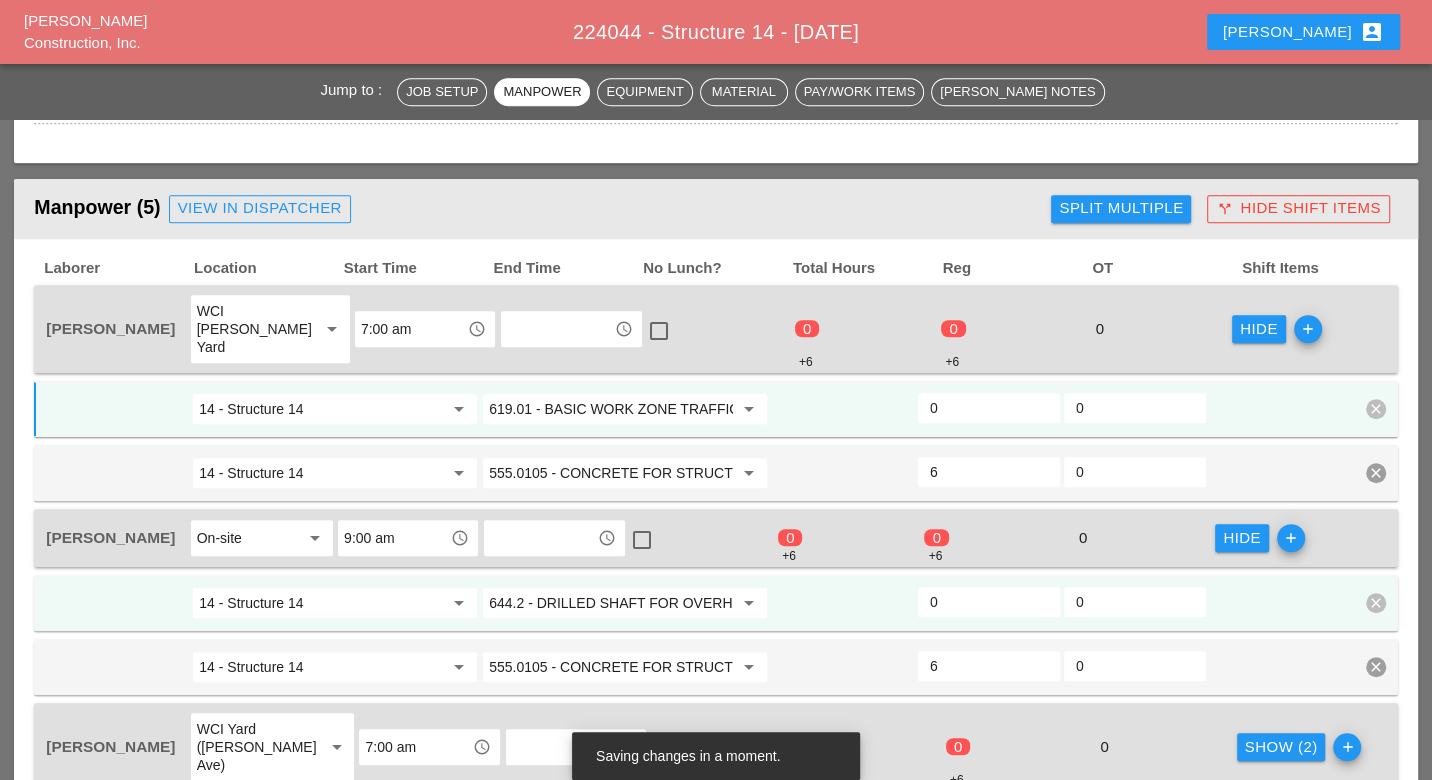 click on "644.2 - DRILLED SHAFT FOR OVERHEAD SIGN STRUCTUR" at bounding box center (611, 603) 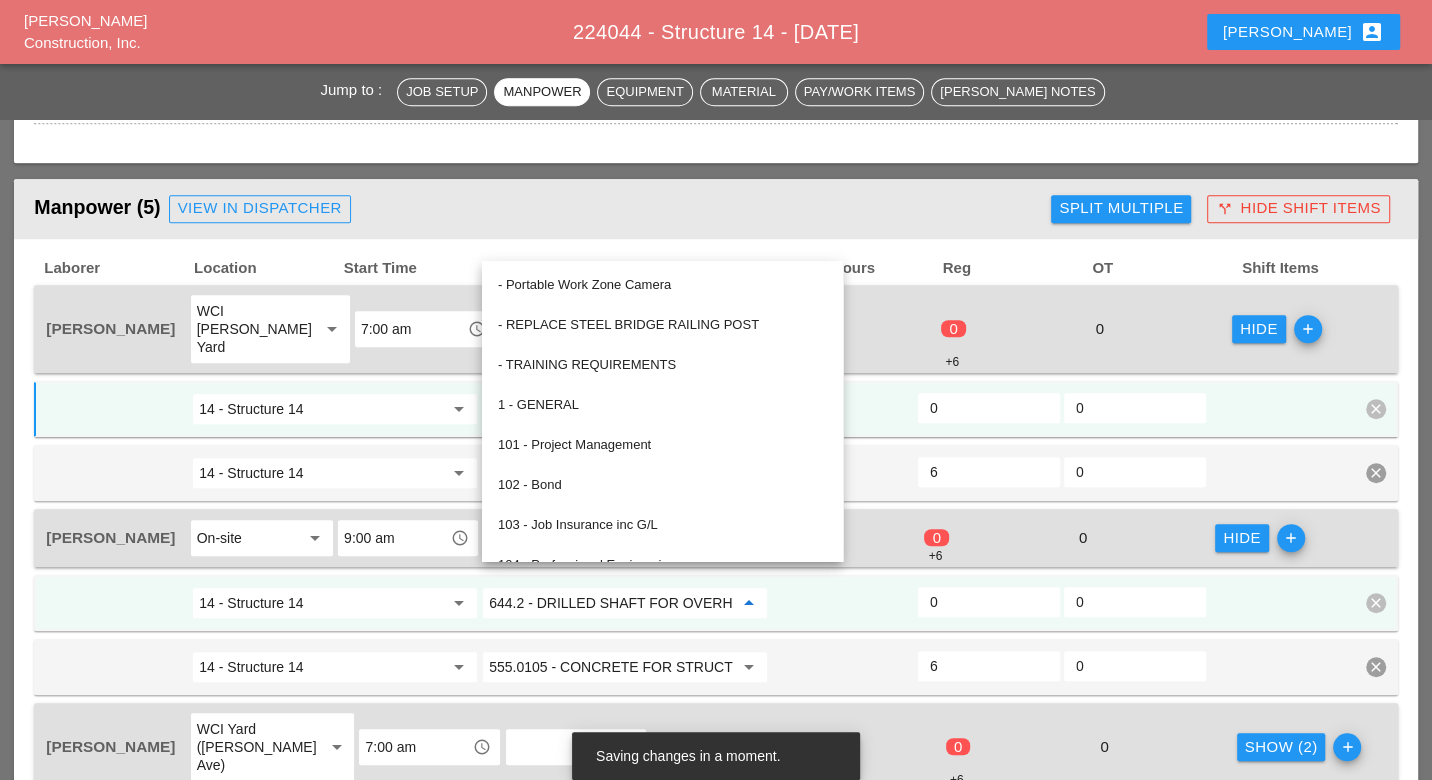 paste on "19.01" 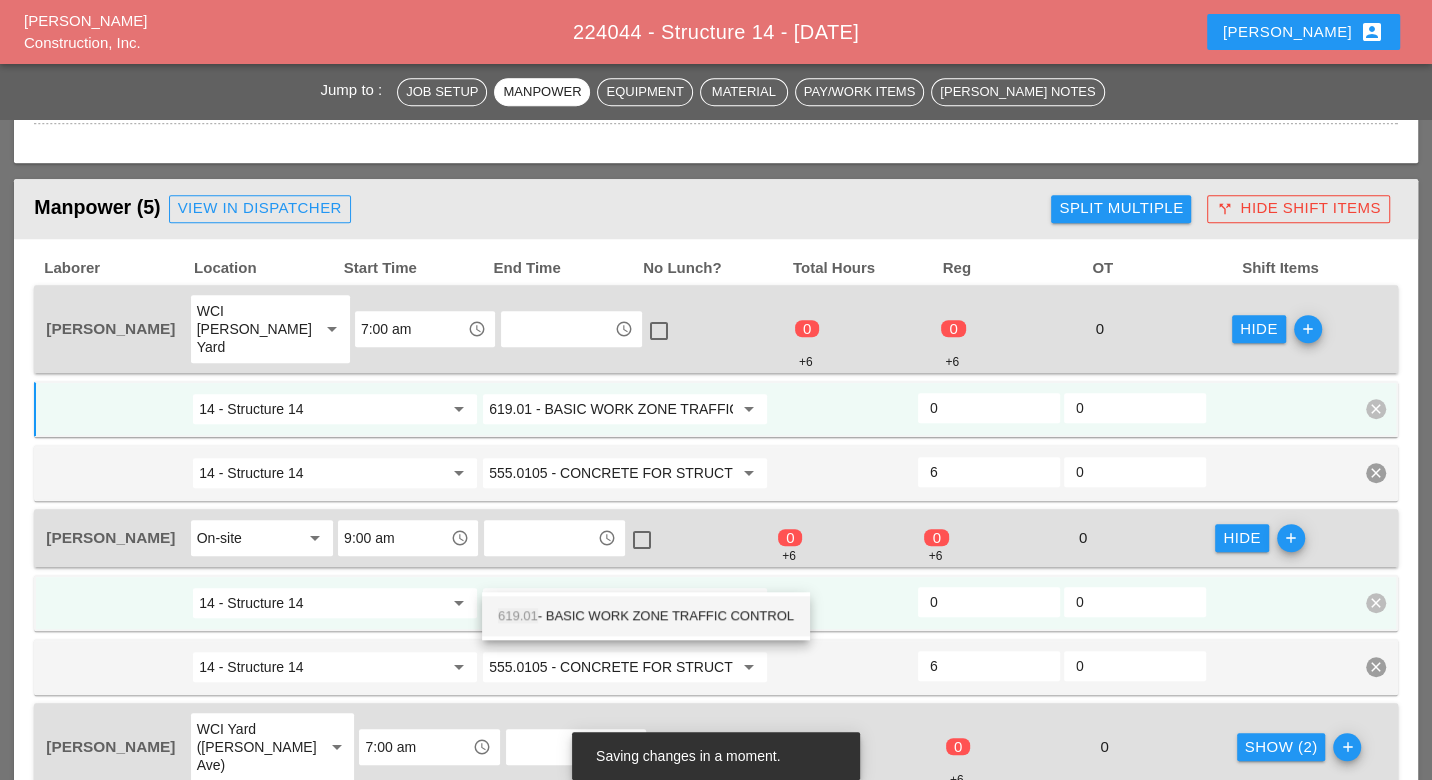 click on "619.01  - BASIC WORK ZONE TRAFFIC CONTROL" at bounding box center (646, 616) 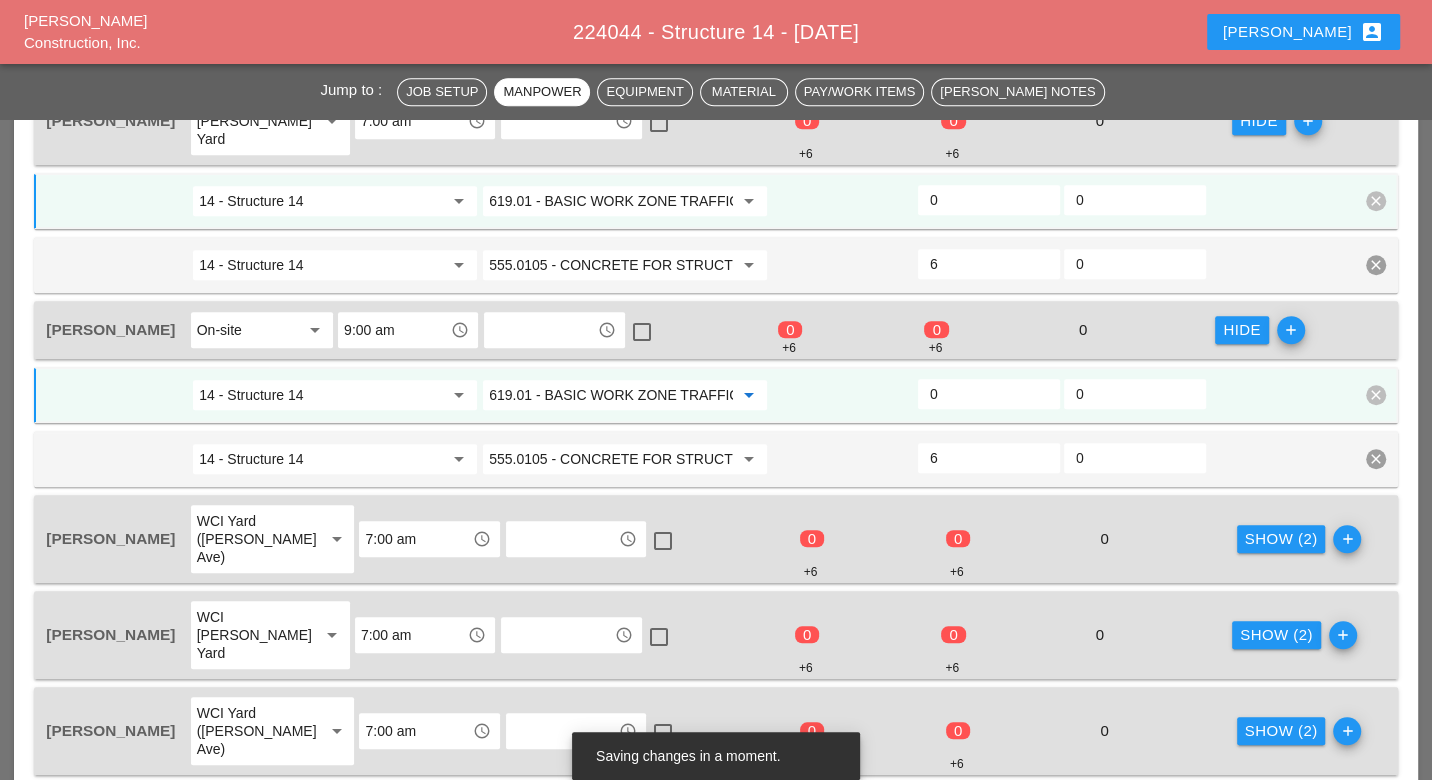 scroll, scrollTop: 1222, scrollLeft: 0, axis: vertical 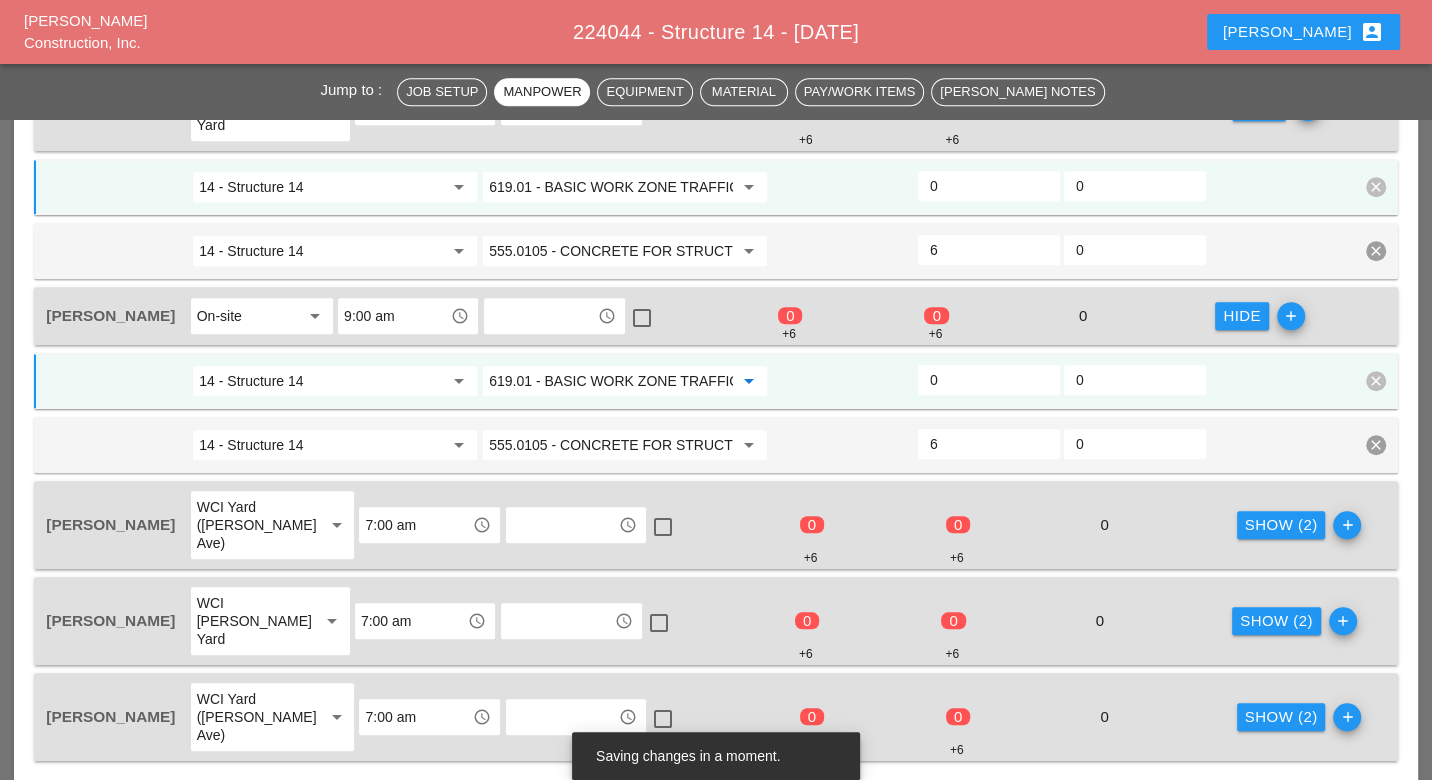 type on "619.01 - BASIC WORK ZONE TRAFFIC CONTROL" 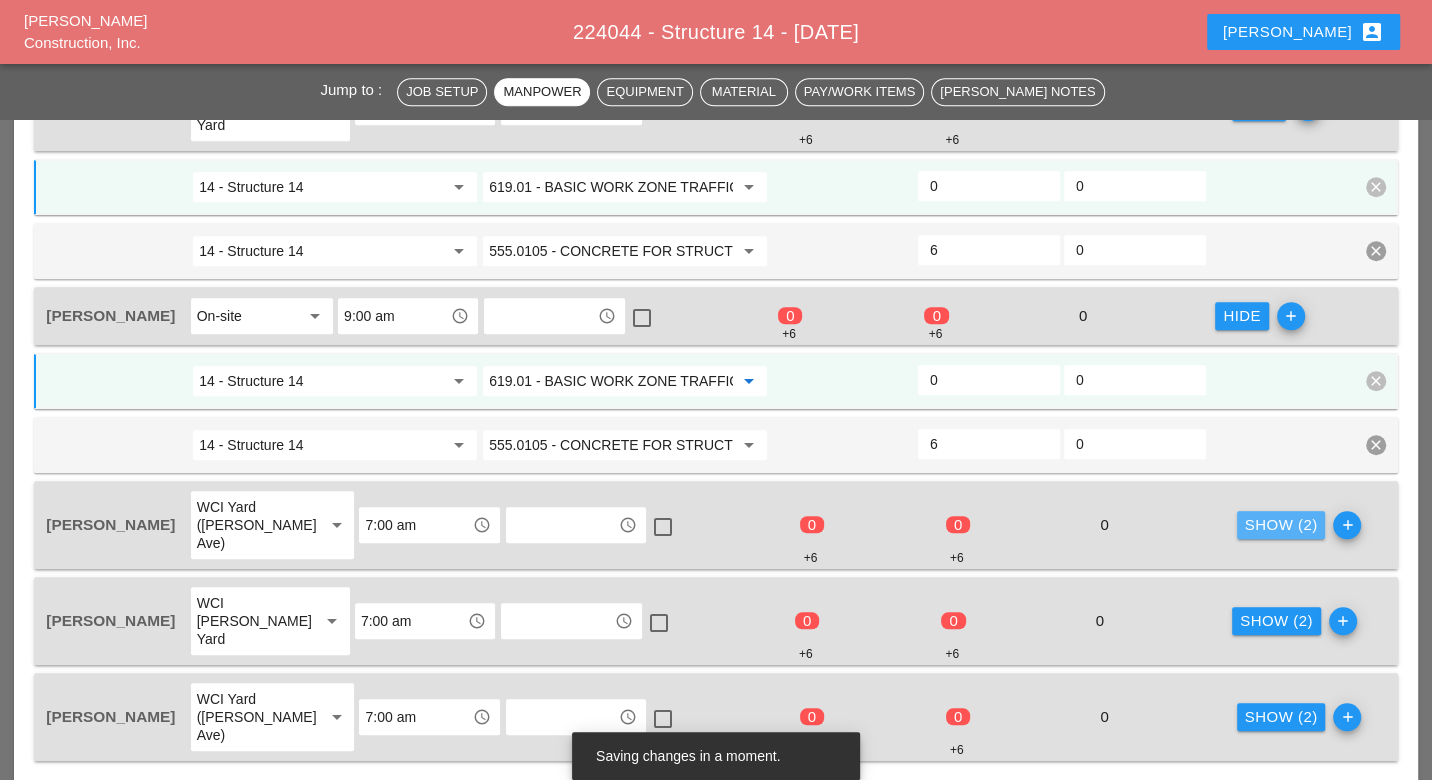 click on "Show (2)" at bounding box center [1281, 525] 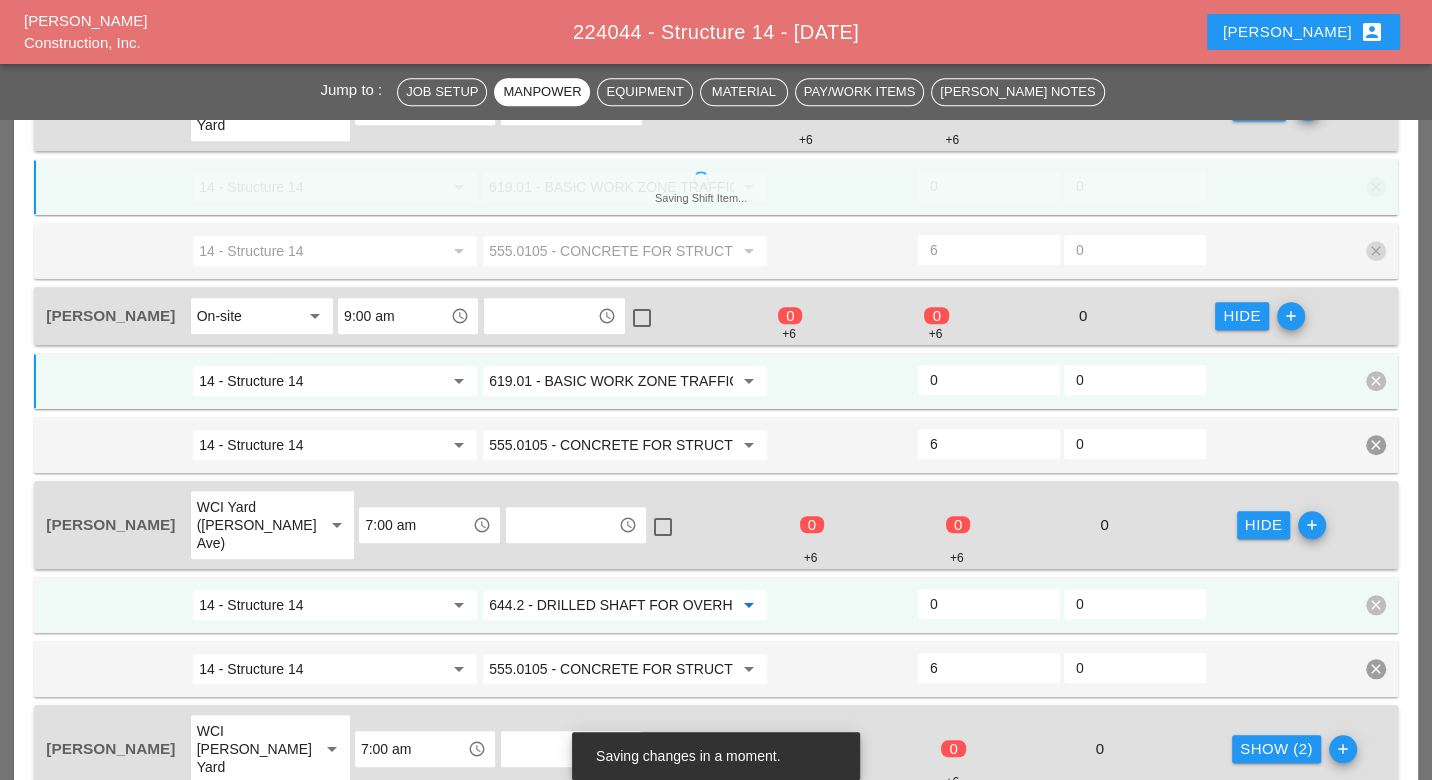 paste on "19.01" 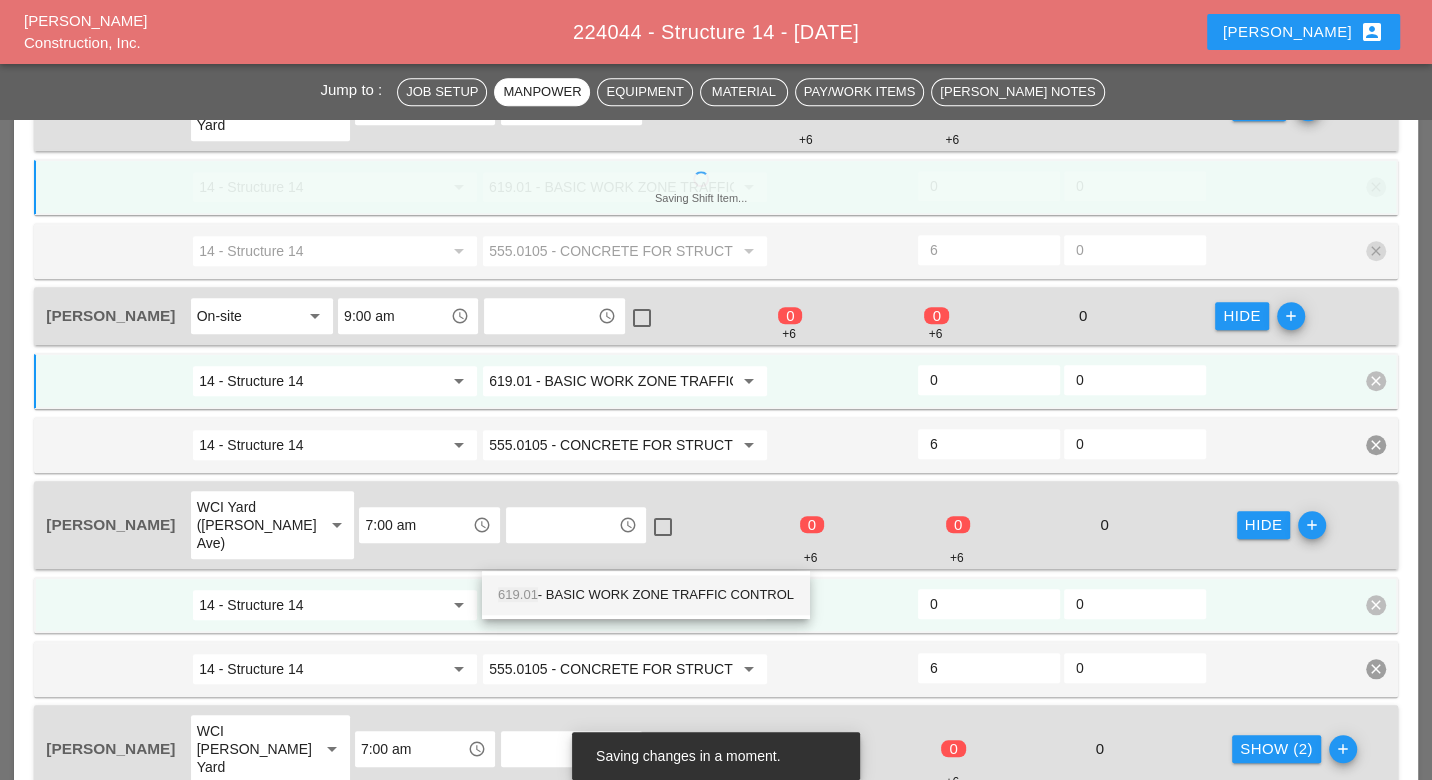 click on "619.01  - BASIC WORK ZONE TRAFFIC CONTROL" at bounding box center [646, 595] 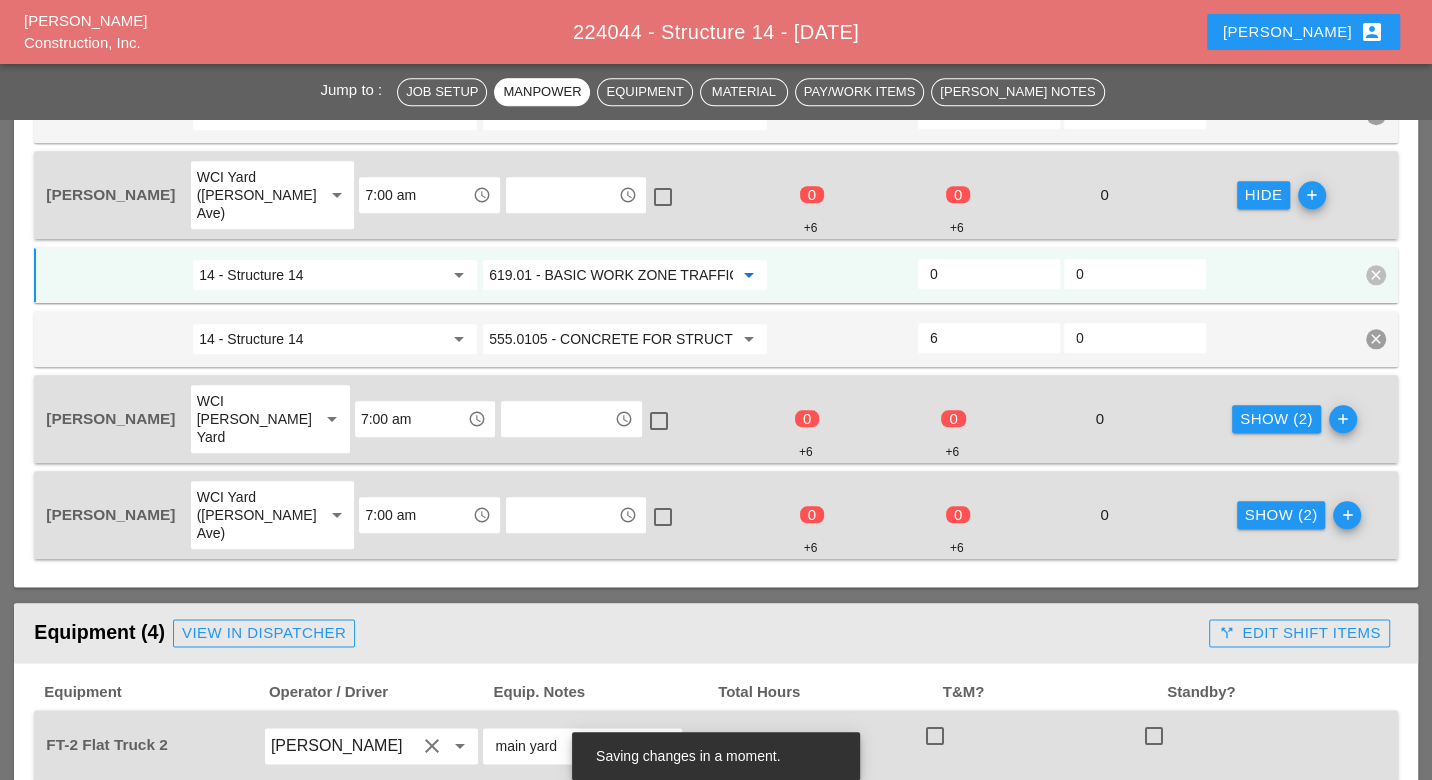scroll, scrollTop: 1555, scrollLeft: 0, axis: vertical 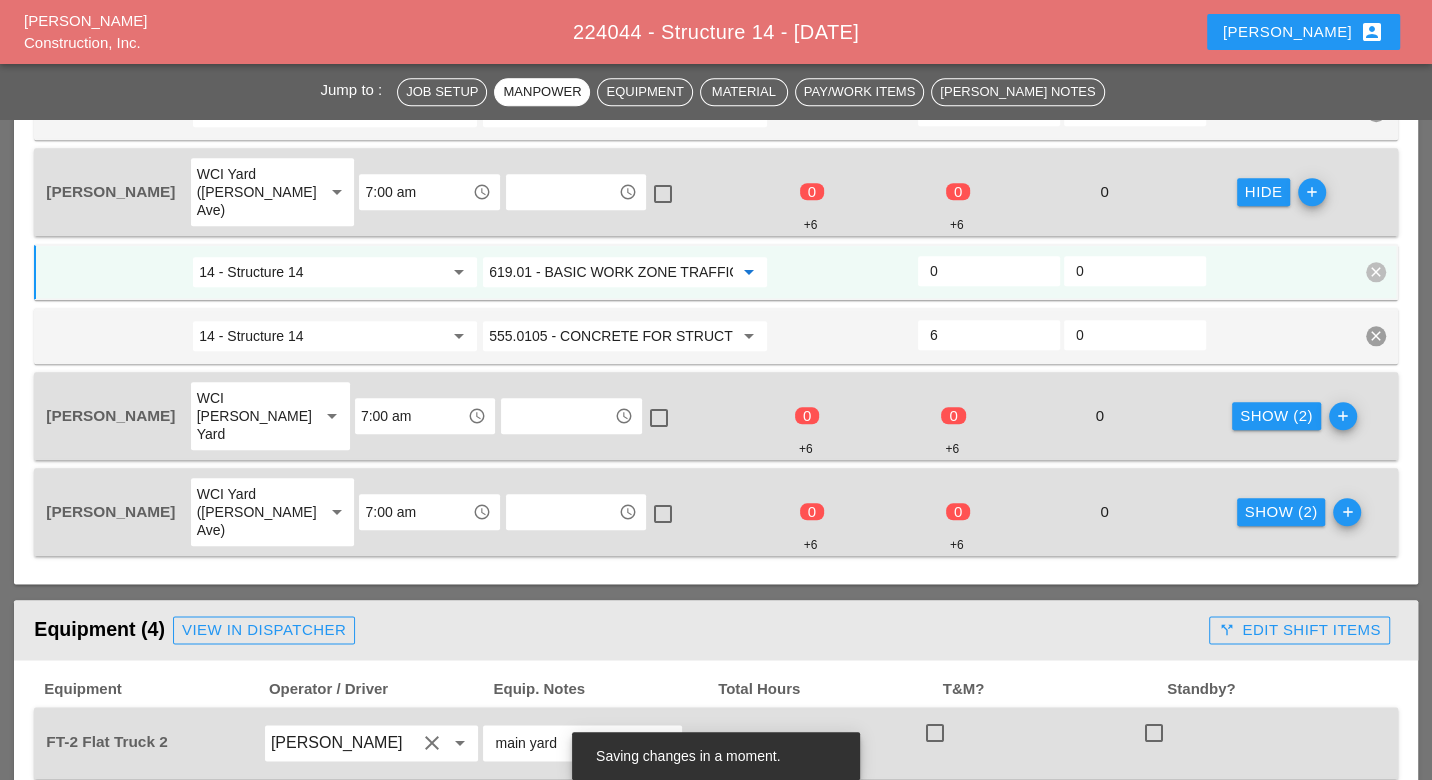 type on "619.01 - BASIC WORK ZONE TRAFFIC CONTROL" 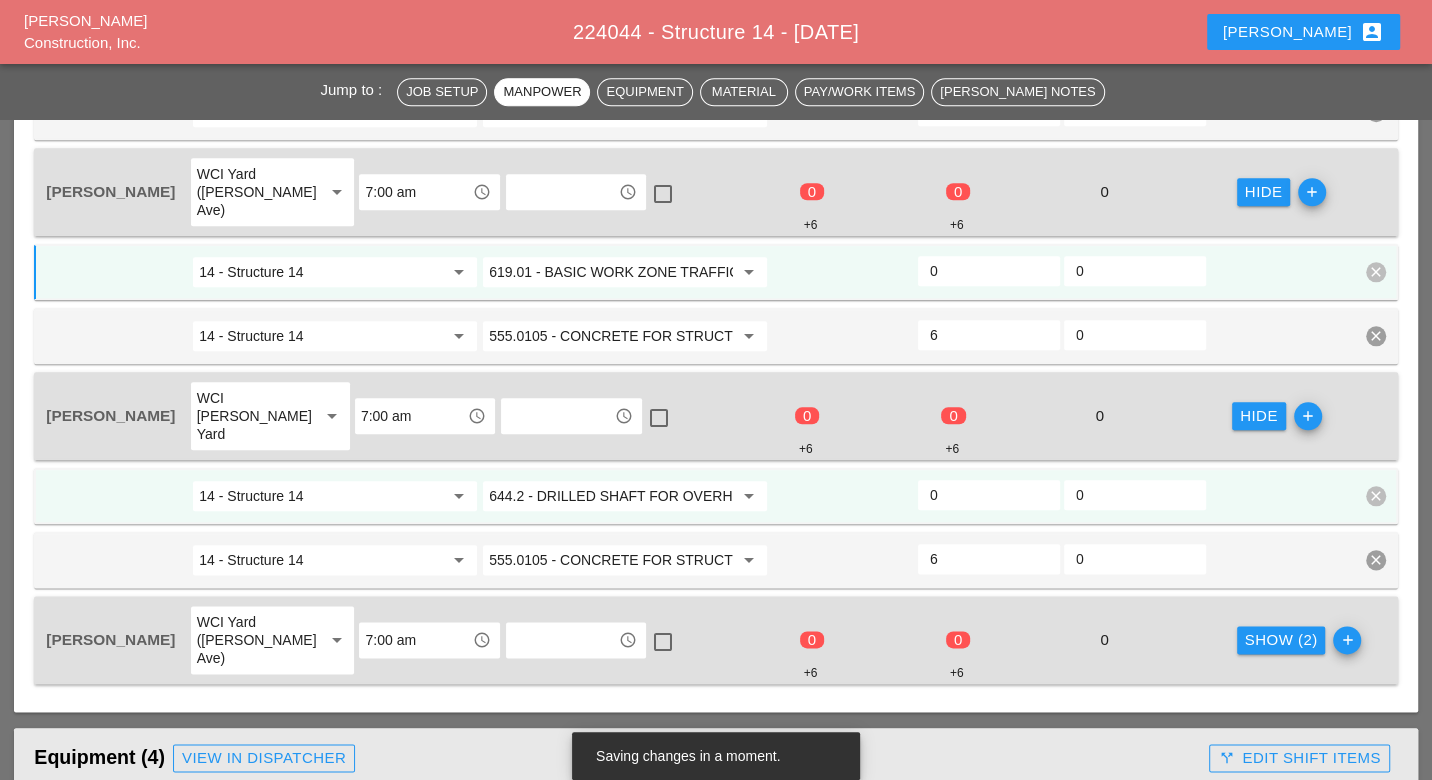 click on "644.2 - DRILLED SHAFT FOR OVERHEAD SIGN STRUCTUR" at bounding box center (611, 496) 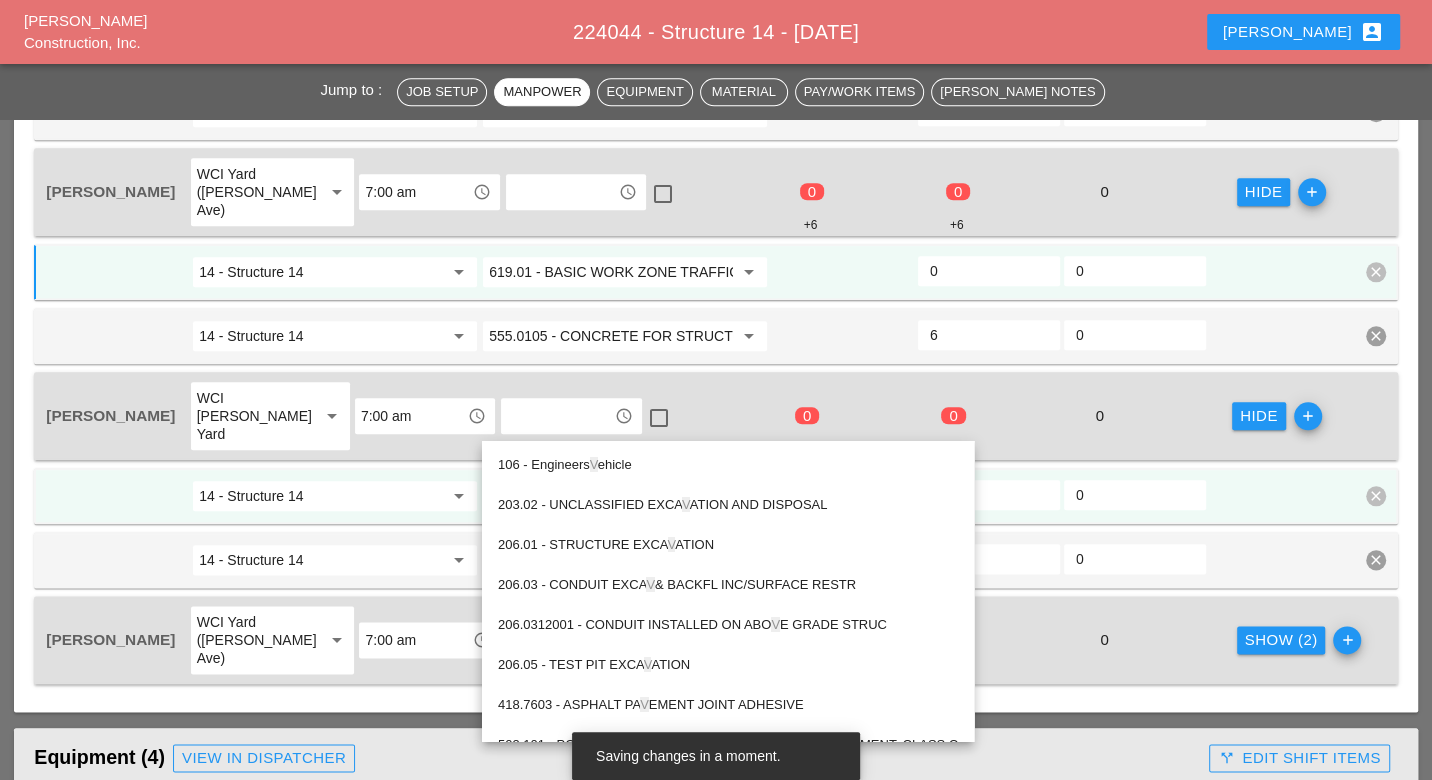 drag, startPoint x: 519, startPoint y: 419, endPoint x: 467, endPoint y: 420, distance: 52.009613 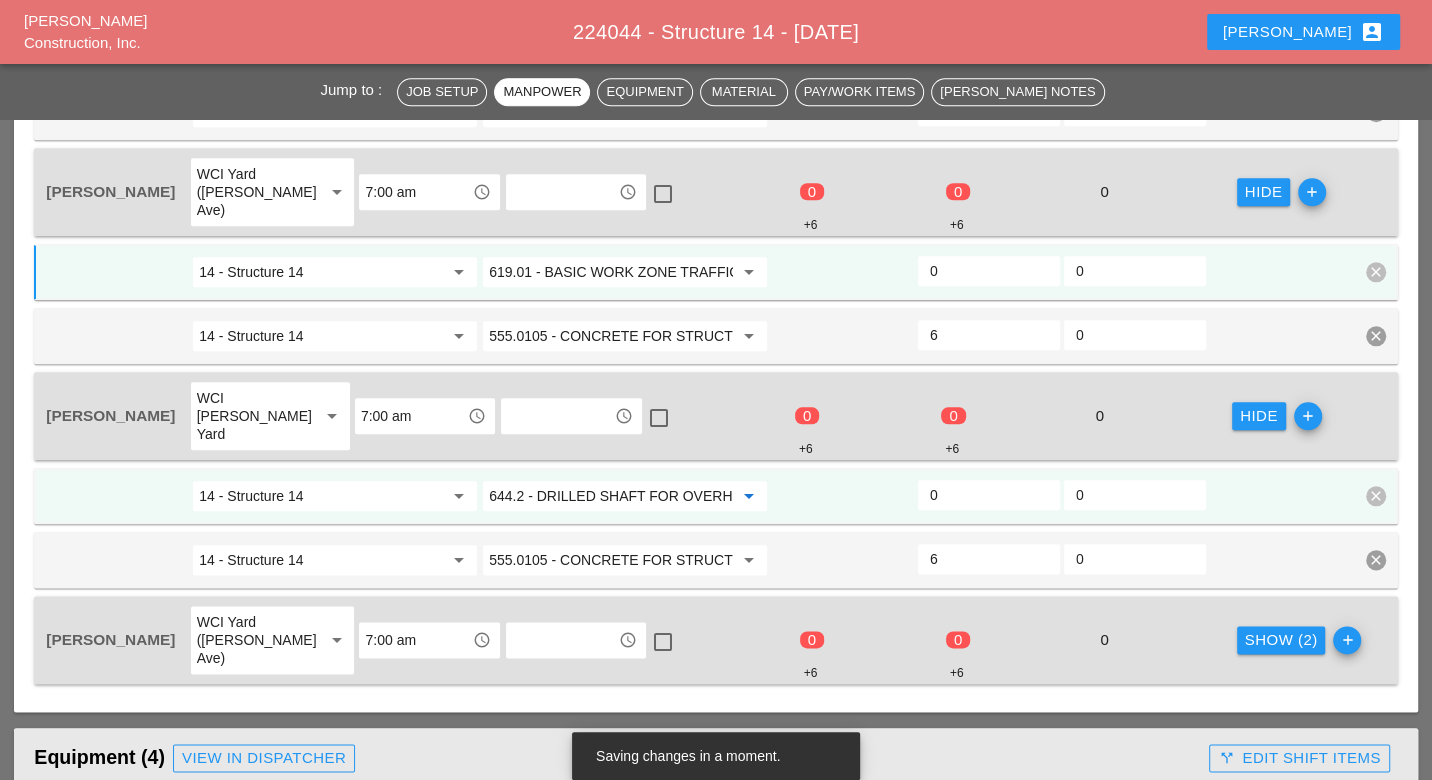 paste on "19.01" 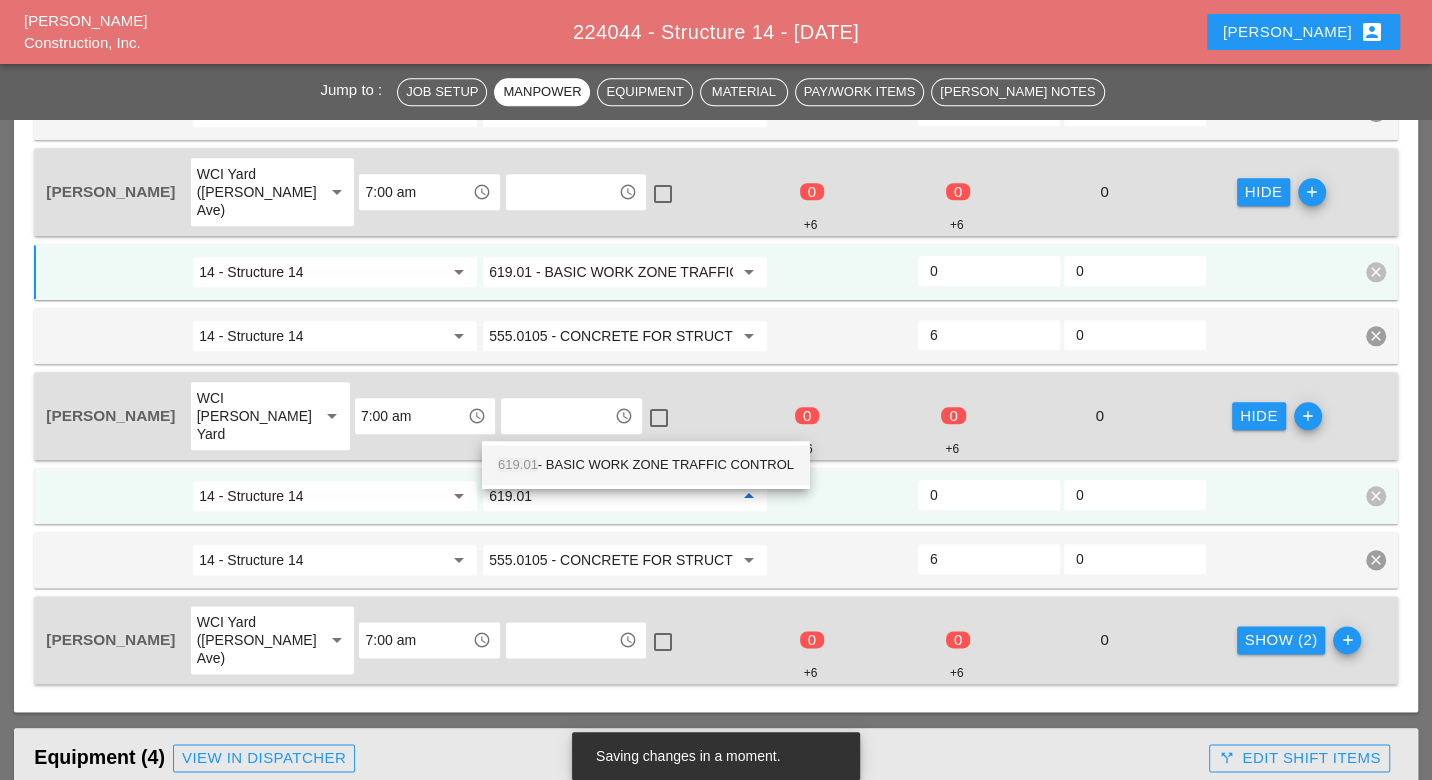 click on "619.01  - BASIC WORK ZONE TRAFFIC CONTROL" at bounding box center (646, 465) 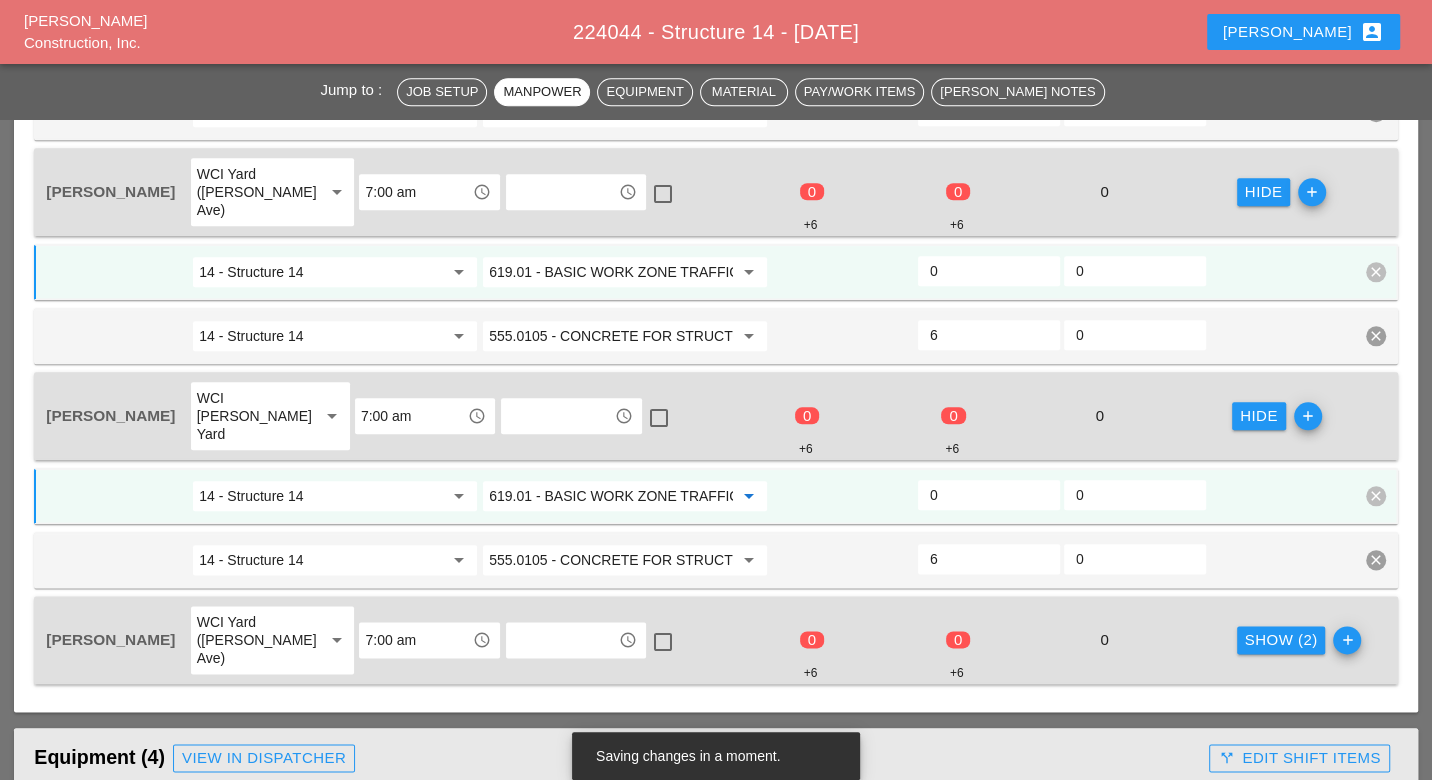 type on "619.01 - BASIC WORK ZONE TRAFFIC CONTROL" 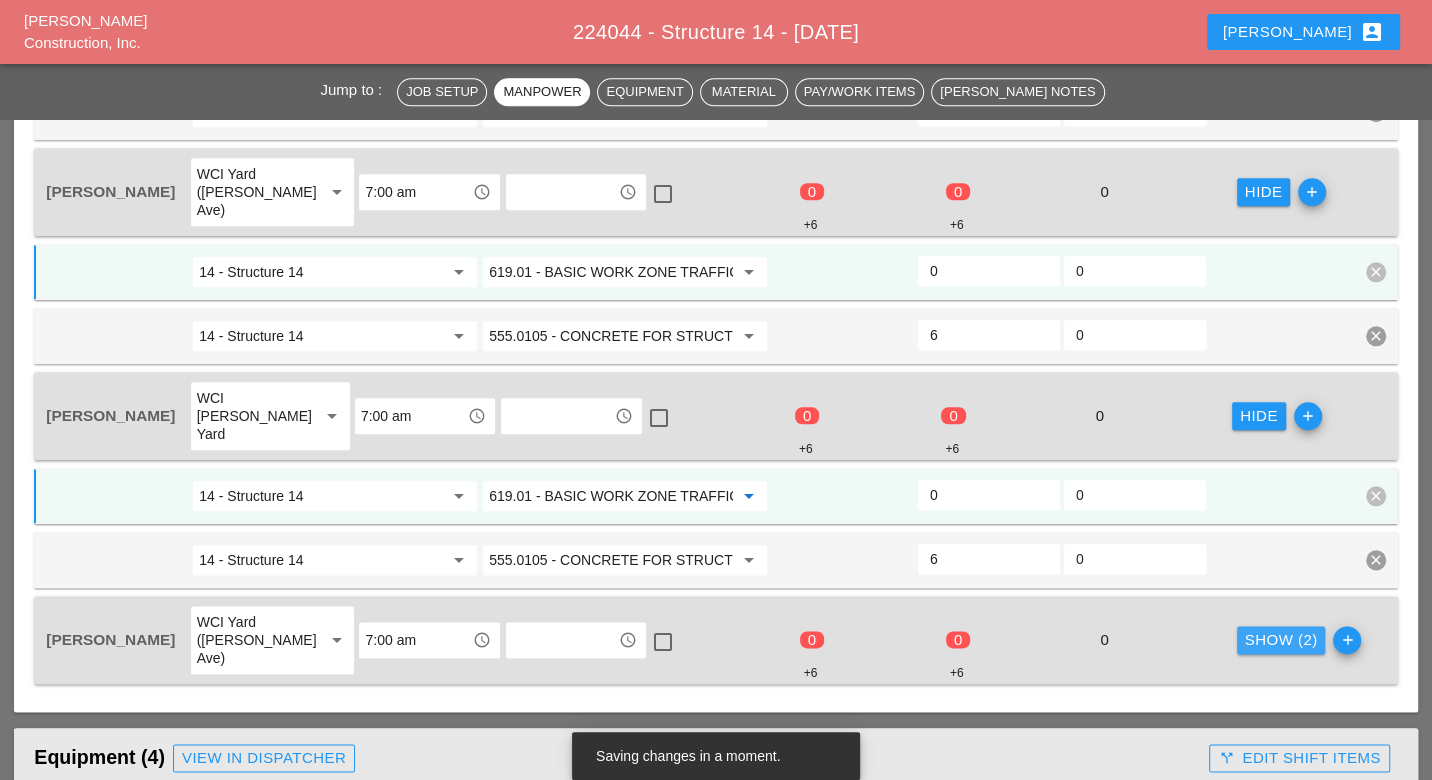 drag, startPoint x: 1240, startPoint y: 544, endPoint x: 1135, endPoint y: 538, distance: 105.17129 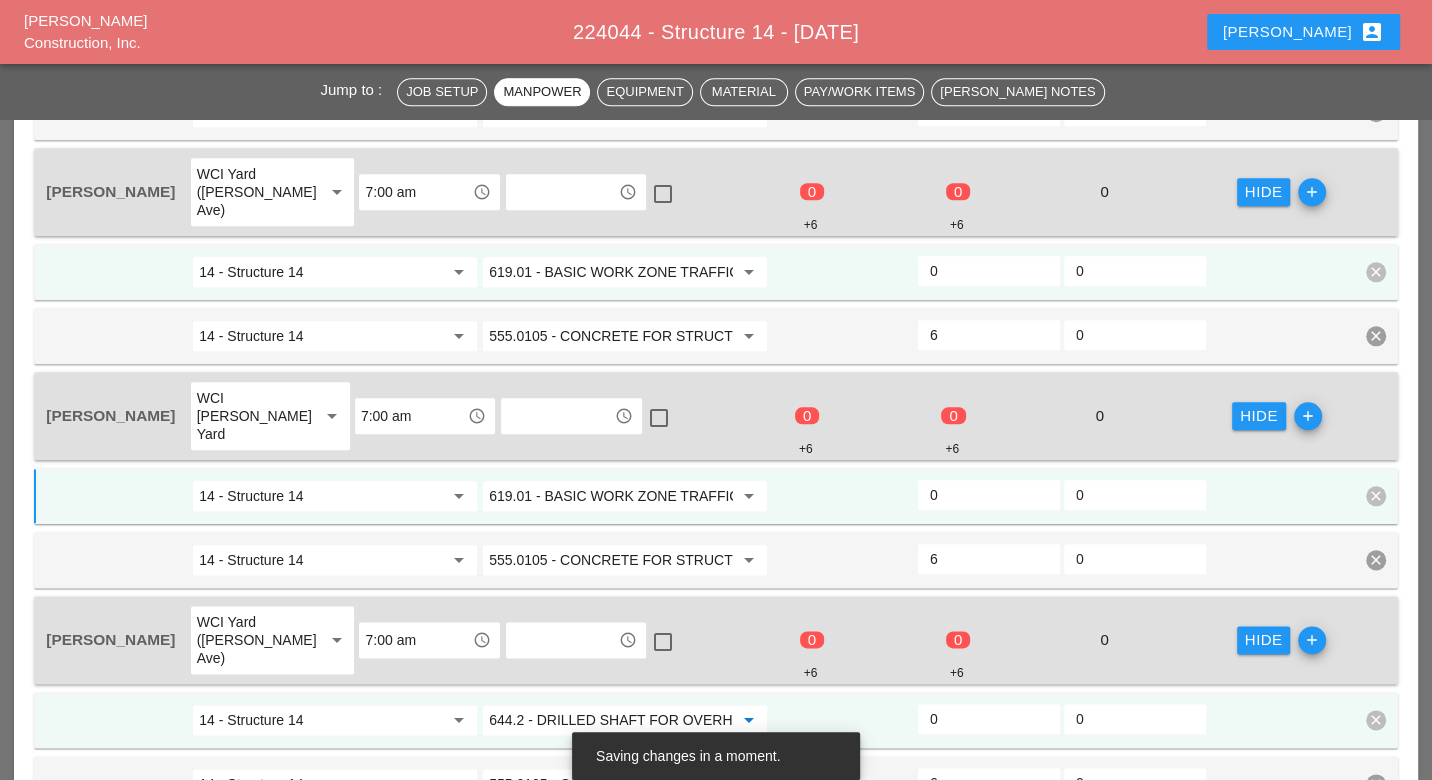 click on "644.2 - DRILLED SHAFT FOR OVERHEAD SIGN STRUCTUR" at bounding box center [611, 720] 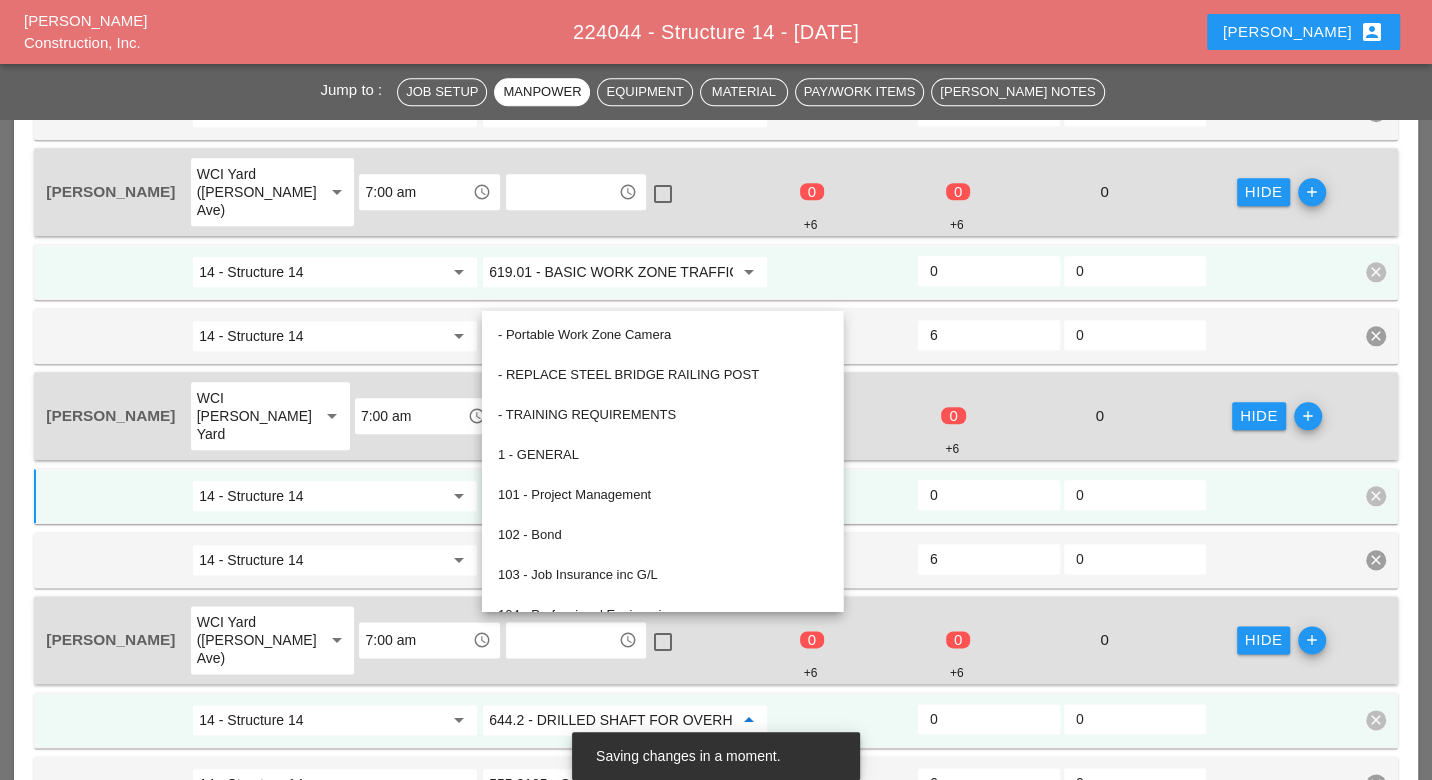 paste on "19.01" 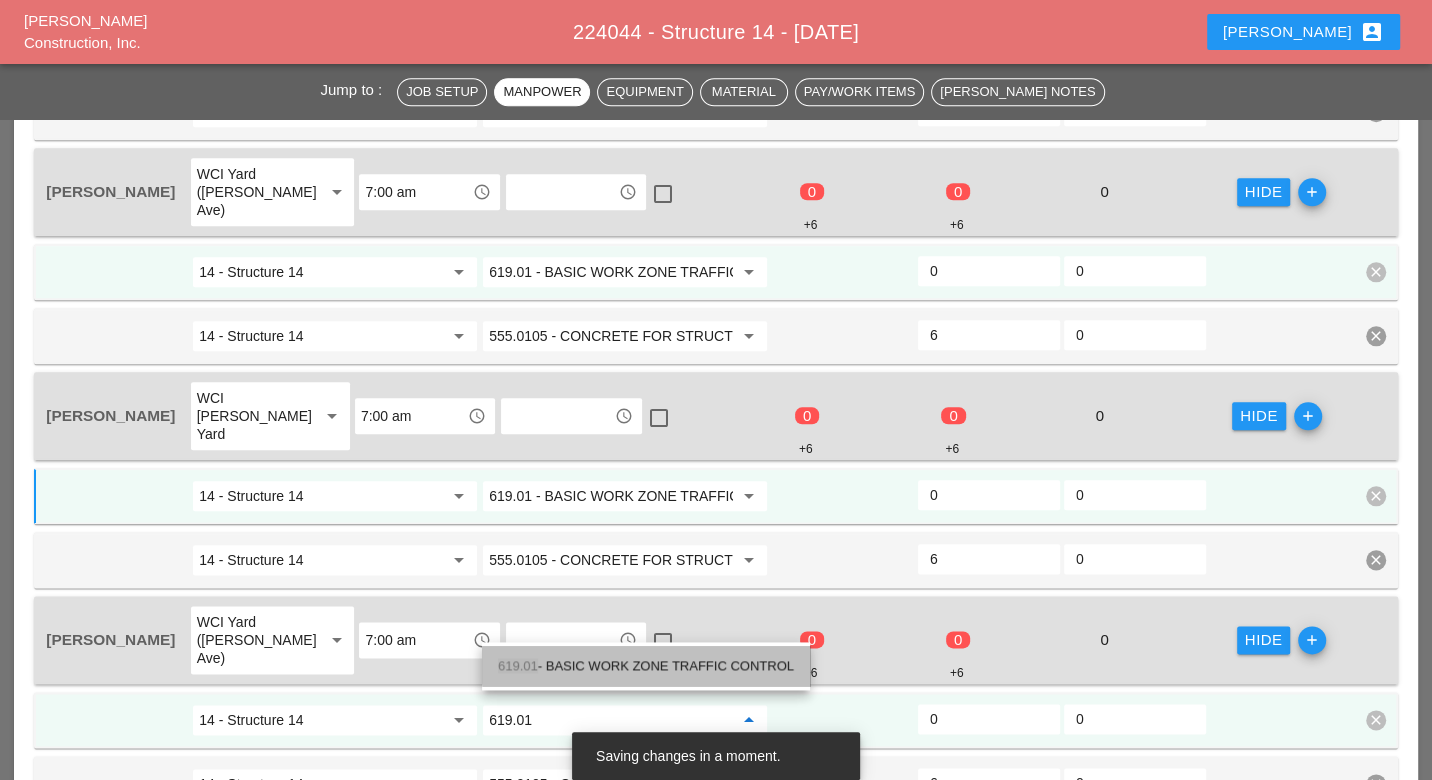 drag, startPoint x: 608, startPoint y: 663, endPoint x: 626, endPoint y: 660, distance: 18.248287 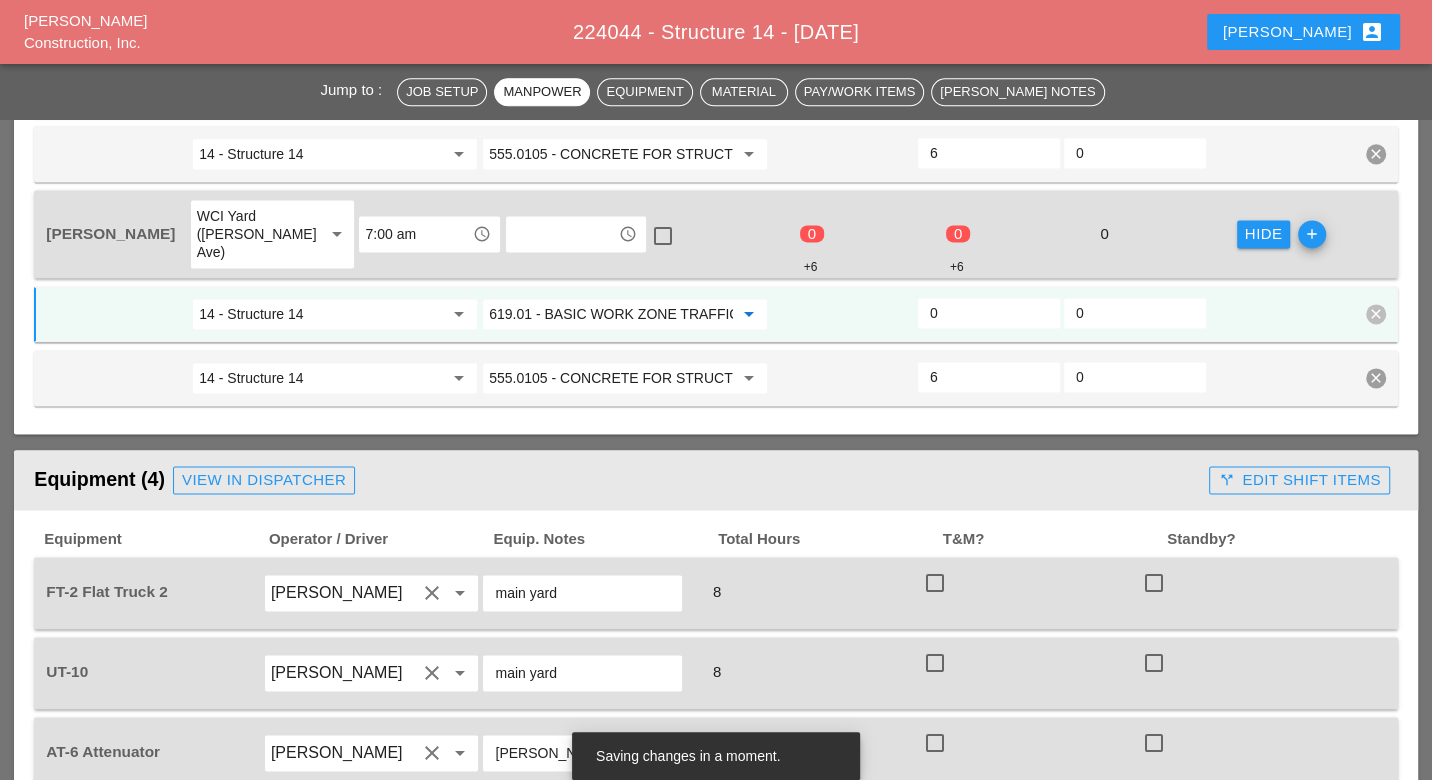scroll, scrollTop: 2000, scrollLeft: 0, axis: vertical 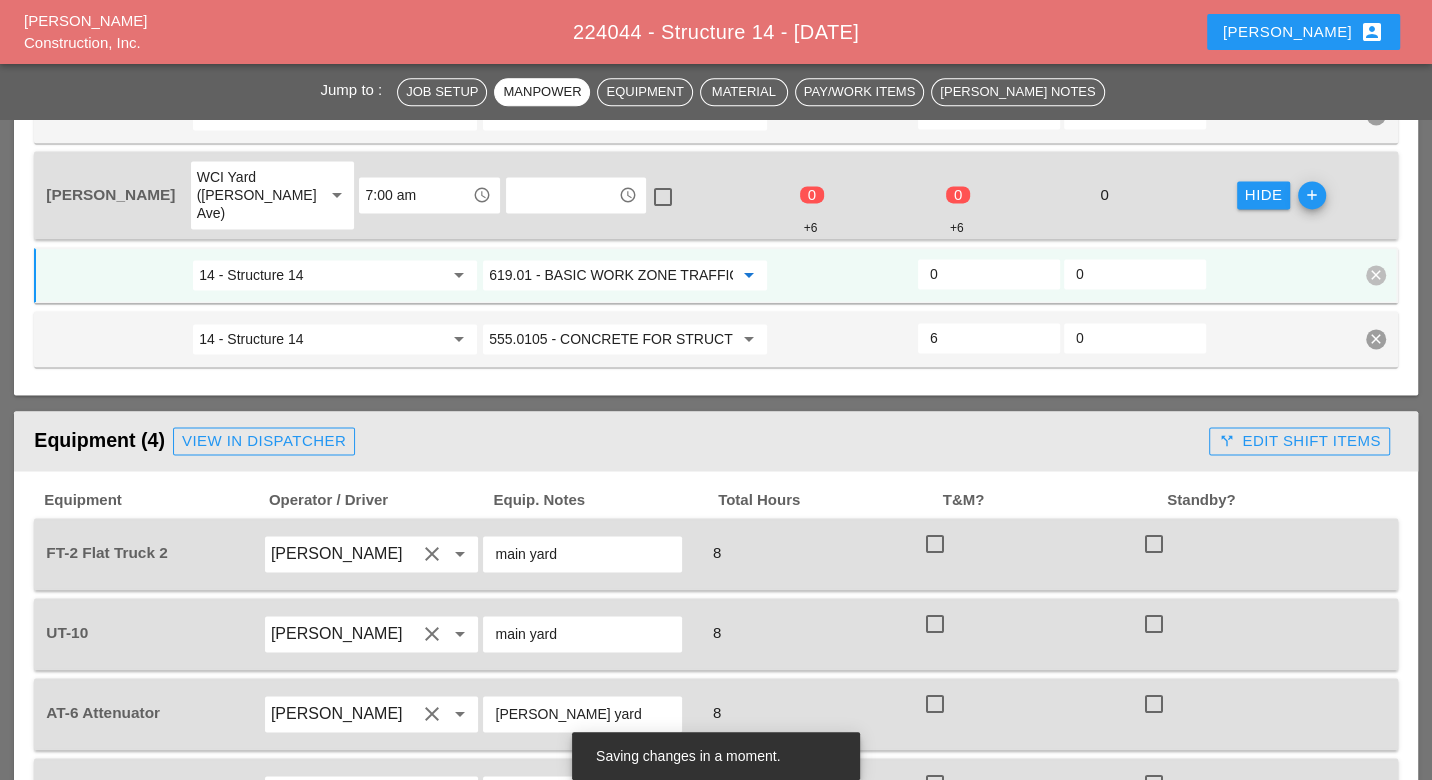 type on "619.01 - BASIC WORK ZONE TRAFFIC CONTROL" 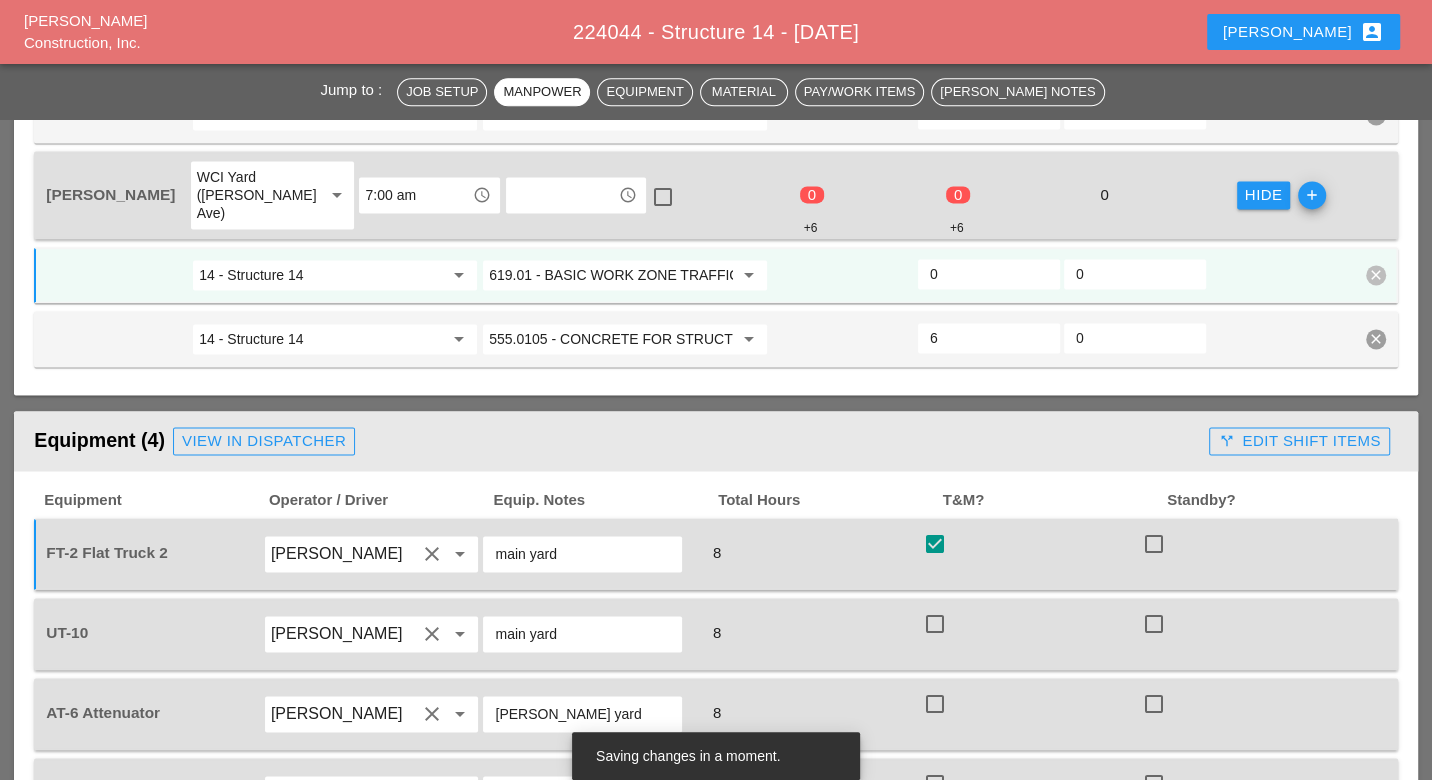 click at bounding box center (935, 624) 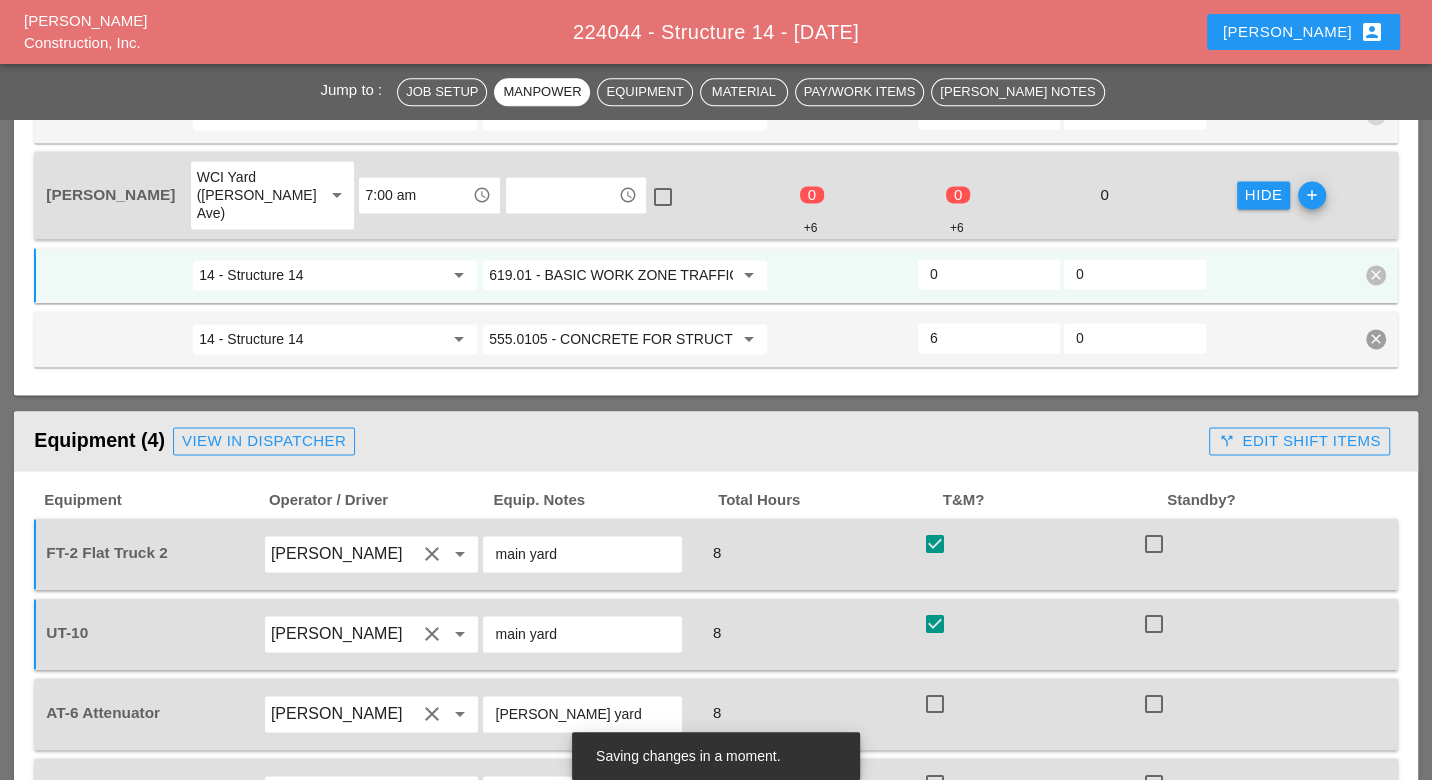 drag, startPoint x: 938, startPoint y: 611, endPoint x: 938, endPoint y: 654, distance: 43 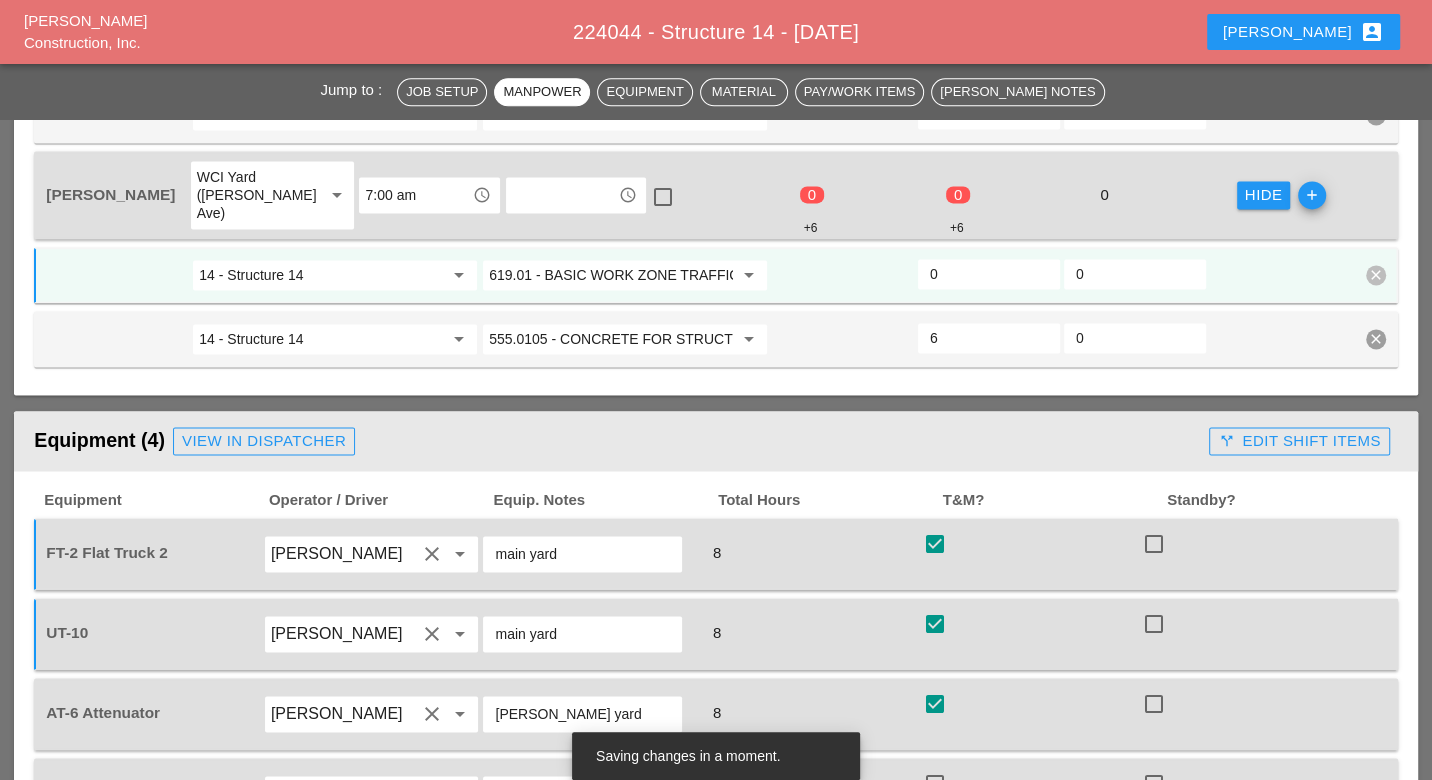 click at bounding box center [935, 784] 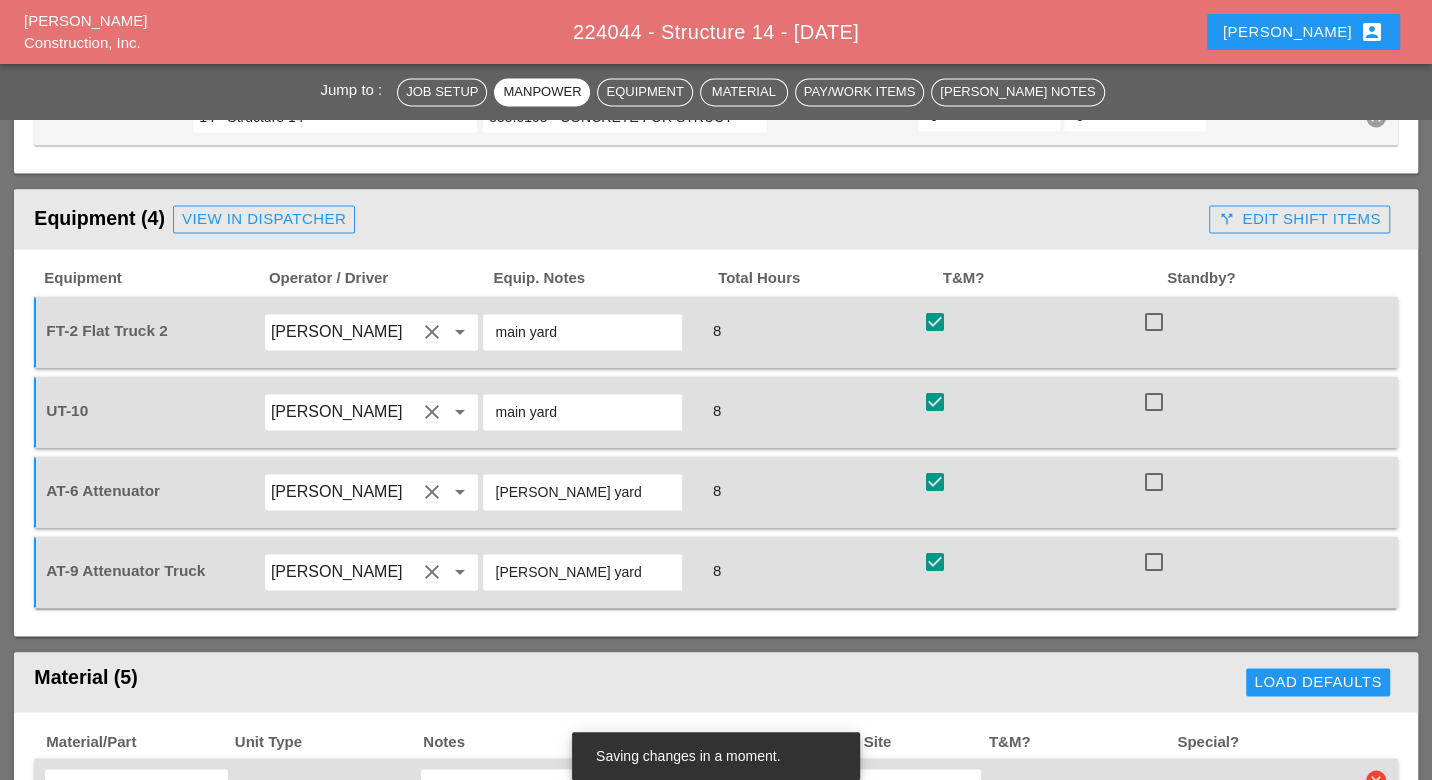 scroll, scrollTop: 2111, scrollLeft: 0, axis: vertical 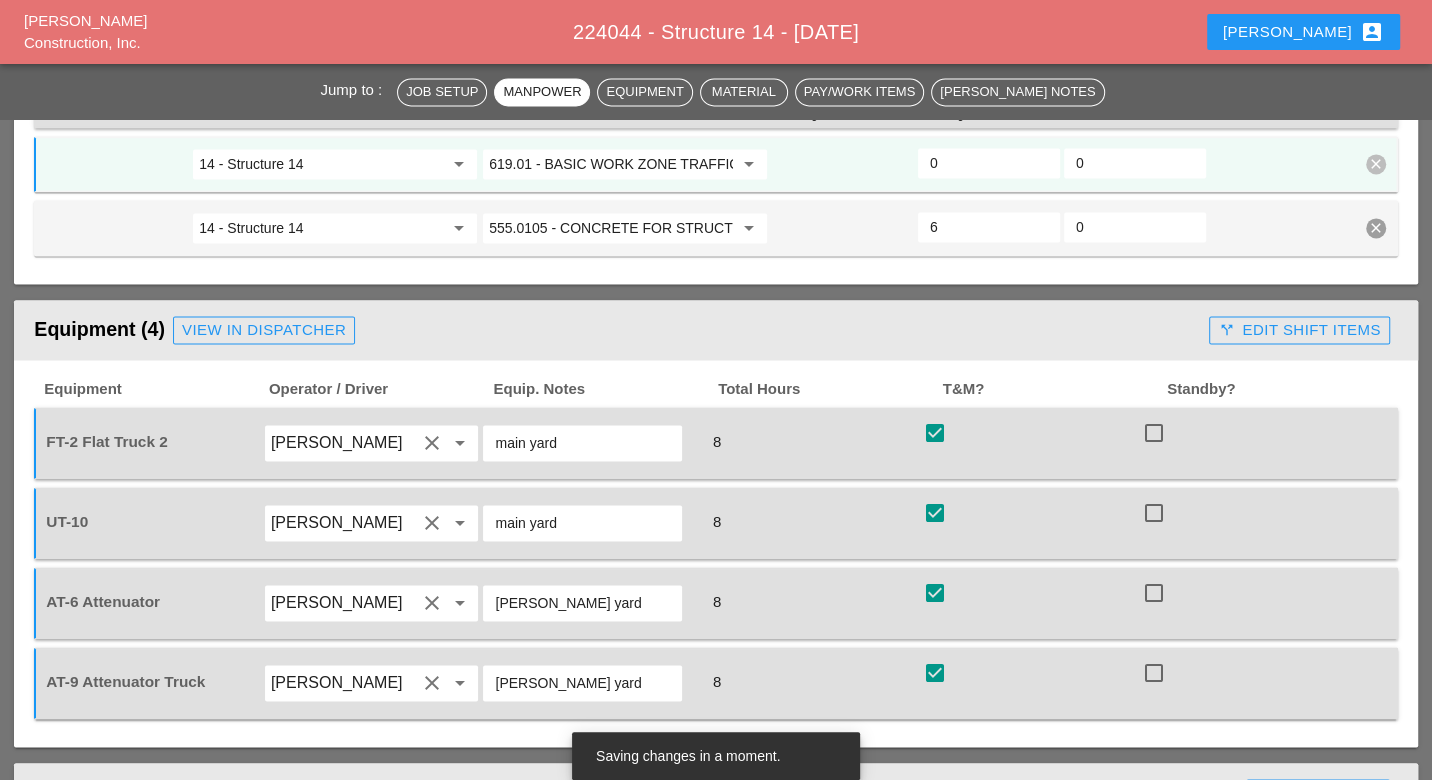 click on "call_split Edit Shift Items" at bounding box center [1299, 330] 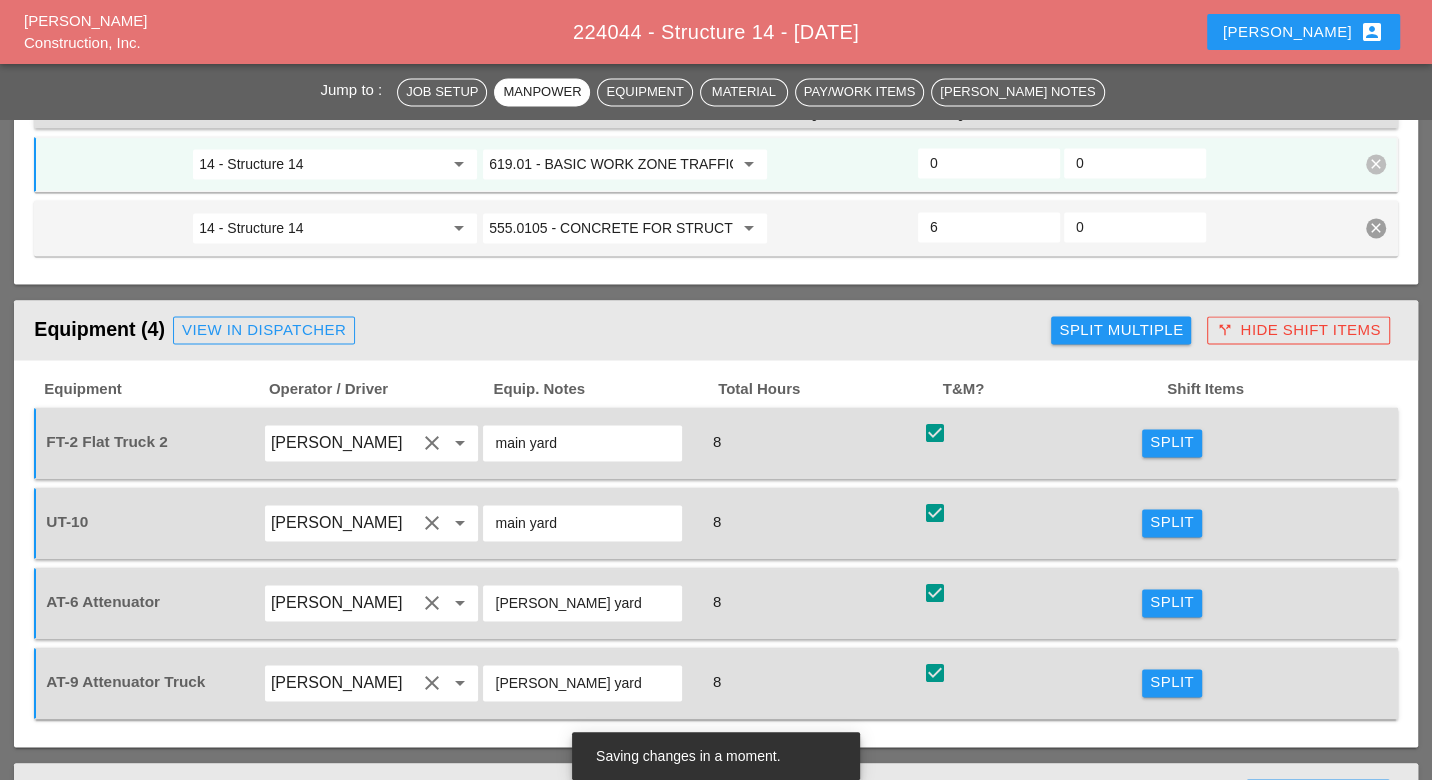 scroll, scrollTop: 2222, scrollLeft: 0, axis: vertical 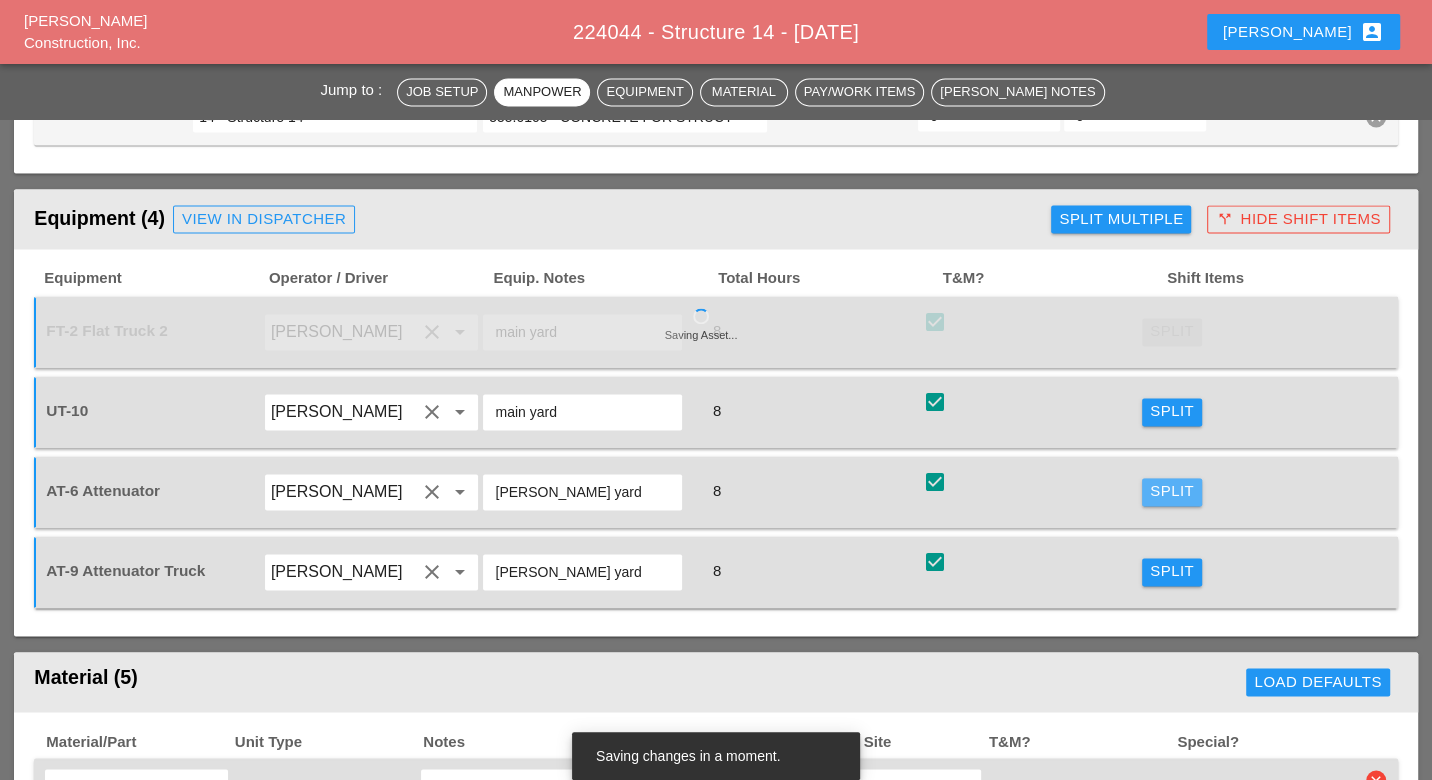 click on "Split" at bounding box center [1172, 491] 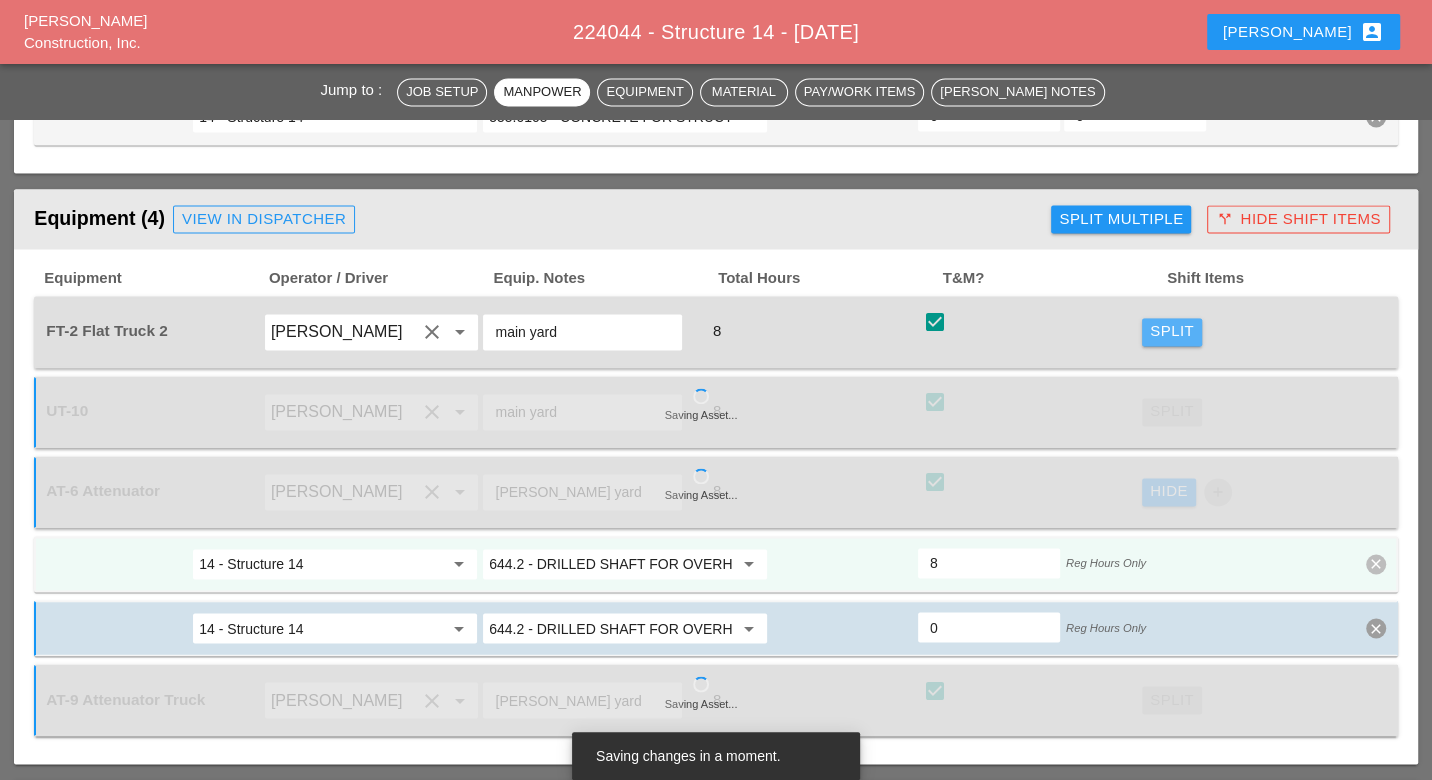 click on "Split" at bounding box center (1172, 331) 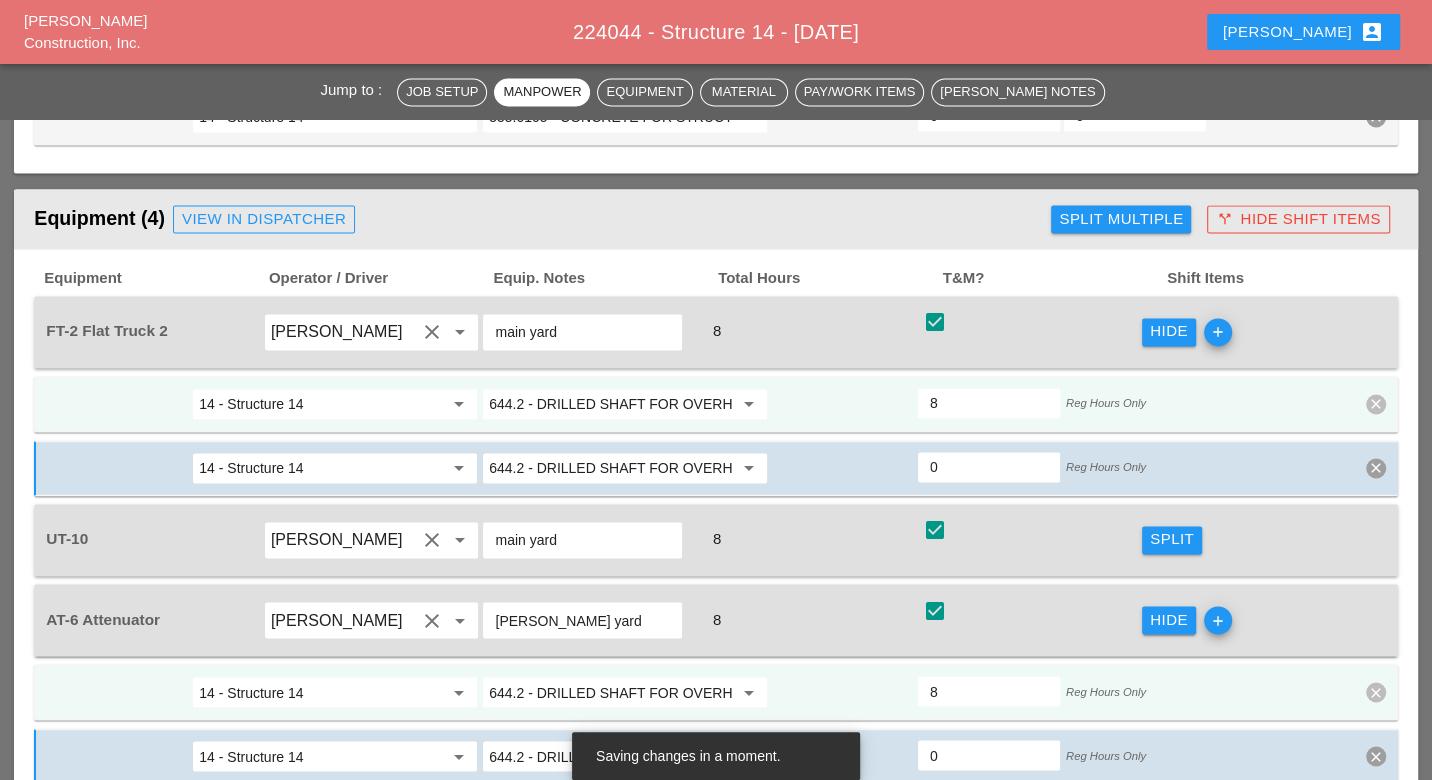 click on "644.2 - DRILLED SHAFT FOR OVERHEAD SIGN STRUCTUR" at bounding box center (611, 404) 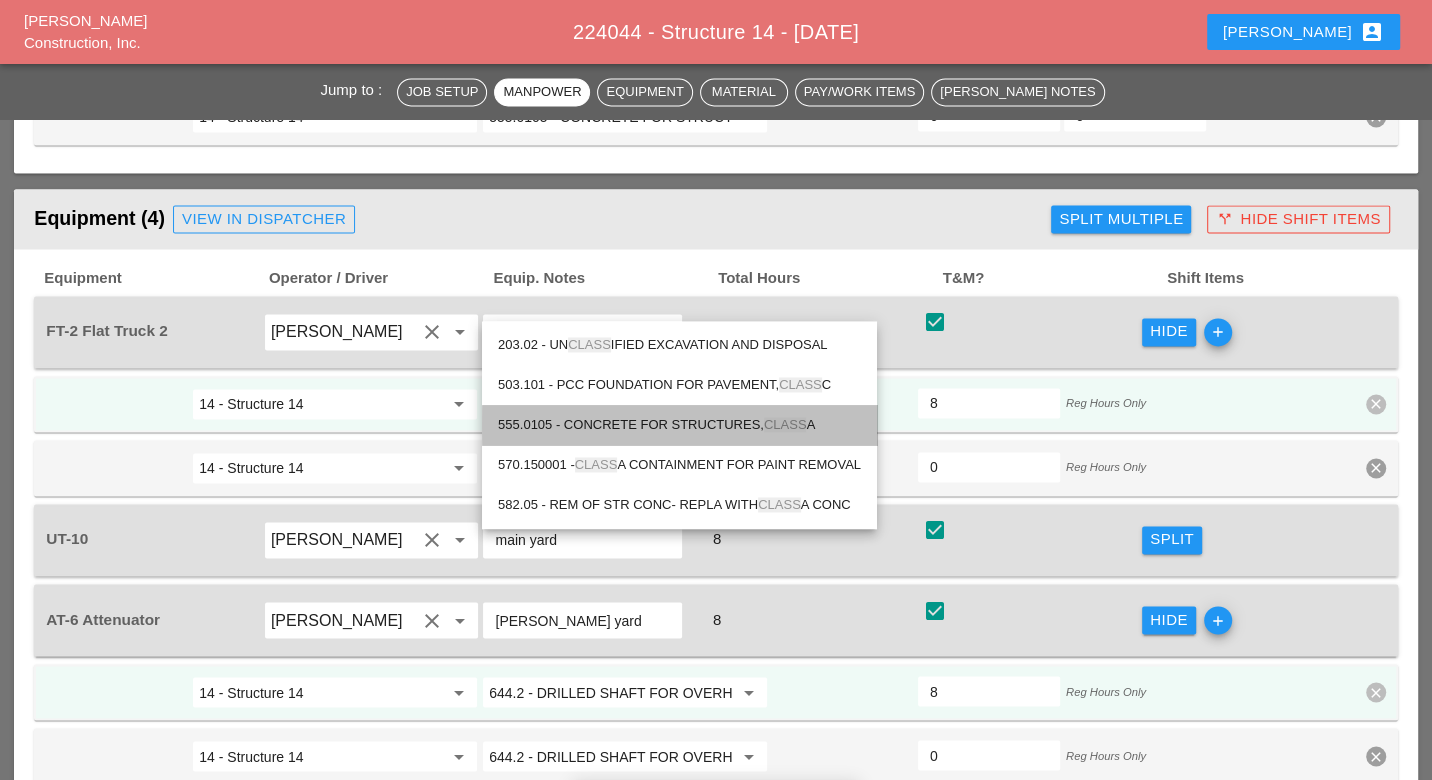 click on "555.0105 - CONCRETE FOR STRUCTURES,  CLASS  A" at bounding box center (679, 425) 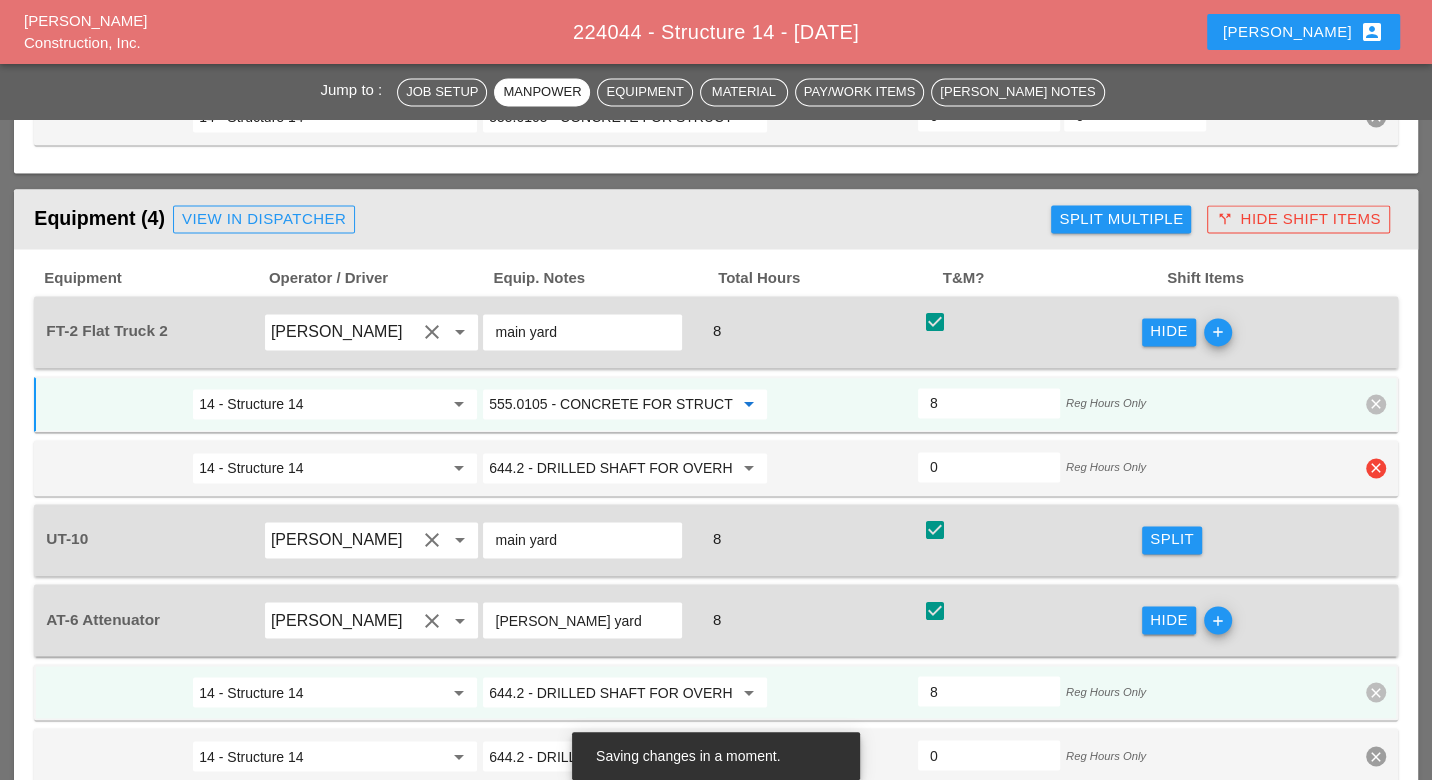 type on "555.0105 - CONCRETE FOR STRUCTURES, CLASS A" 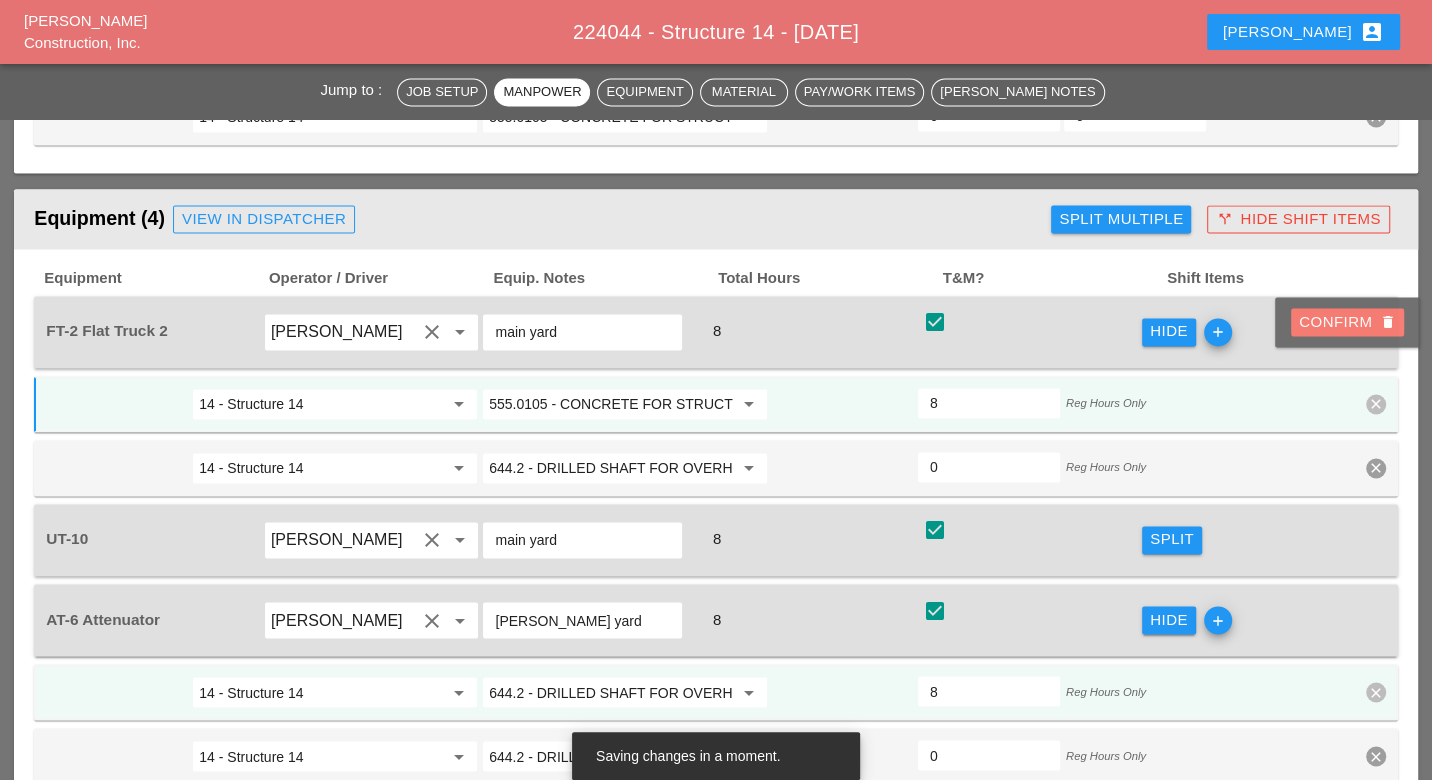 click on "Confirm delete" at bounding box center (1347, 322) 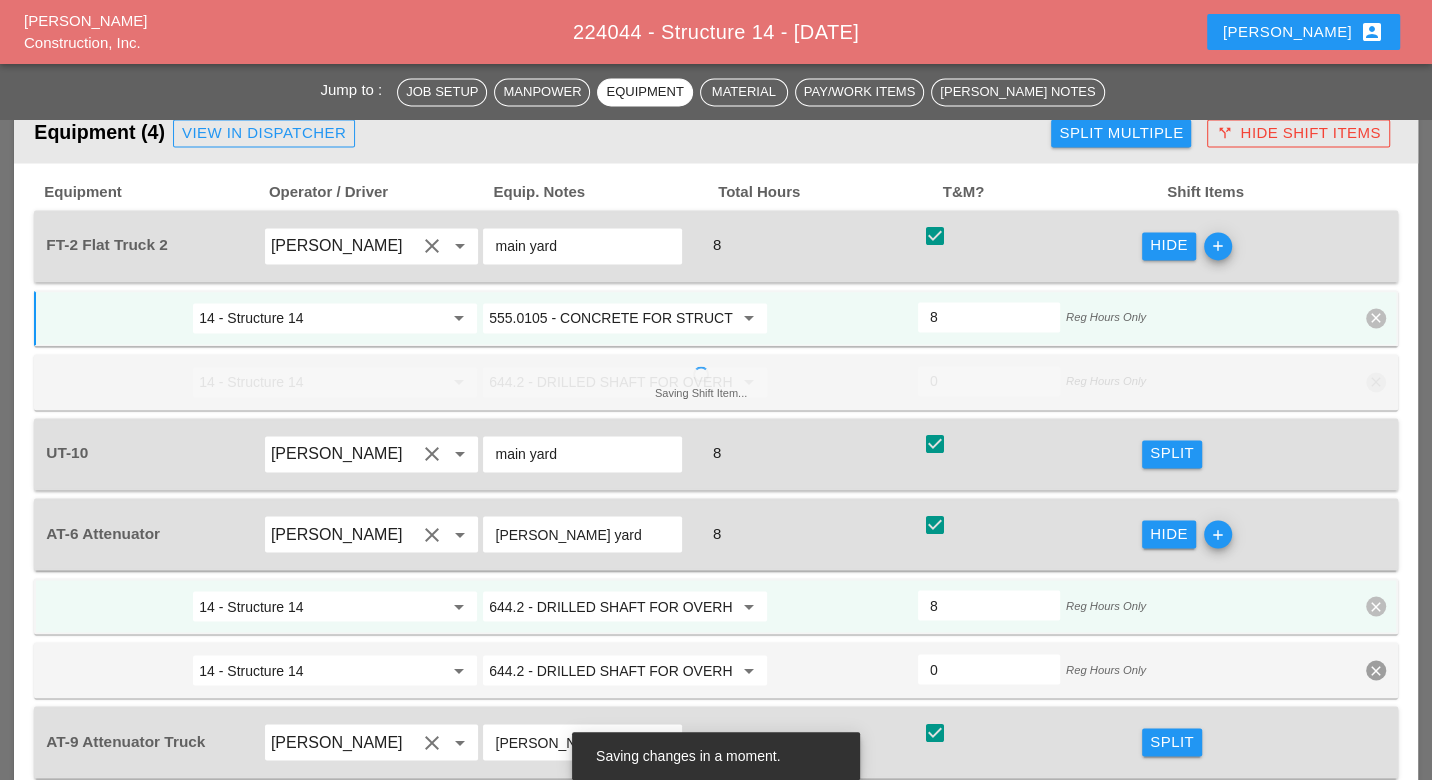 scroll, scrollTop: 2333, scrollLeft: 0, axis: vertical 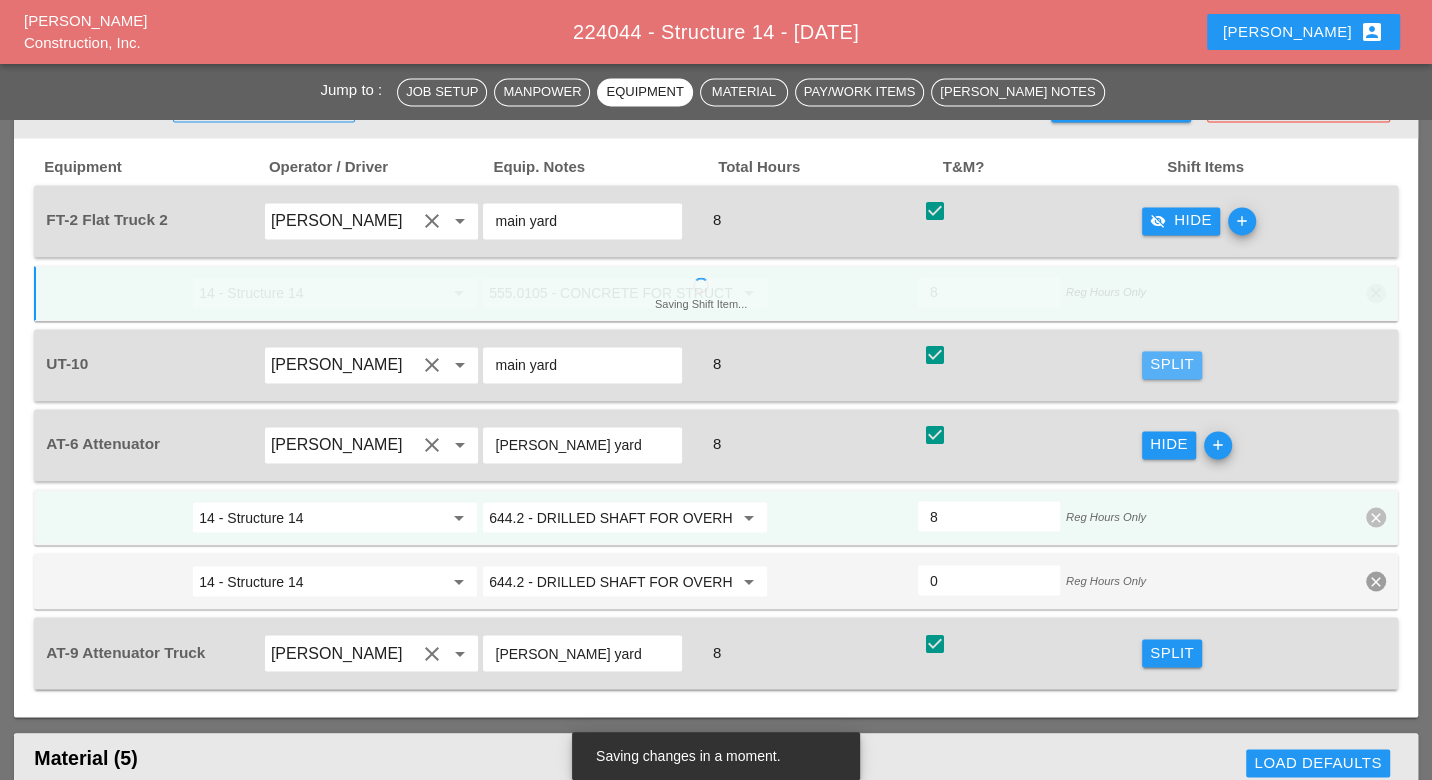 click on "Split" at bounding box center [1172, 364] 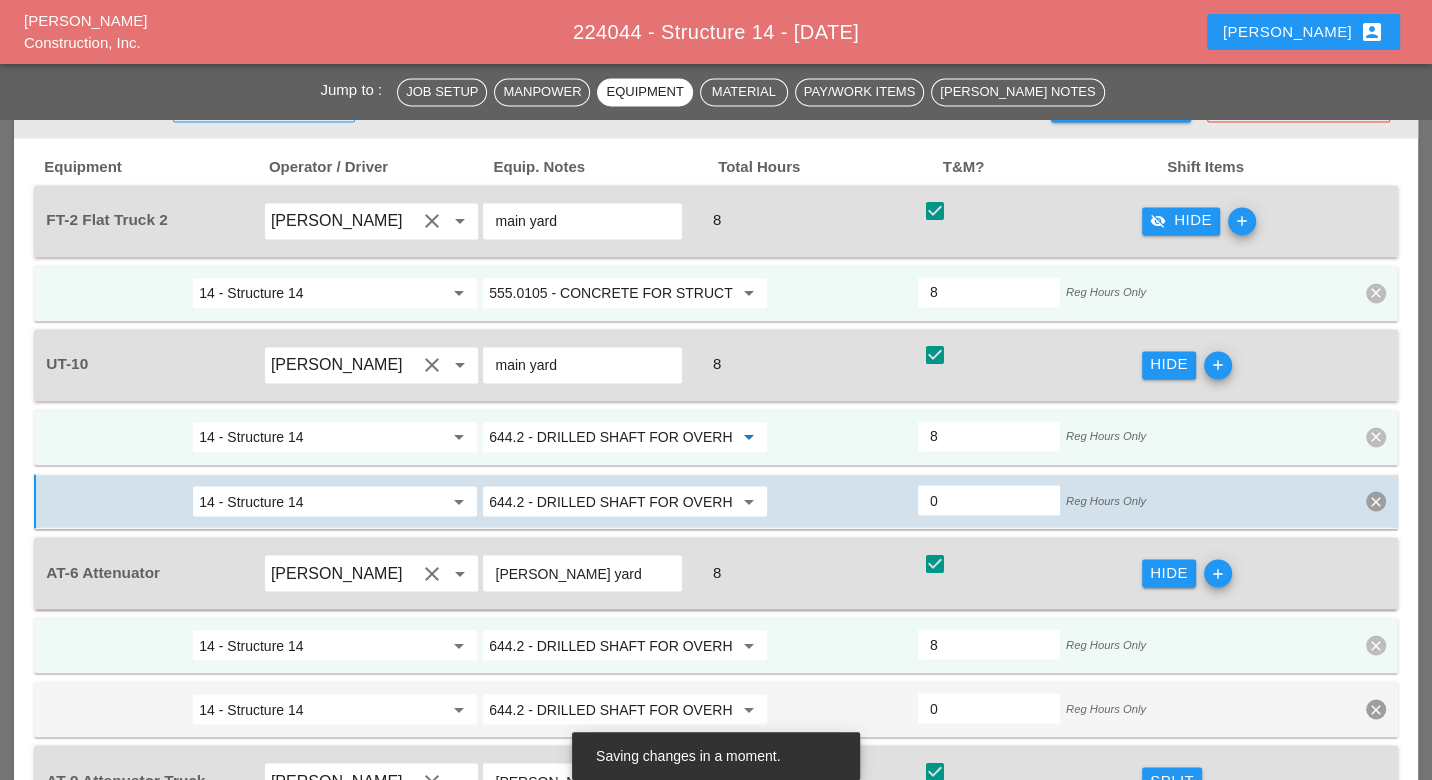 click on "644.2 - DRILLED SHAFT FOR OVERHEAD SIGN STRUCTUR" at bounding box center [611, 437] 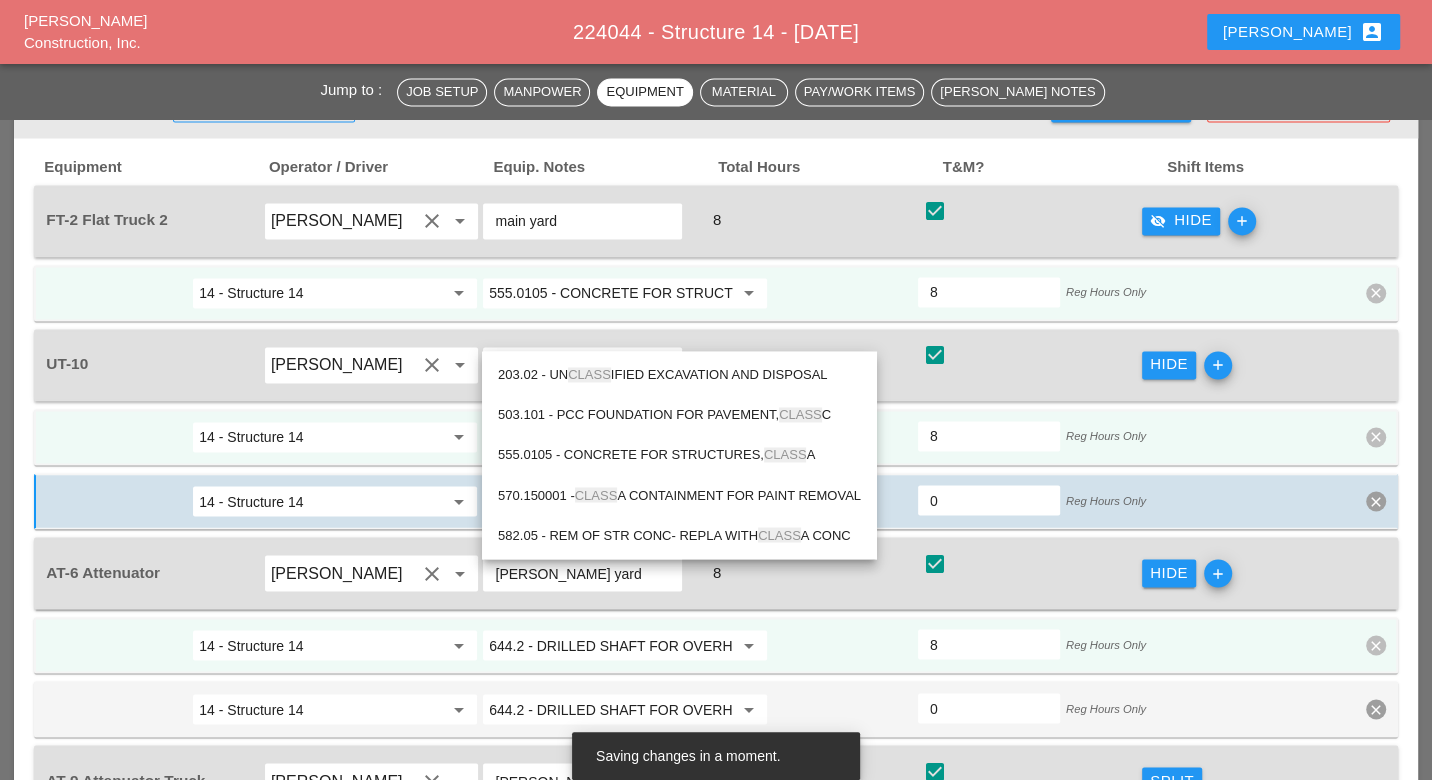 drag, startPoint x: 633, startPoint y: 447, endPoint x: 593, endPoint y: 407, distance: 56.568542 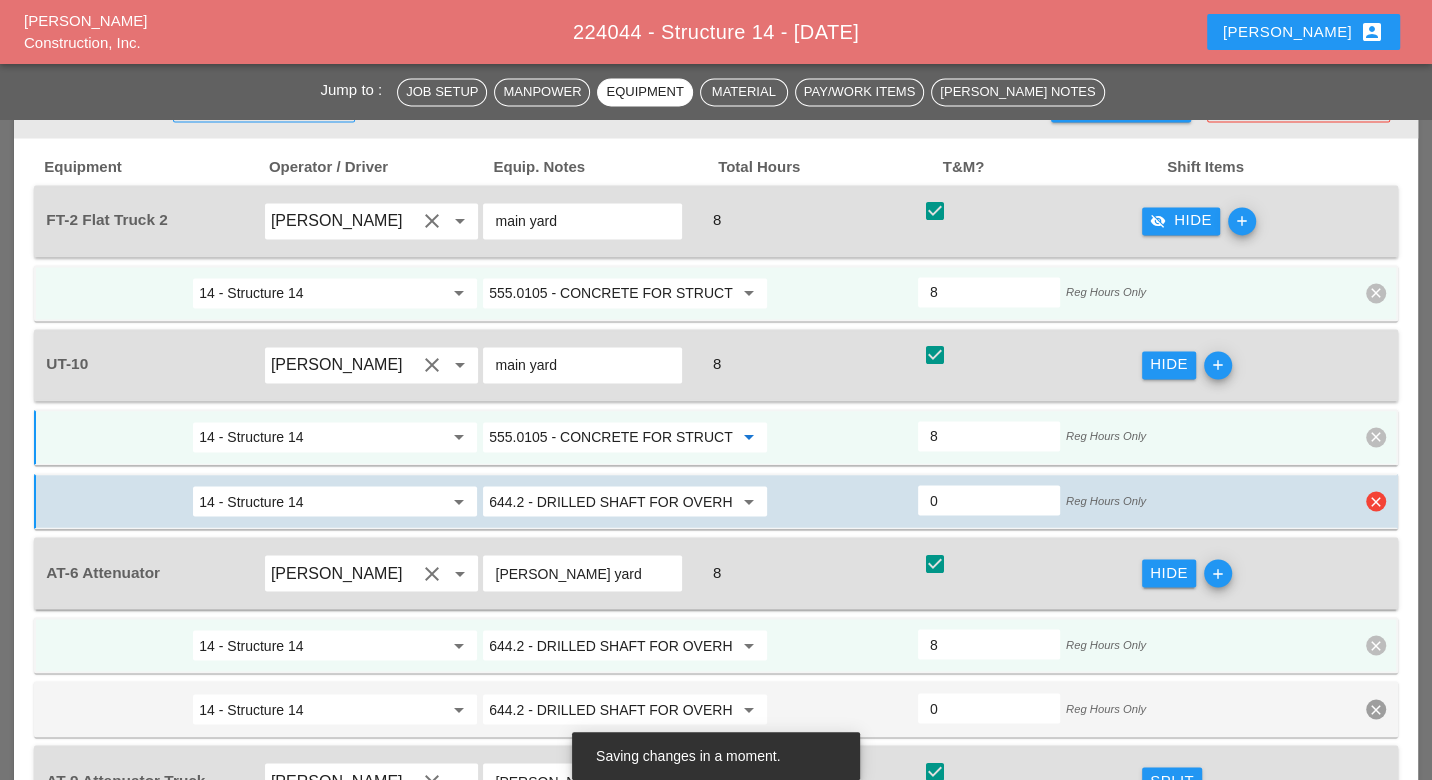 type on "555.0105 - CONCRETE FOR STRUCTURES, CLASS A" 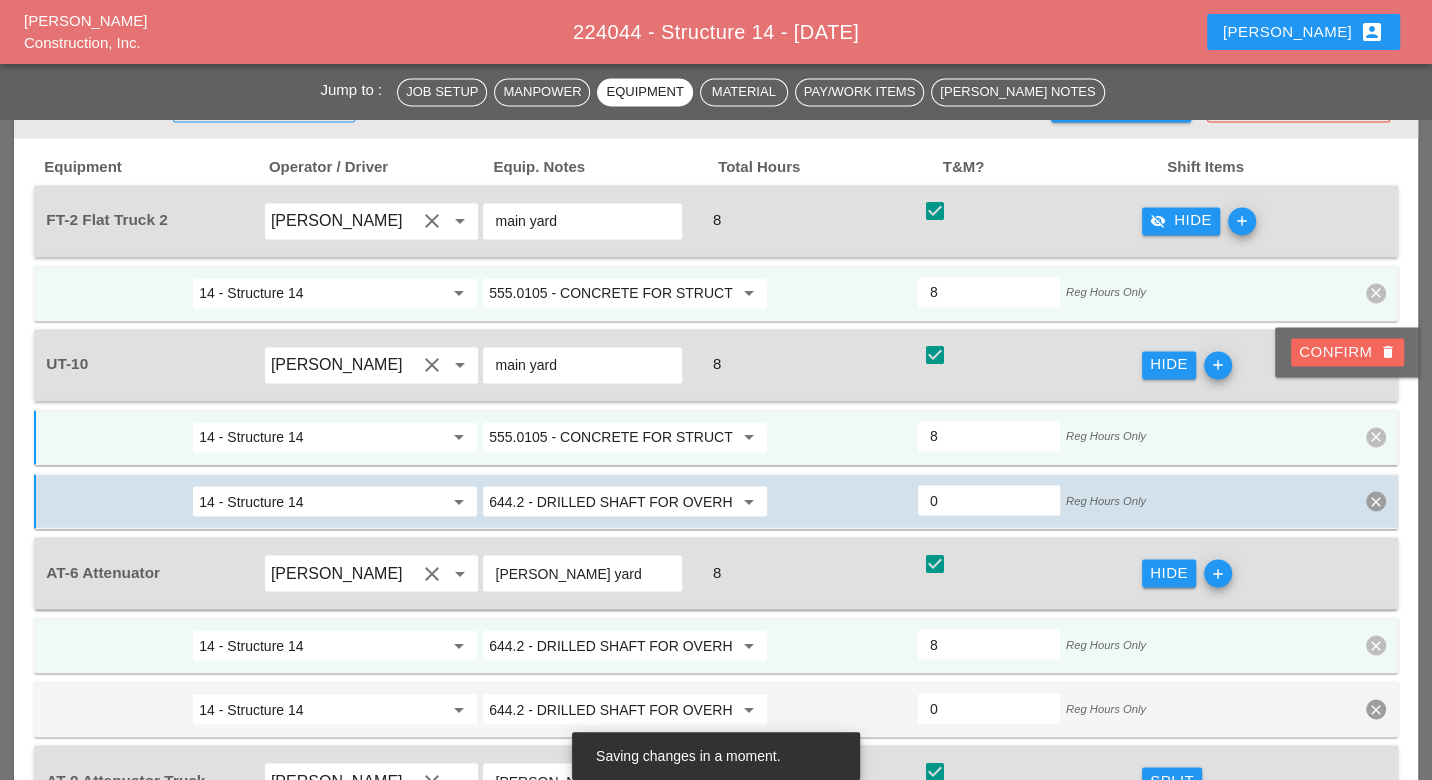 drag, startPoint x: 1368, startPoint y: 360, endPoint x: 1041, endPoint y: 367, distance: 327.07492 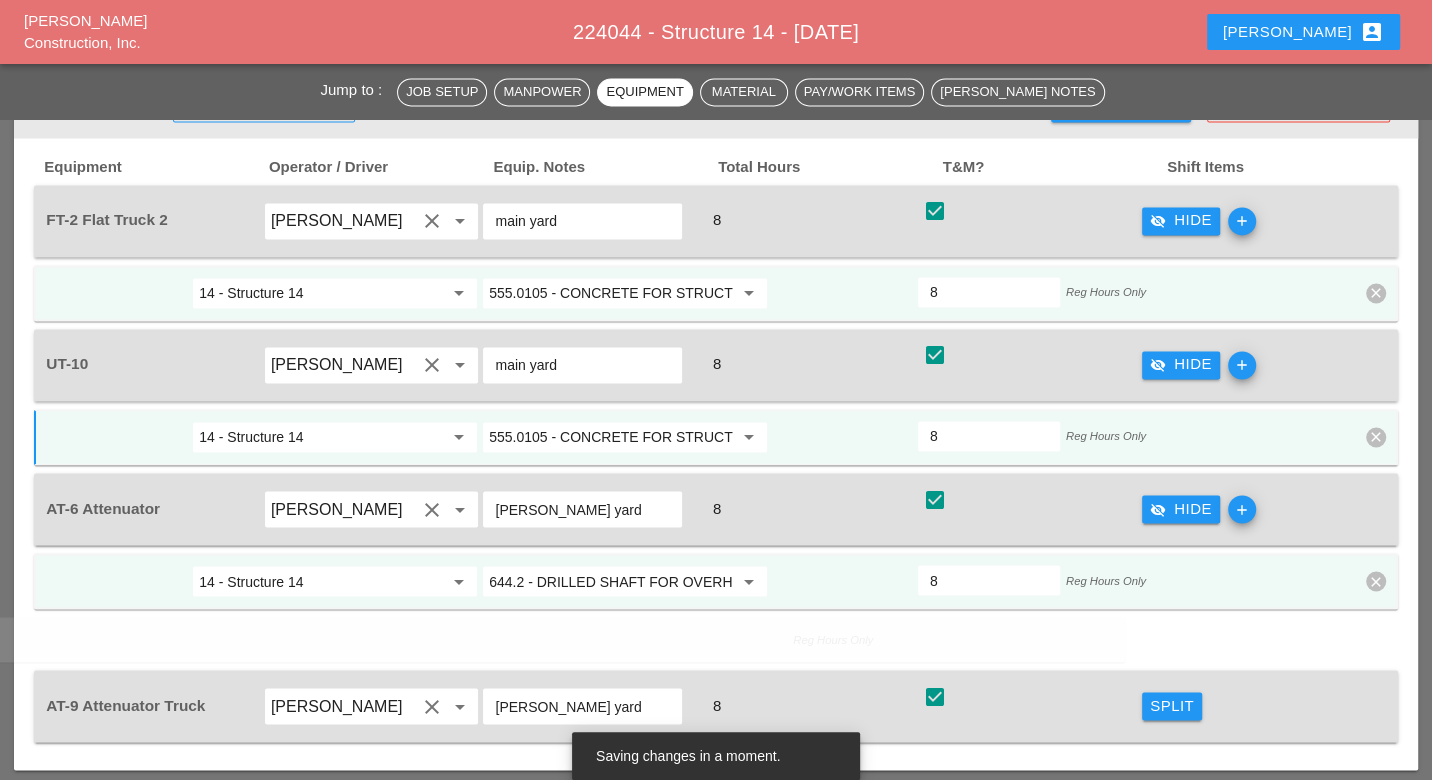 scroll, scrollTop: 2444, scrollLeft: 0, axis: vertical 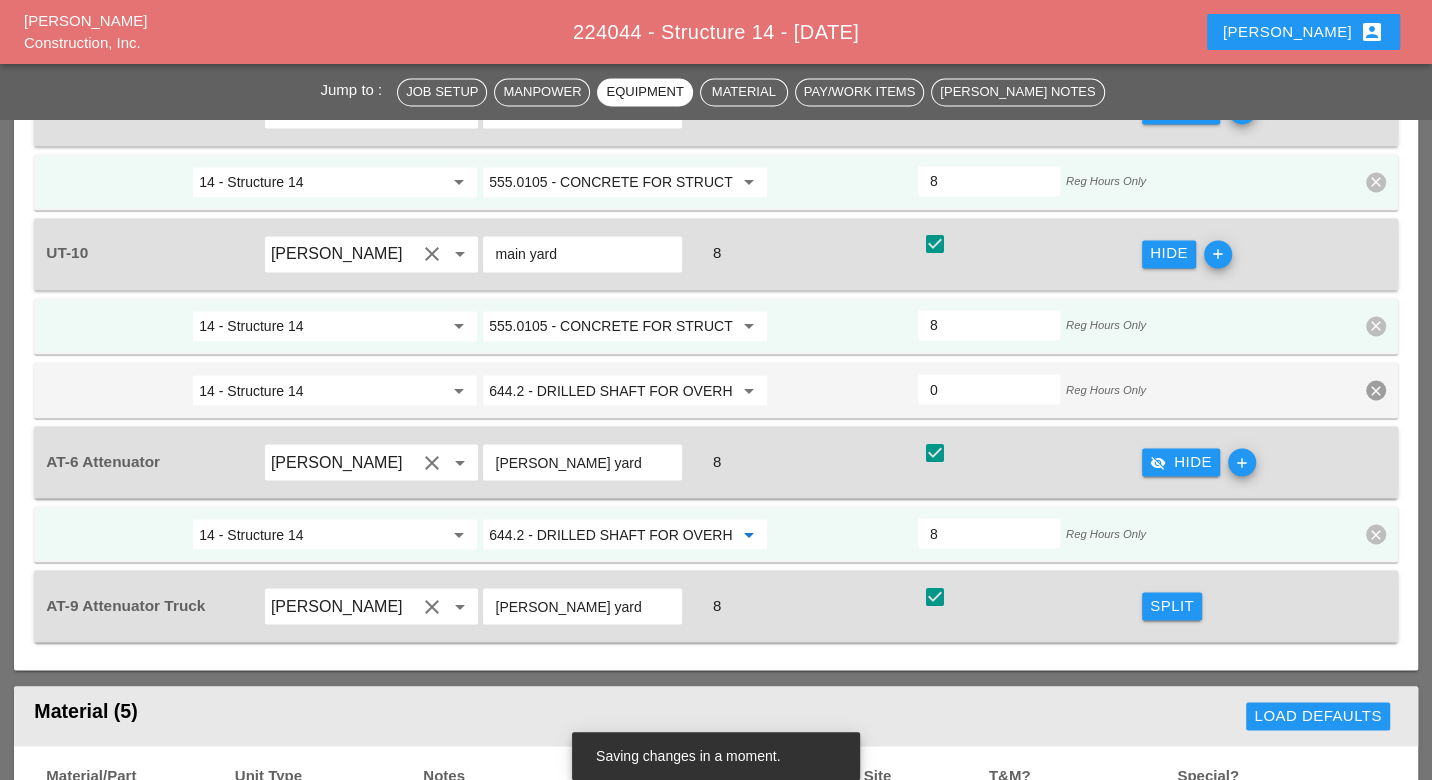 click on "644.2 - DRILLED SHAFT FOR OVERHEAD SIGN STRUCTUR" at bounding box center [611, 534] 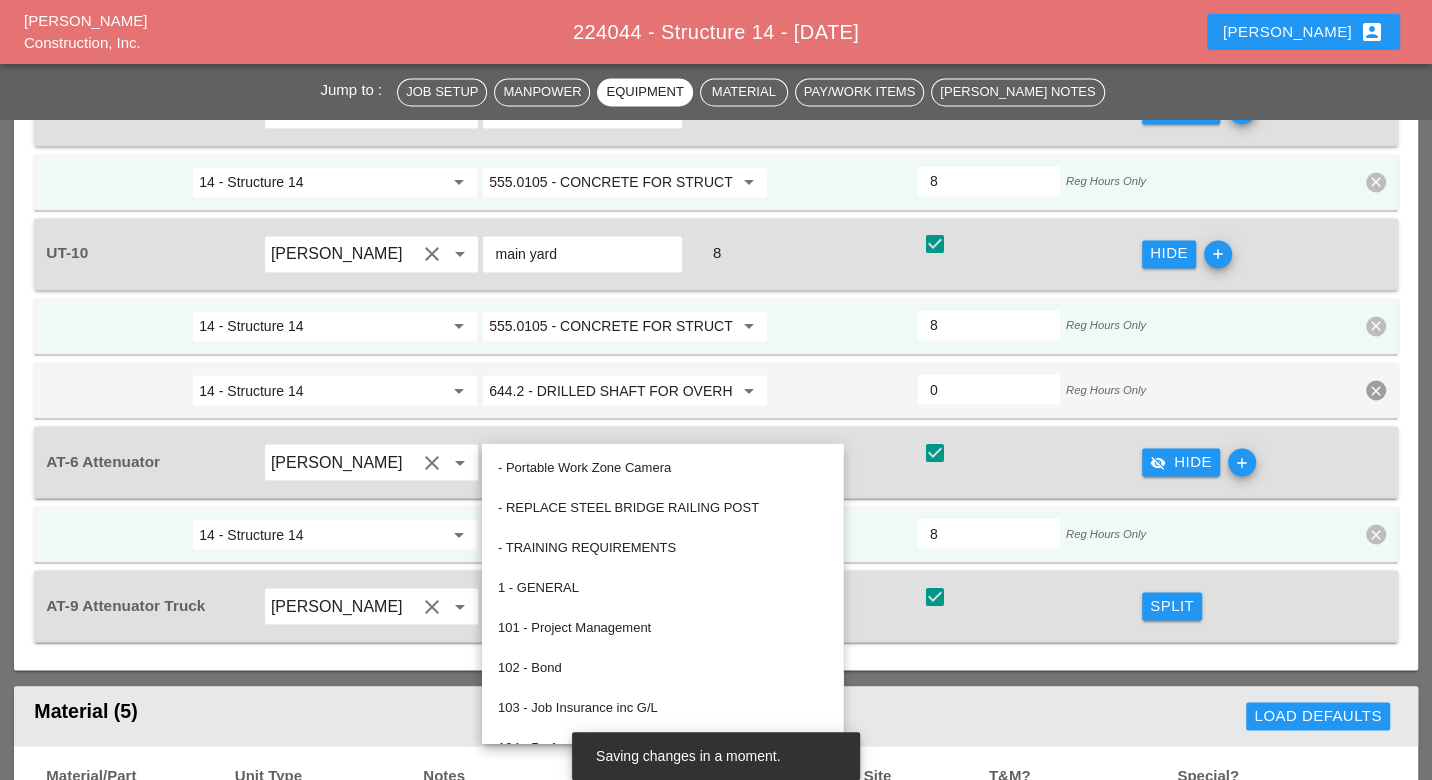 paste on "19.01" 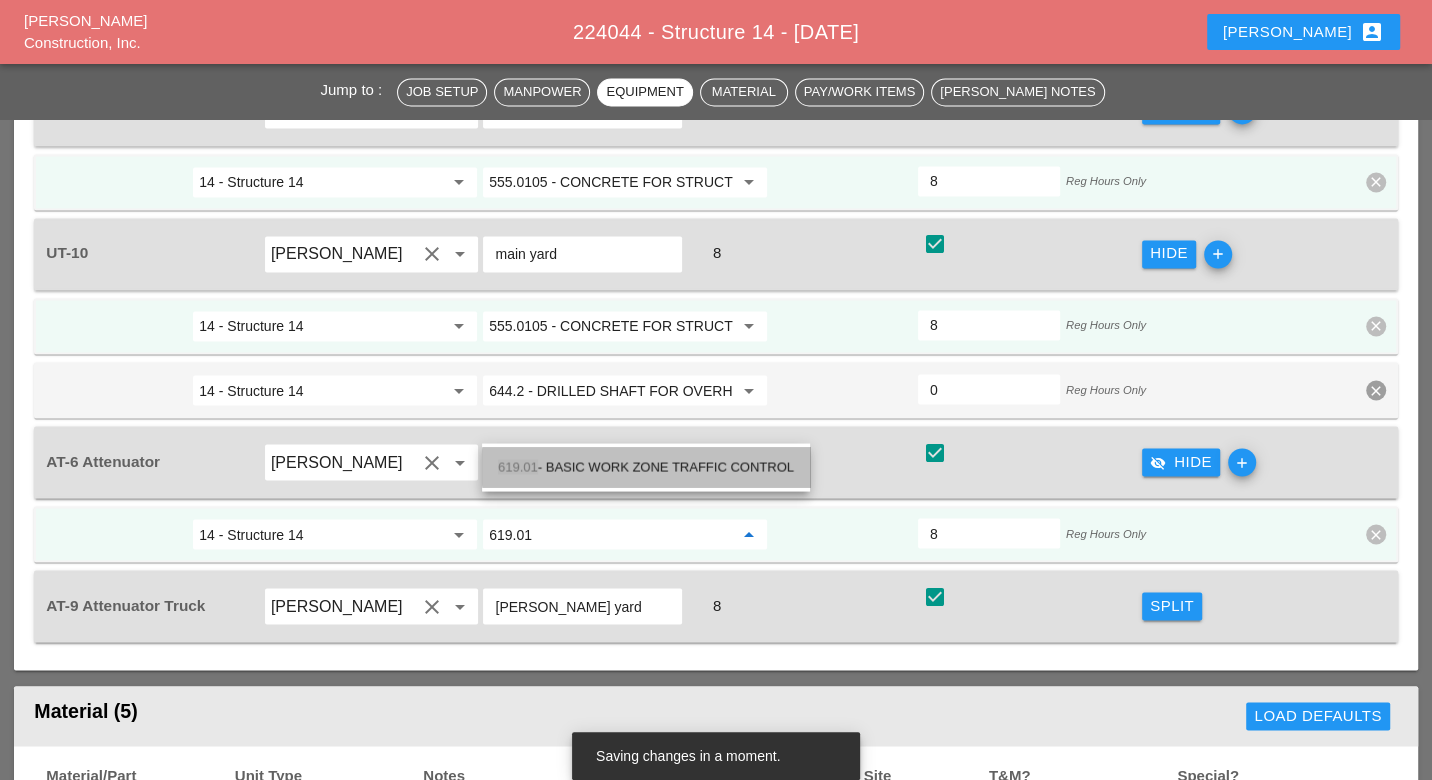 drag, startPoint x: 664, startPoint y: 458, endPoint x: 658, endPoint y: 467, distance: 10.816654 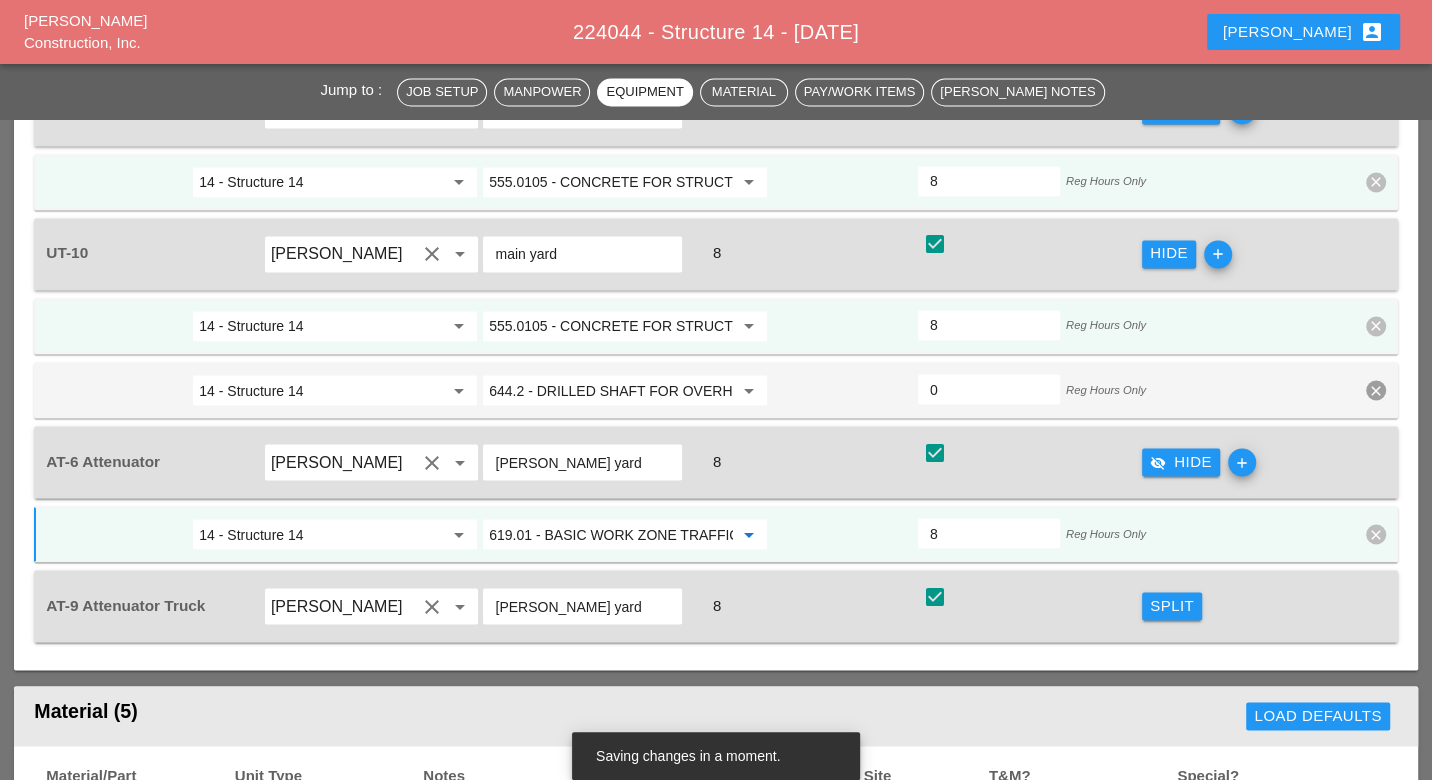 type on "619.01 - BASIC WORK ZONE TRAFFIC CONTROL" 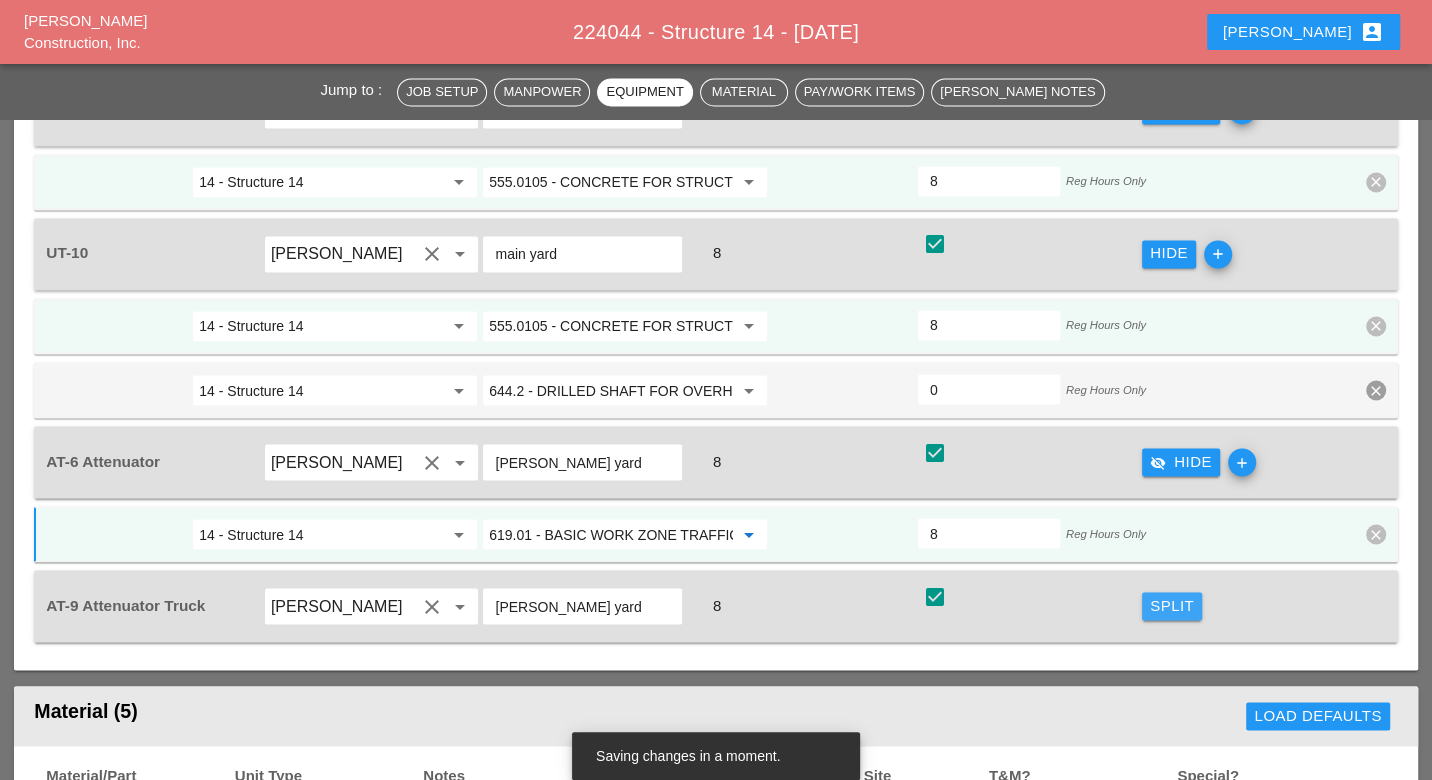 click on "Split" at bounding box center [1172, 605] 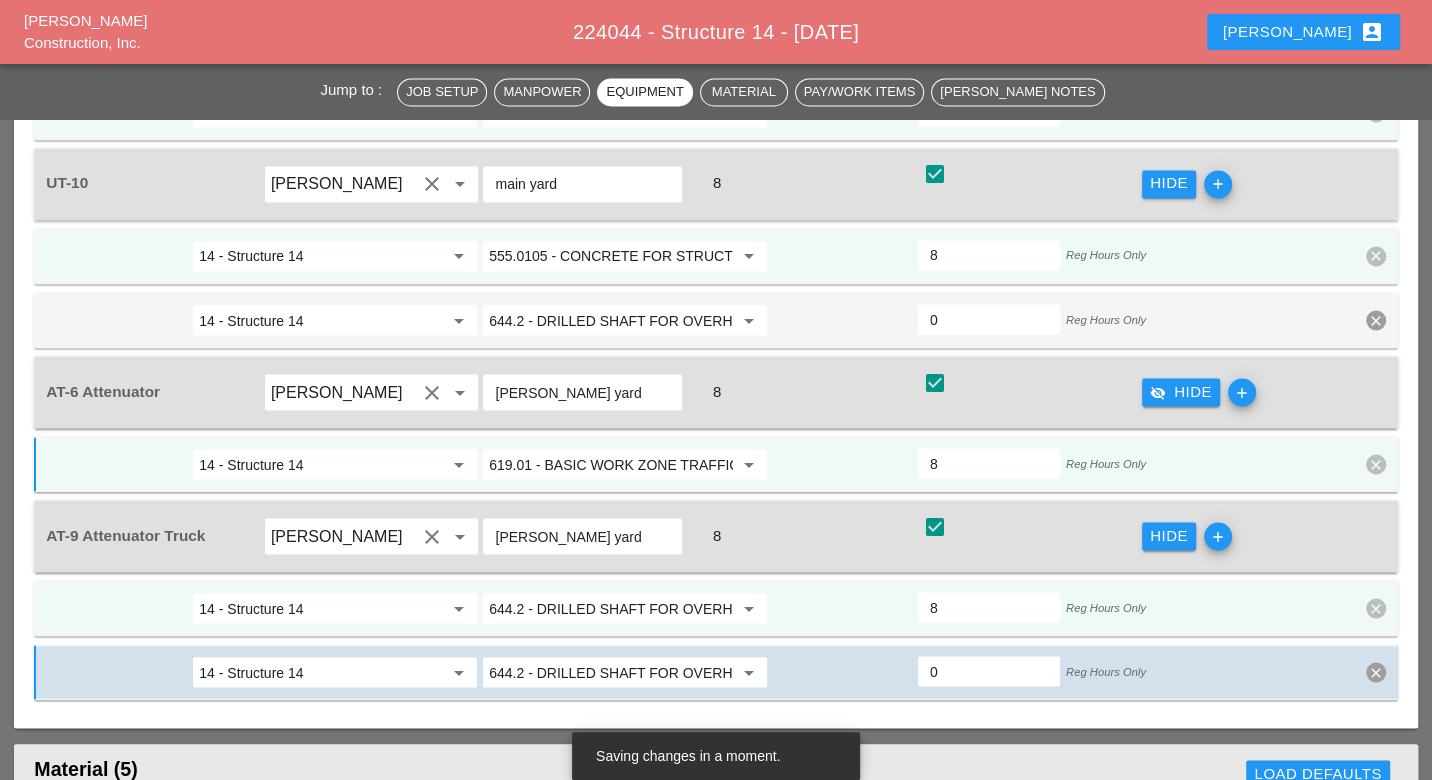 scroll, scrollTop: 2555, scrollLeft: 0, axis: vertical 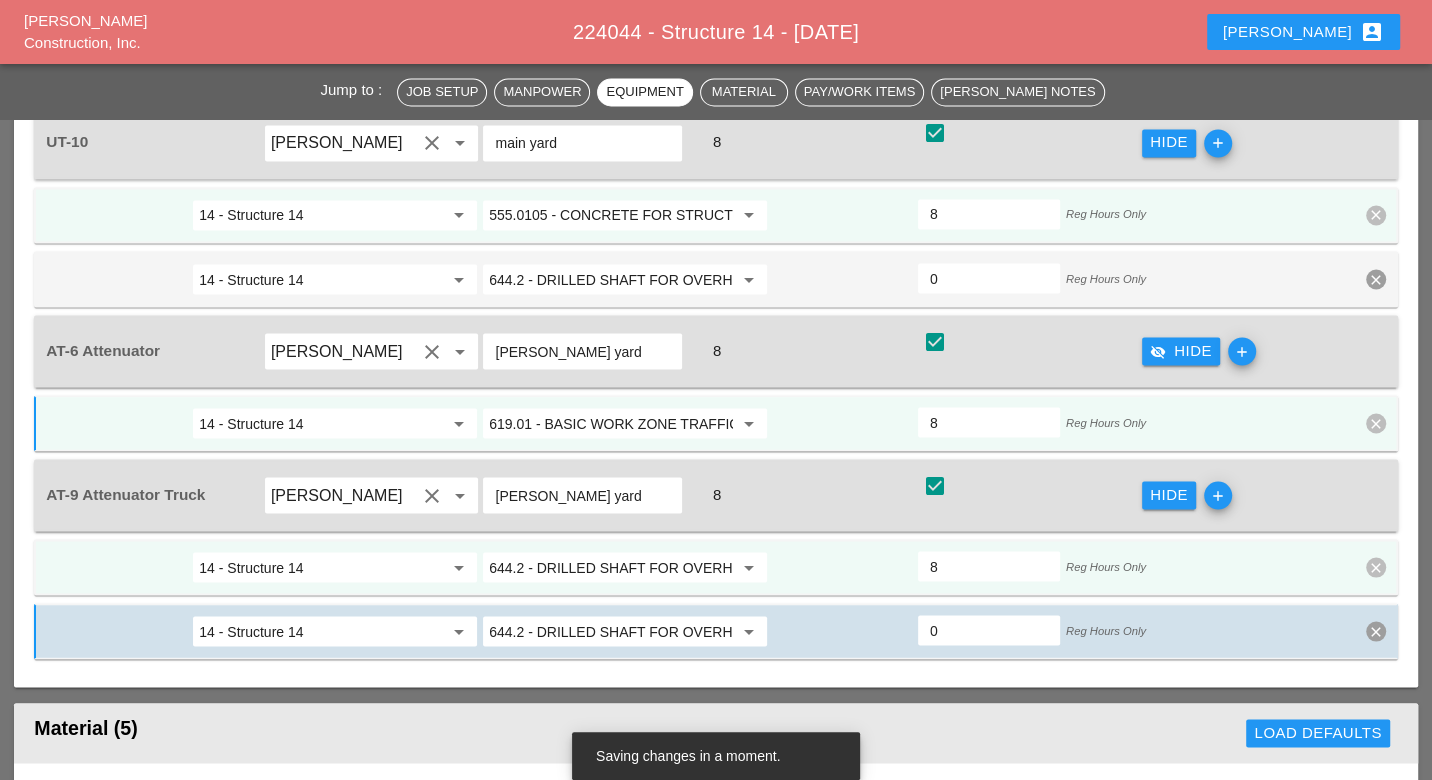 click on "644.2 - DRILLED SHAFT FOR OVERHEAD SIGN STRUCTUR" at bounding box center [611, 567] 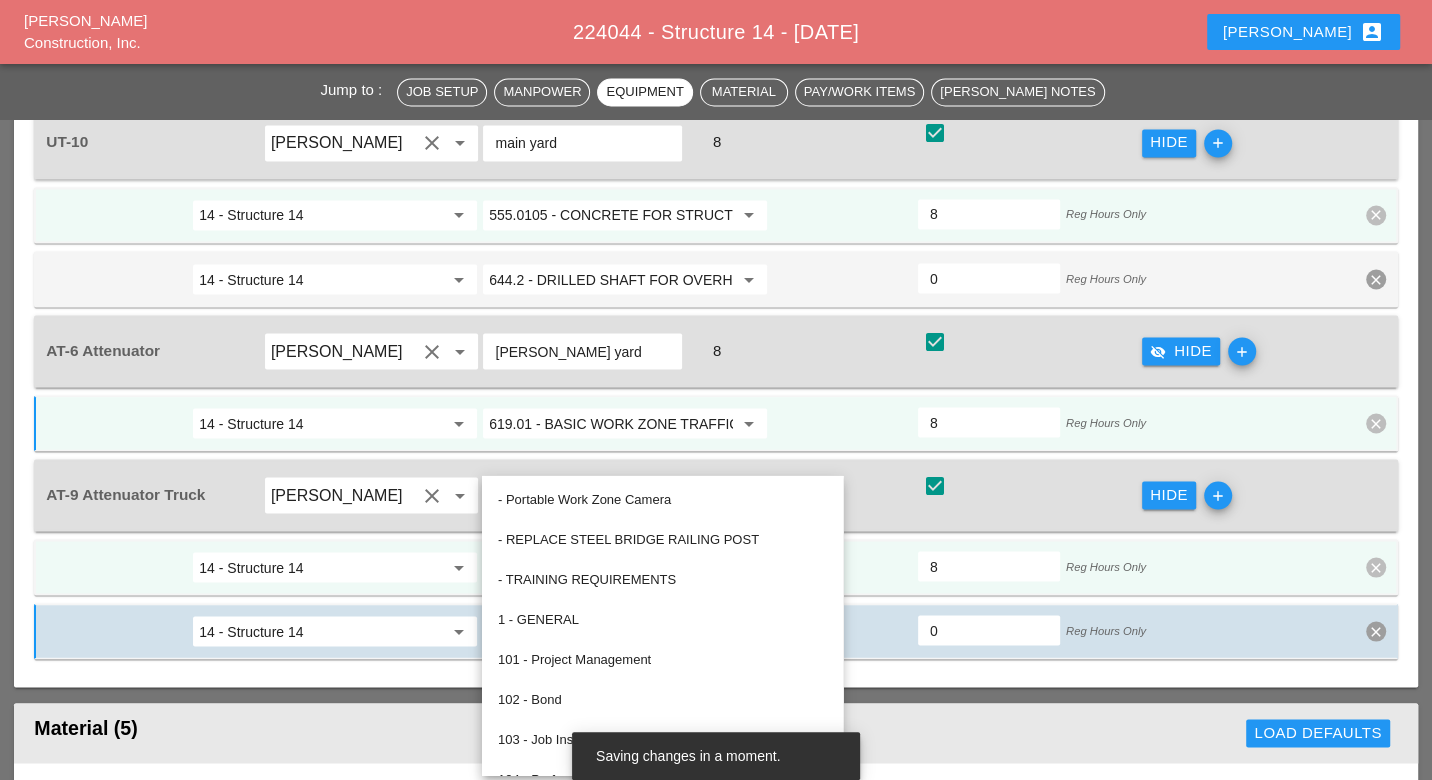 paste on "19.01" 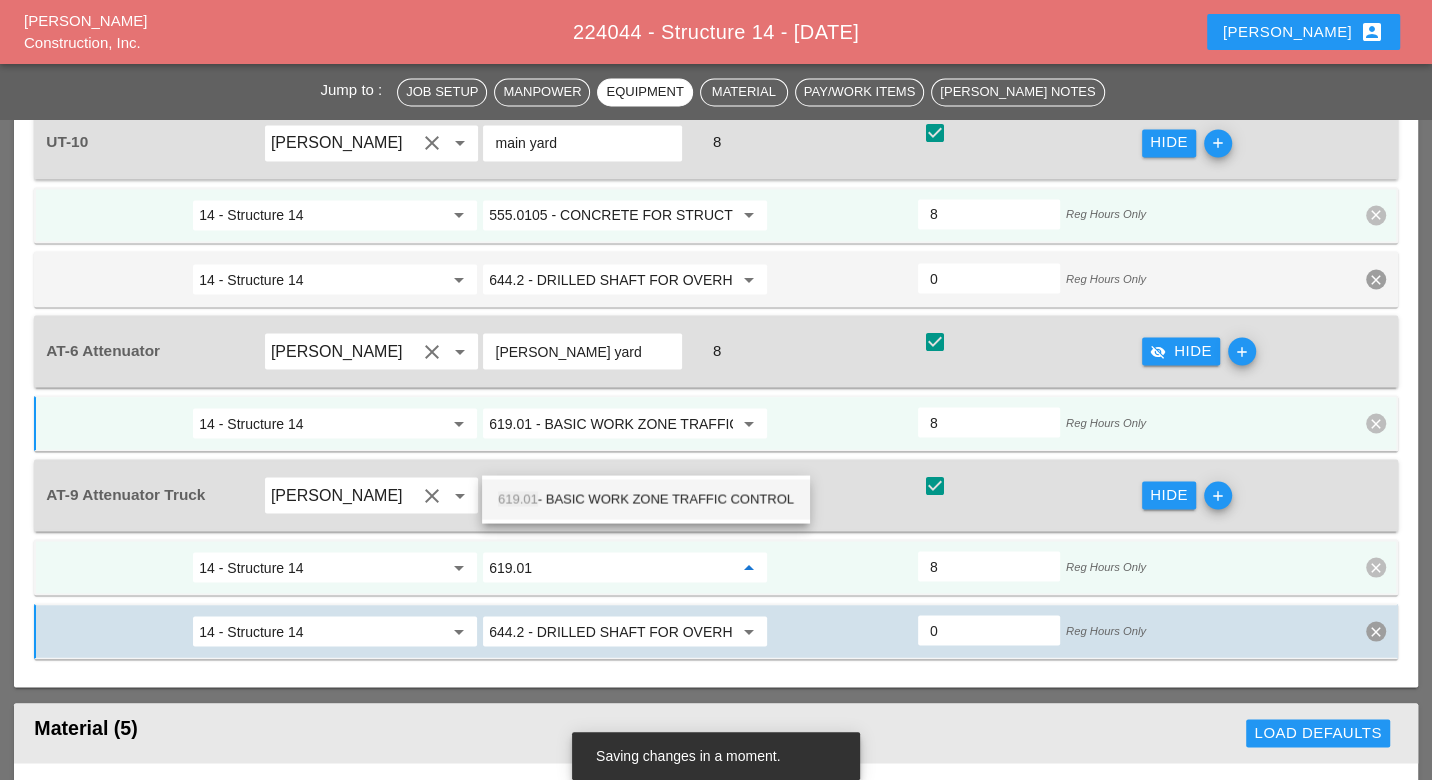 click on "619.01  - BASIC WORK ZONE TRAFFIC CONTROL" at bounding box center (646, 499) 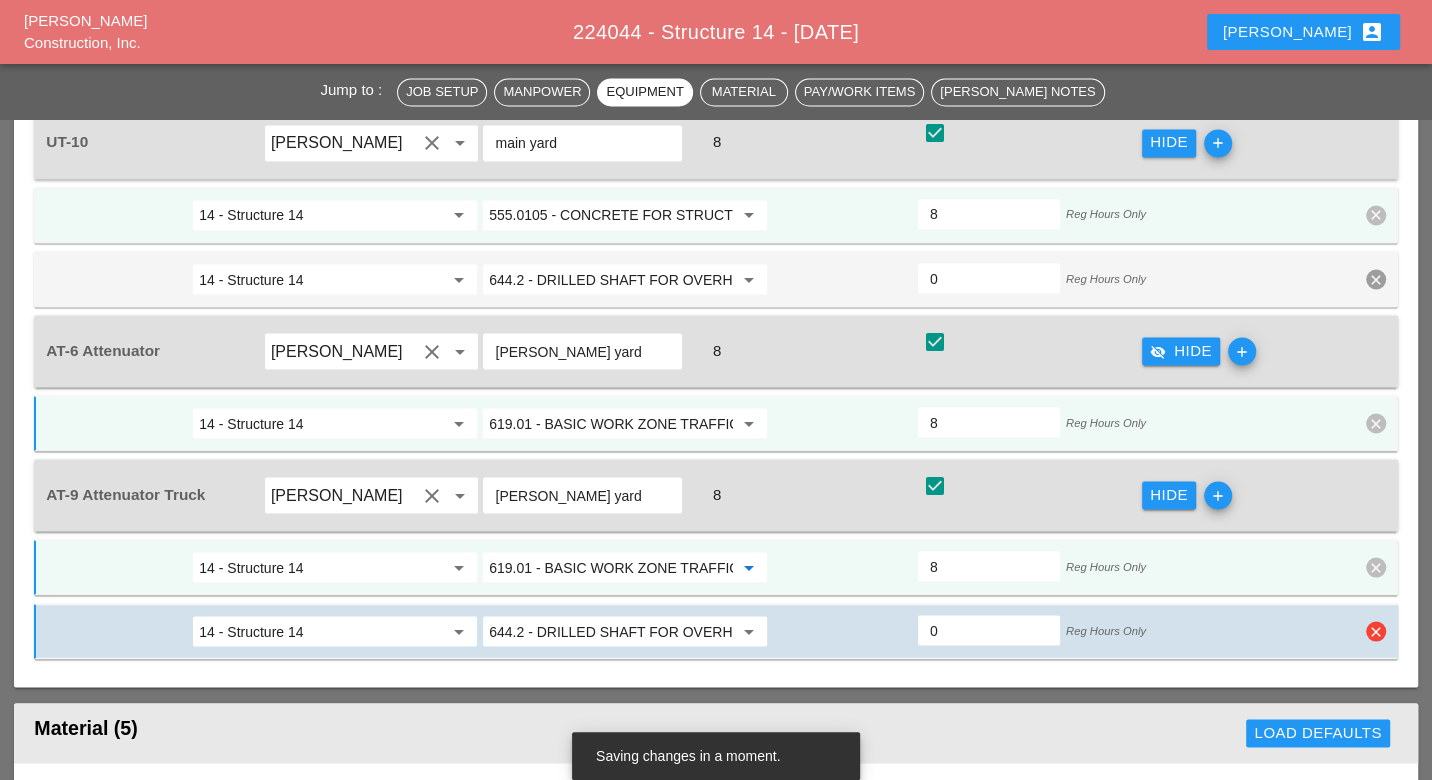 type on "619.01 - BASIC WORK ZONE TRAFFIC CONTROL" 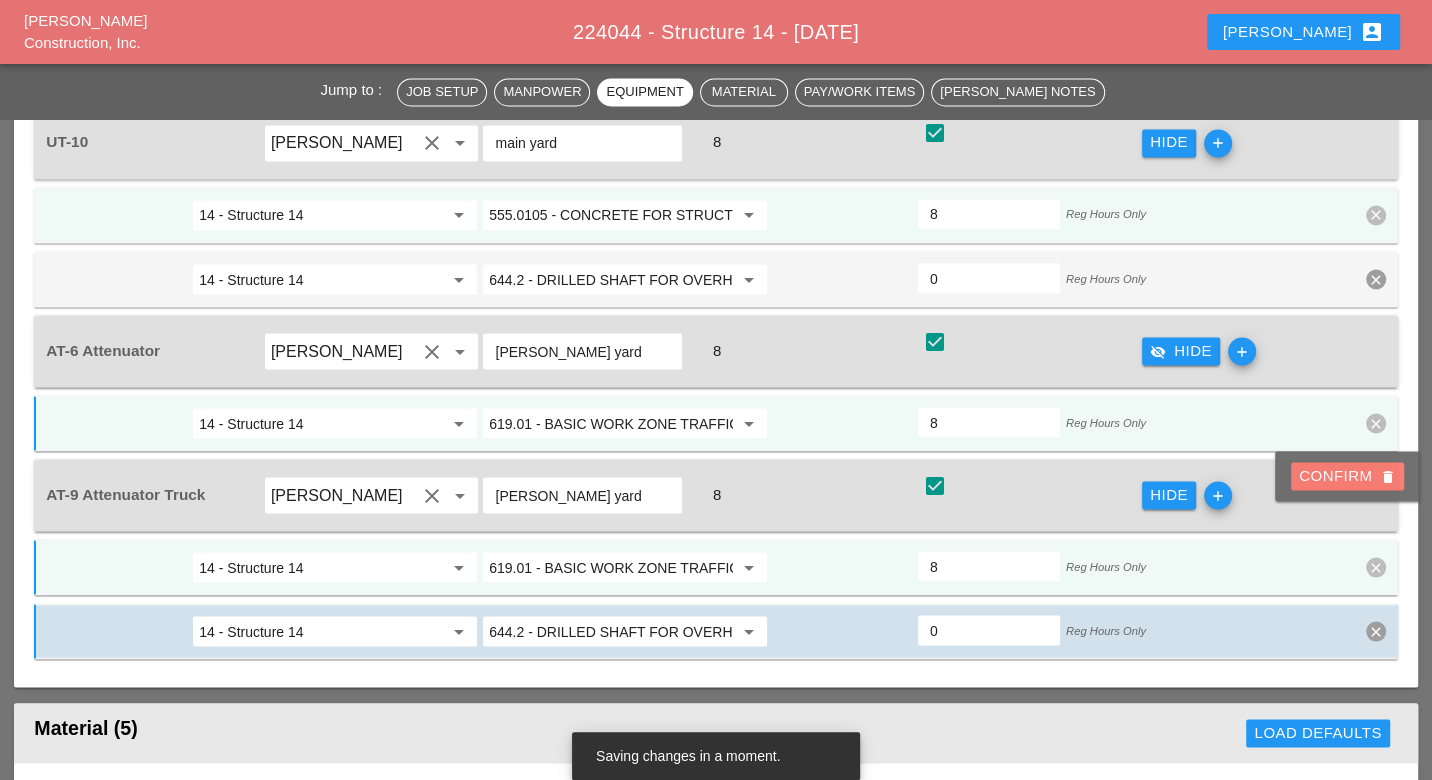 click on "Confirm delete" at bounding box center [1347, 475] 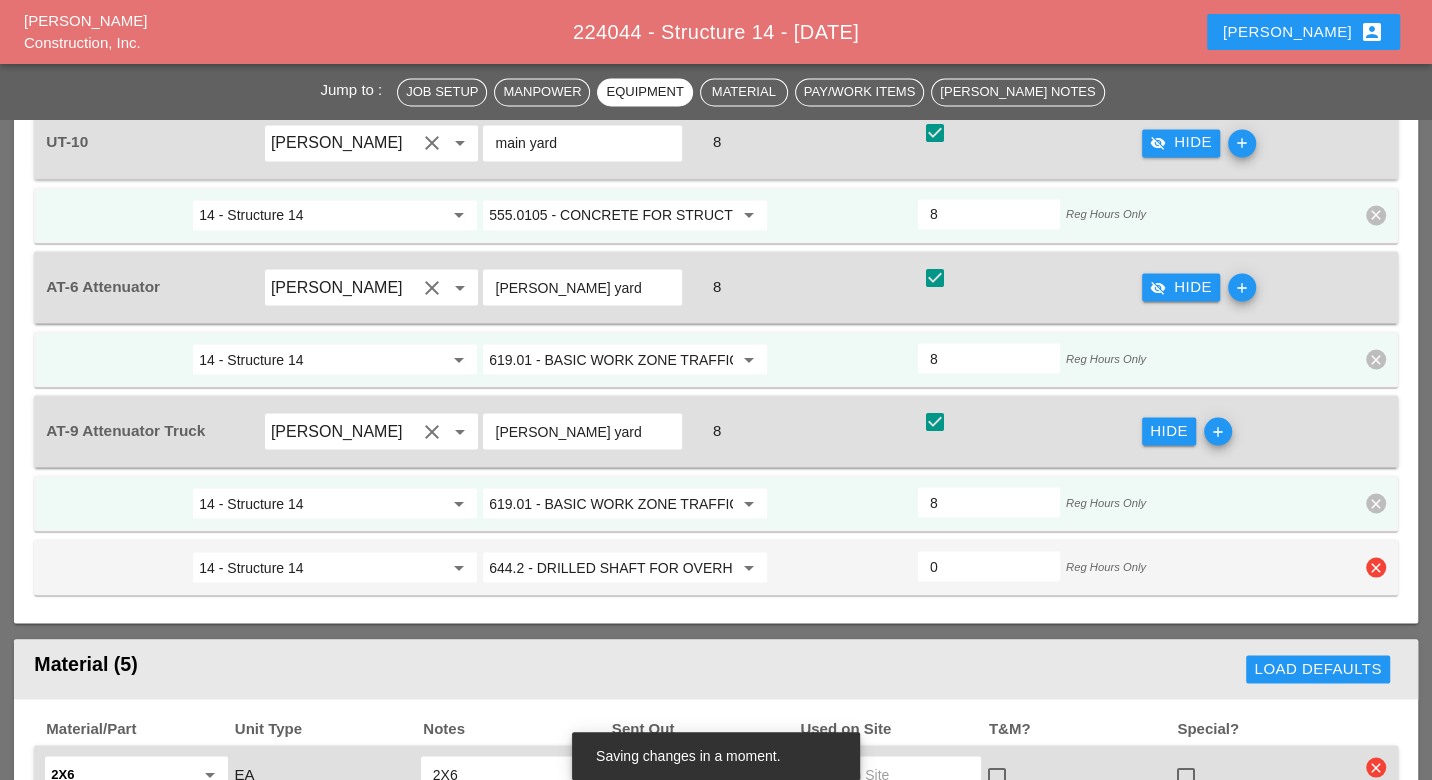 click on "clear" at bounding box center (1376, 567) 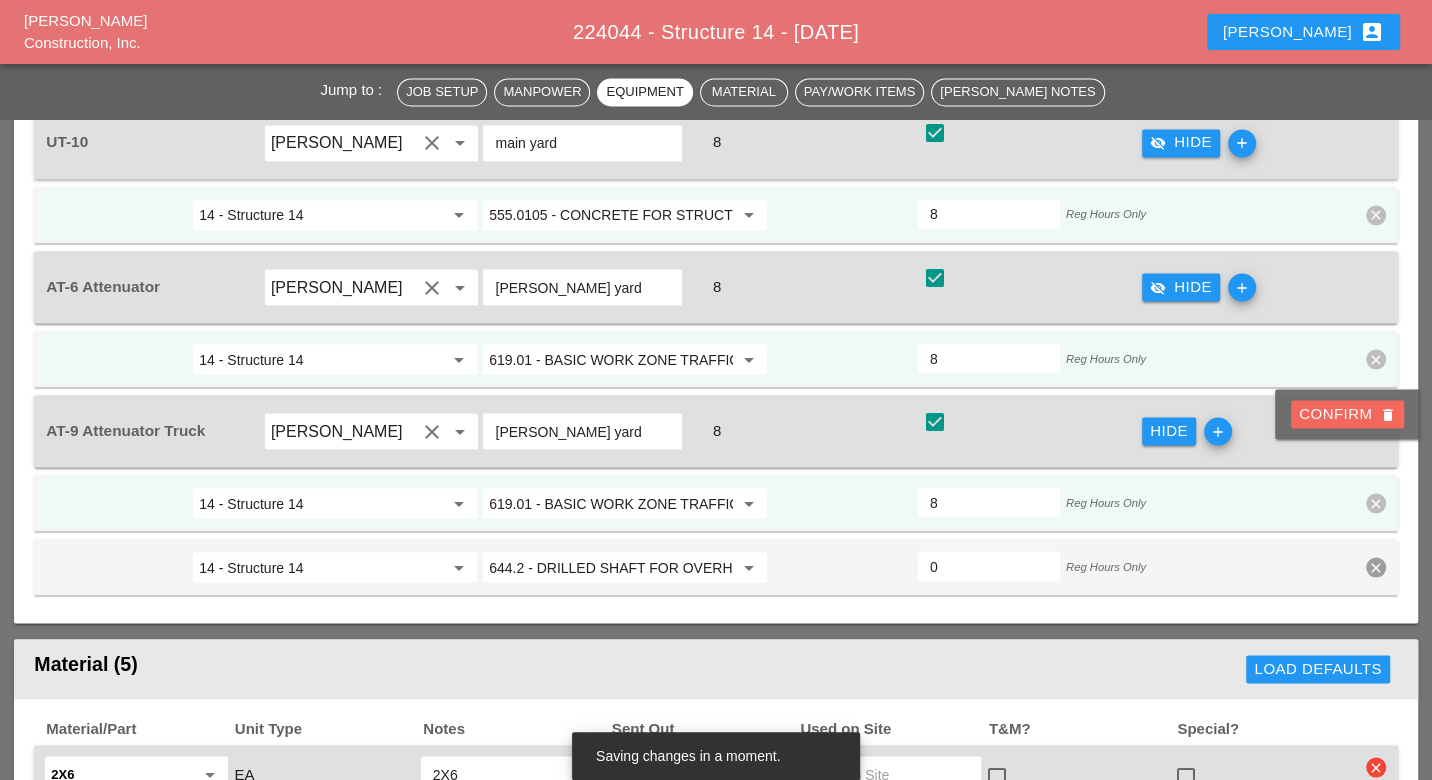 drag, startPoint x: 1354, startPoint y: 417, endPoint x: 1139, endPoint y: 424, distance: 215.11392 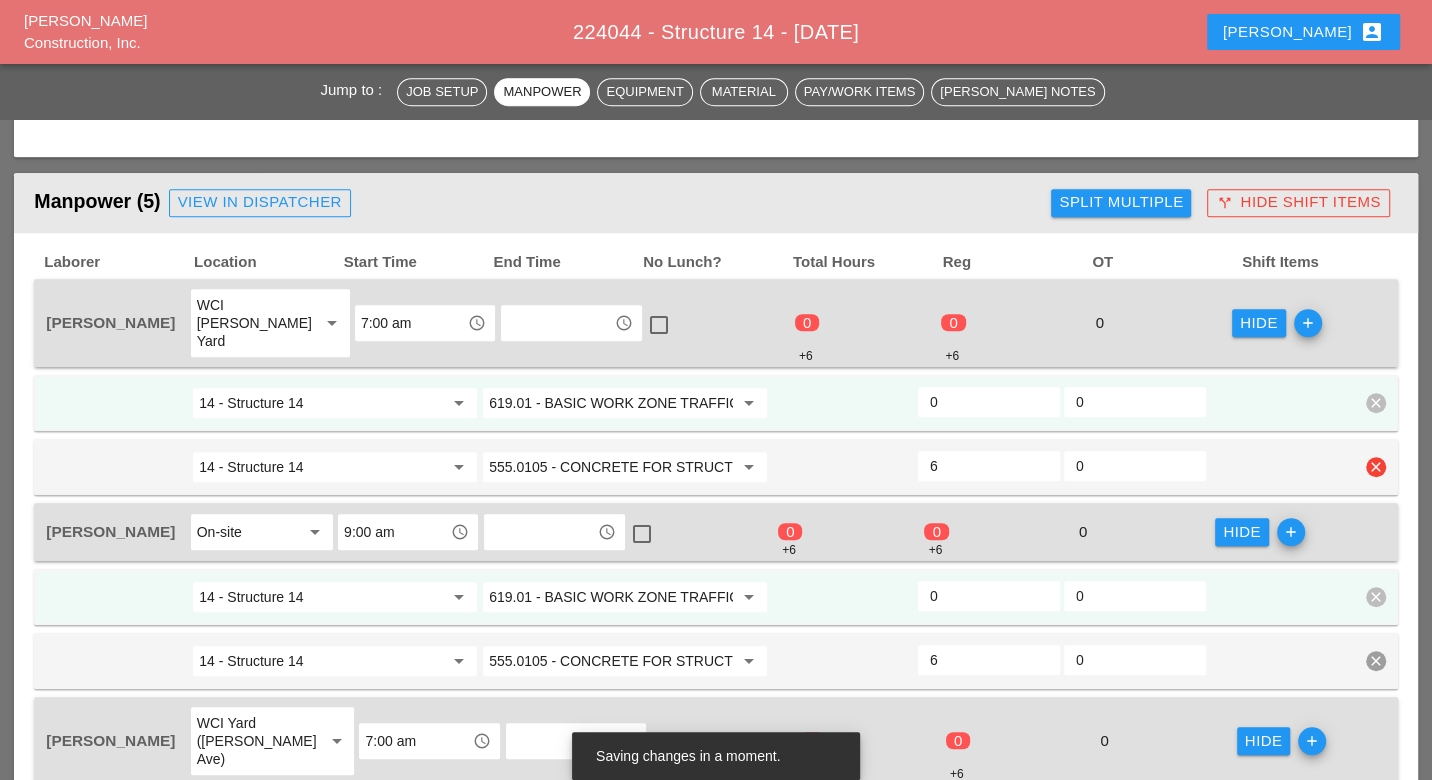 scroll, scrollTop: 888, scrollLeft: 0, axis: vertical 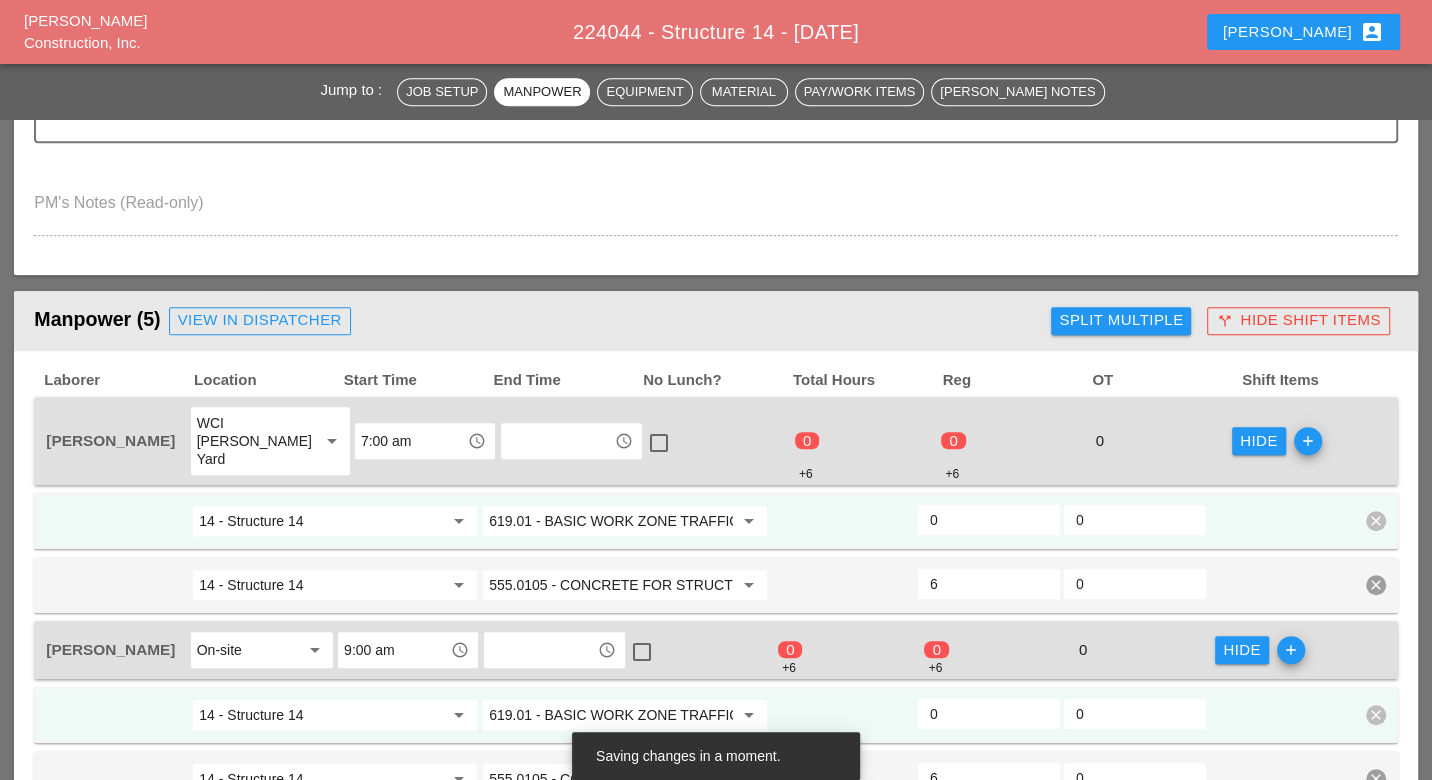 click on "0" at bounding box center [989, 520] 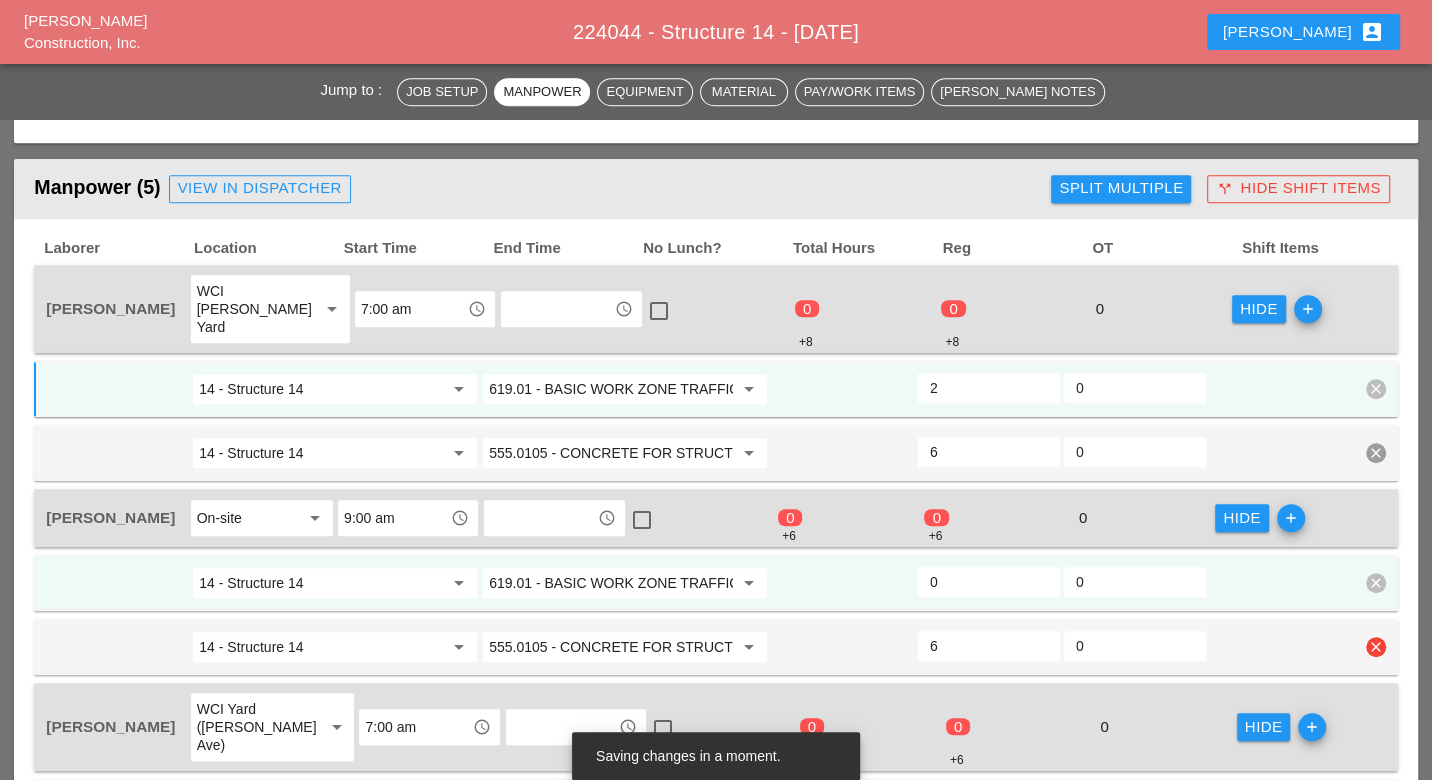 scroll, scrollTop: 1111, scrollLeft: 0, axis: vertical 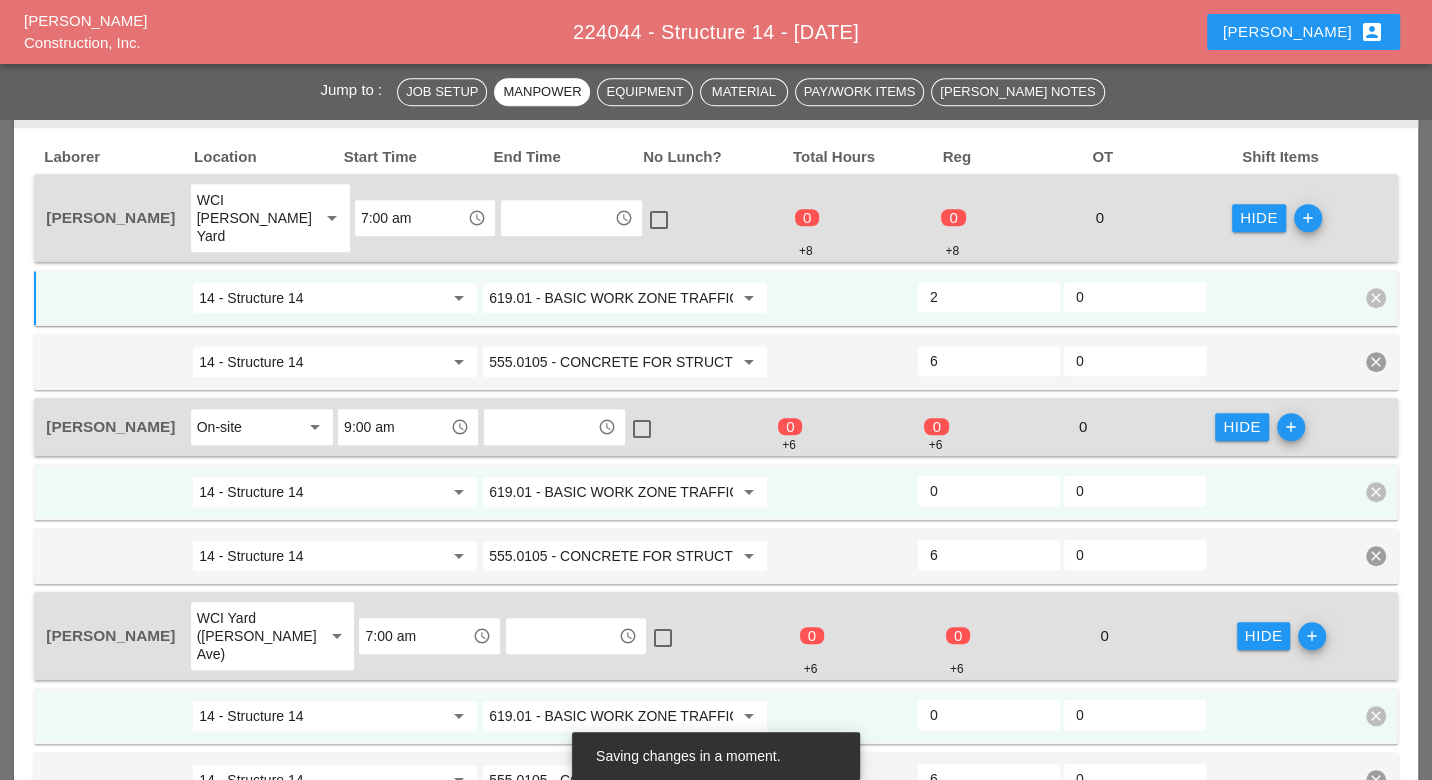 type on "2" 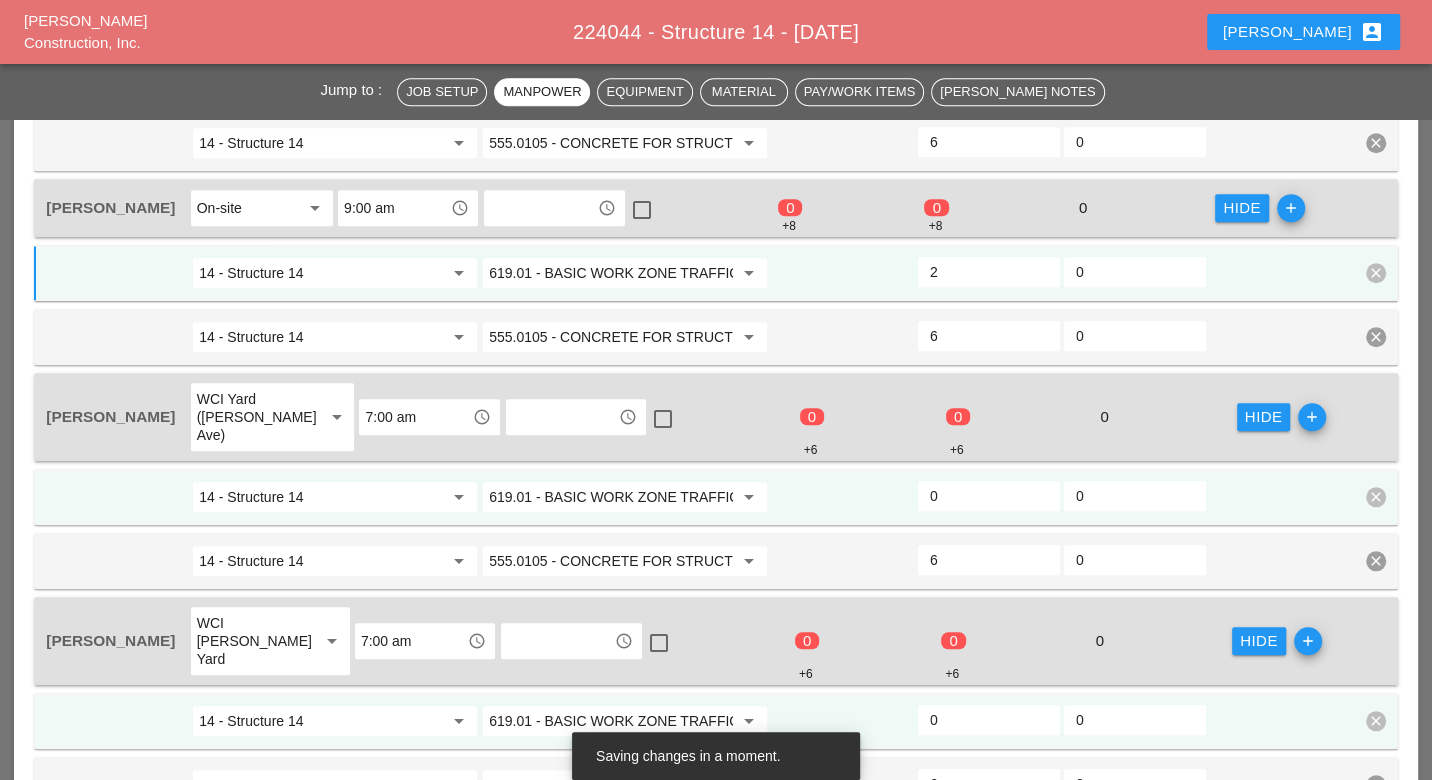 scroll, scrollTop: 1333, scrollLeft: 0, axis: vertical 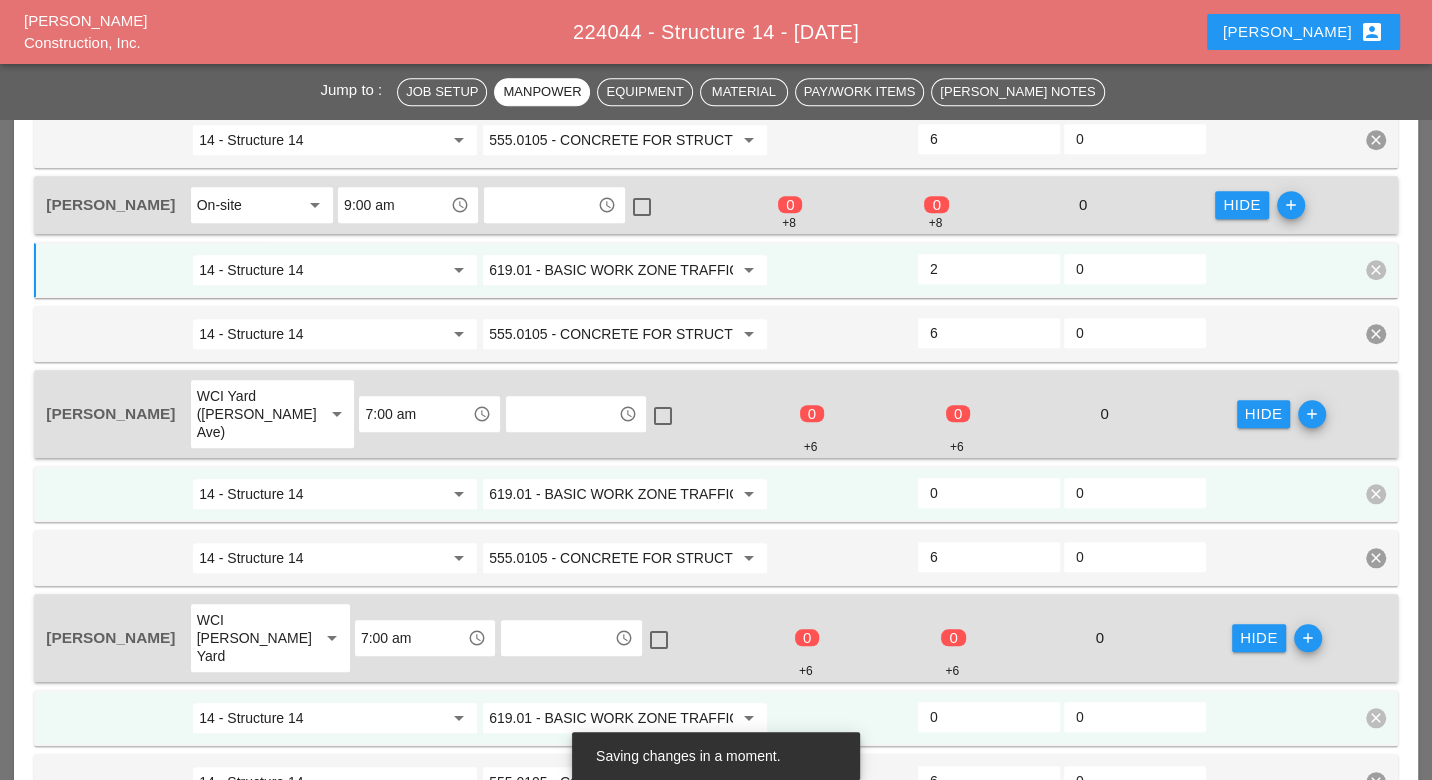 type on "2" 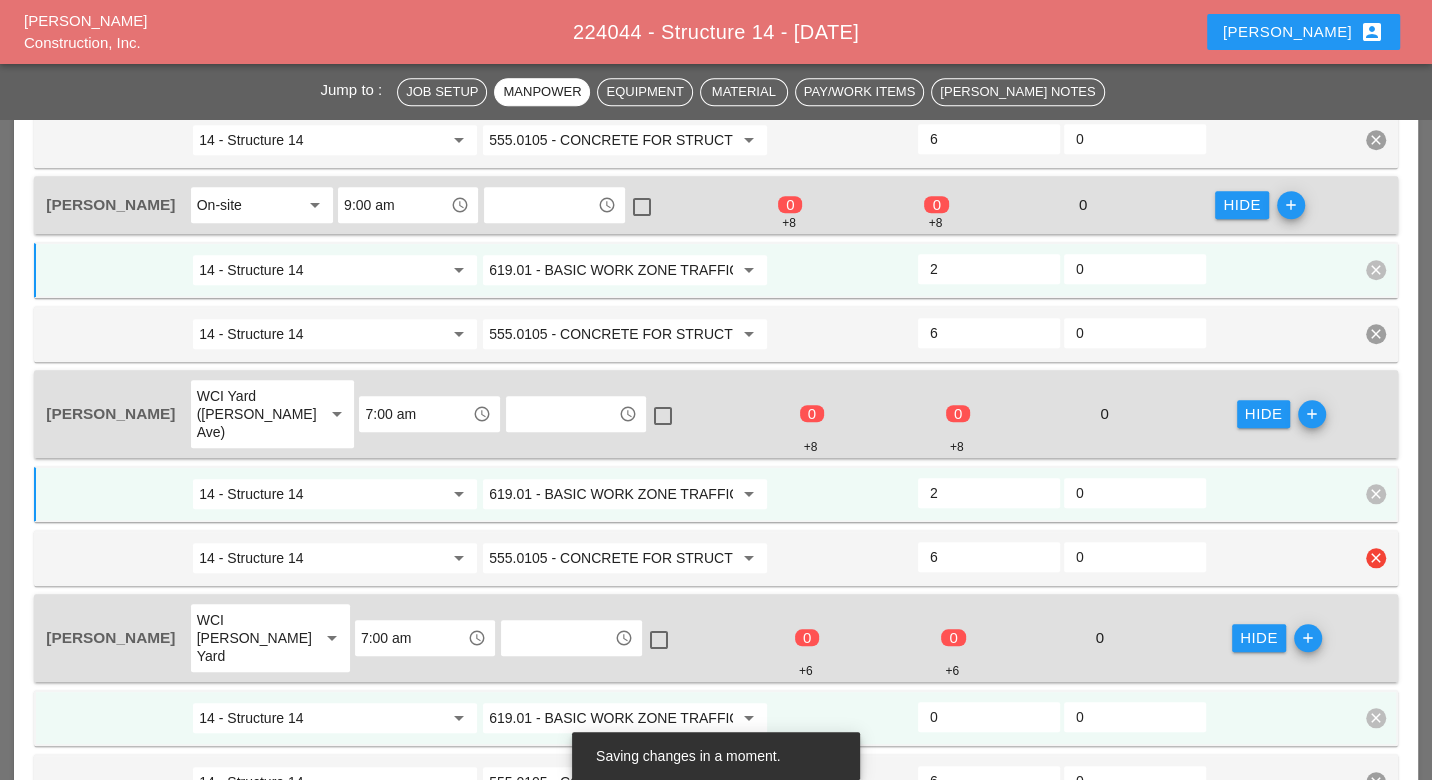 scroll, scrollTop: 1444, scrollLeft: 0, axis: vertical 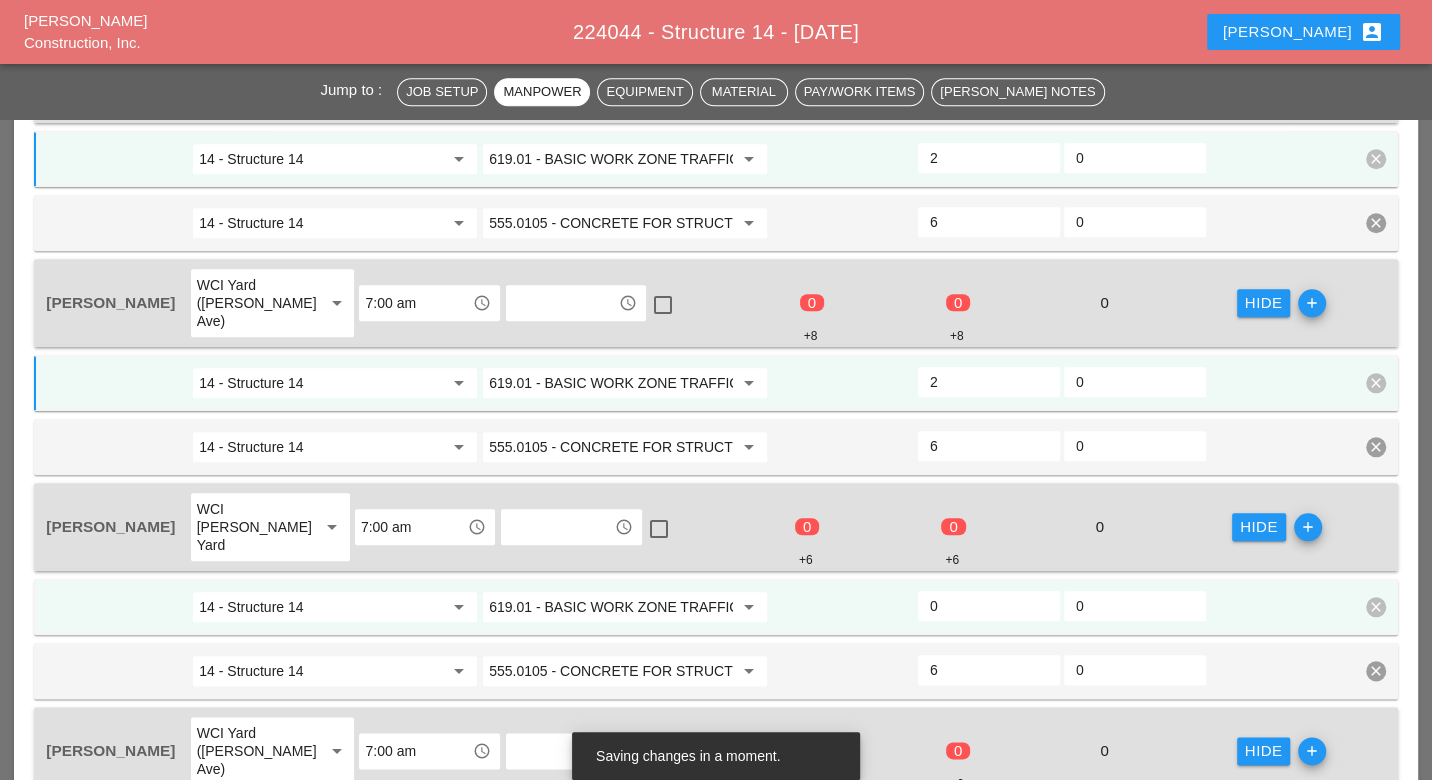 type on "2" 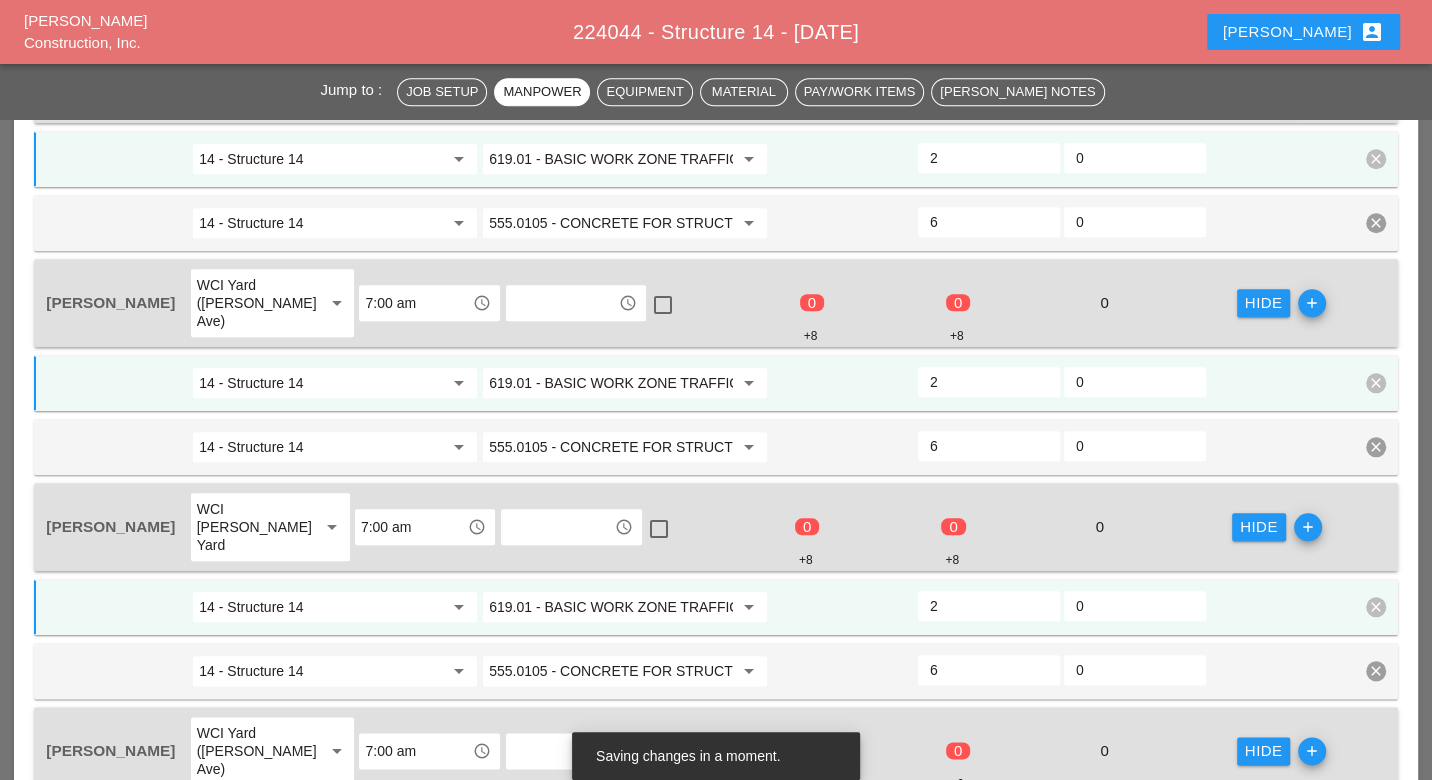 scroll, scrollTop: 1666, scrollLeft: 0, axis: vertical 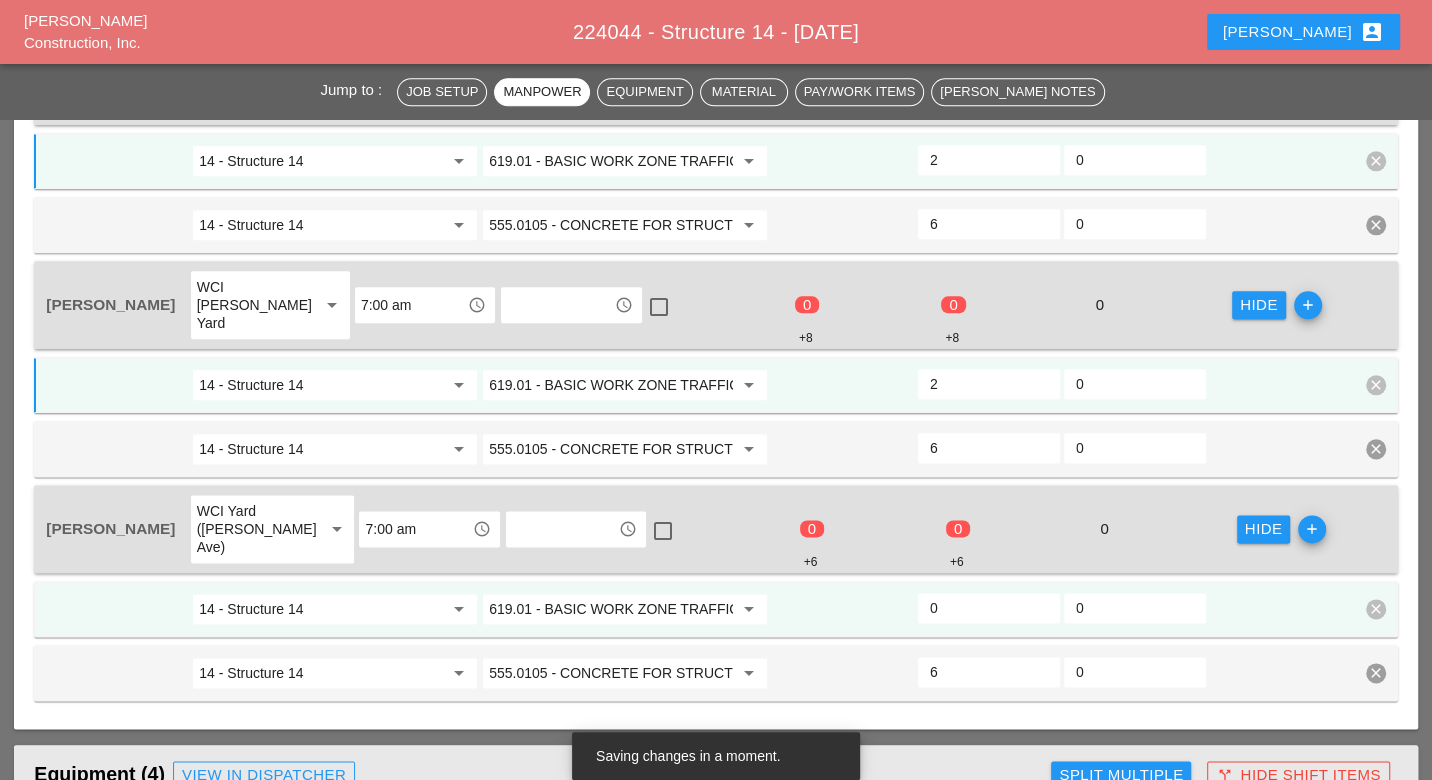type on "2" 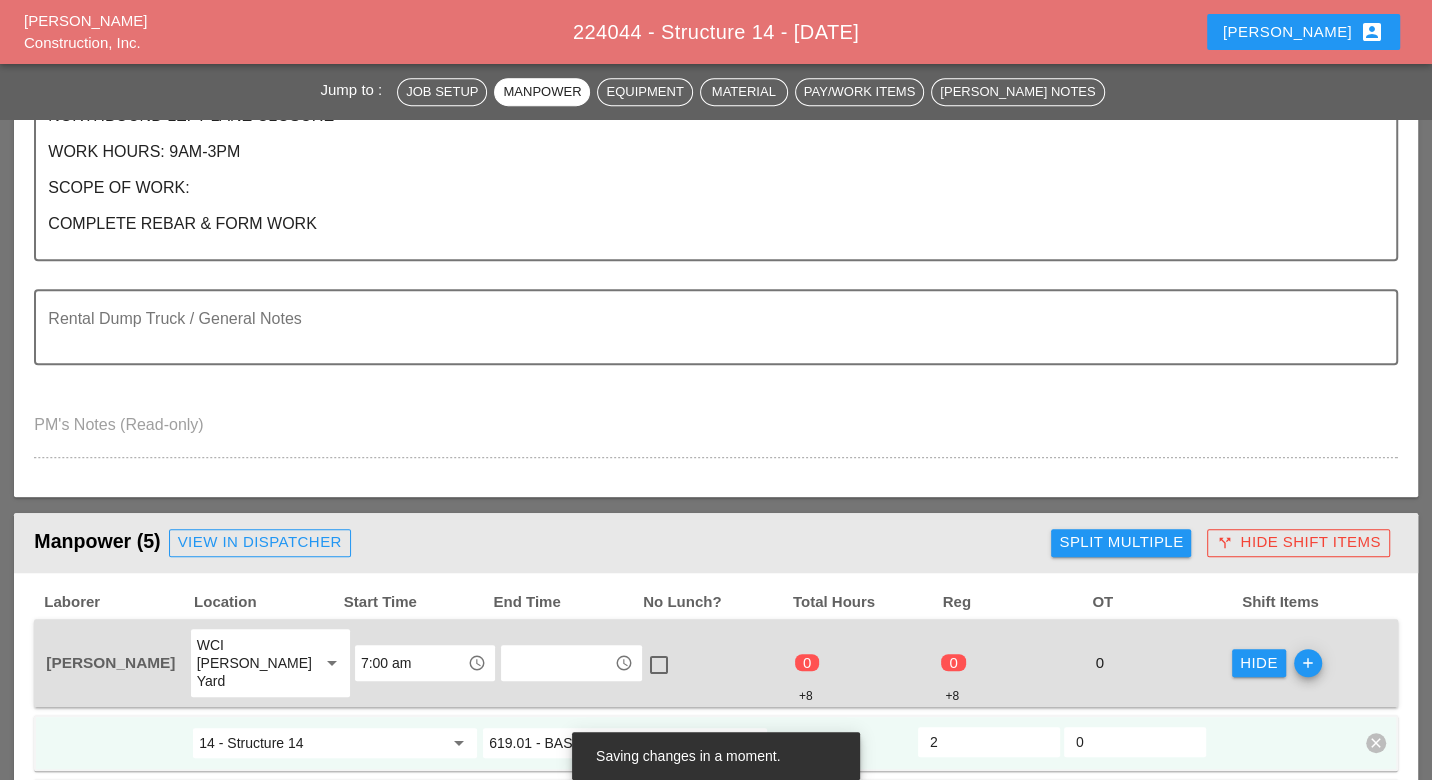 scroll, scrollTop: 0, scrollLeft: 0, axis: both 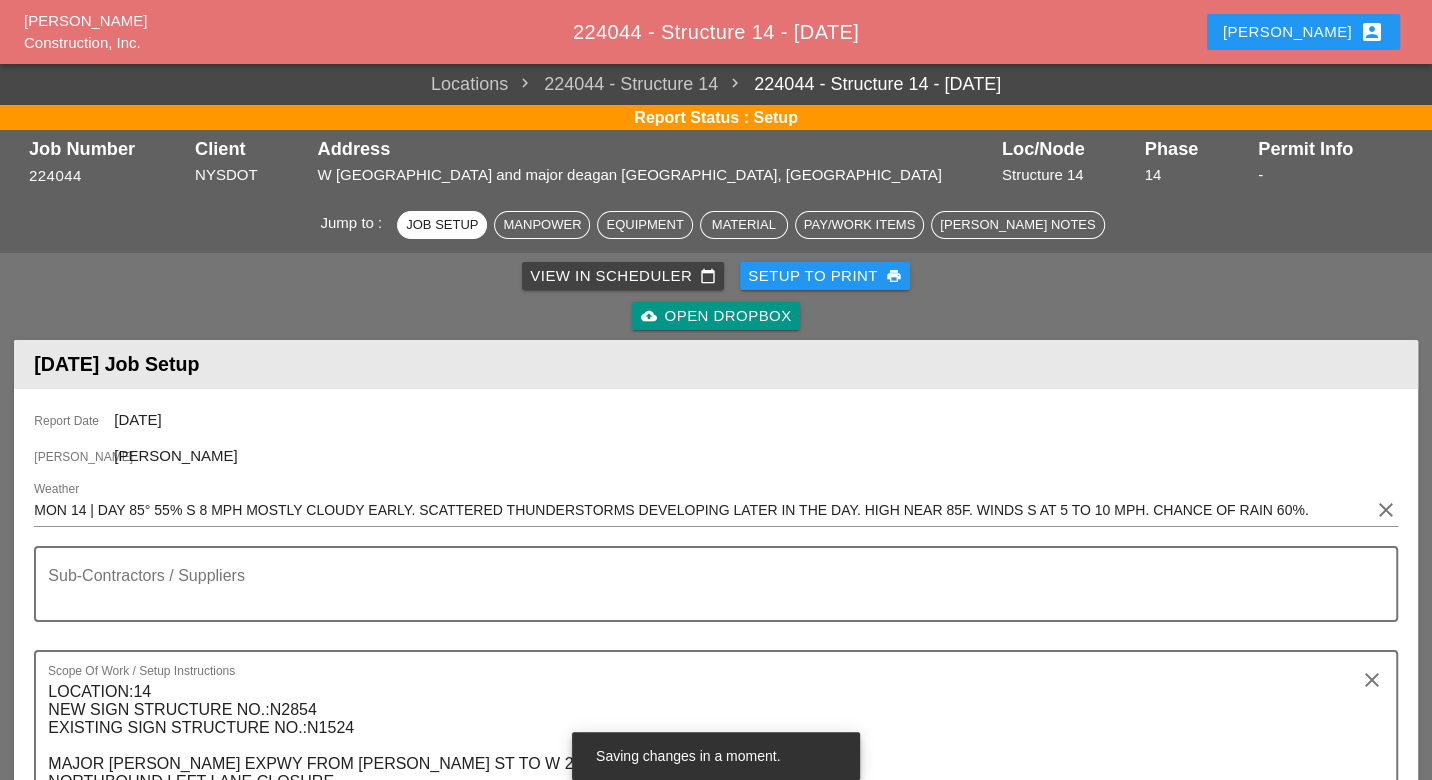 type on "2" 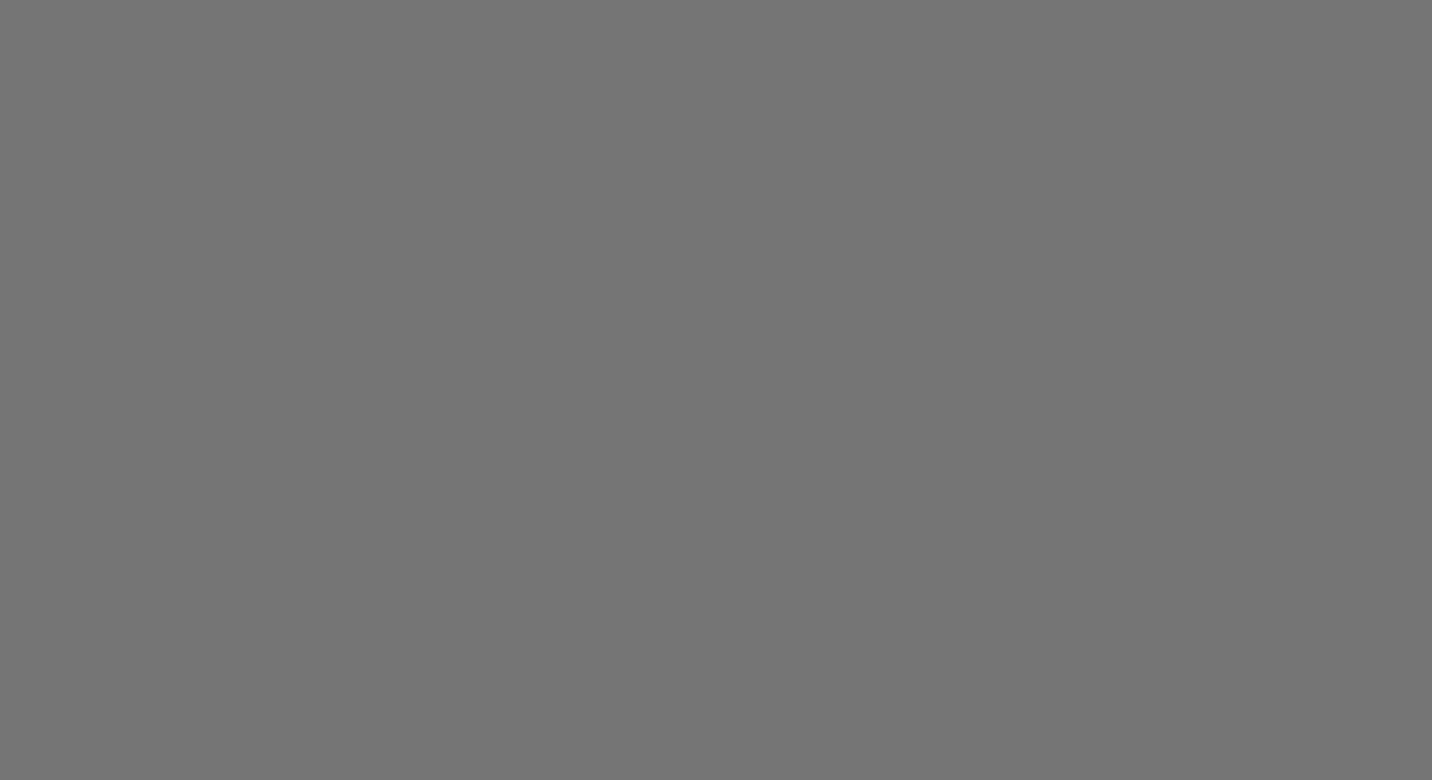 scroll, scrollTop: 0, scrollLeft: 0, axis: both 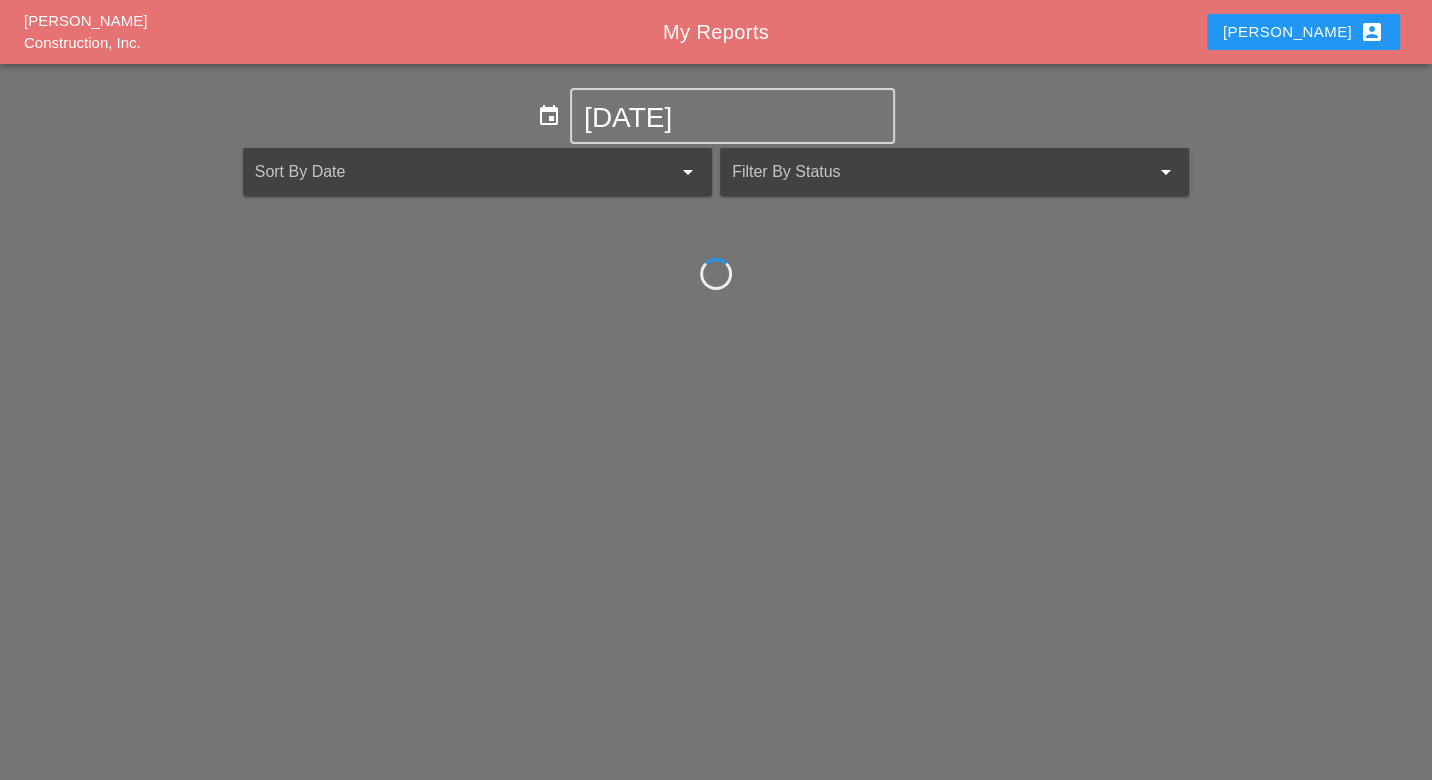 click on "Luca account_box" at bounding box center (1303, 32) 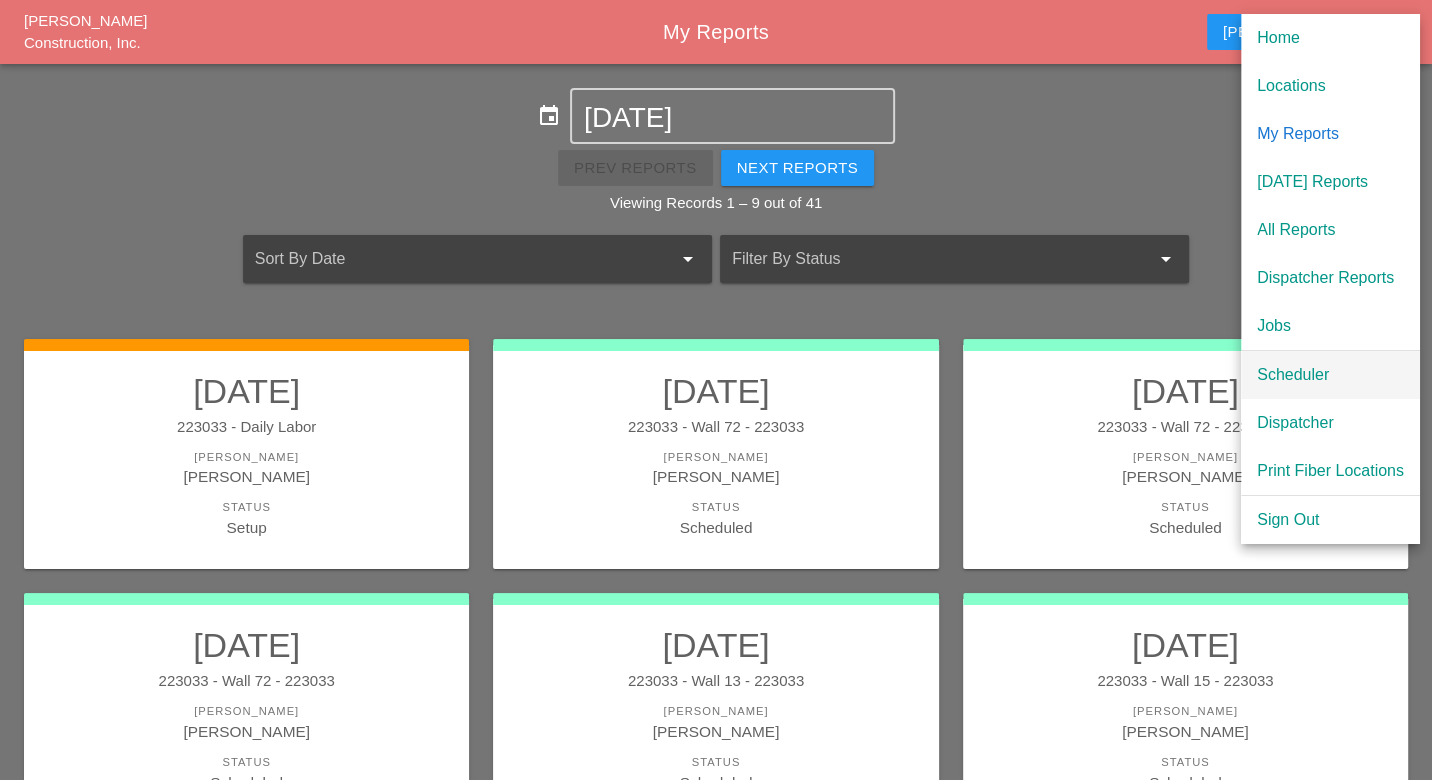 click on "Scheduler" at bounding box center (1330, 375) 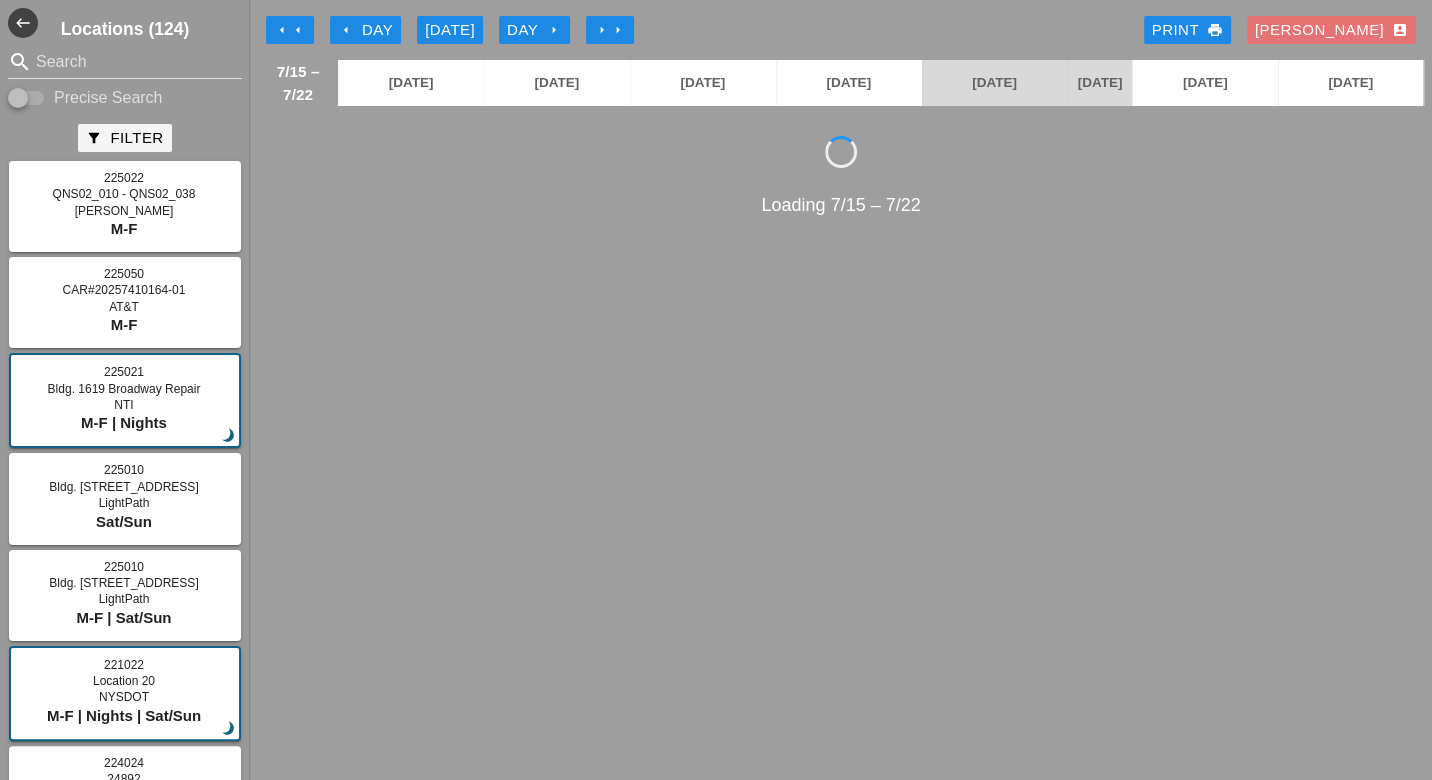 click on "arrow_left Day" at bounding box center (365, 30) 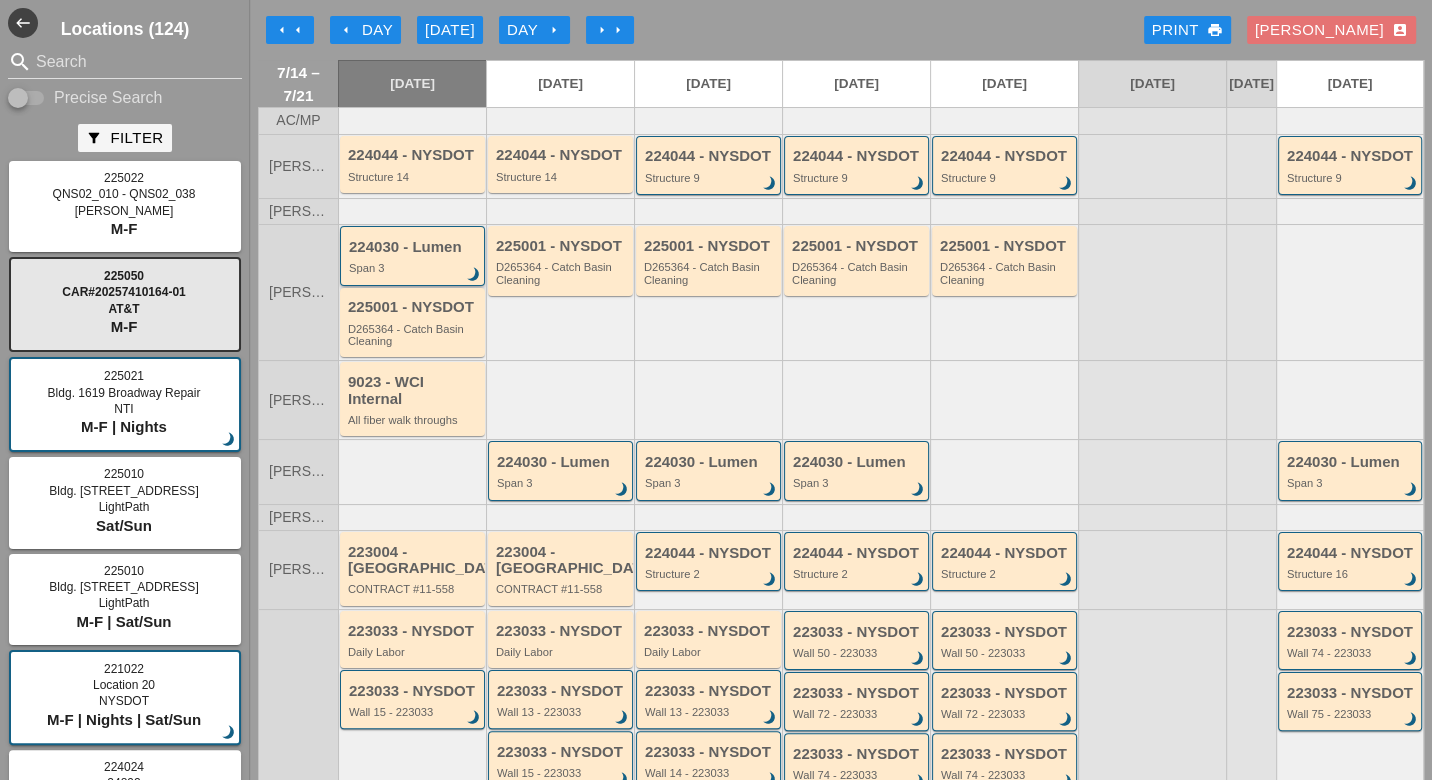click on "Span 3" at bounding box center [414, 268] 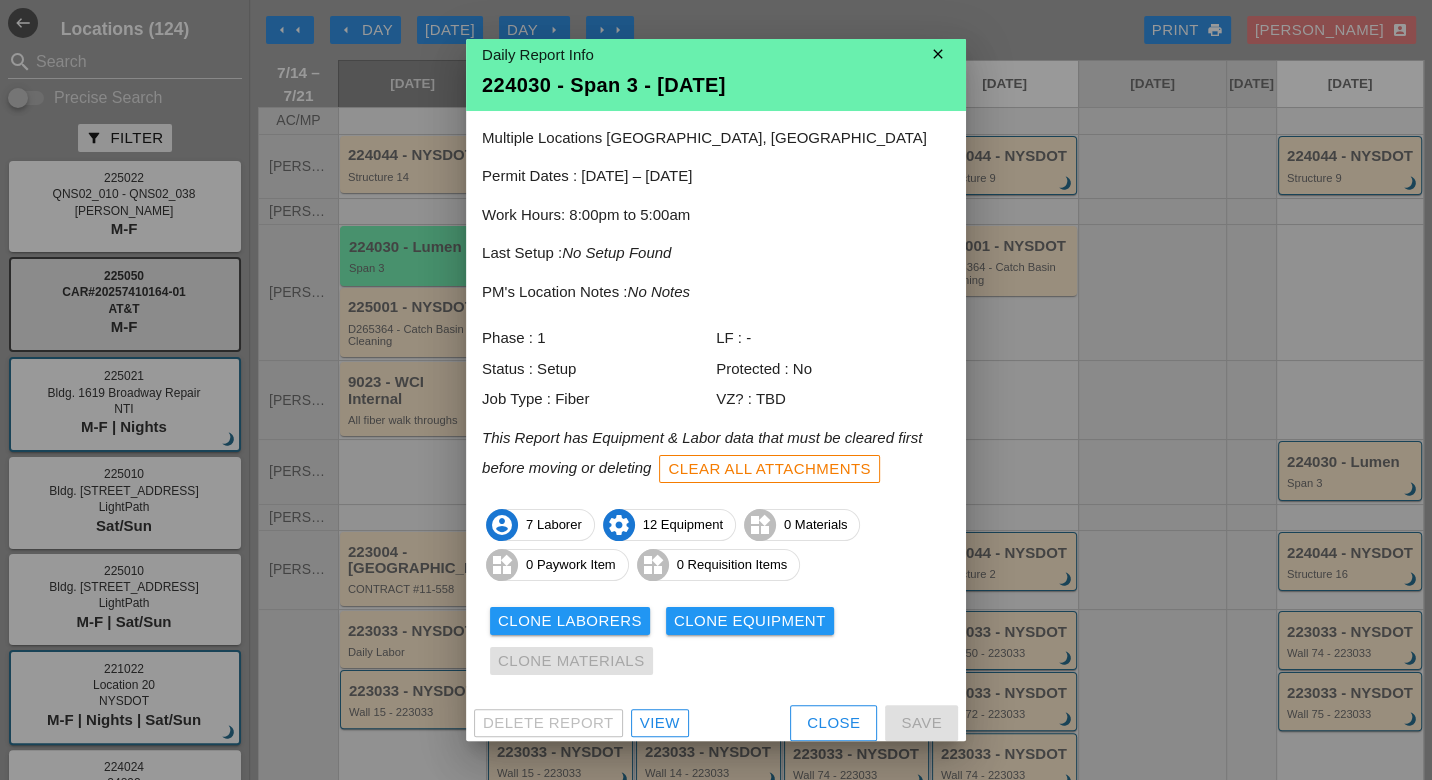 scroll, scrollTop: 17, scrollLeft: 0, axis: vertical 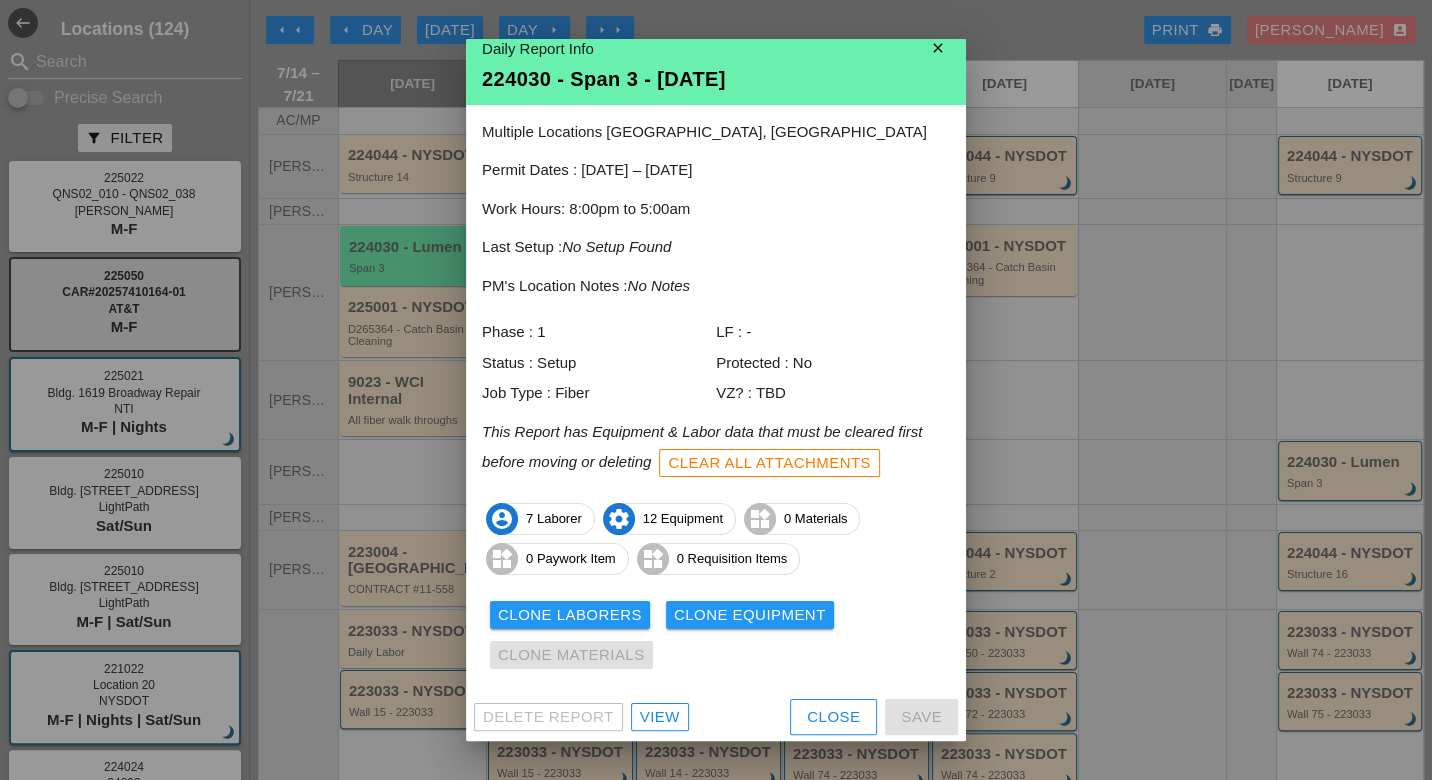 click on "View" at bounding box center [660, 717] 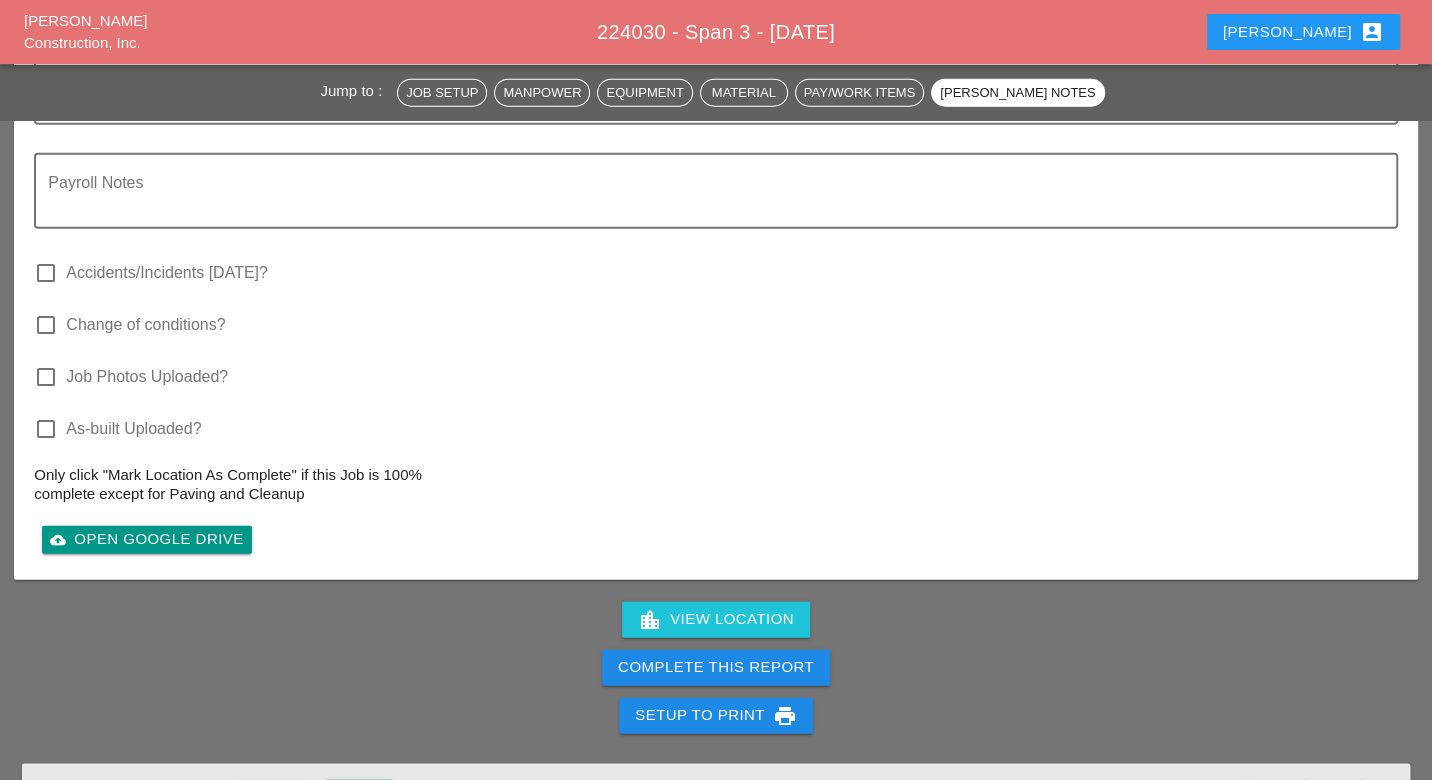 scroll, scrollTop: 3412, scrollLeft: 0, axis: vertical 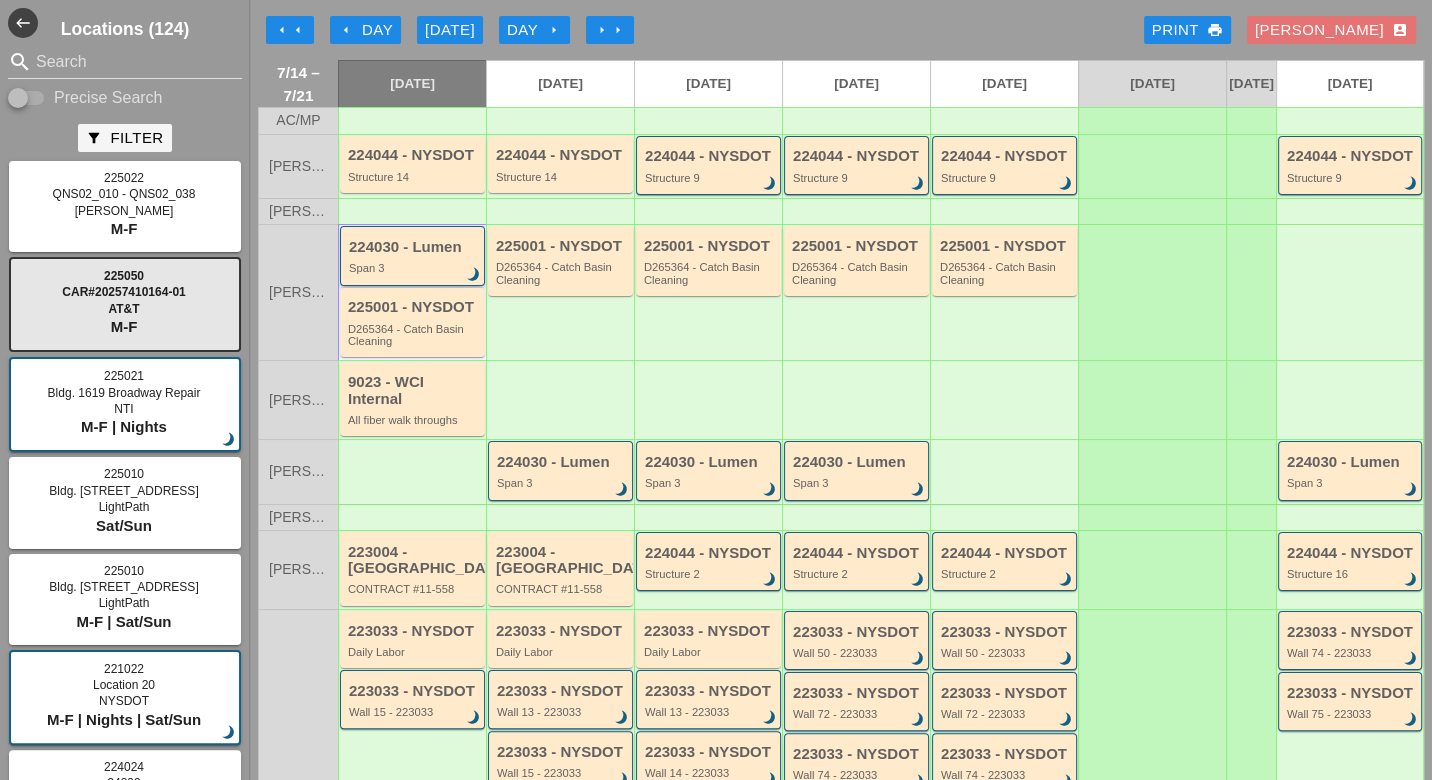 type 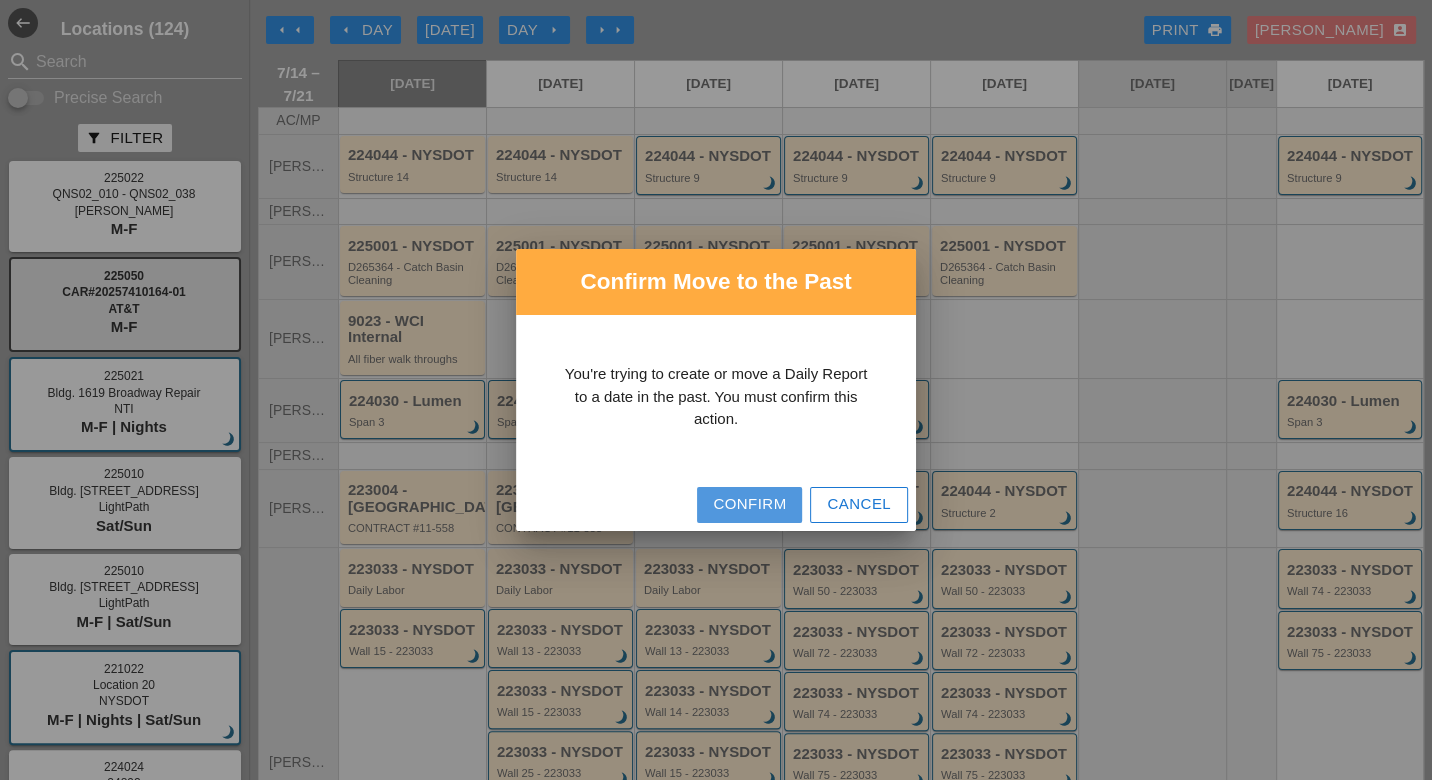 click on "Confirm" at bounding box center (749, 504) 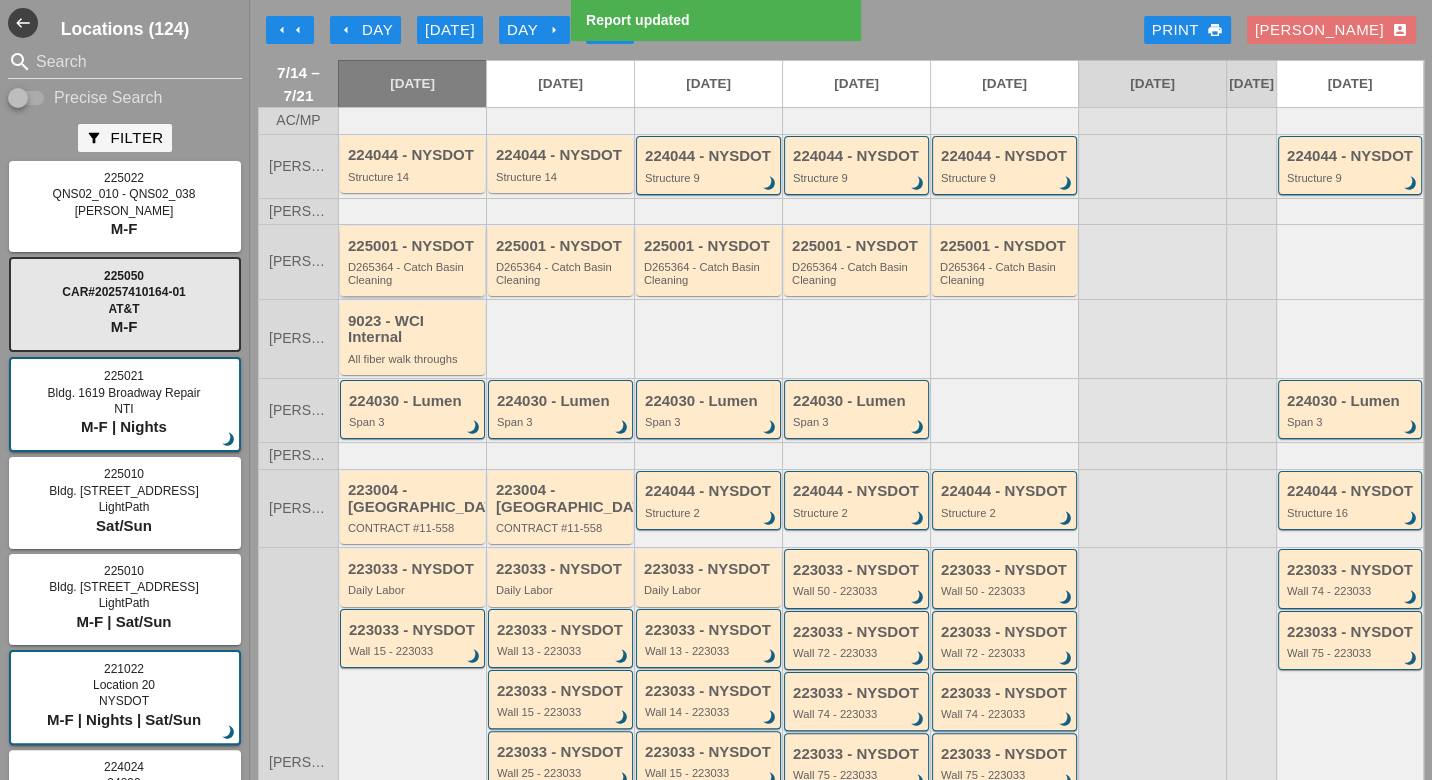 click on "D265364 - Catch Basin Cleaning" at bounding box center [414, 273] 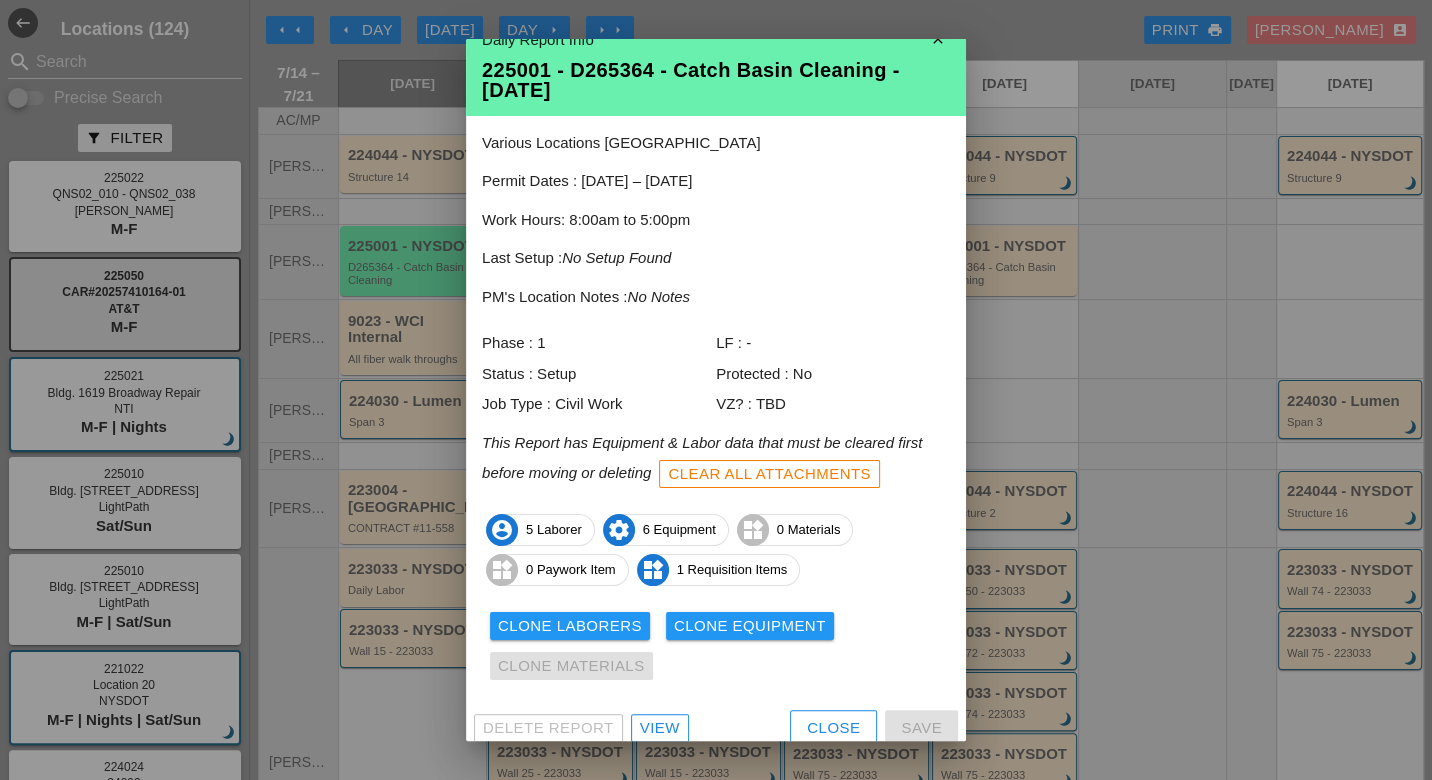 scroll, scrollTop: 38, scrollLeft: 0, axis: vertical 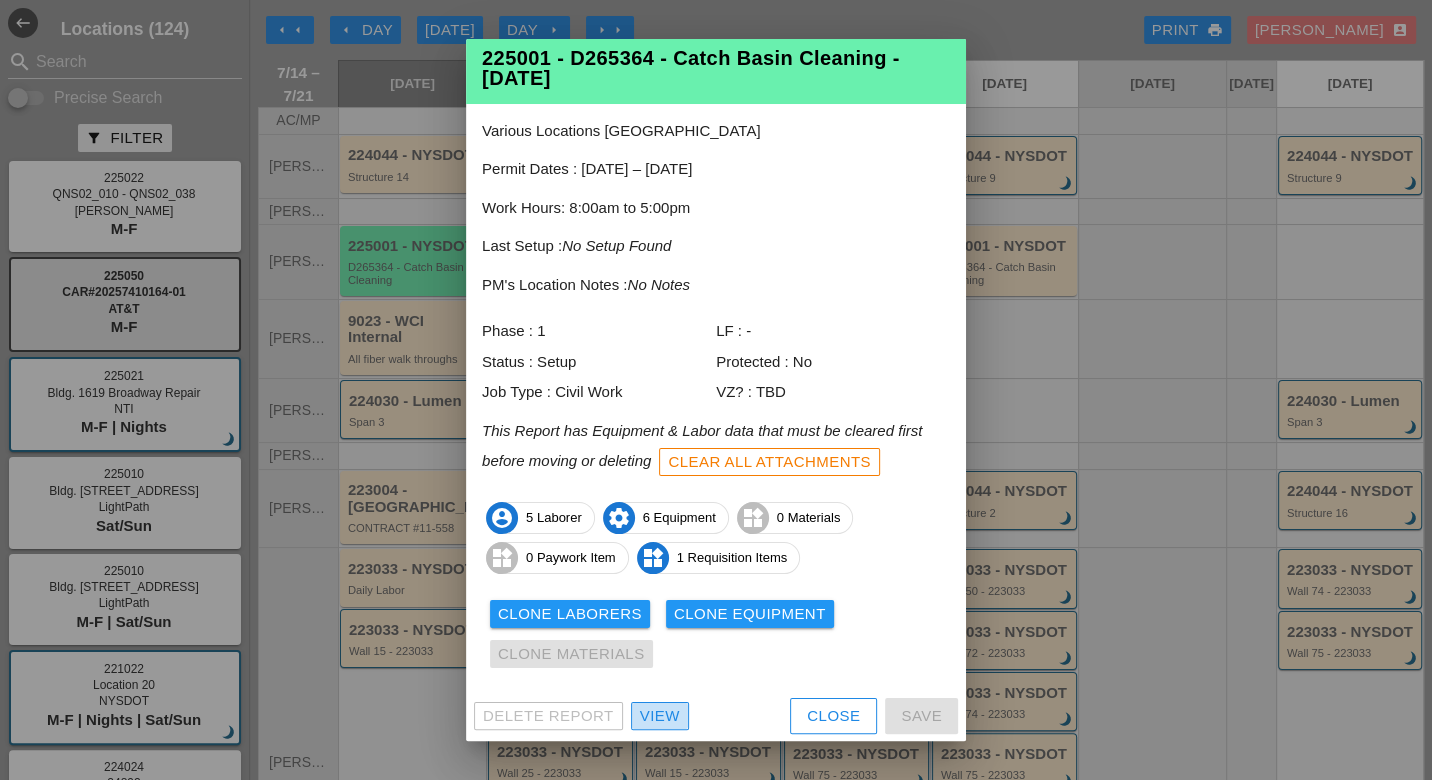 click on "View" at bounding box center (660, 716) 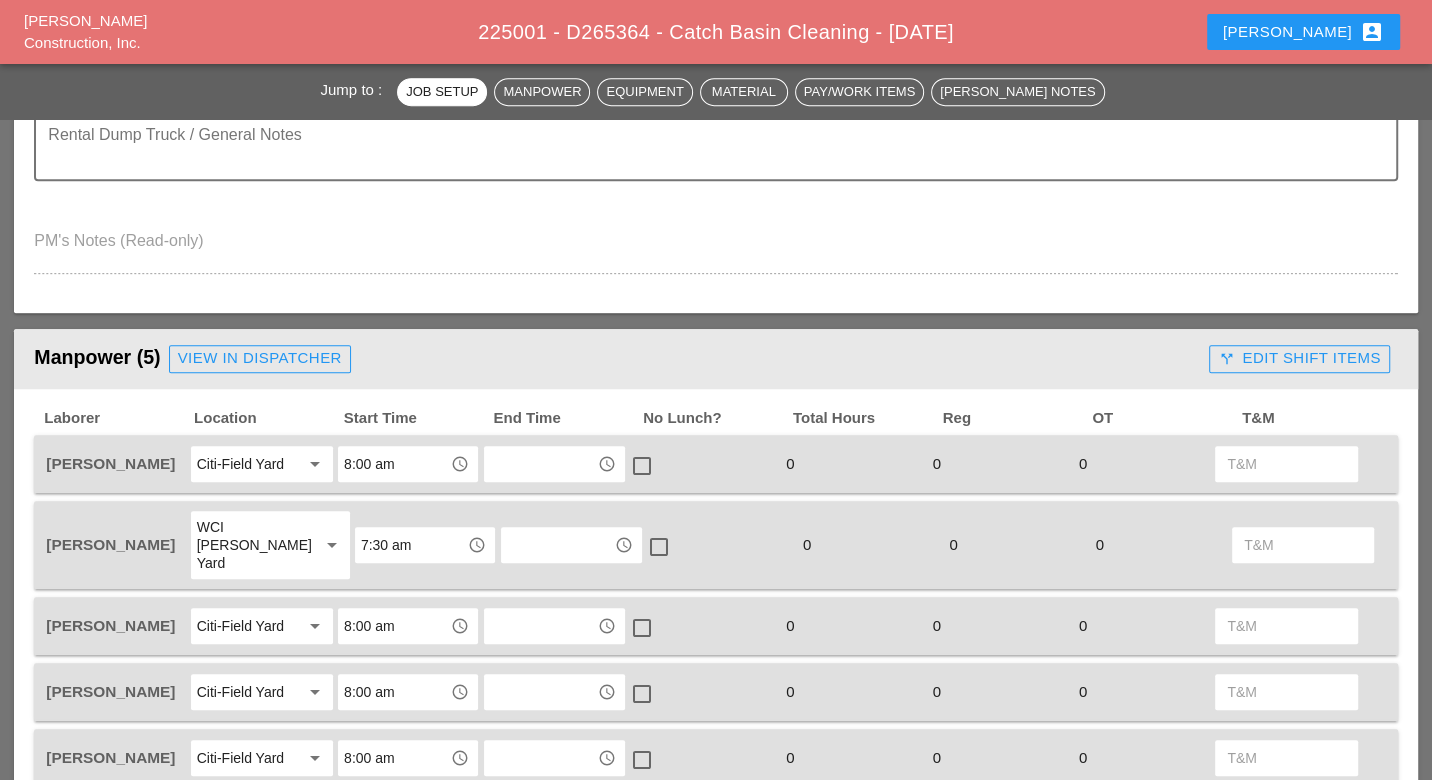 scroll, scrollTop: 666, scrollLeft: 0, axis: vertical 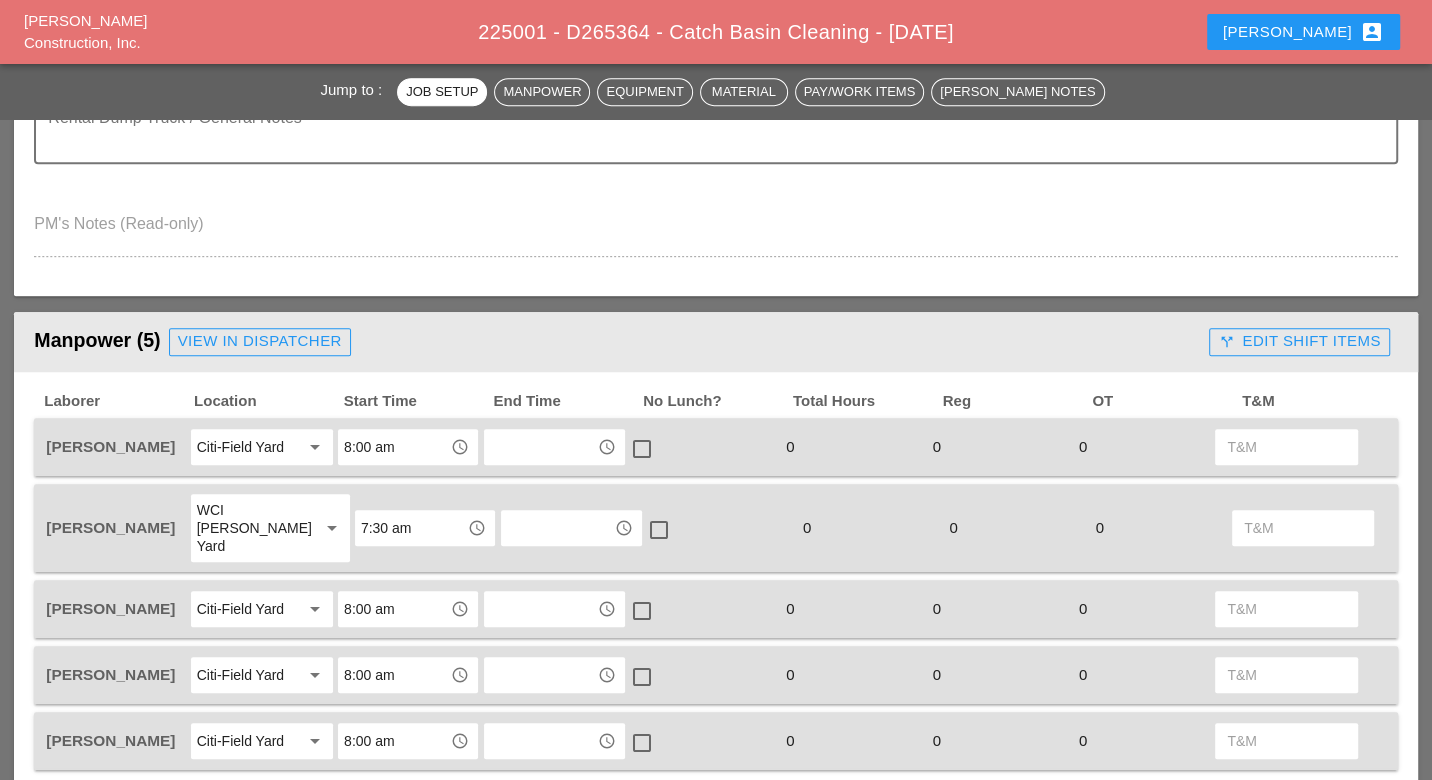 drag, startPoint x: 1320, startPoint y: 333, endPoint x: 1264, endPoint y: 333, distance: 56 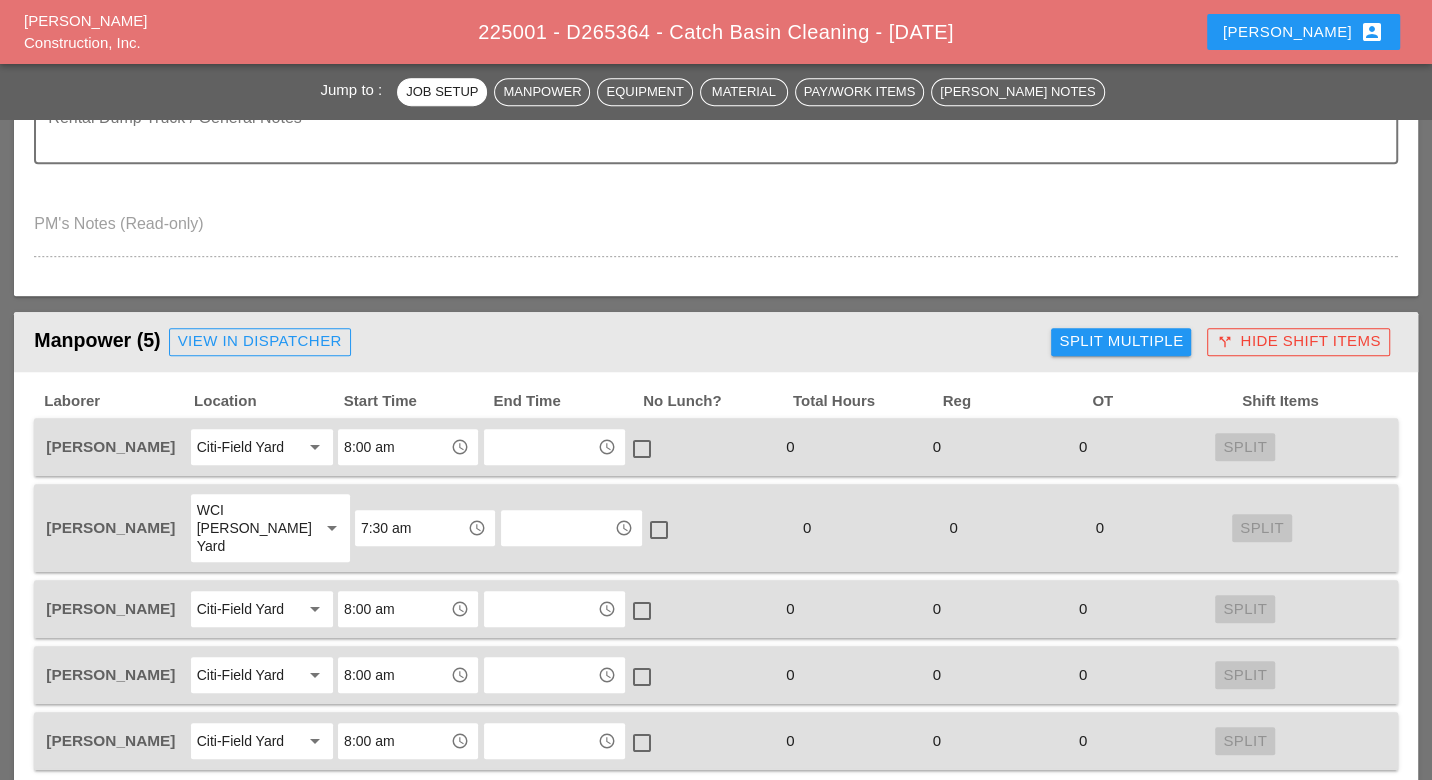 click on "Split Multiple" at bounding box center (1121, 341) 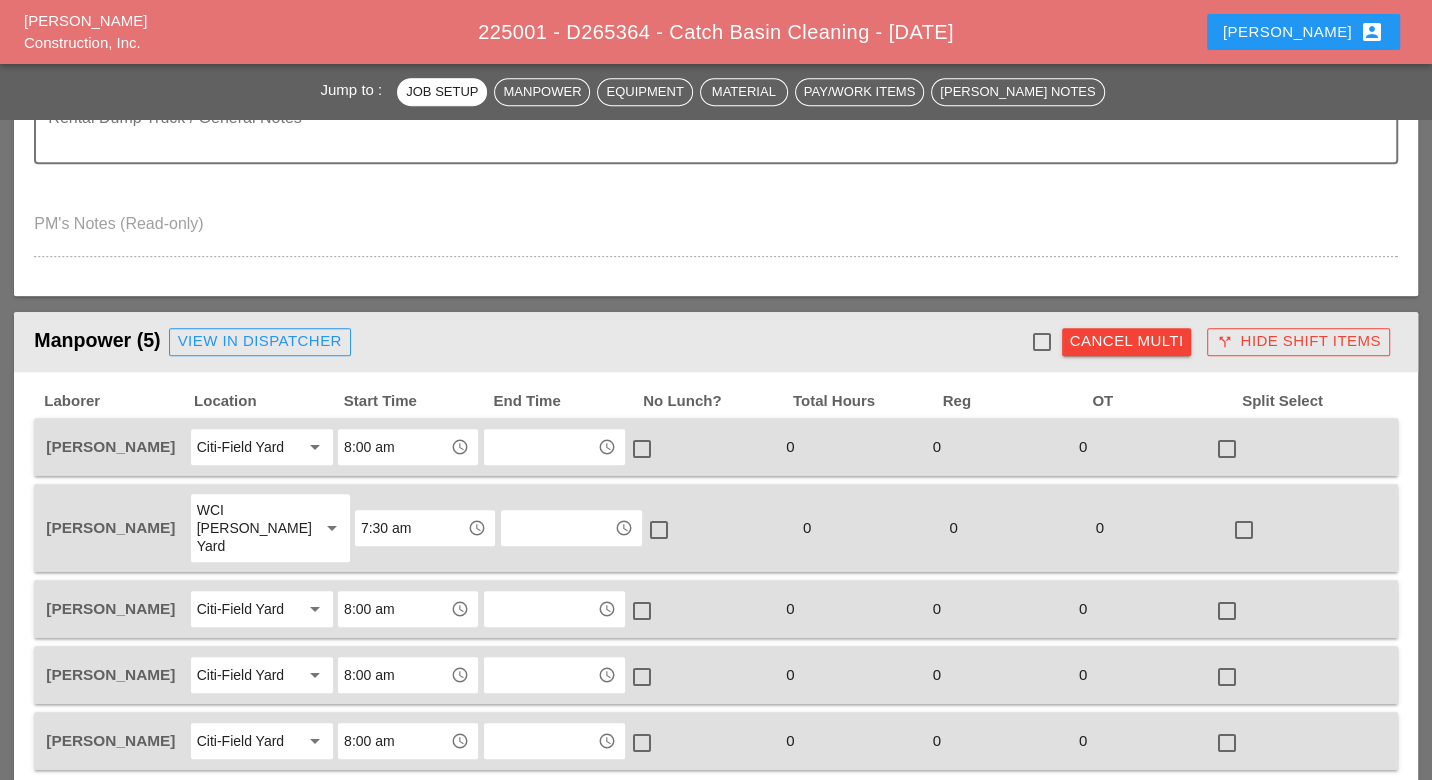 click at bounding box center [1042, 342] 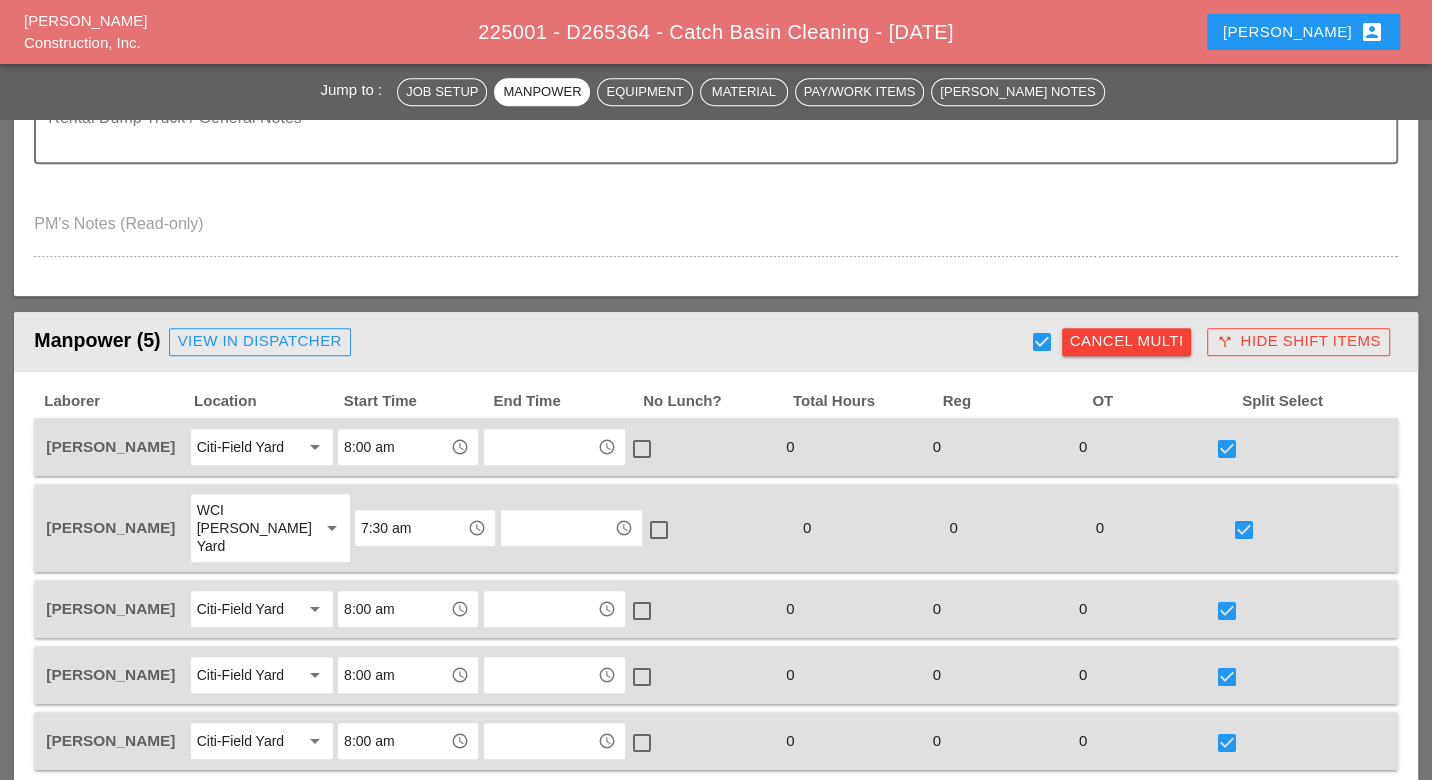 scroll, scrollTop: 1111, scrollLeft: 0, axis: vertical 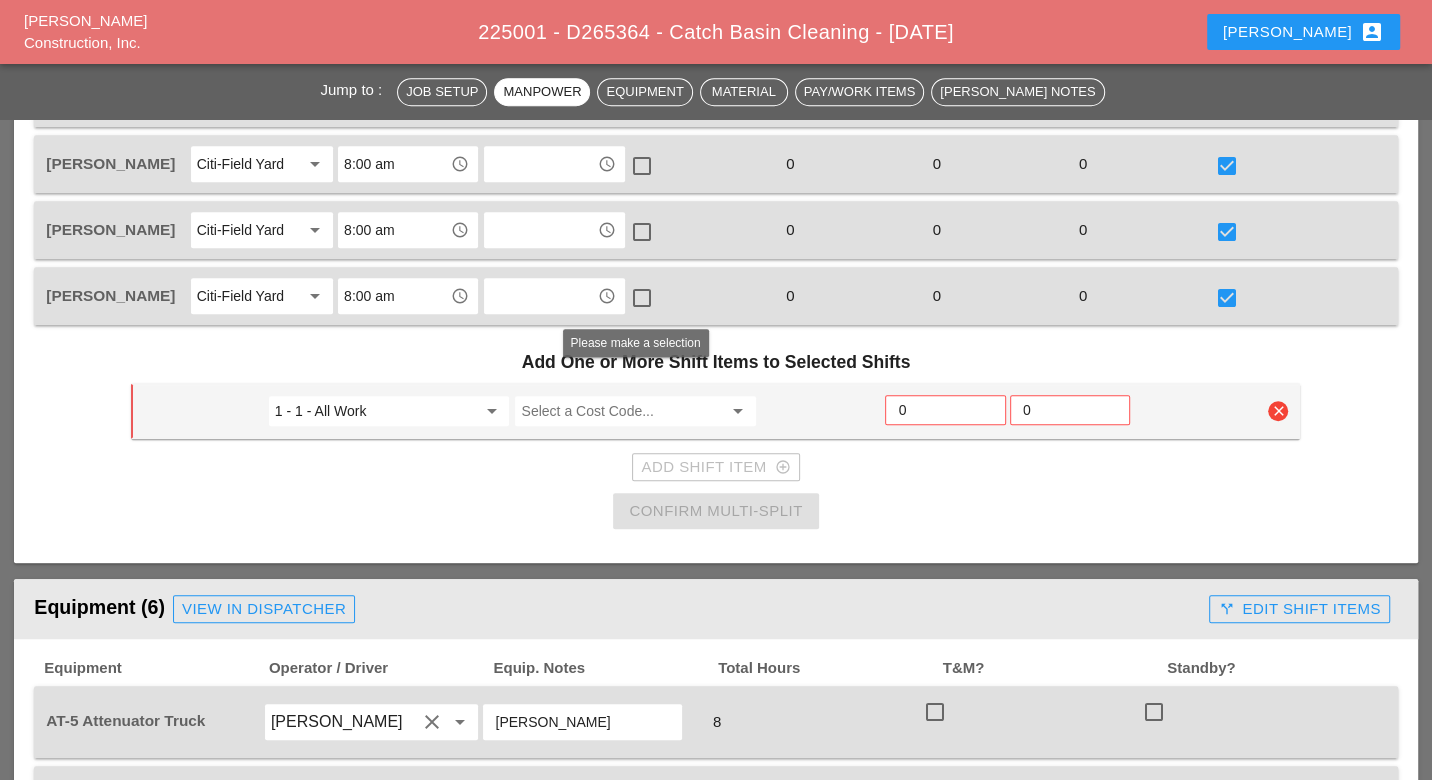 click at bounding box center (621, 411) 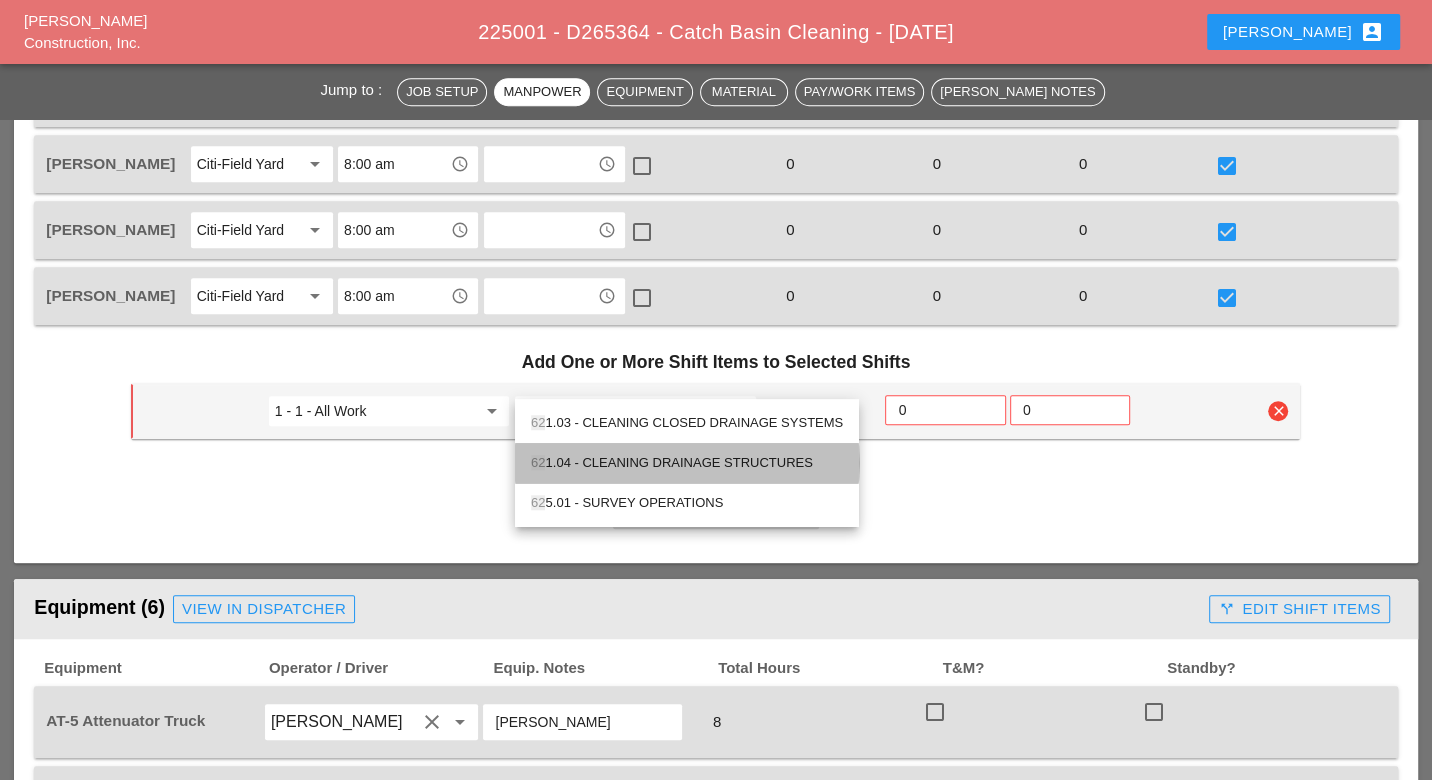 click on "62 1.04 - CLEANING DRAINAGE STRUCTURES" at bounding box center [687, 463] 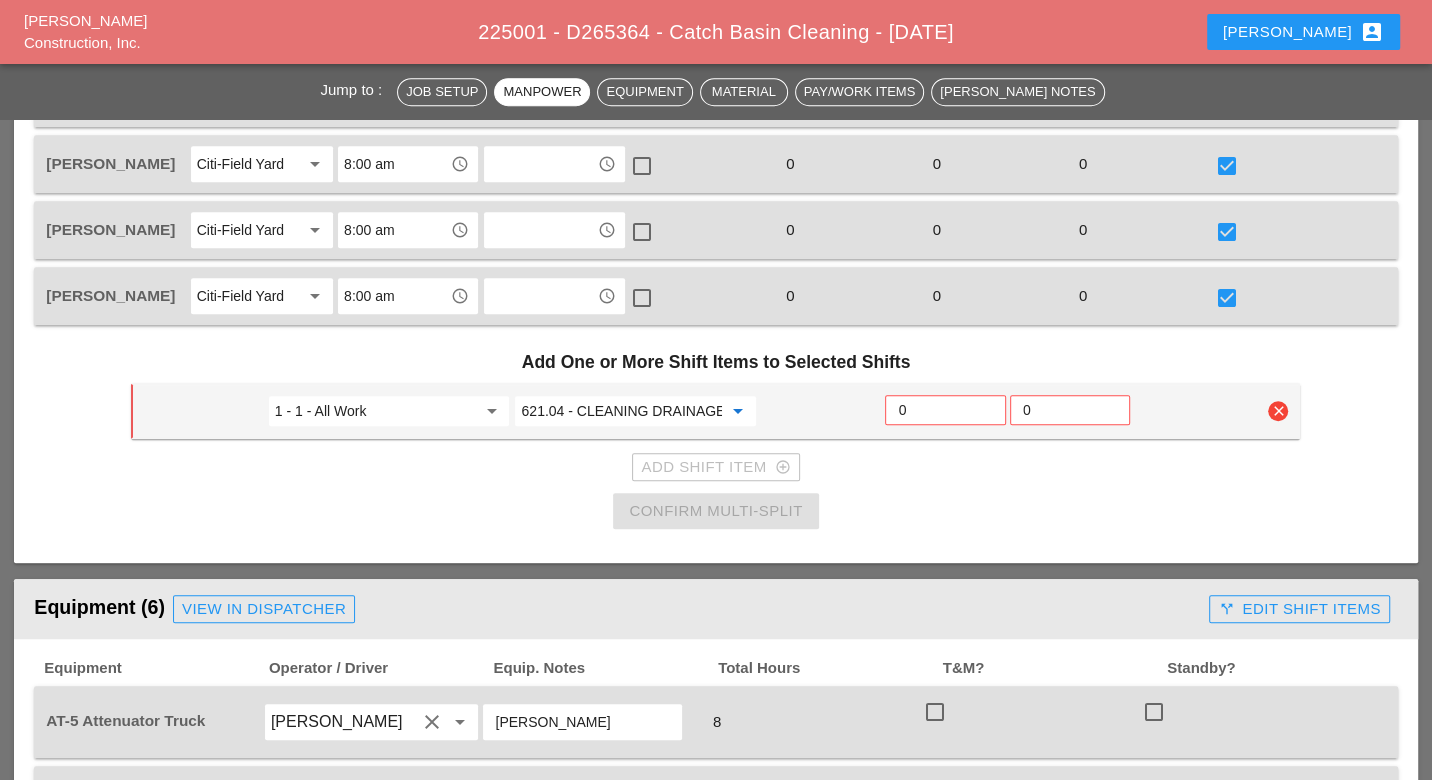 type on "621.04 - CLEANING DRAINAGE STRUCTURES" 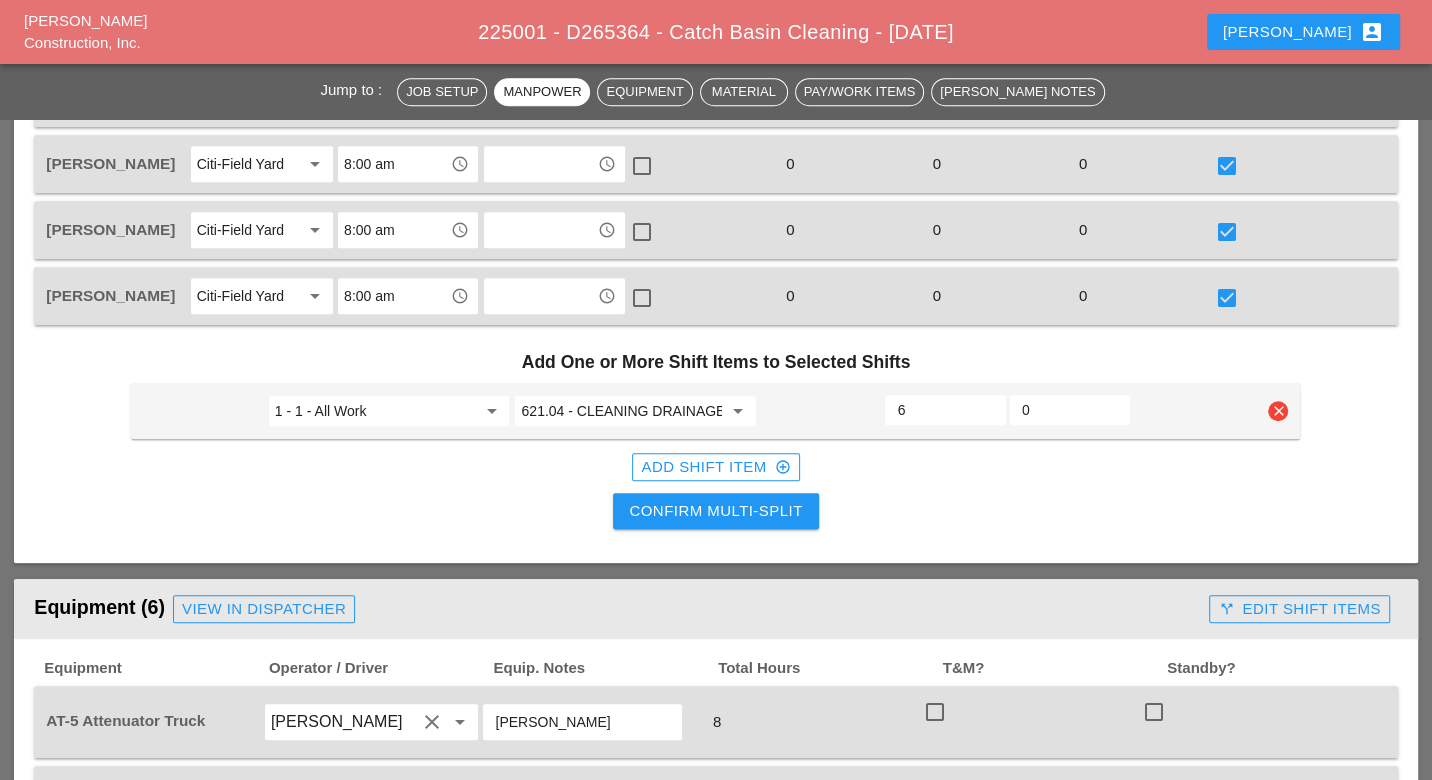 type on "6" 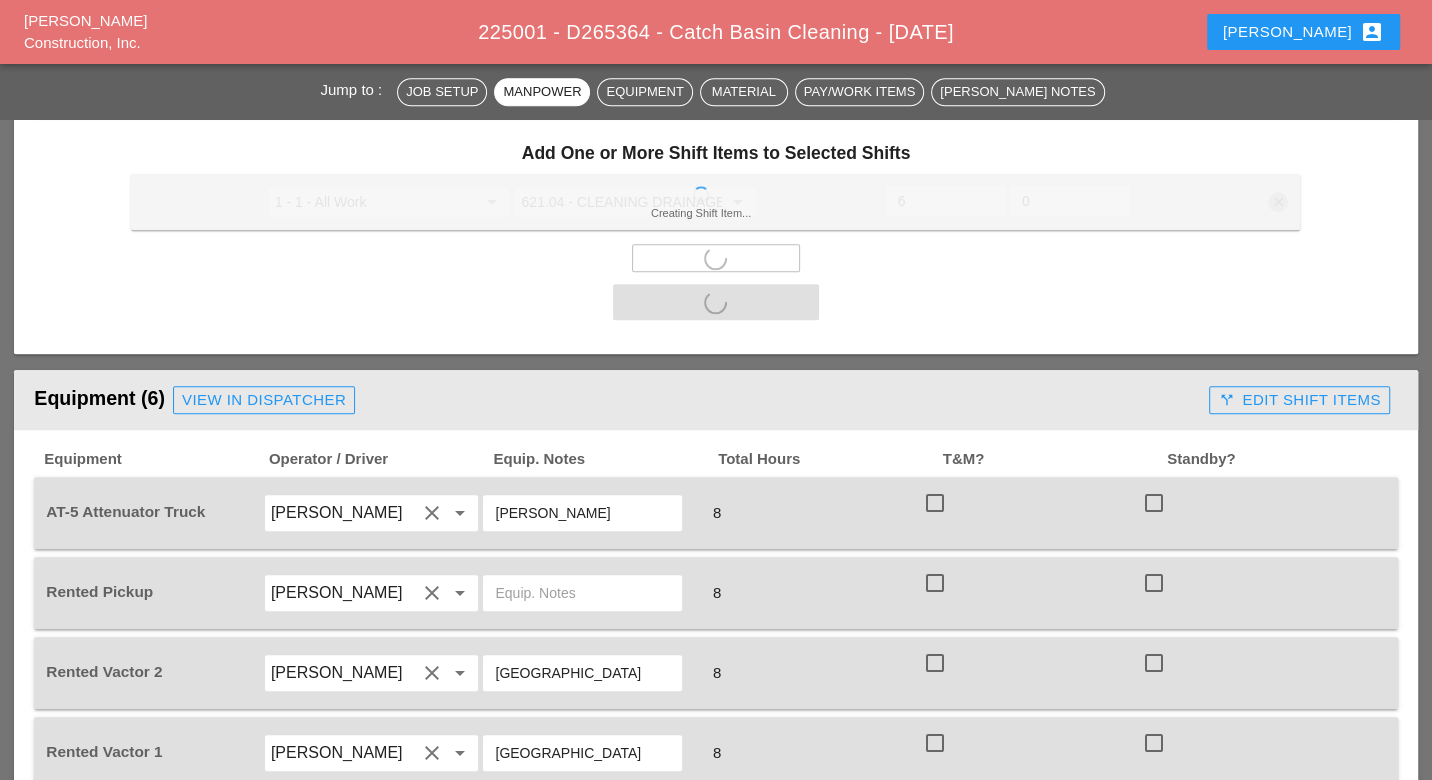 scroll, scrollTop: 1444, scrollLeft: 0, axis: vertical 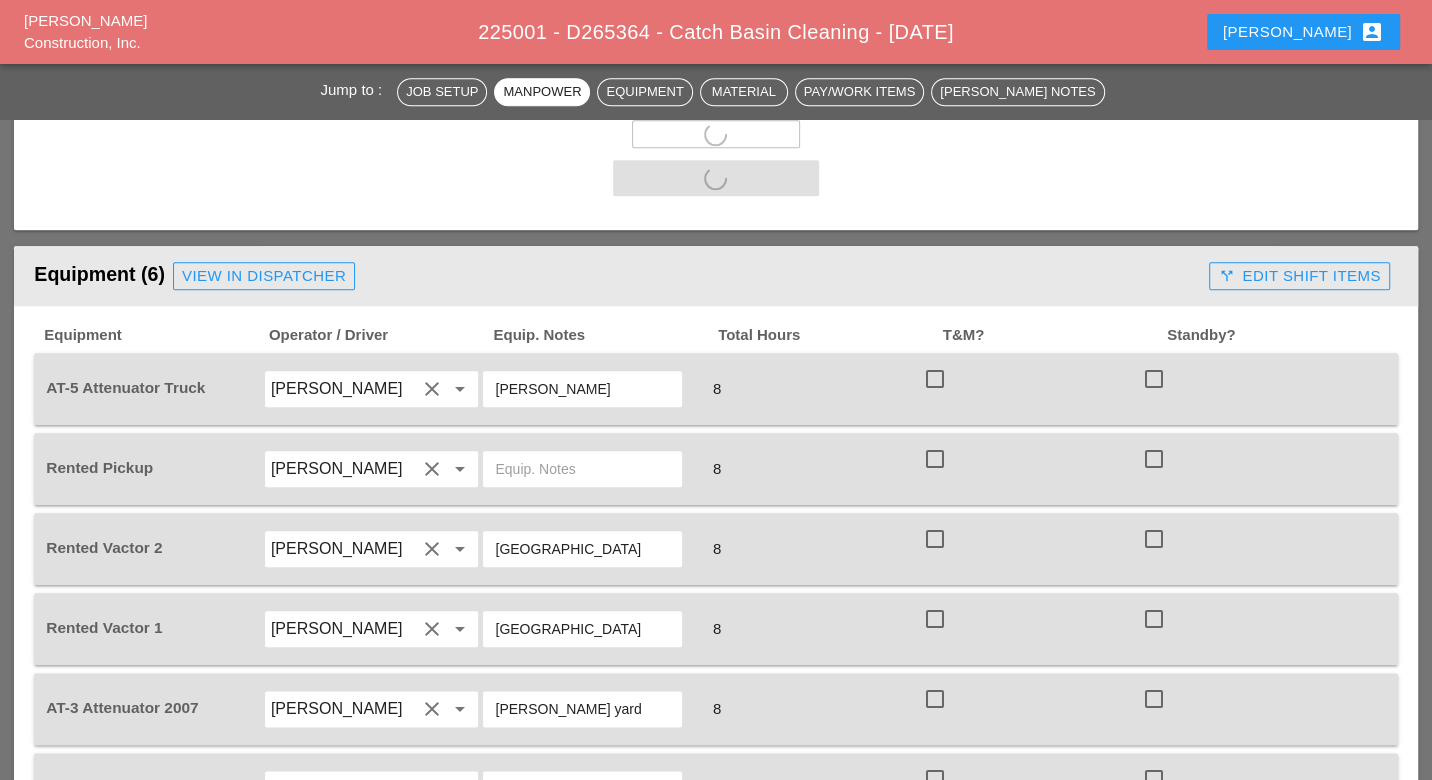 checkbox on "false" 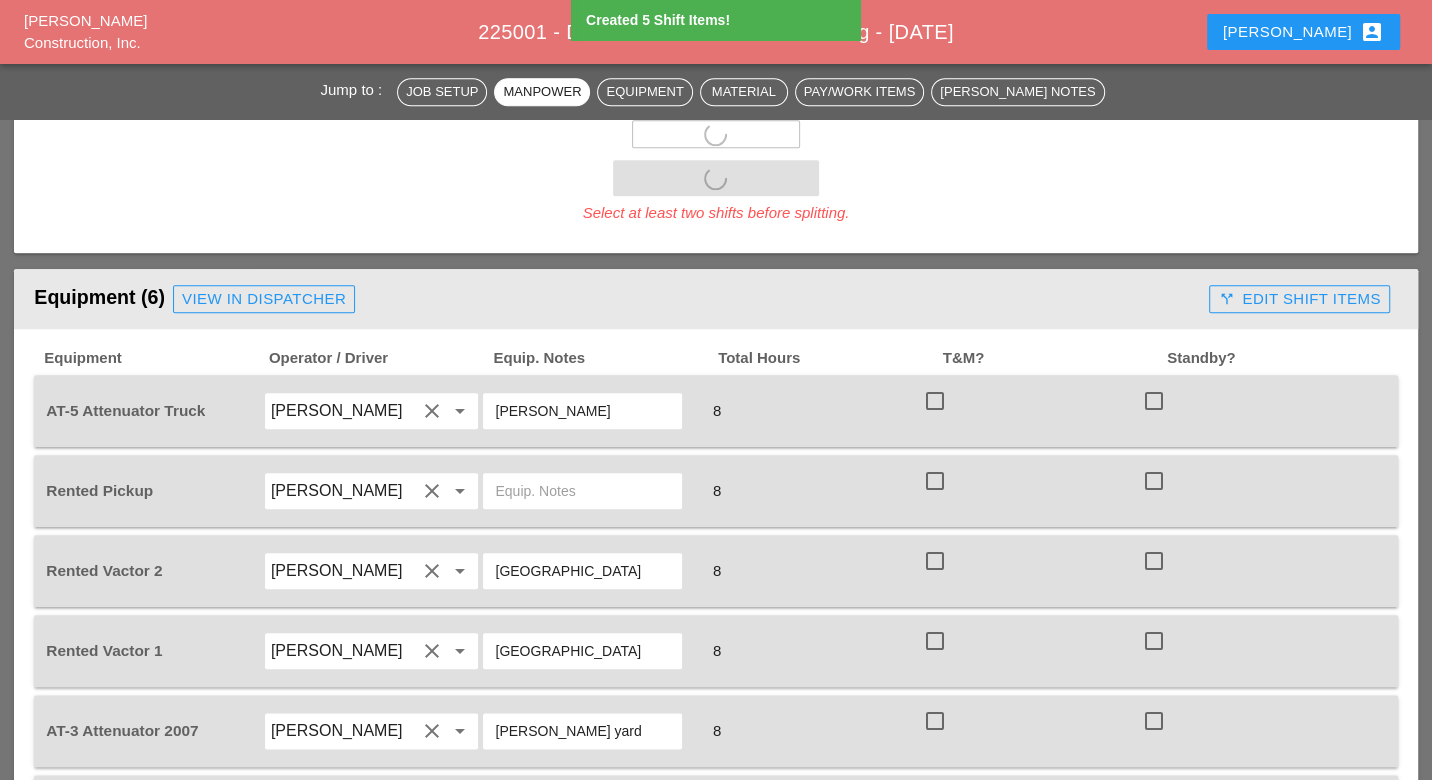 click at bounding box center (935, 401) 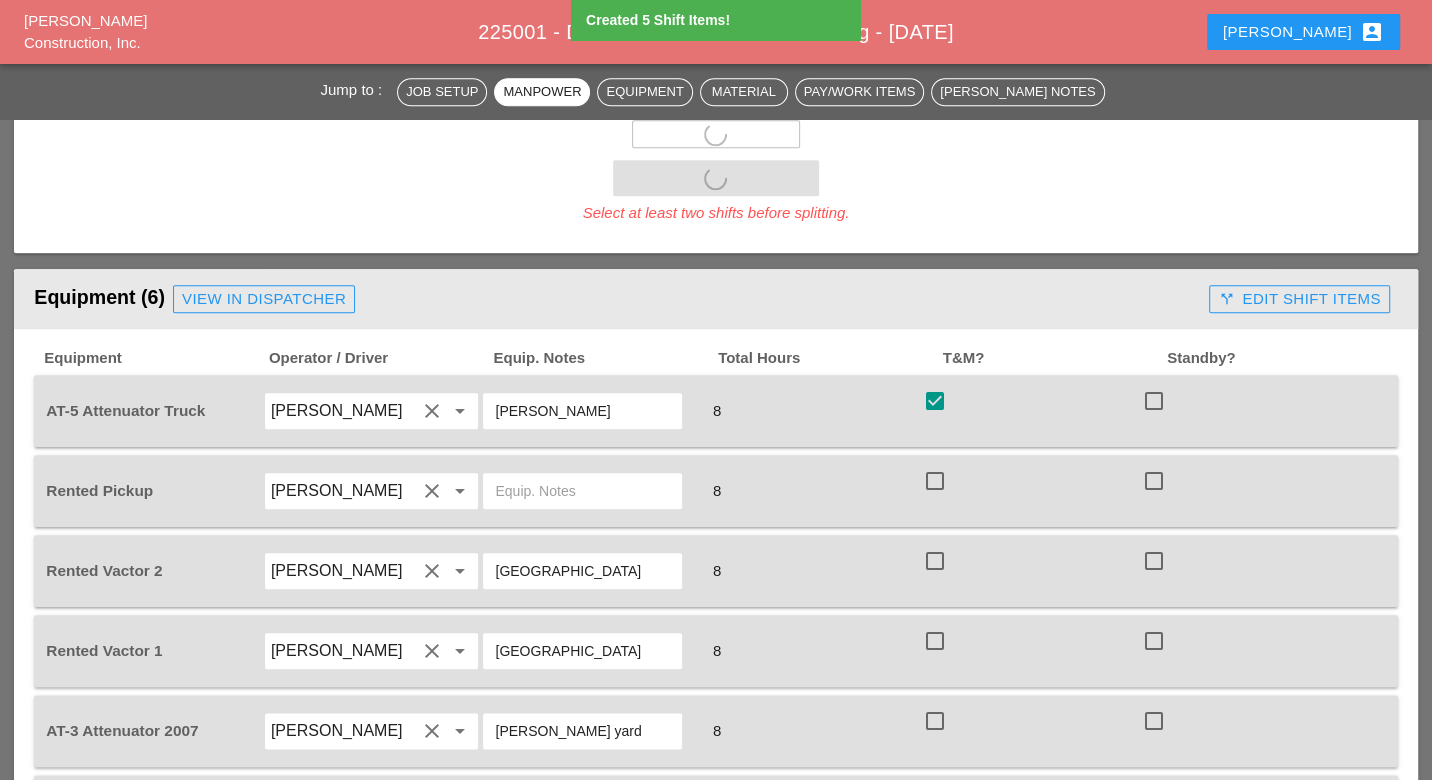 click at bounding box center (935, 481) 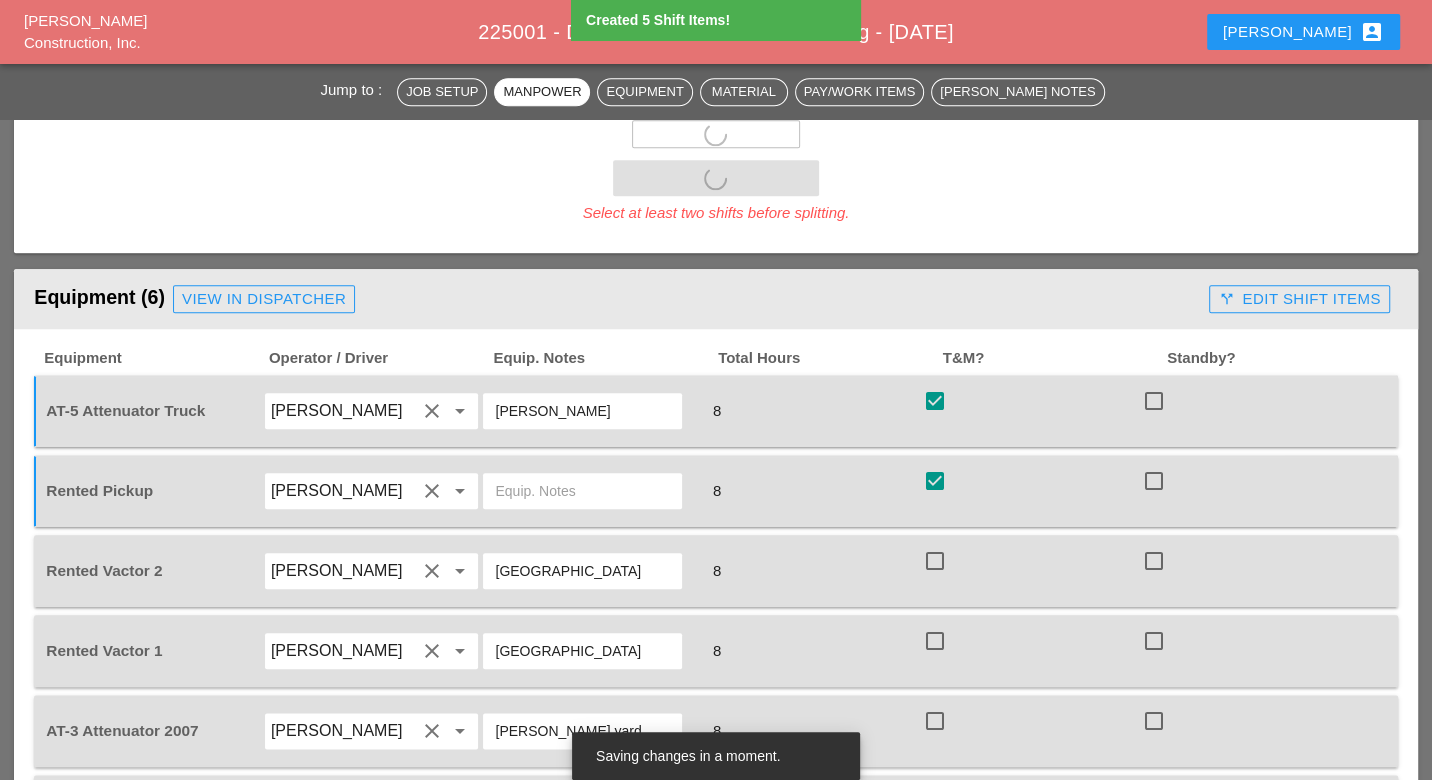 drag, startPoint x: 935, startPoint y: 516, endPoint x: 966, endPoint y: 546, distance: 43.13931 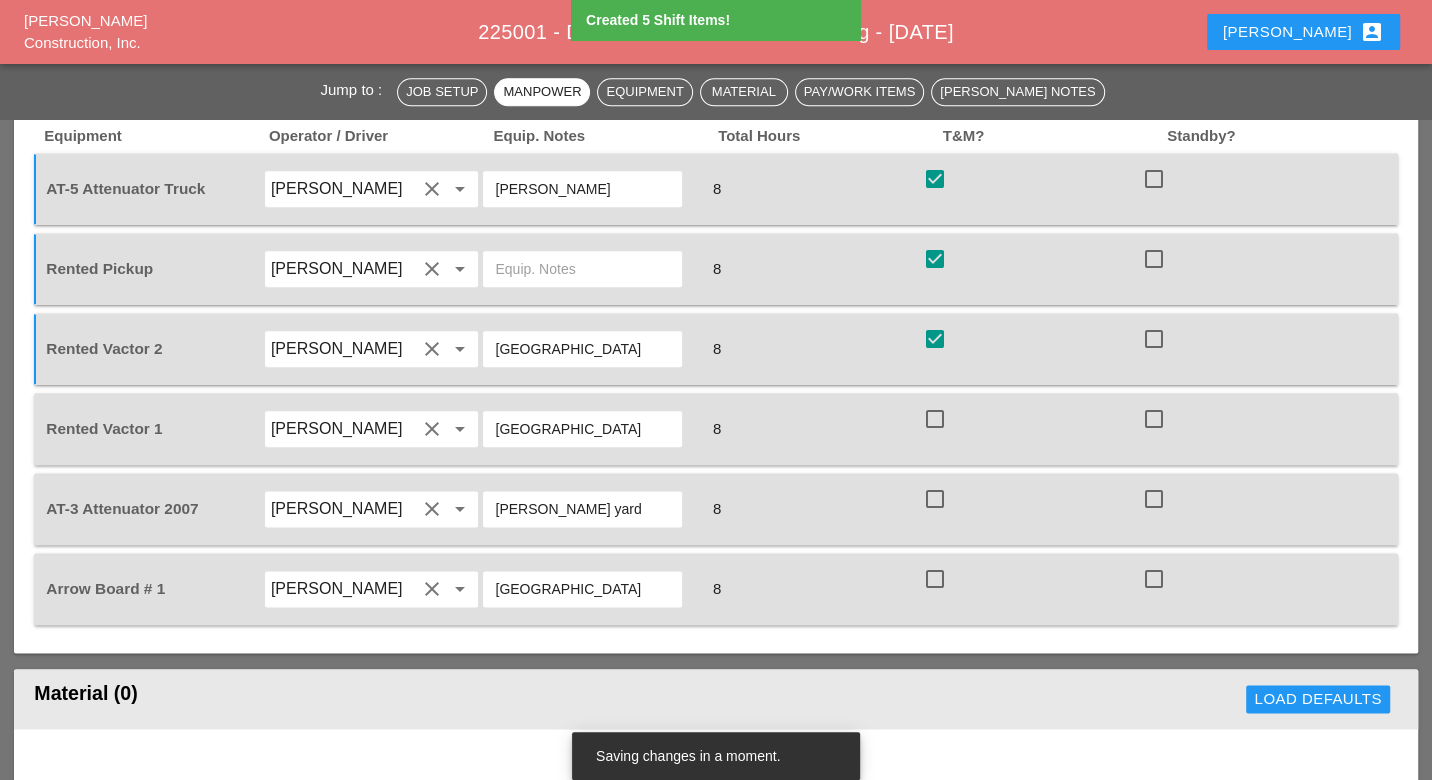 scroll, scrollTop: 1666, scrollLeft: 0, axis: vertical 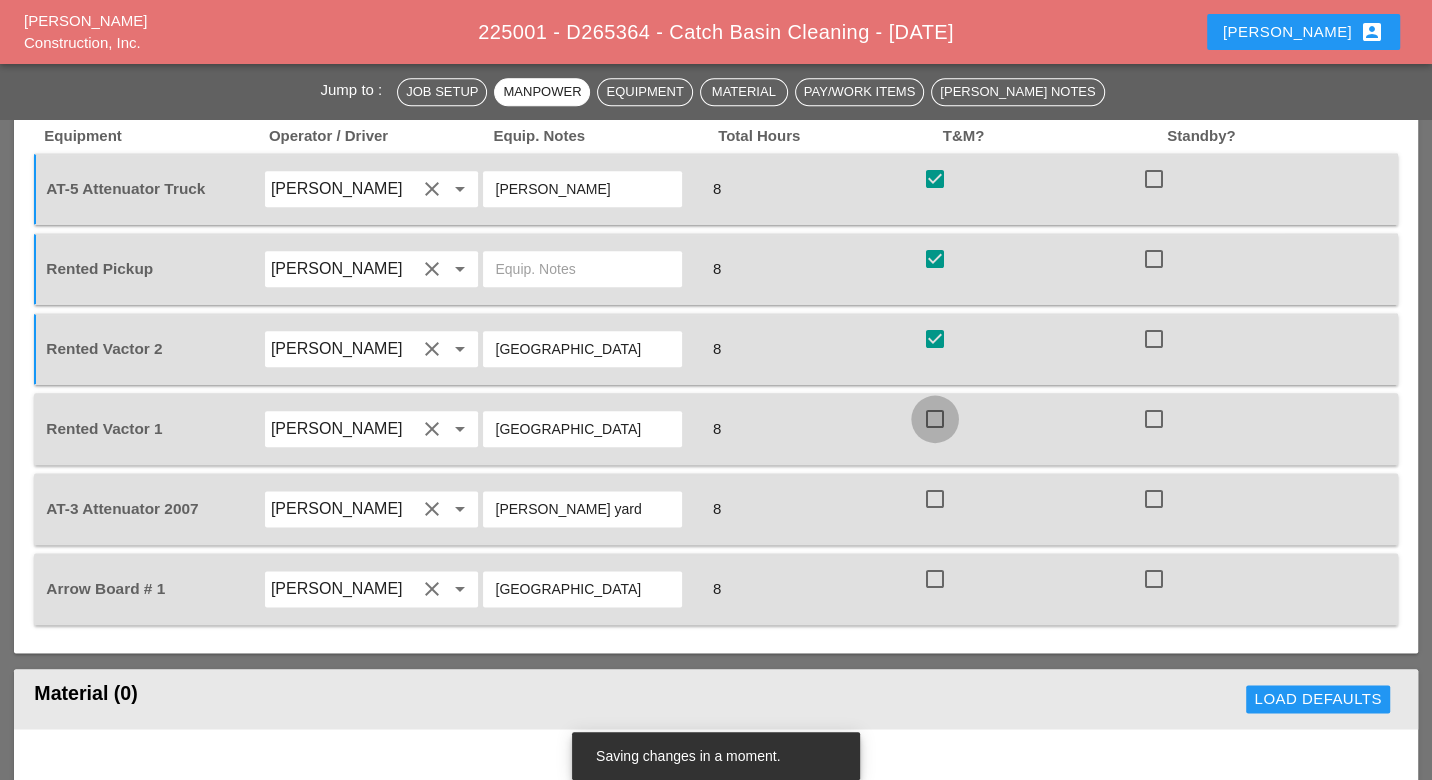click at bounding box center (935, 419) 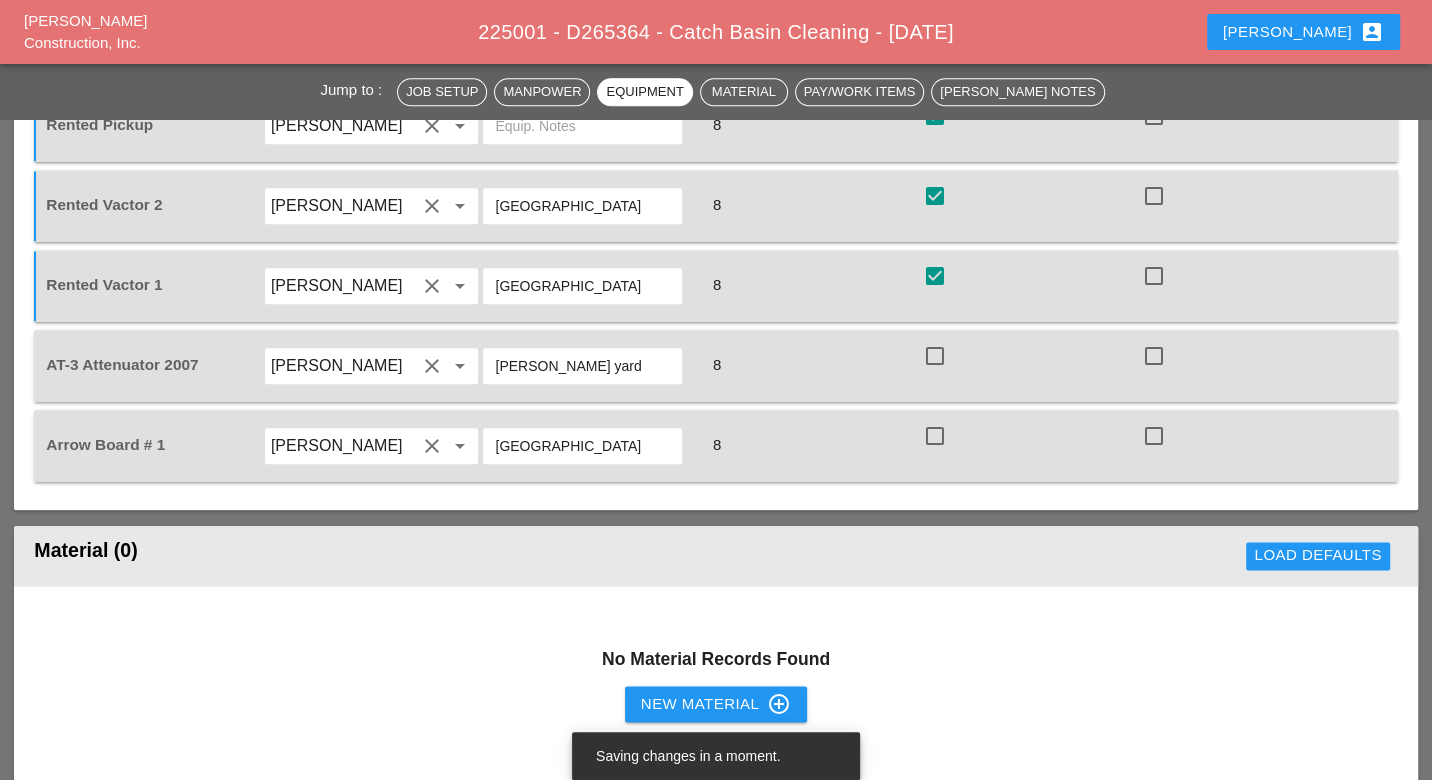 scroll, scrollTop: 1555, scrollLeft: 0, axis: vertical 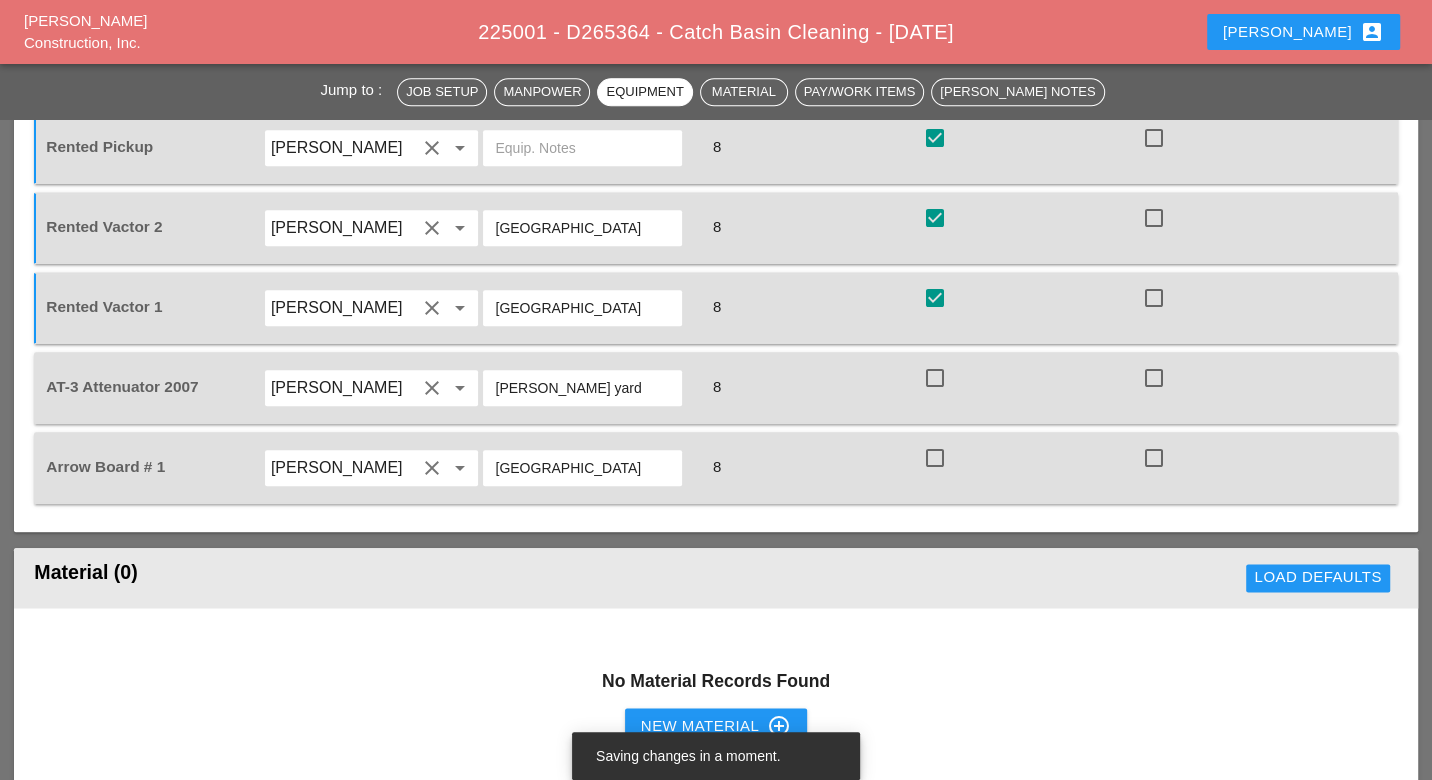 click at bounding box center (935, 378) 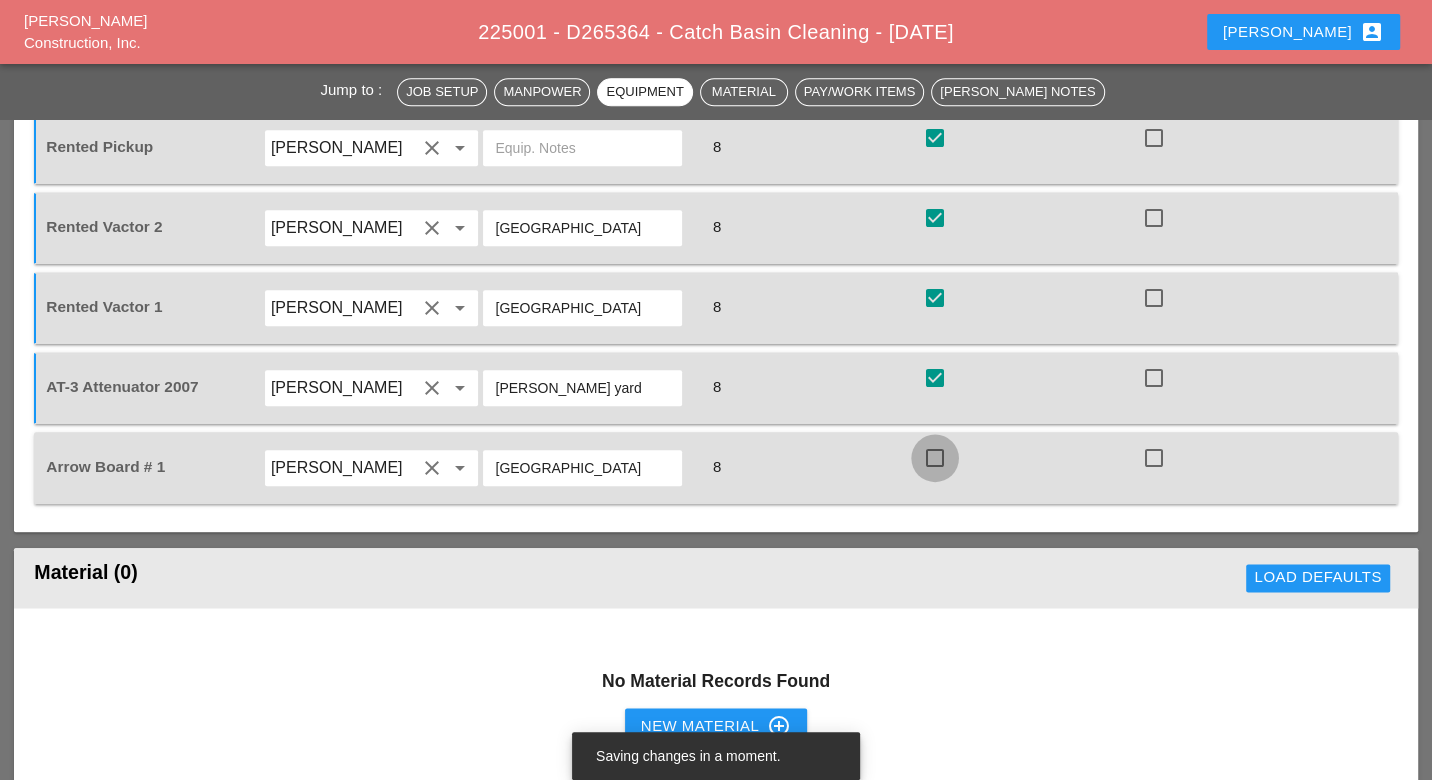 click at bounding box center [935, 458] 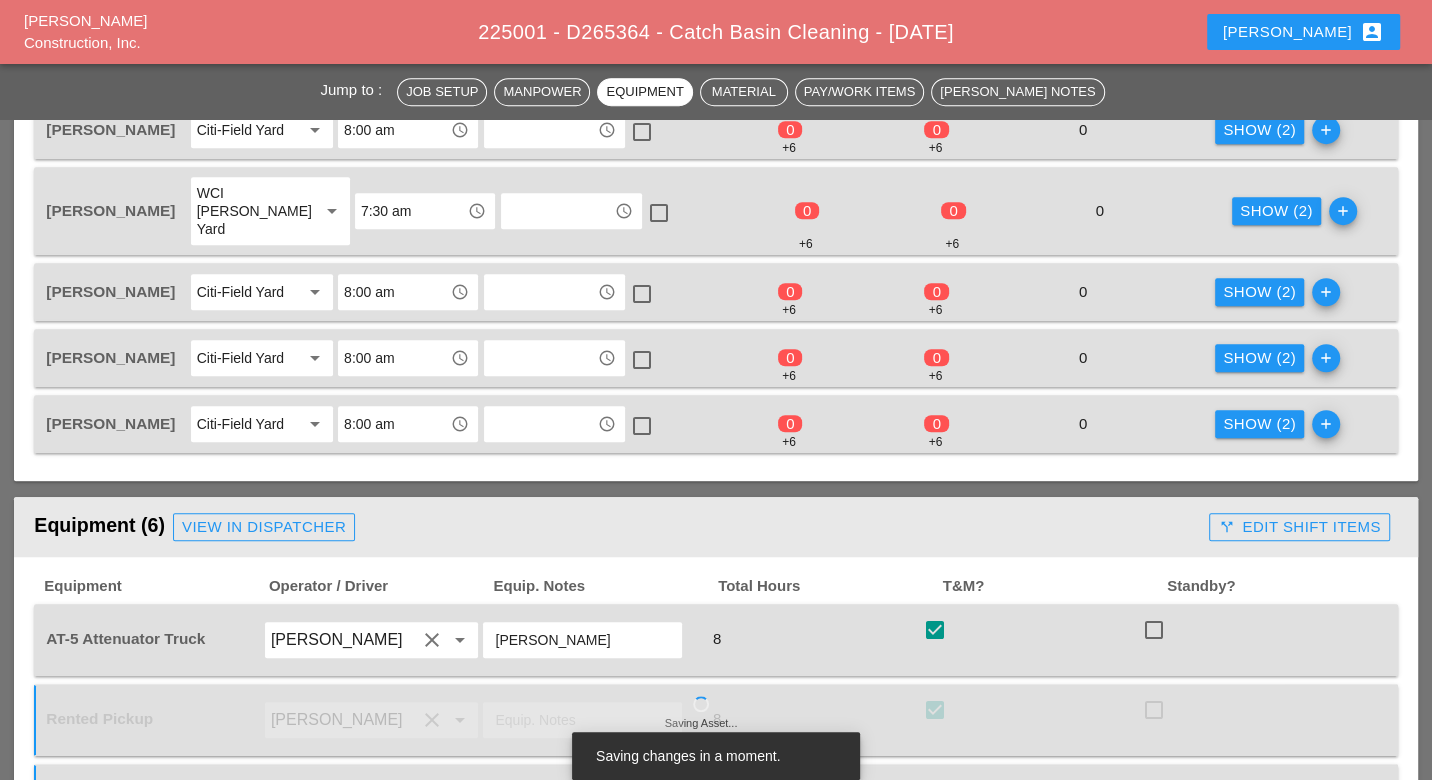 scroll, scrollTop: 888, scrollLeft: 0, axis: vertical 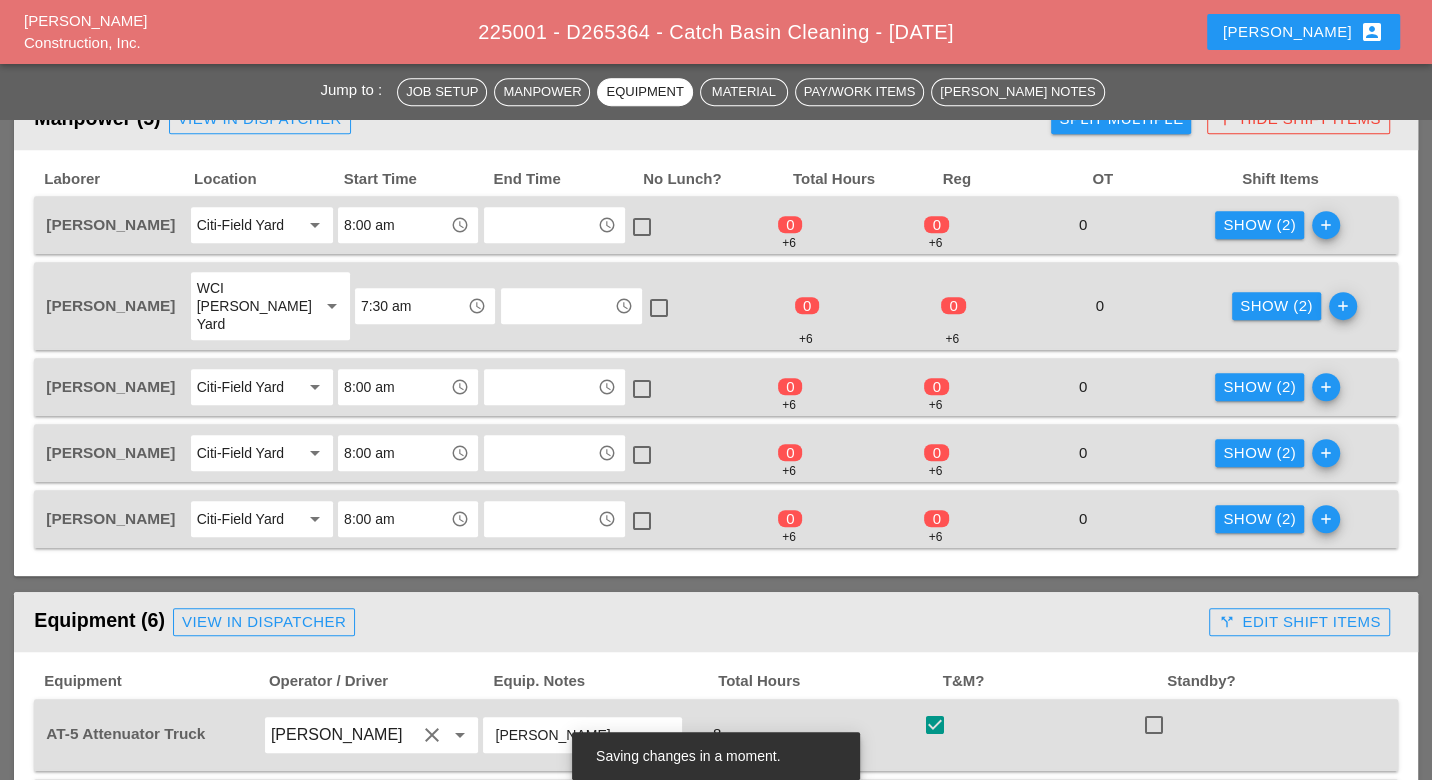 click on "Show (2)" at bounding box center [1259, 225] 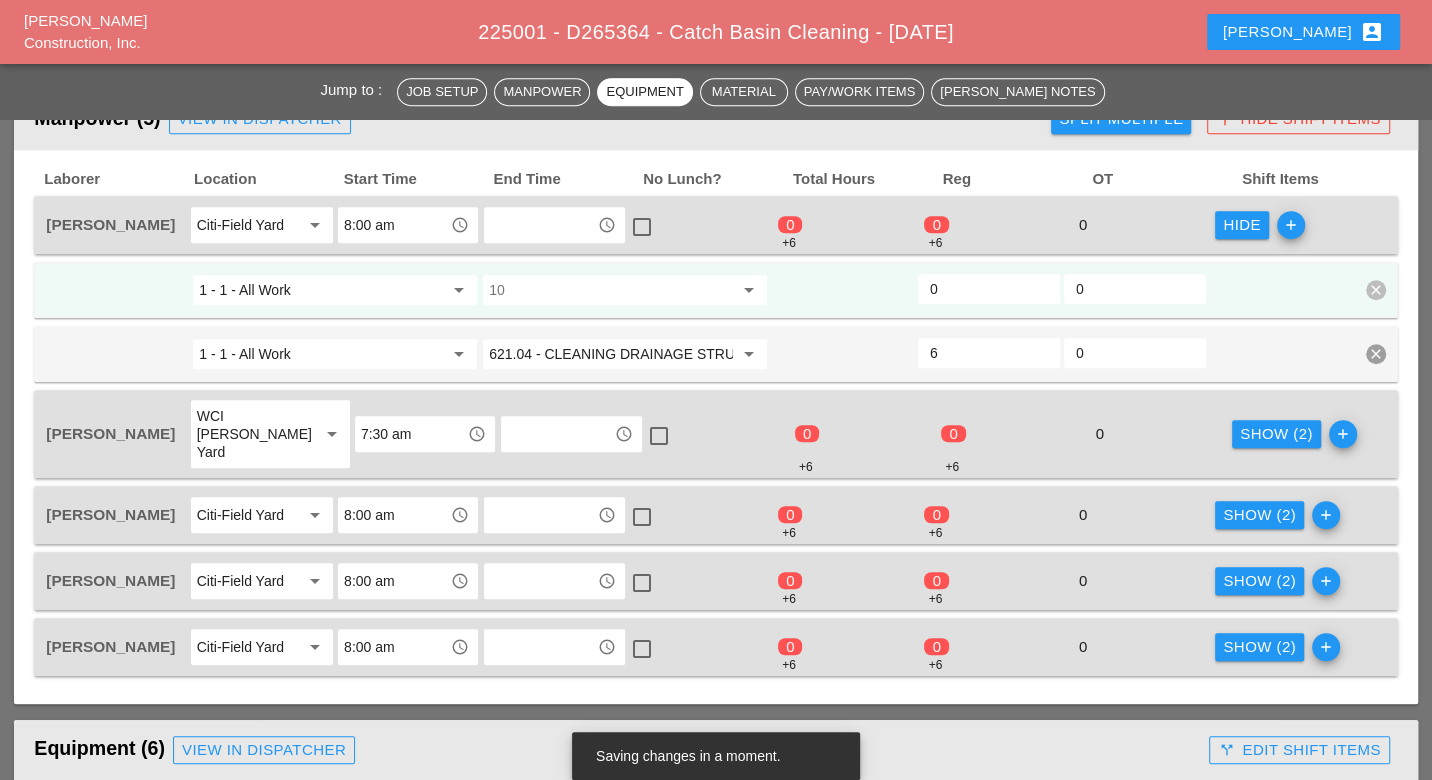 click at bounding box center (611, 290) 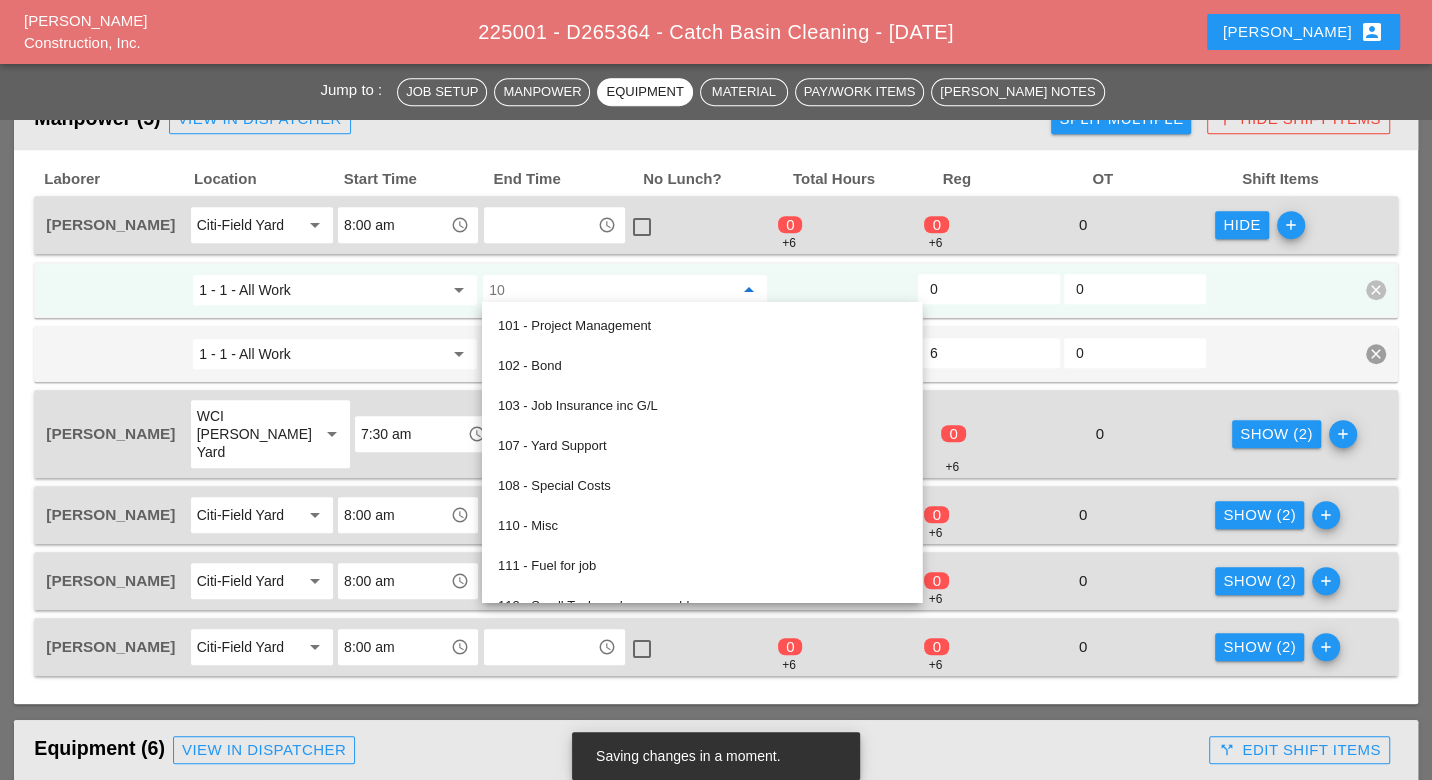 paste on "619.01" 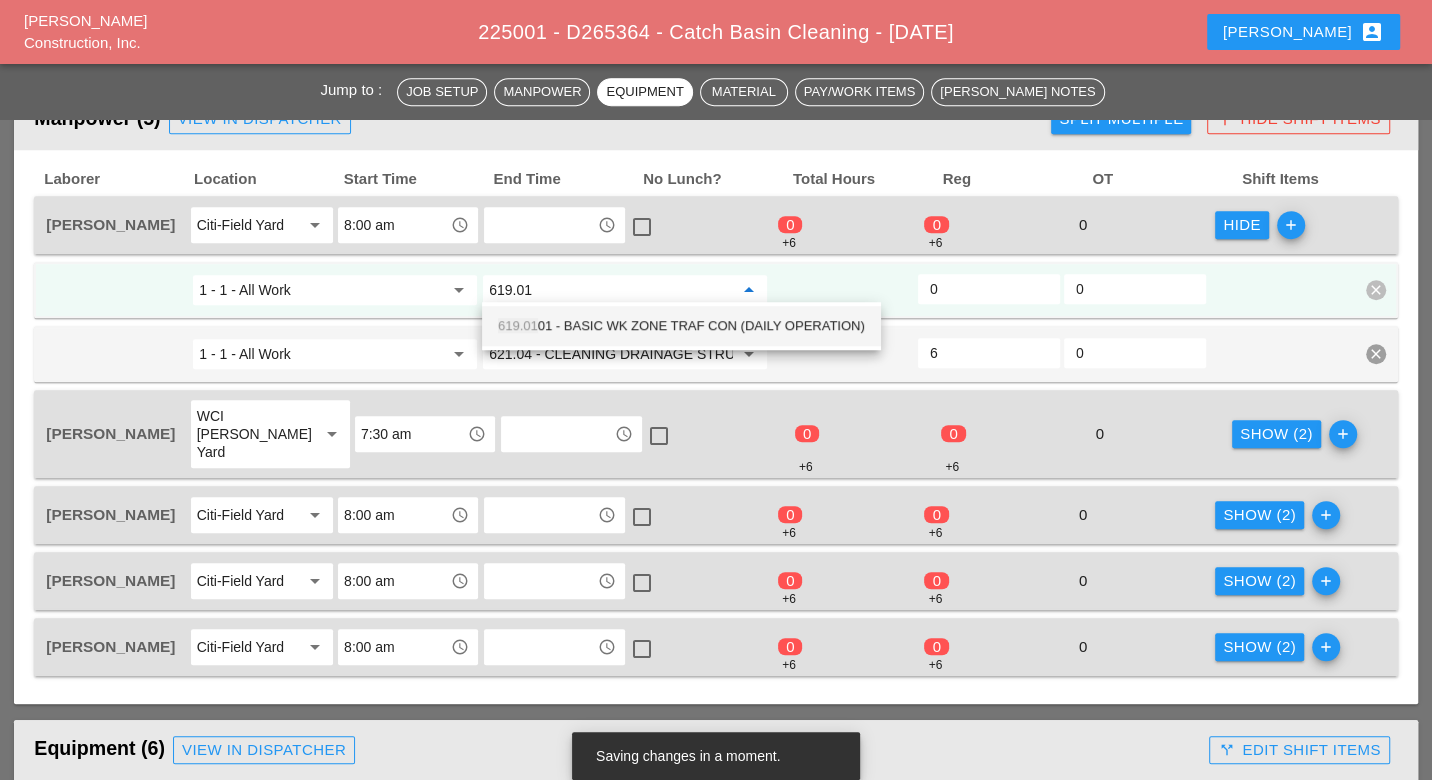 click on "619.01 01 - BASIC WK ZONE TRAF CON (DAILY OPERATION)" at bounding box center (681, 326) 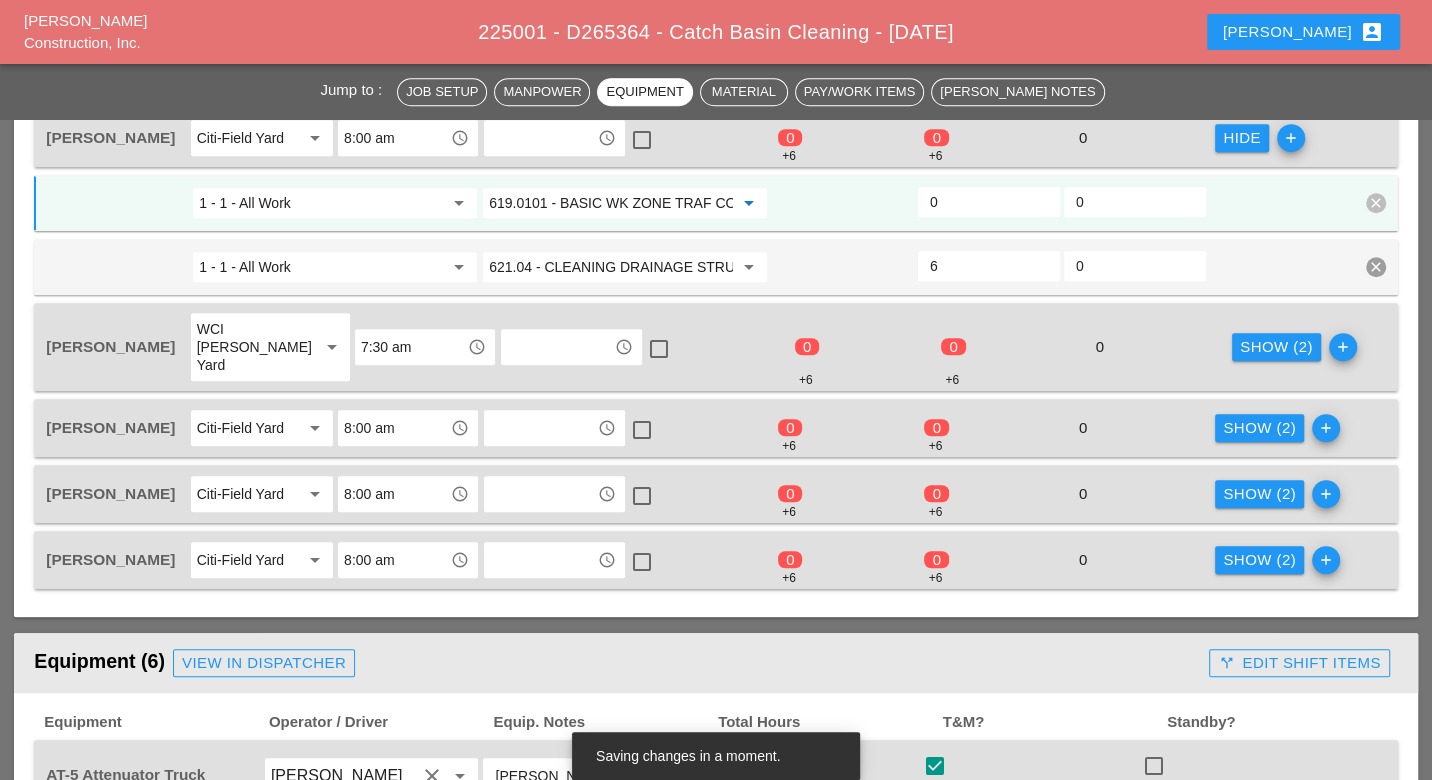 scroll, scrollTop: 1111, scrollLeft: 0, axis: vertical 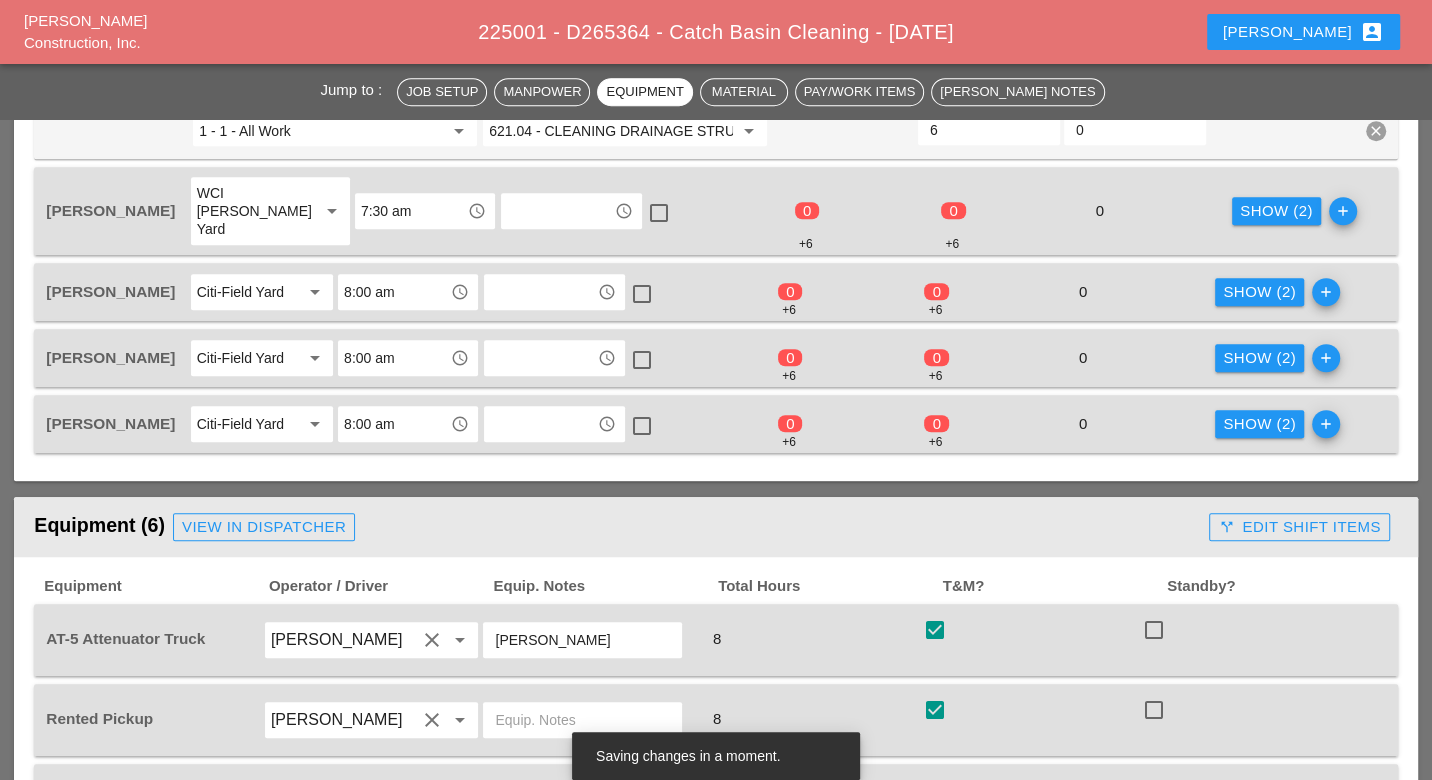 type on "619.0101 - BASIC WK ZONE TRAF CON (DAILY OPERATION)" 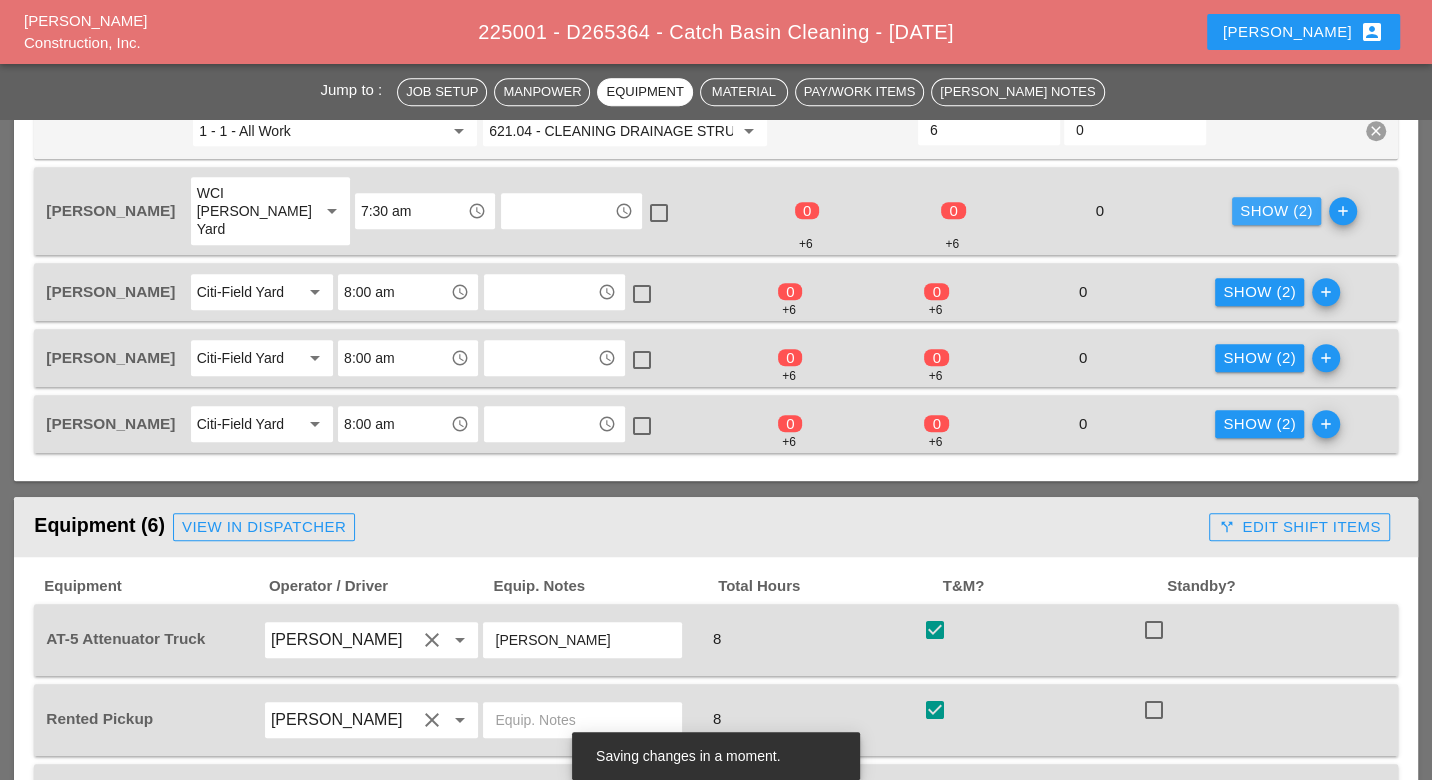 click on "Show (2)" at bounding box center (1276, 211) 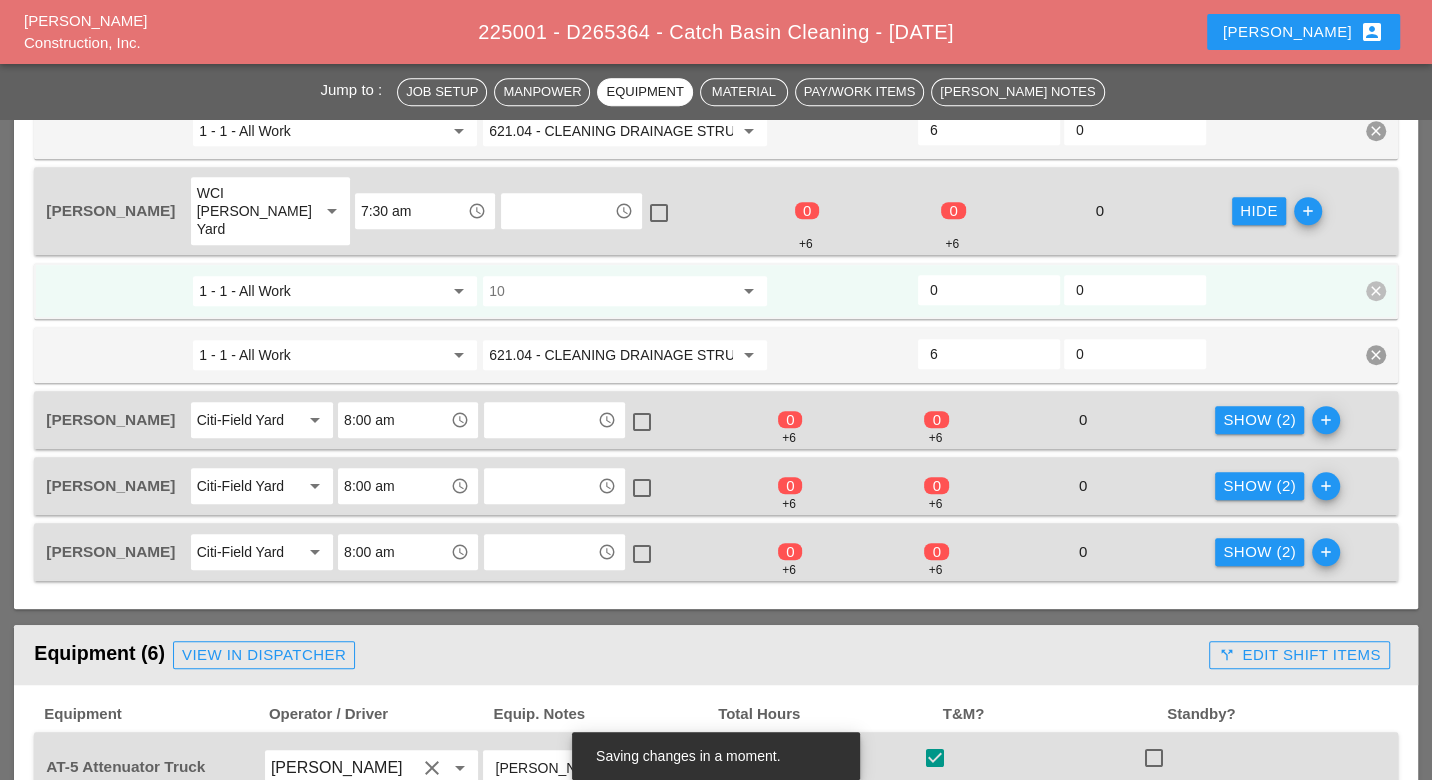 click at bounding box center [611, 291] 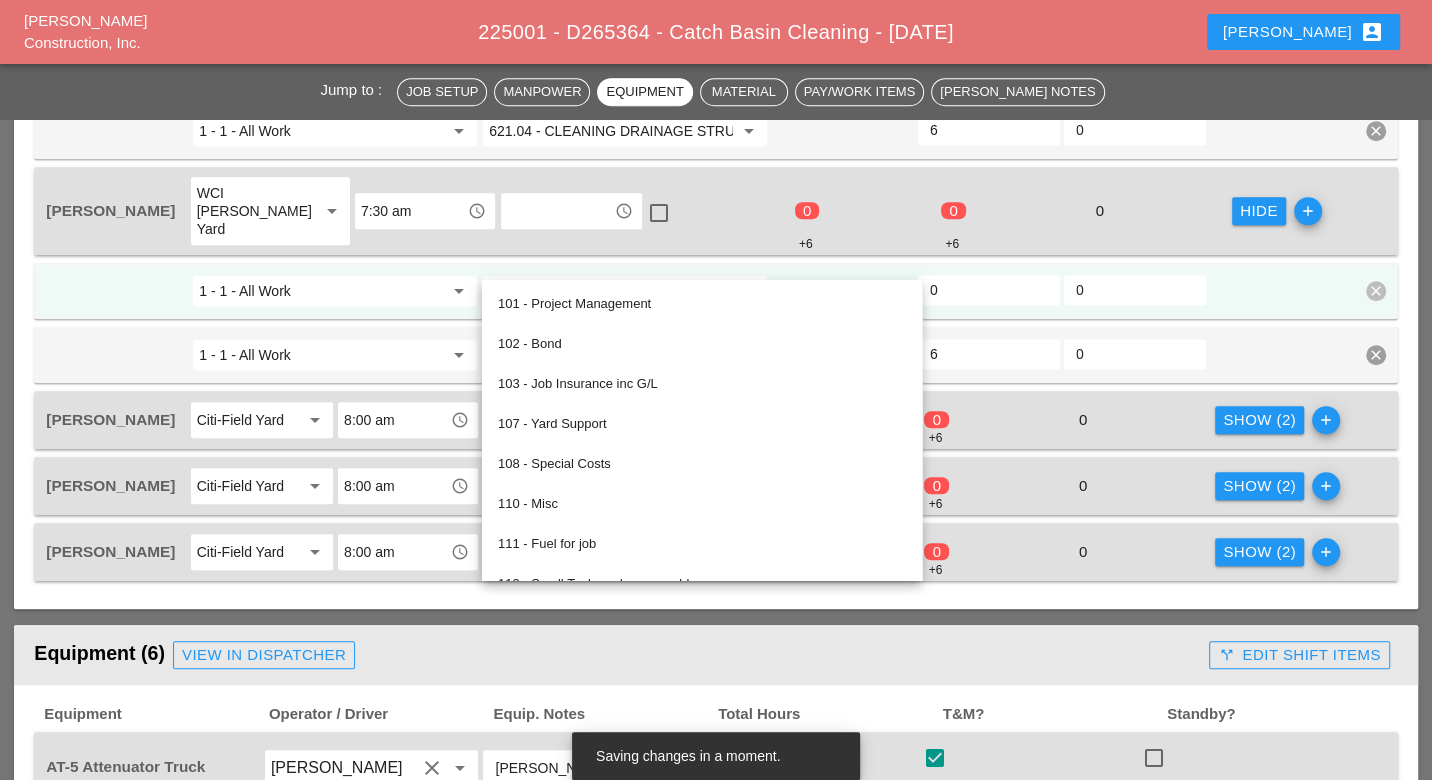 paste on "619.01" 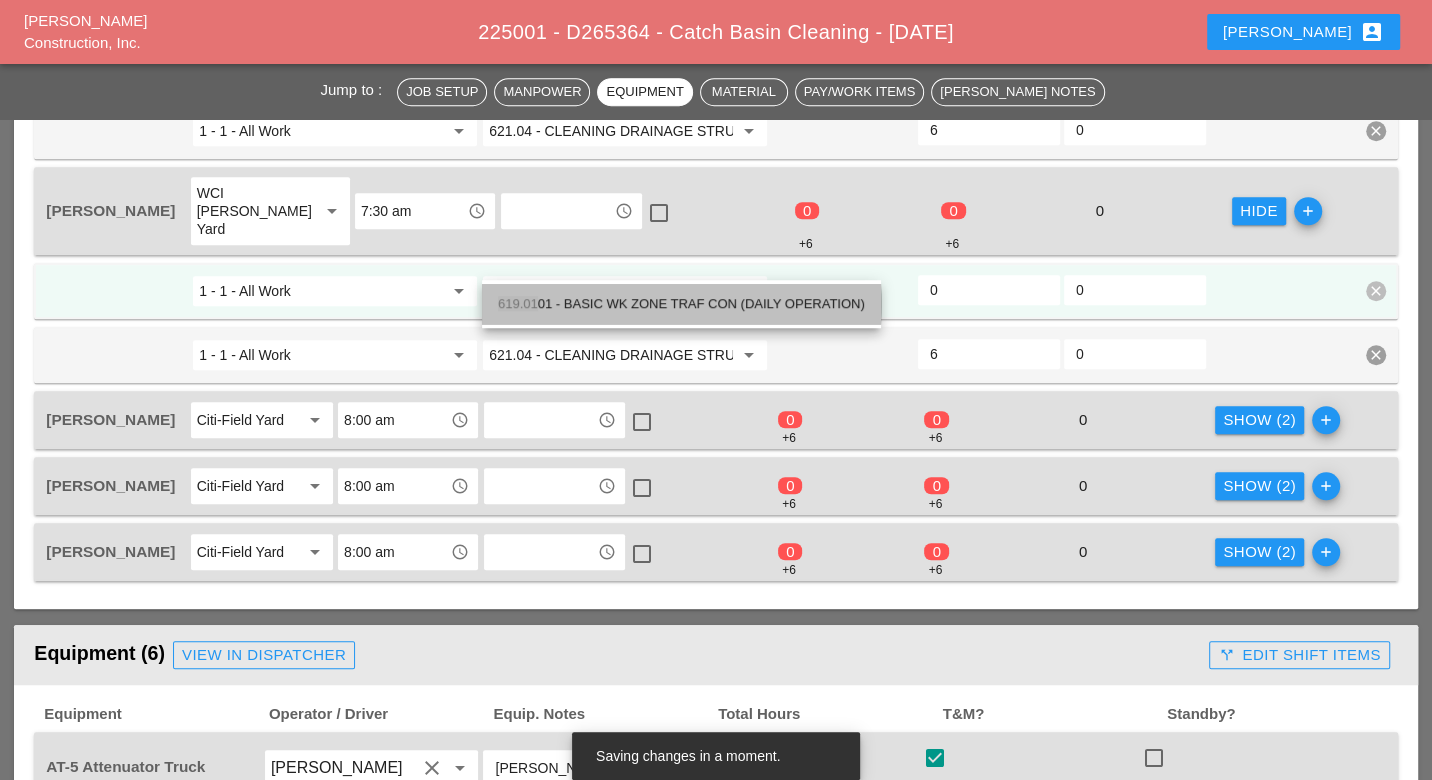 drag, startPoint x: 594, startPoint y: 302, endPoint x: 660, endPoint y: 313, distance: 66.910385 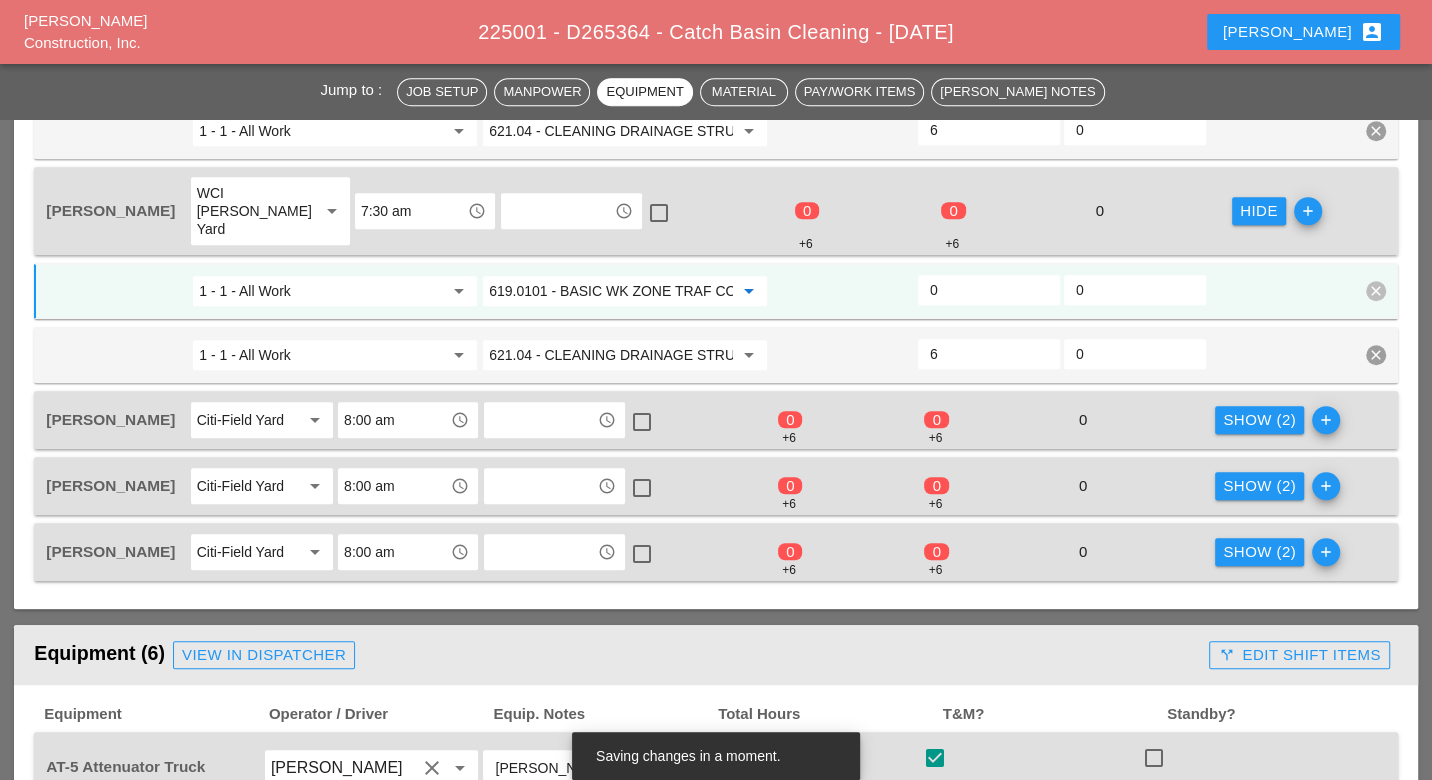 type on "619.0101 - BASIC WK ZONE TRAF CON (DAILY OPERATION)" 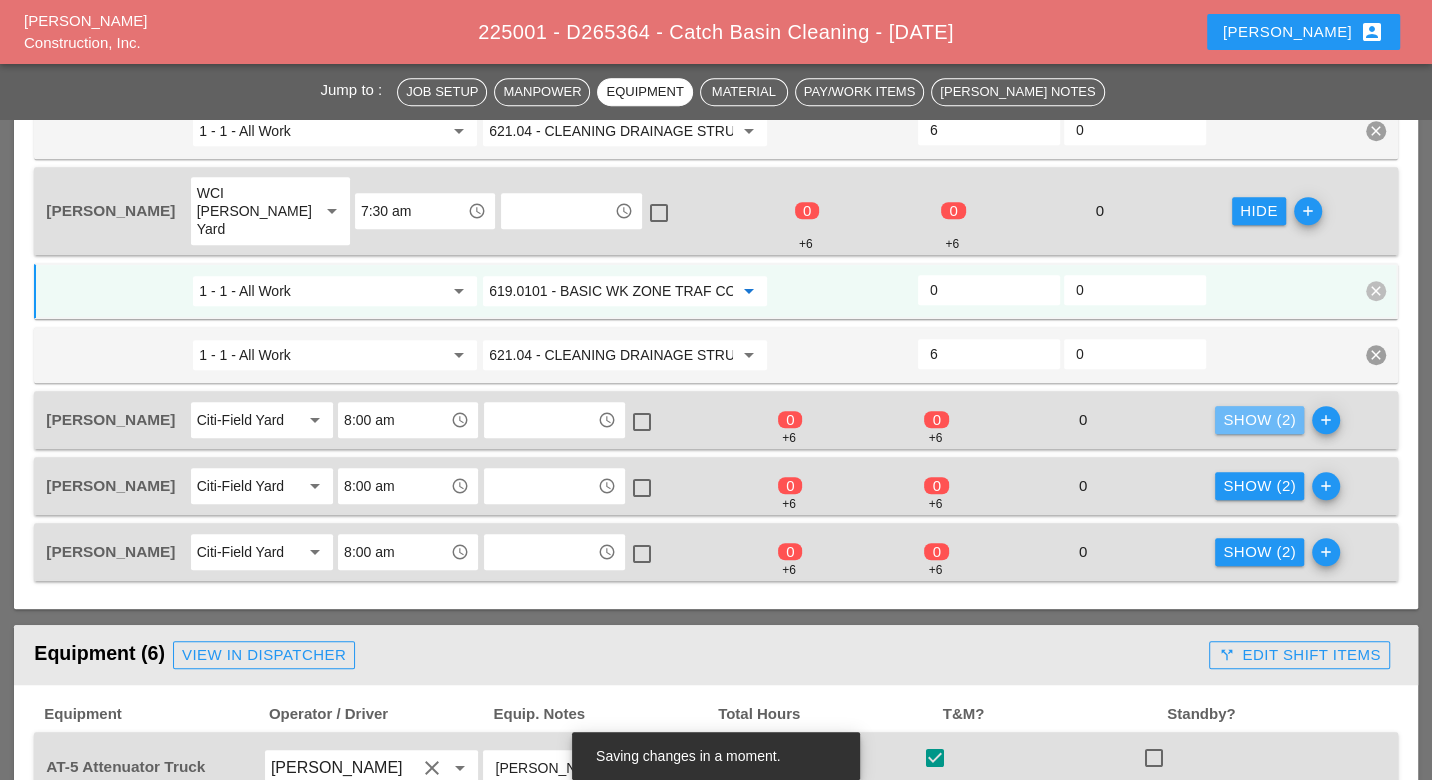drag, startPoint x: 1239, startPoint y: 392, endPoint x: 1170, endPoint y: 390, distance: 69.02898 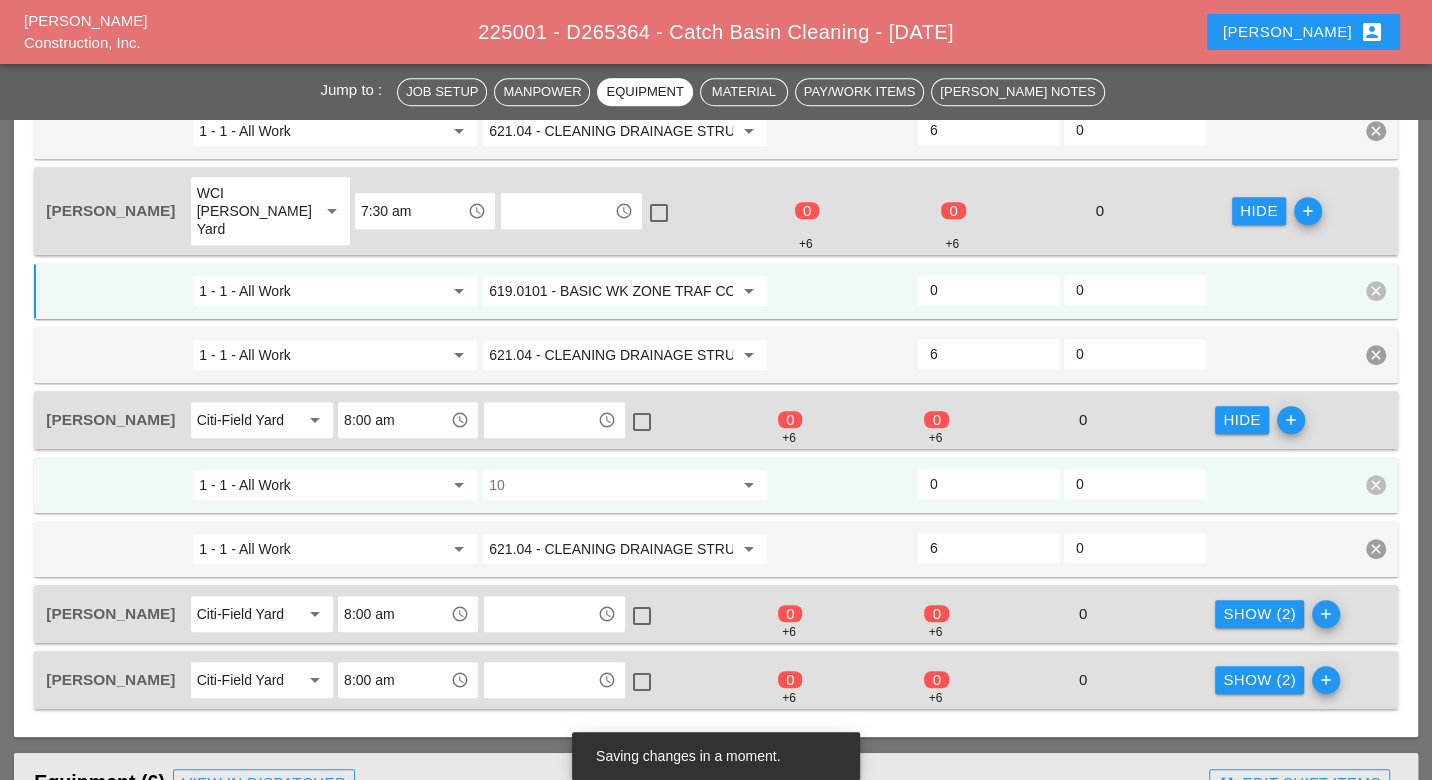 click at bounding box center [611, 485] 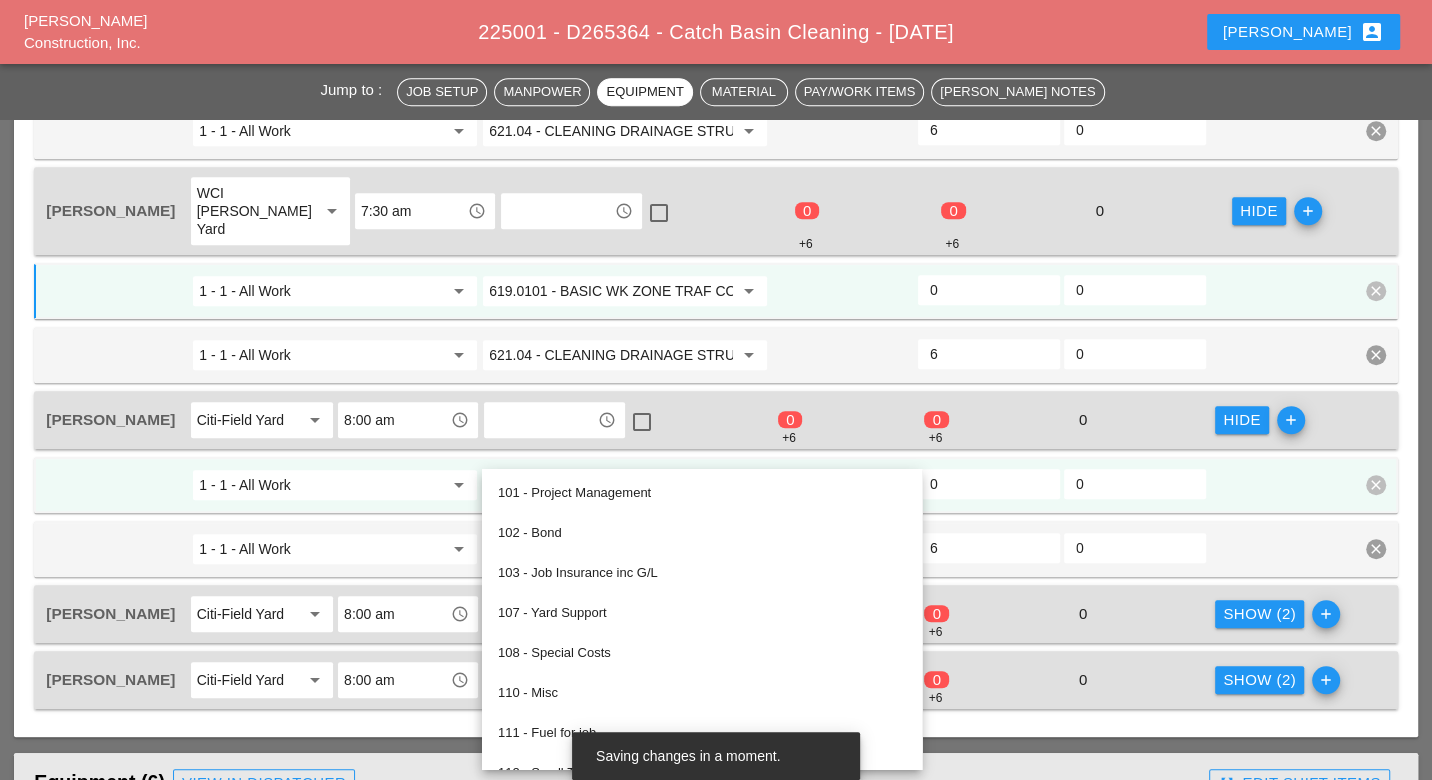 paste on "619.01" 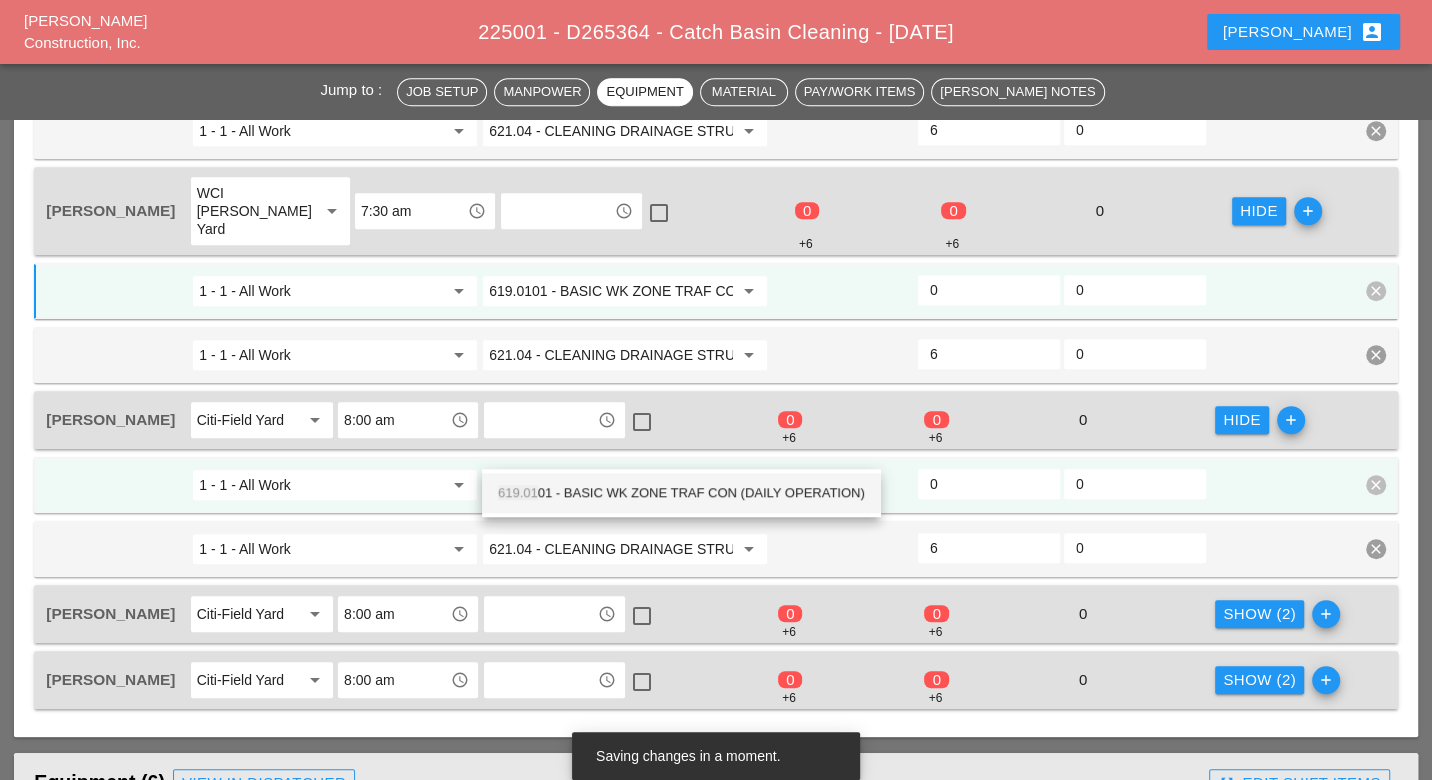 click on "619.01 01 - BASIC WK ZONE TRAF CON (DAILY OPERATION)" at bounding box center [681, 493] 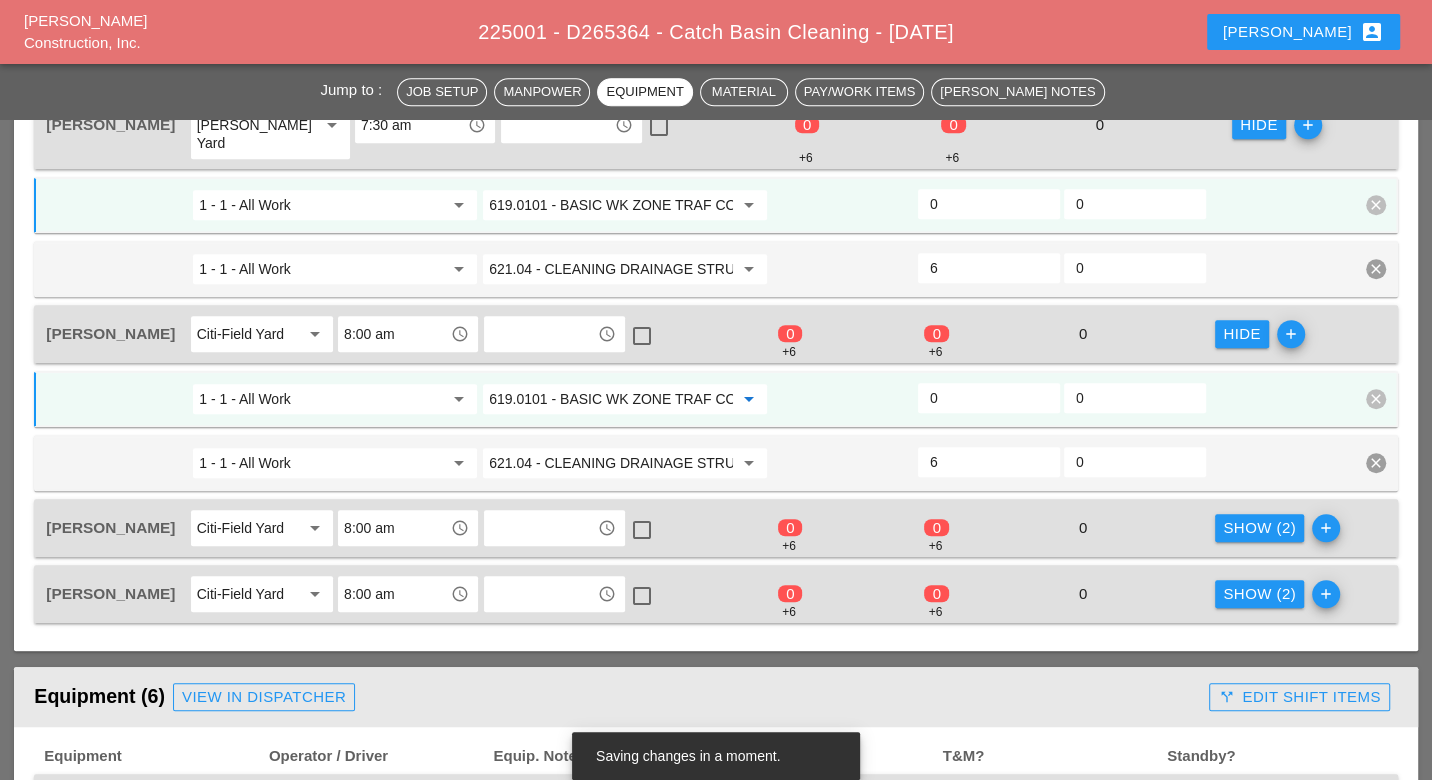 scroll, scrollTop: 1222, scrollLeft: 0, axis: vertical 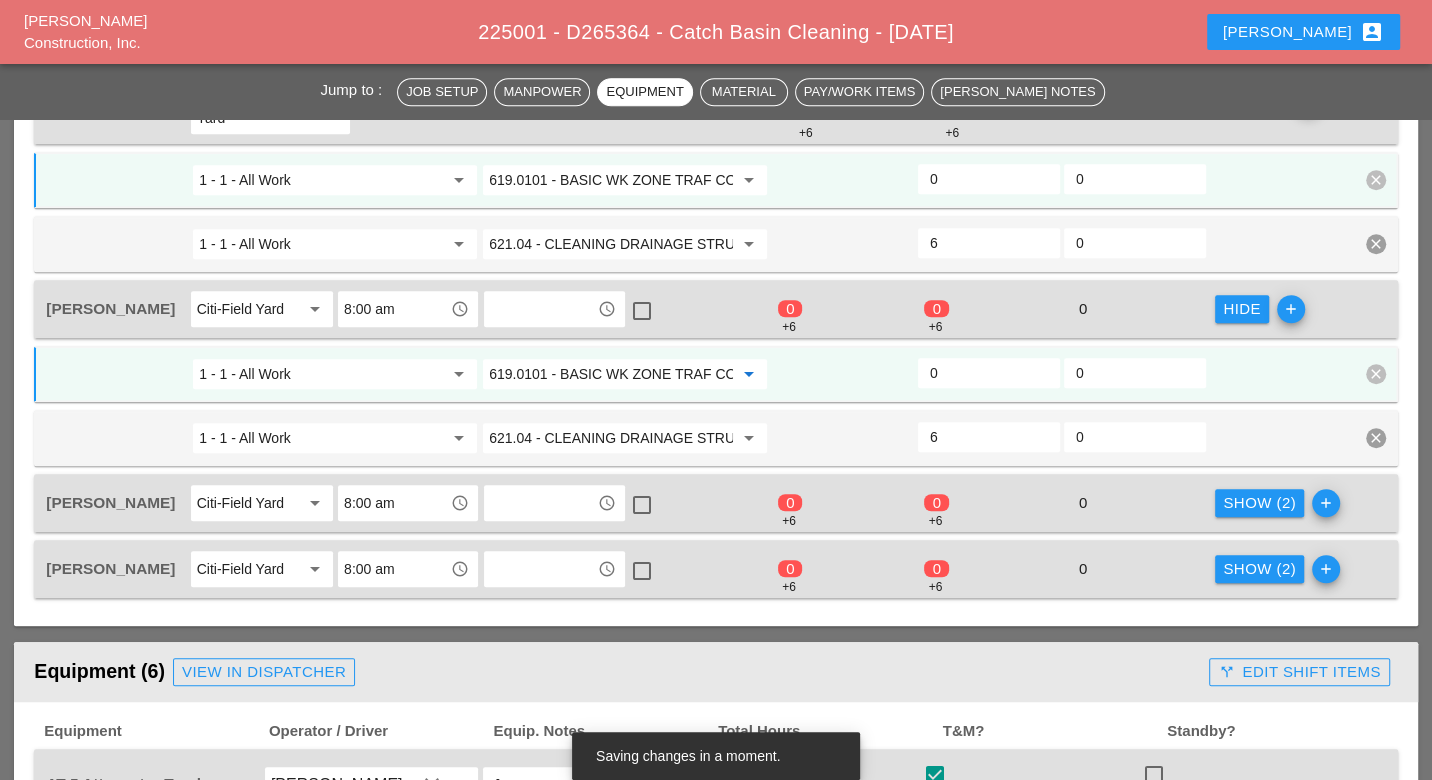 type on "619.0101 - BASIC WK ZONE TRAF CON (DAILY OPERATION)" 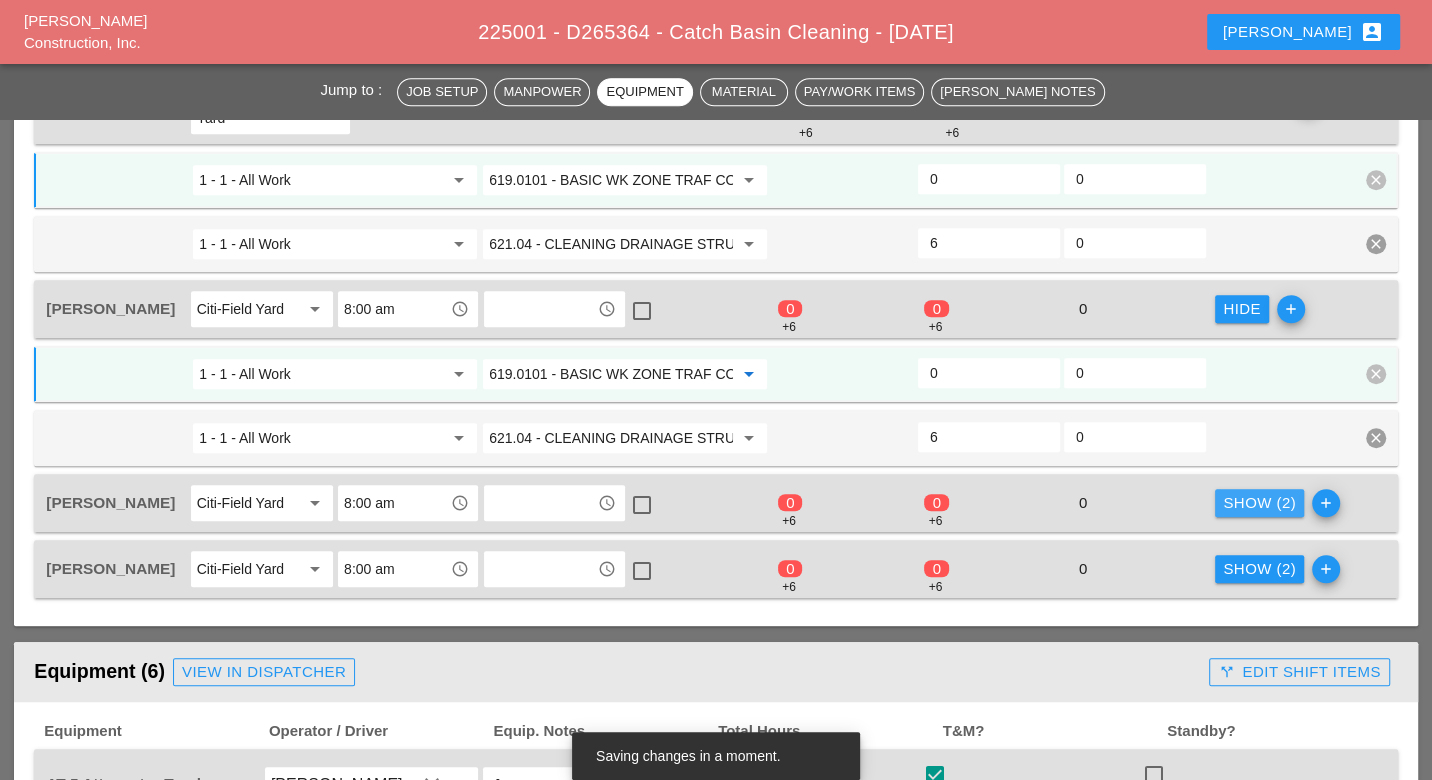 drag, startPoint x: 1259, startPoint y: 457, endPoint x: 1156, endPoint y: 461, distance: 103.077644 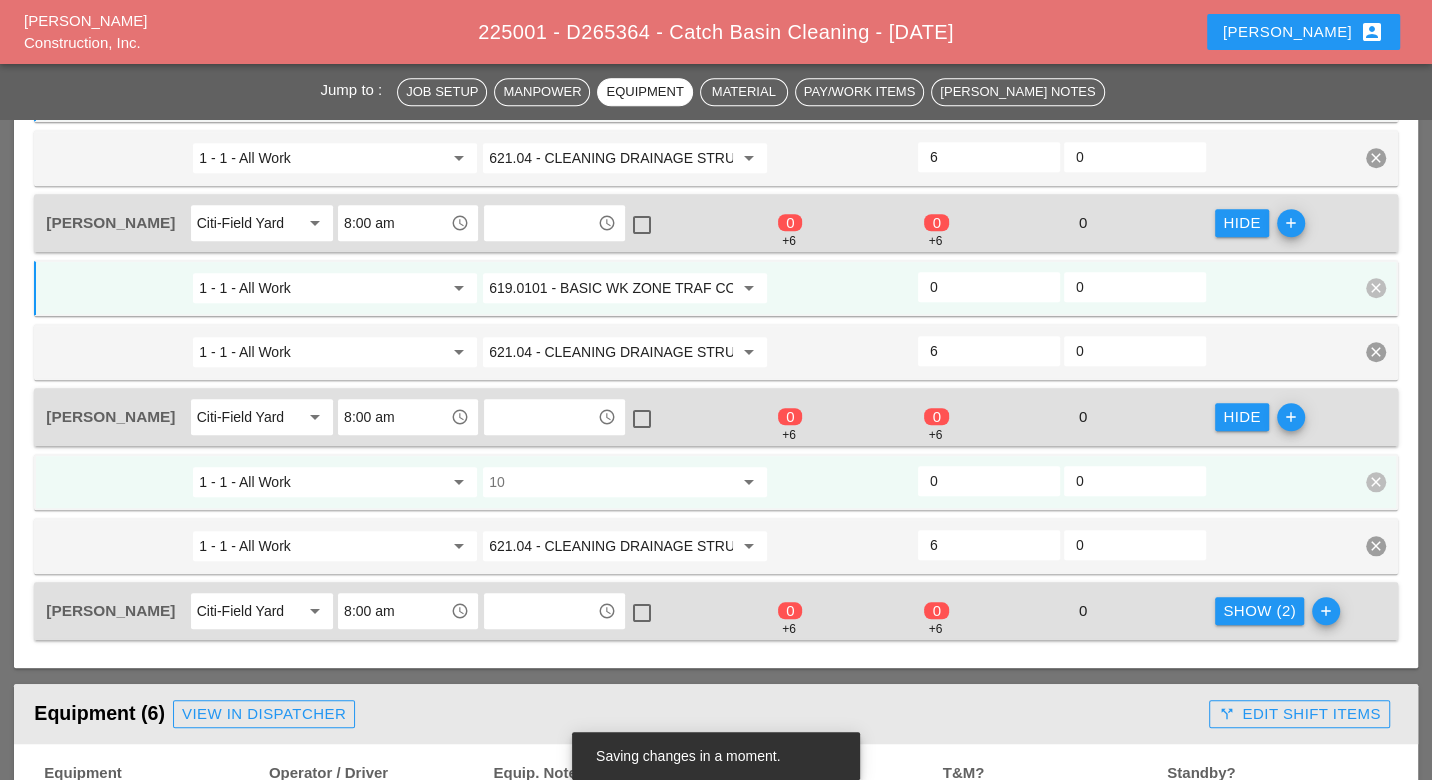 scroll, scrollTop: 1333, scrollLeft: 0, axis: vertical 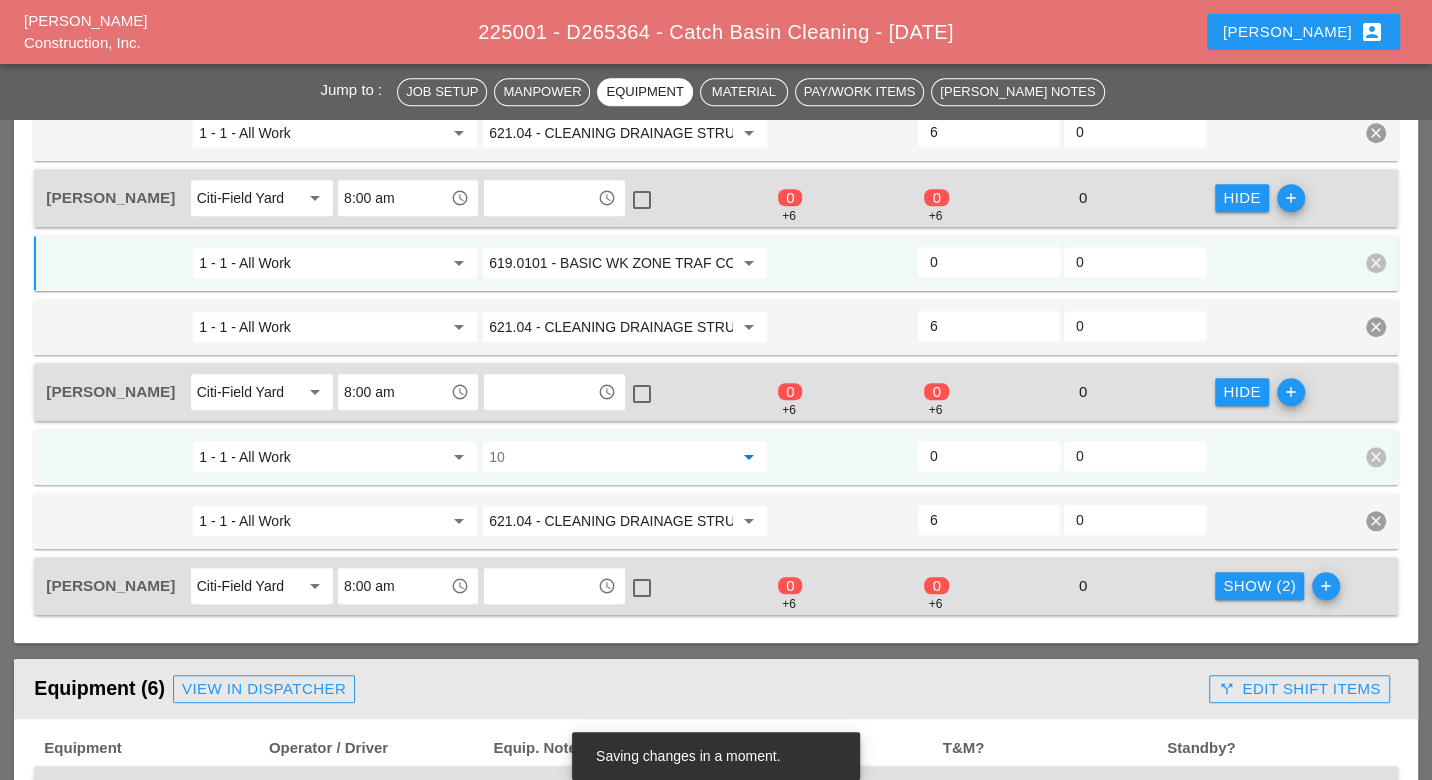 click at bounding box center [611, 457] 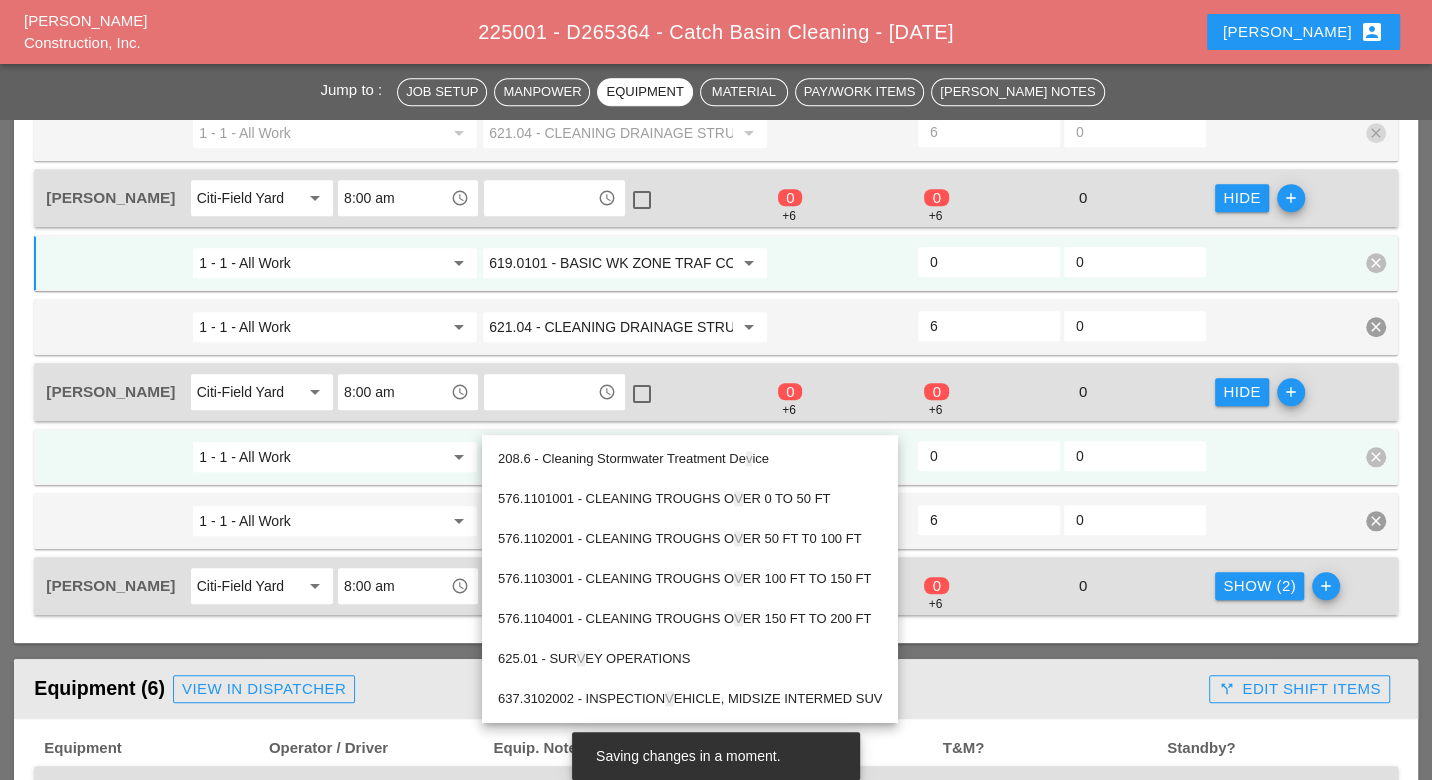 drag, startPoint x: 507, startPoint y: 421, endPoint x: 481, endPoint y: 419, distance: 26.076809 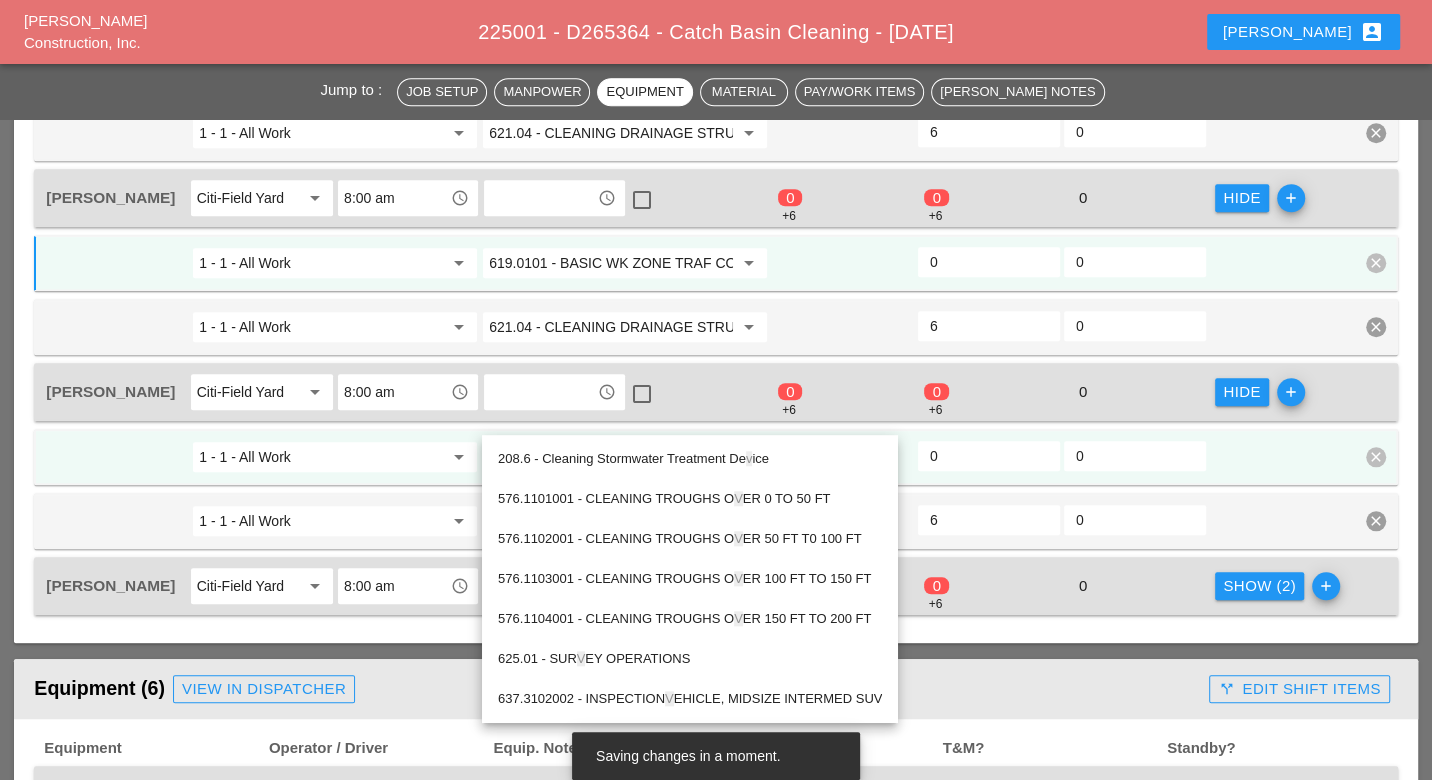 paste on "619.01" 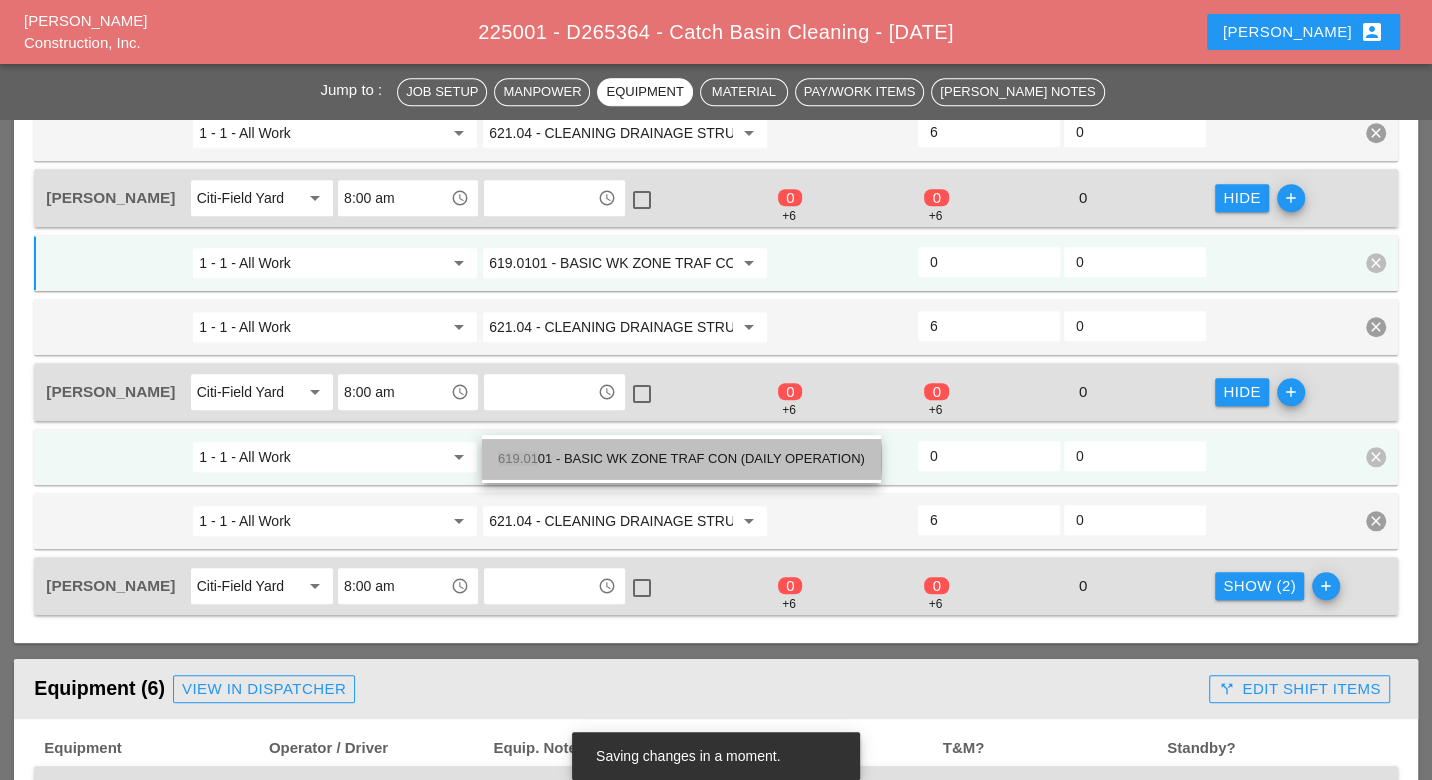 drag, startPoint x: 542, startPoint y: 454, endPoint x: 565, endPoint y: 455, distance: 23.021729 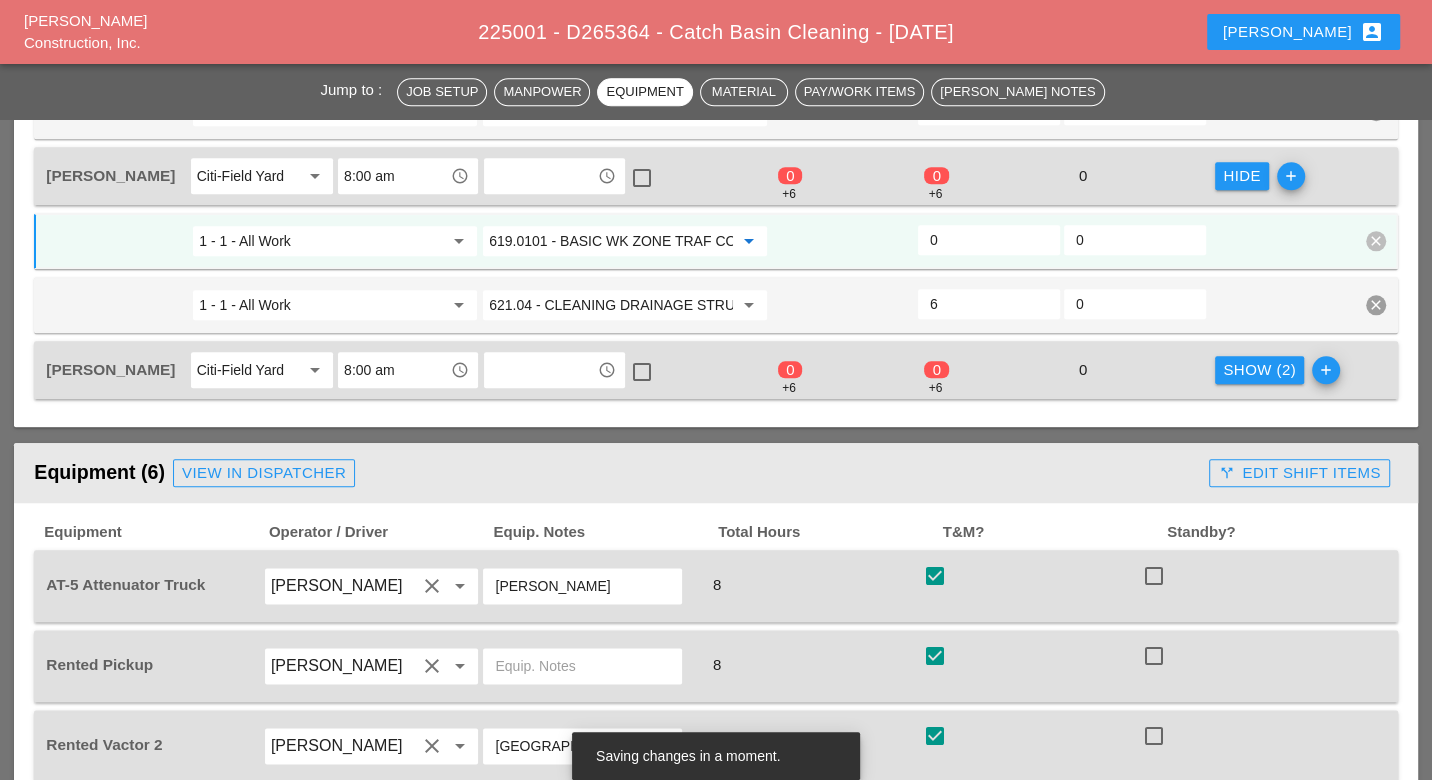 scroll, scrollTop: 1555, scrollLeft: 0, axis: vertical 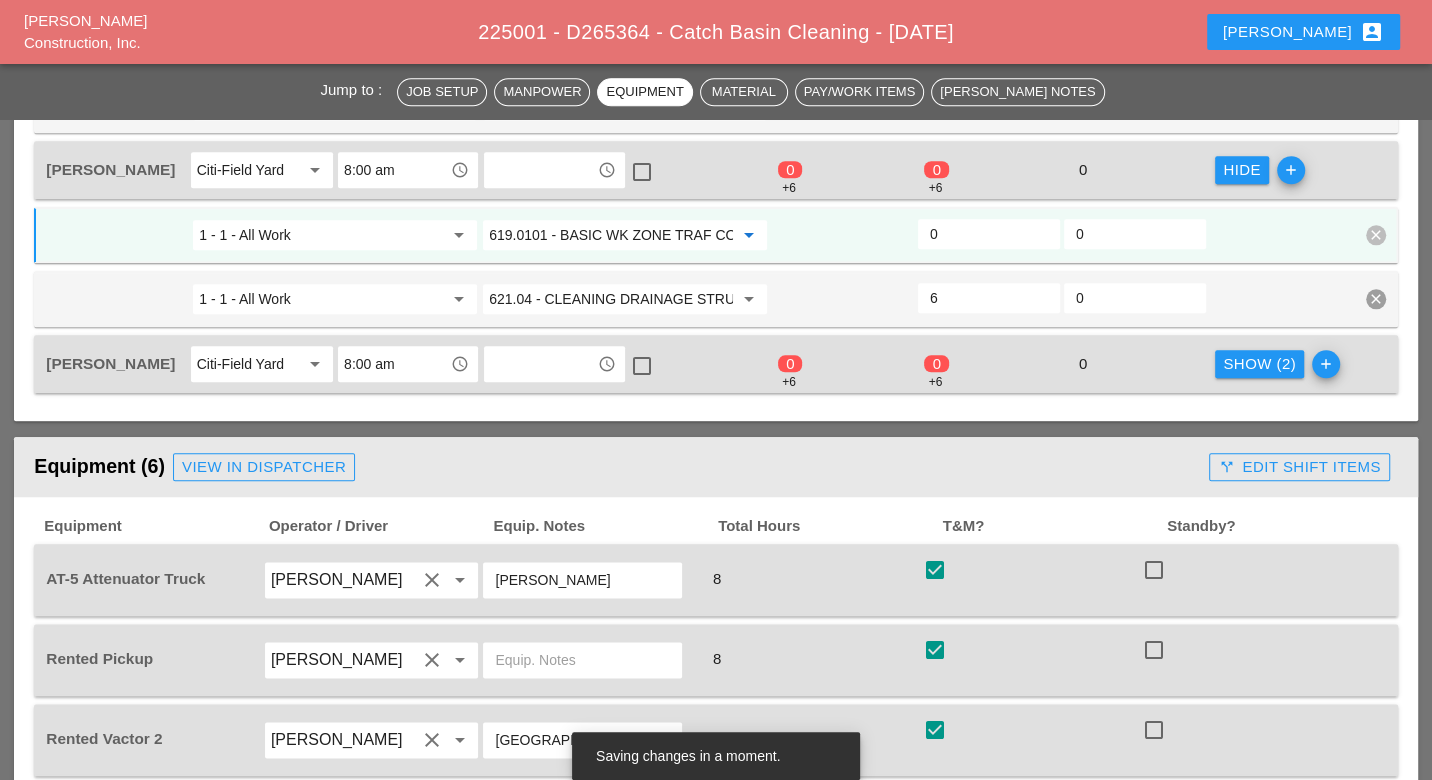 type on "619.0101 - BASIC WK ZONE TRAF CON (DAILY OPERATION)" 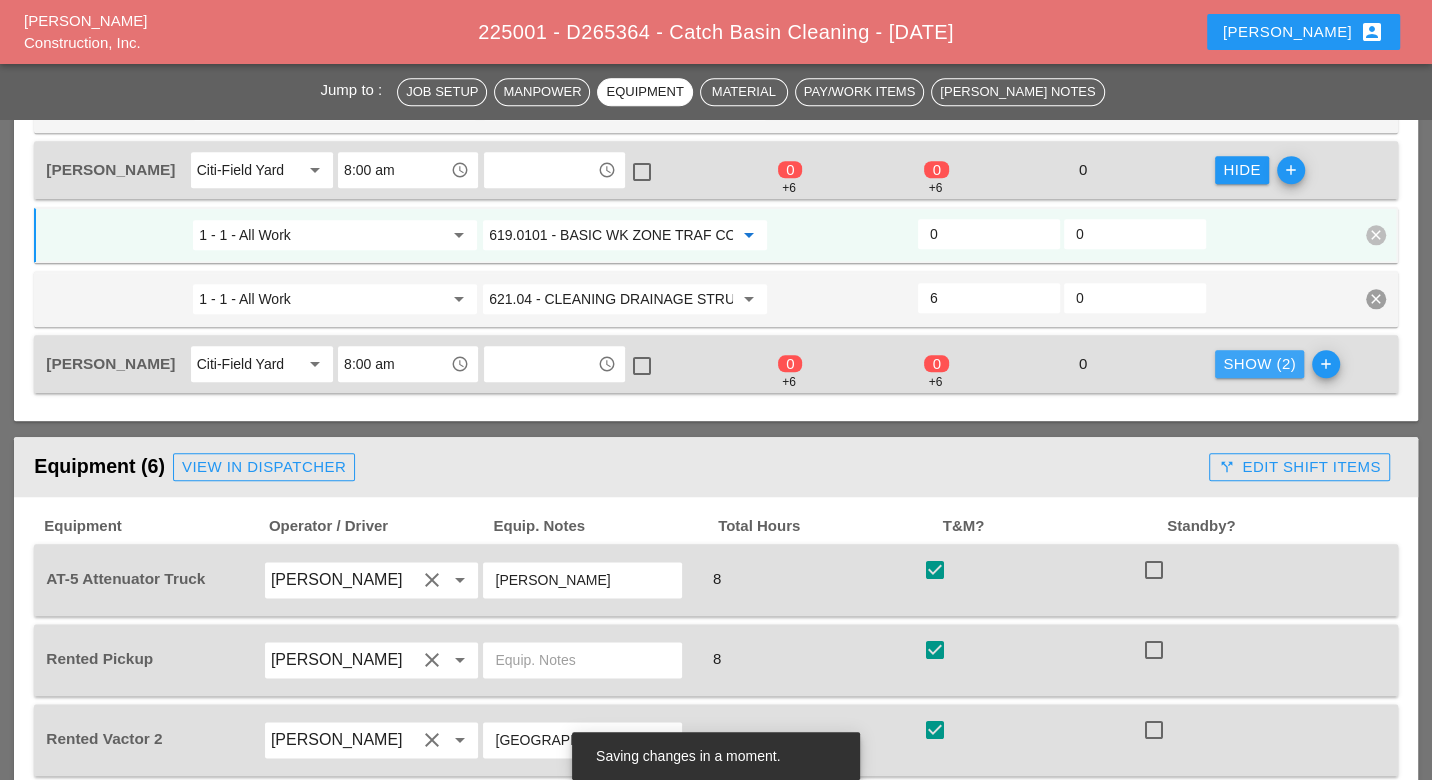 drag, startPoint x: 1232, startPoint y: 323, endPoint x: 1106, endPoint y: 345, distance: 127.90621 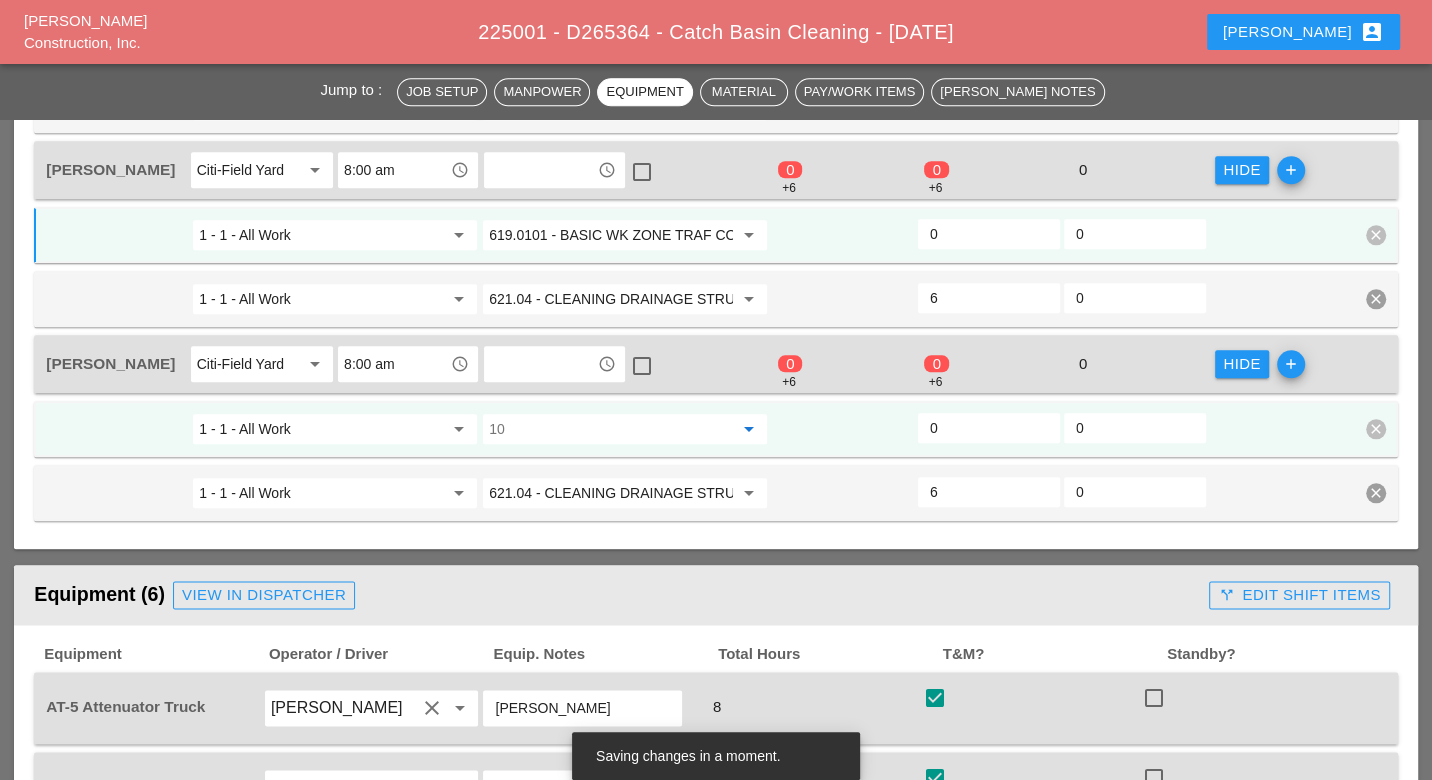 click at bounding box center [611, 429] 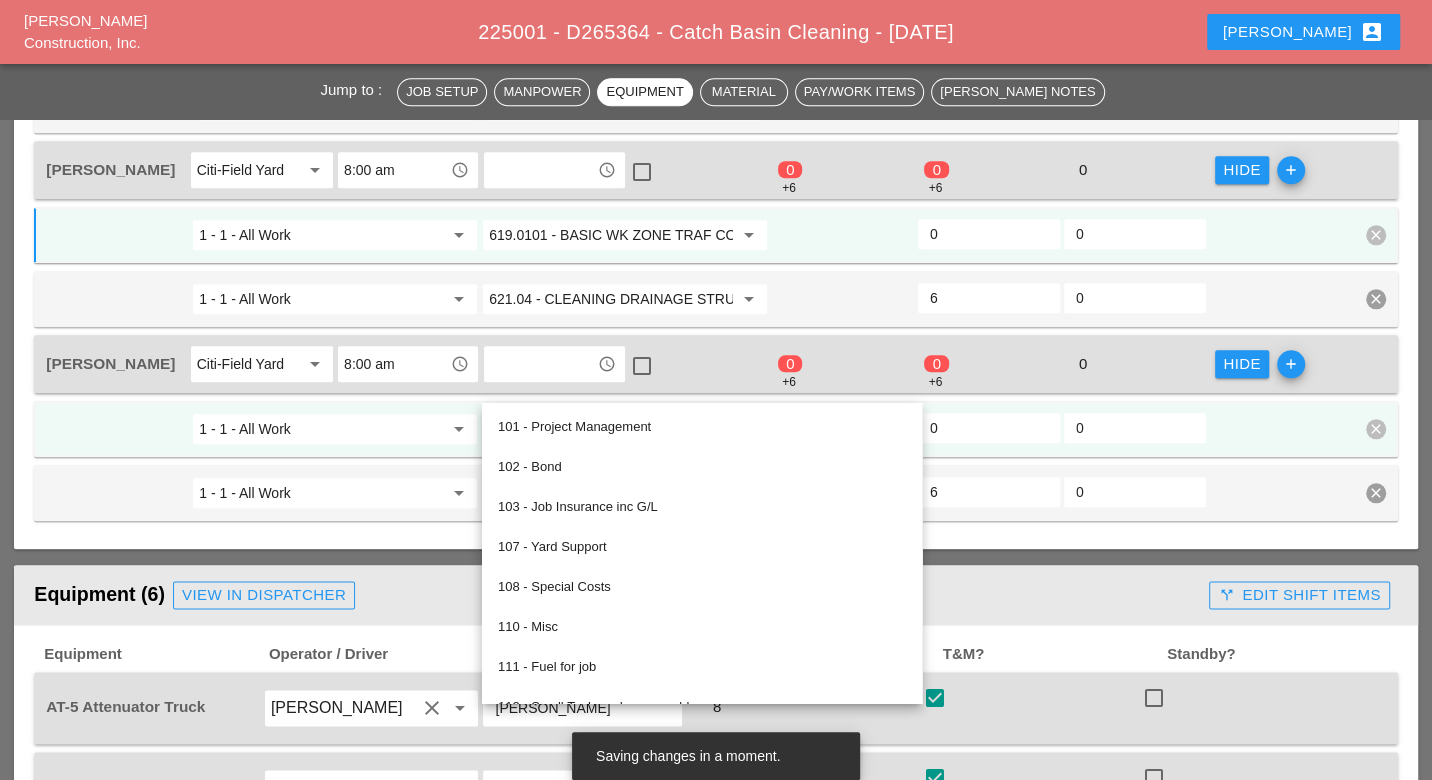 paste on "619.01" 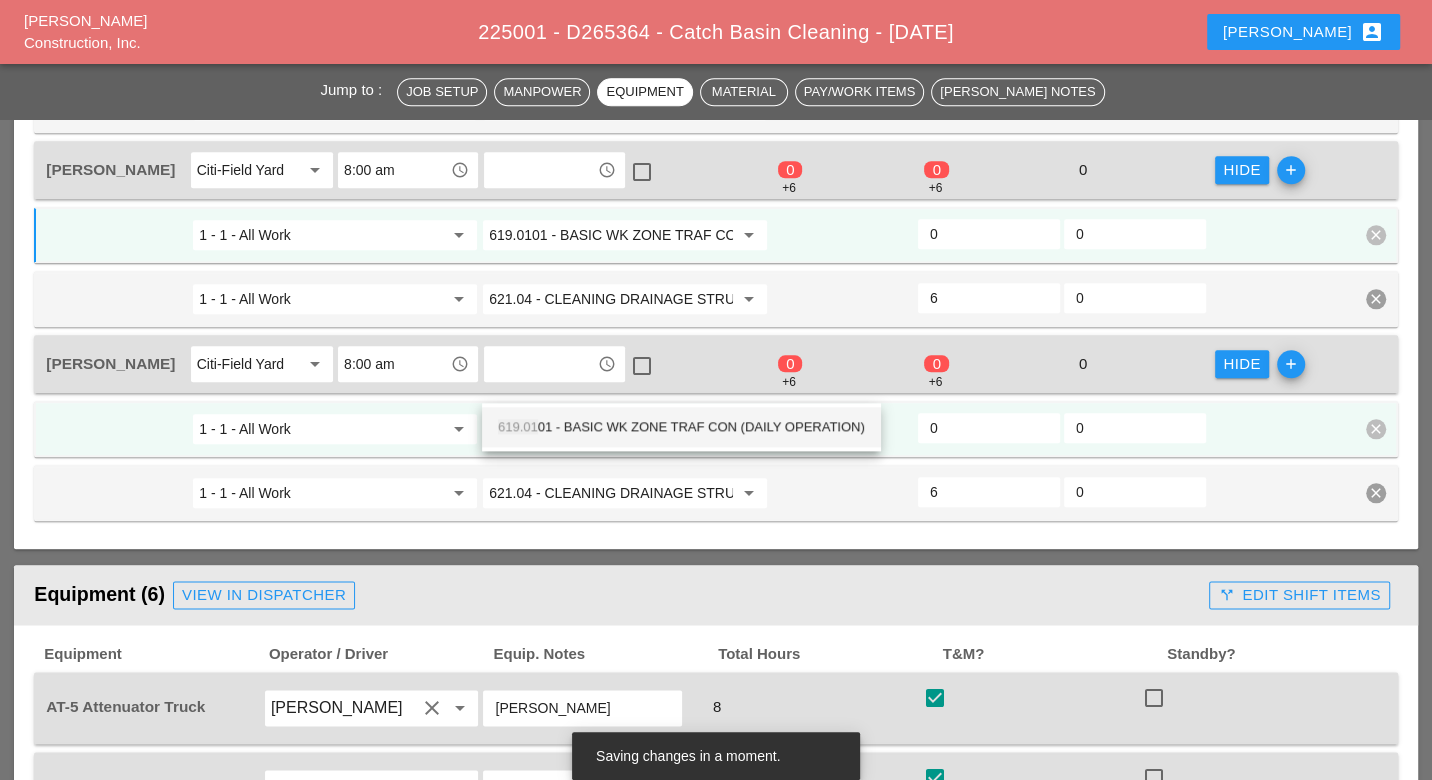 click on "619.01 01 - BASIC WK ZONE TRAF CON (DAILY OPERATION)" at bounding box center (681, 427) 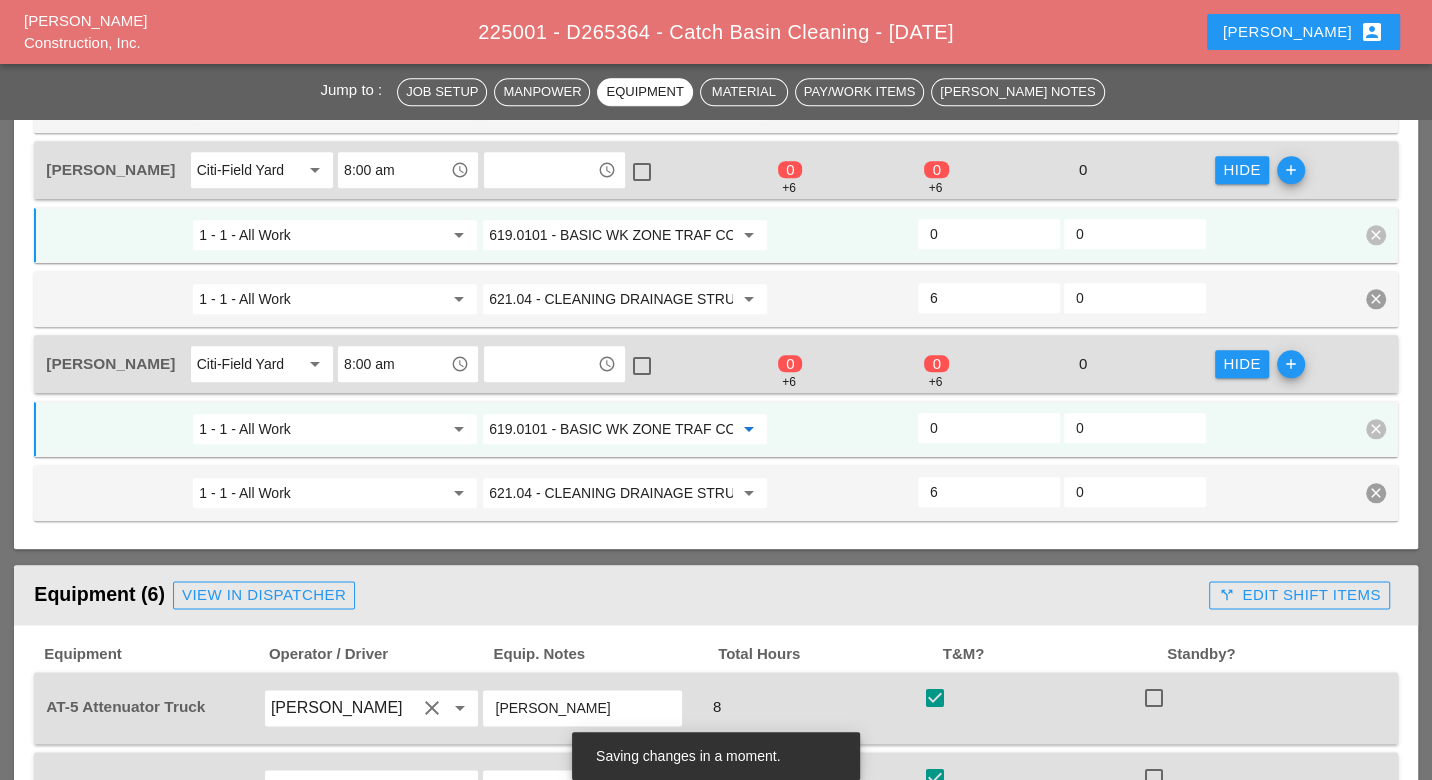 type on "619.0101 - BASIC WK ZONE TRAF CON (DAILY OPERATION)" 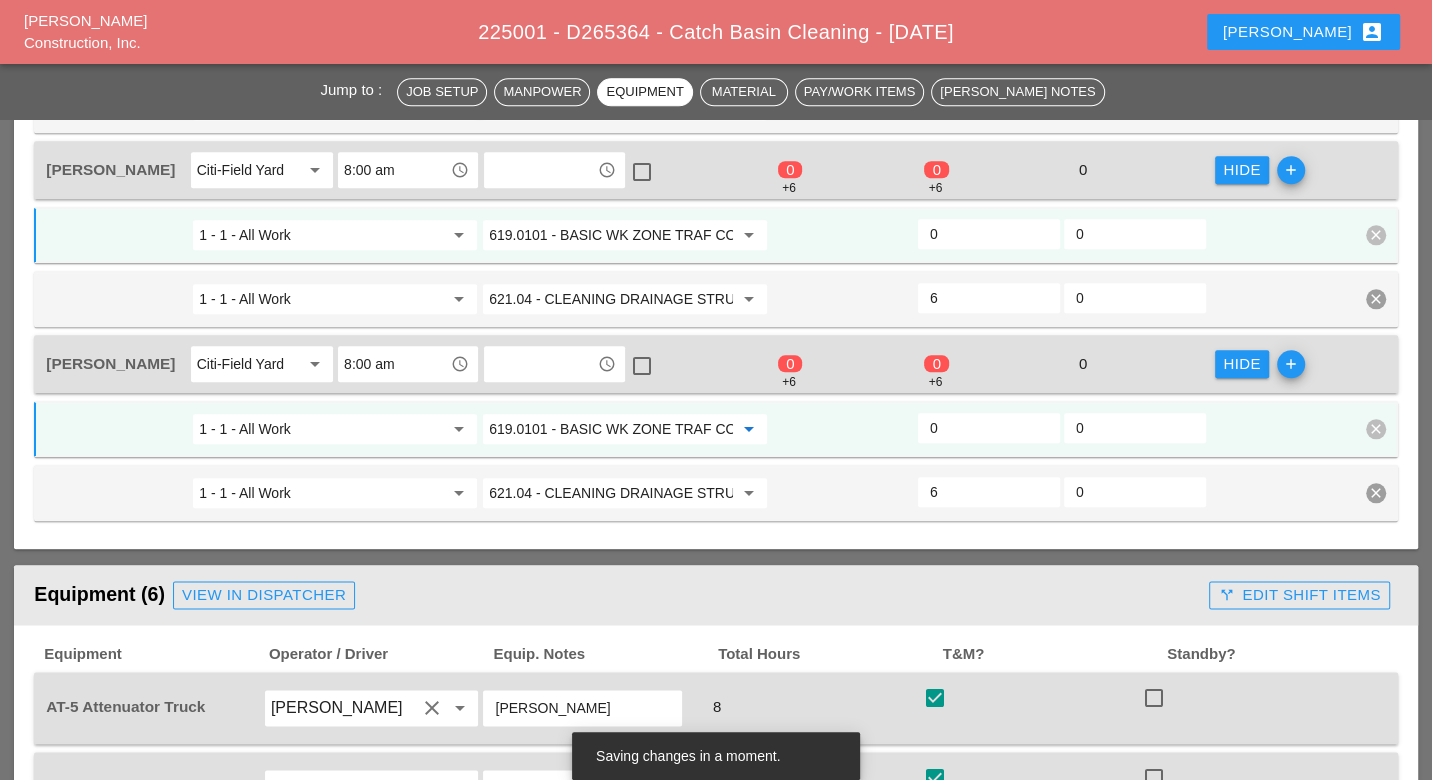 click on "0" at bounding box center (989, 428) 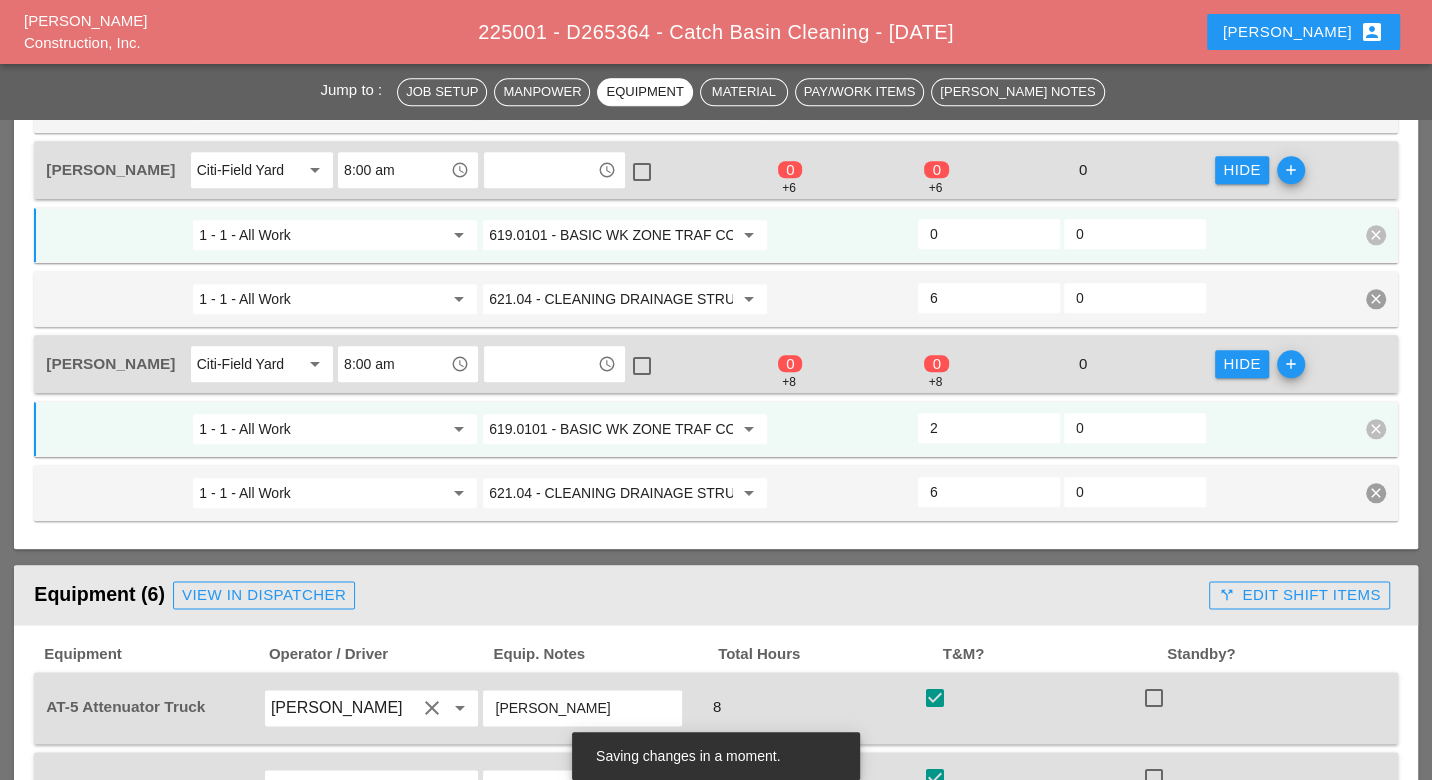 type on "2" 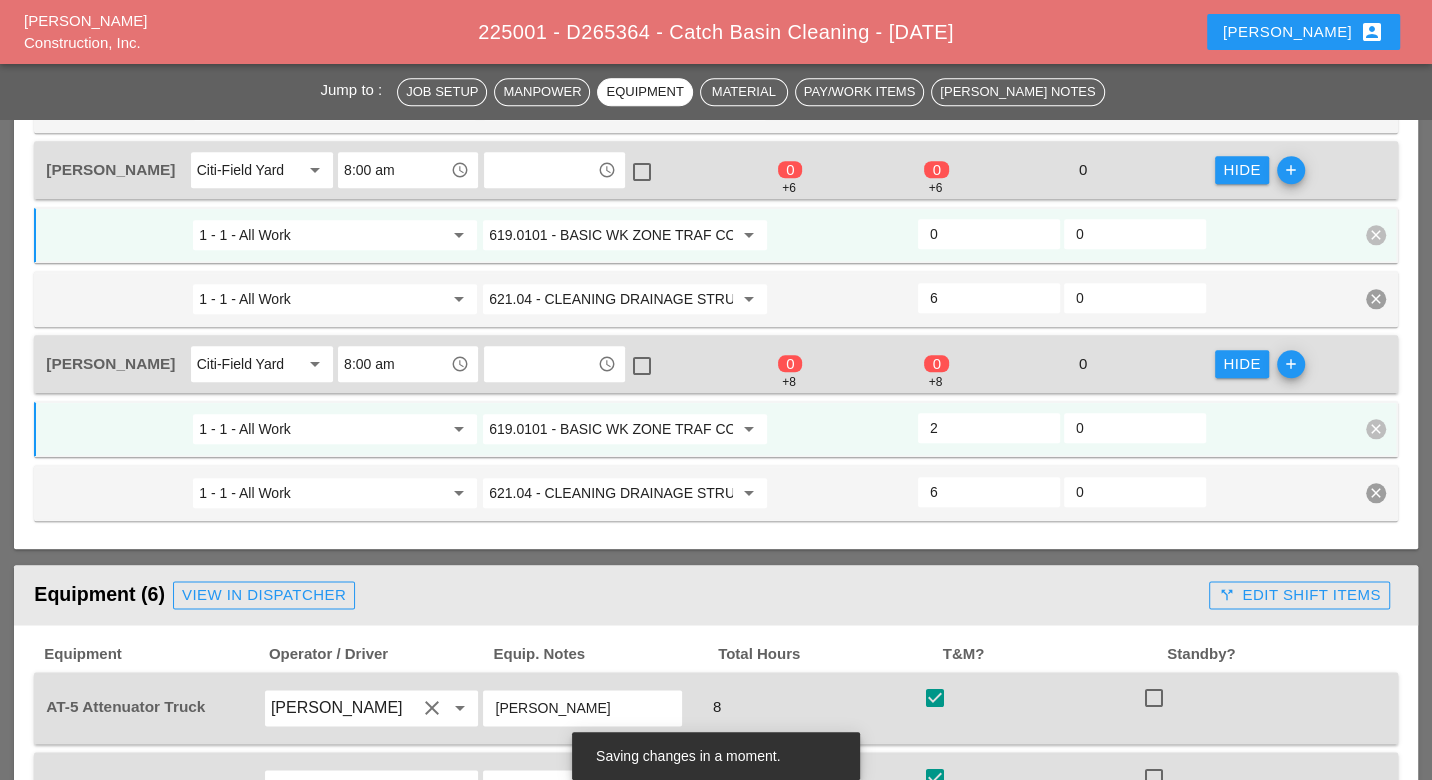 click on "0" at bounding box center [989, 234] 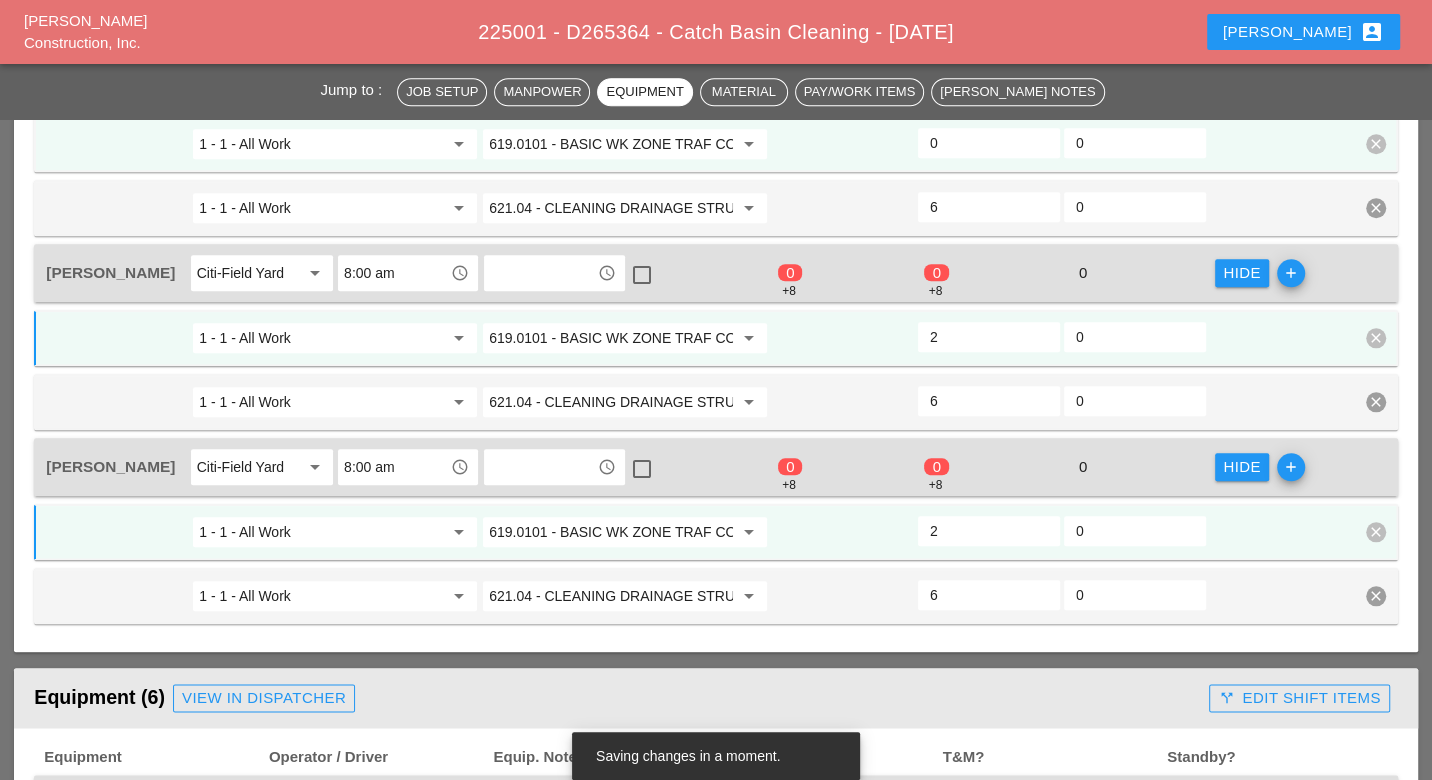 scroll, scrollTop: 1333, scrollLeft: 0, axis: vertical 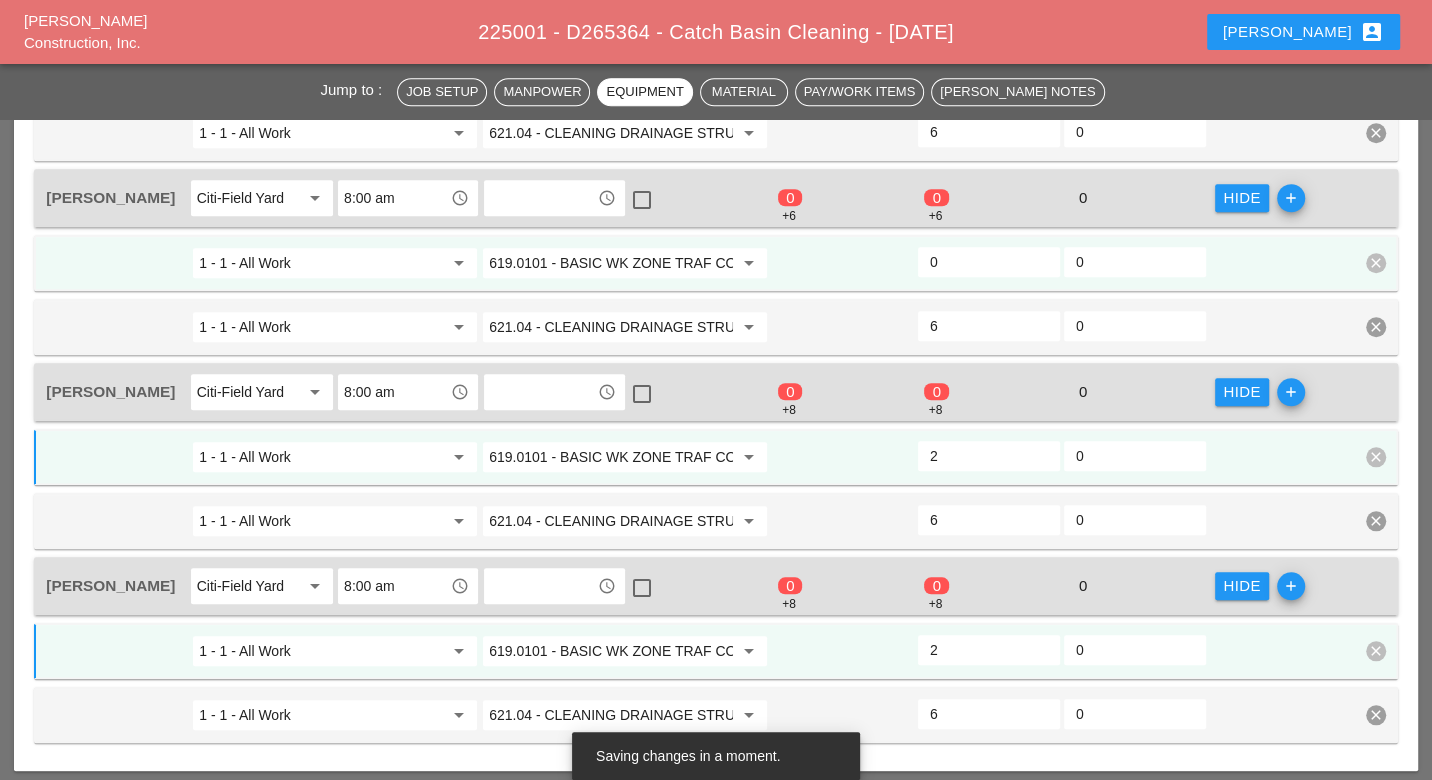 type on "2" 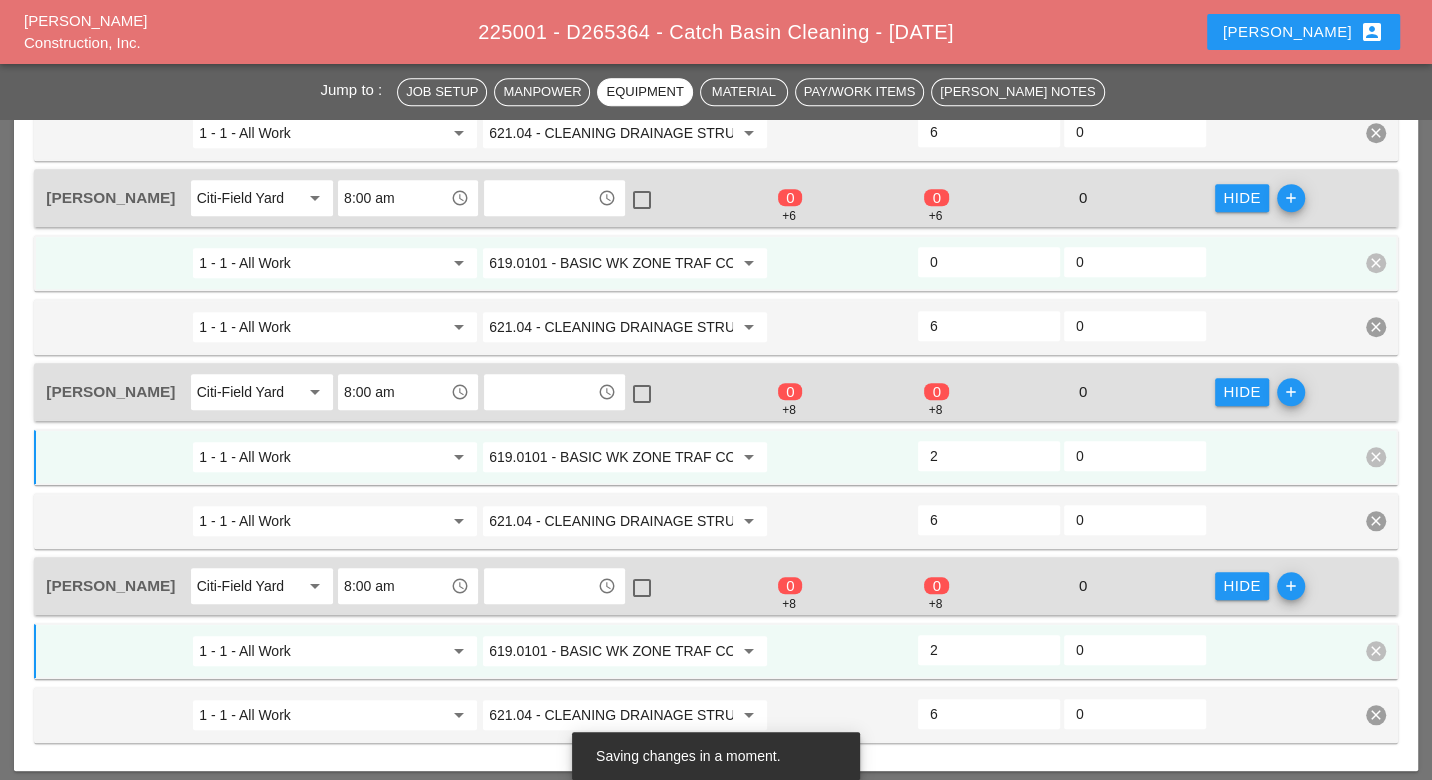 click on "0" at bounding box center (989, 262) 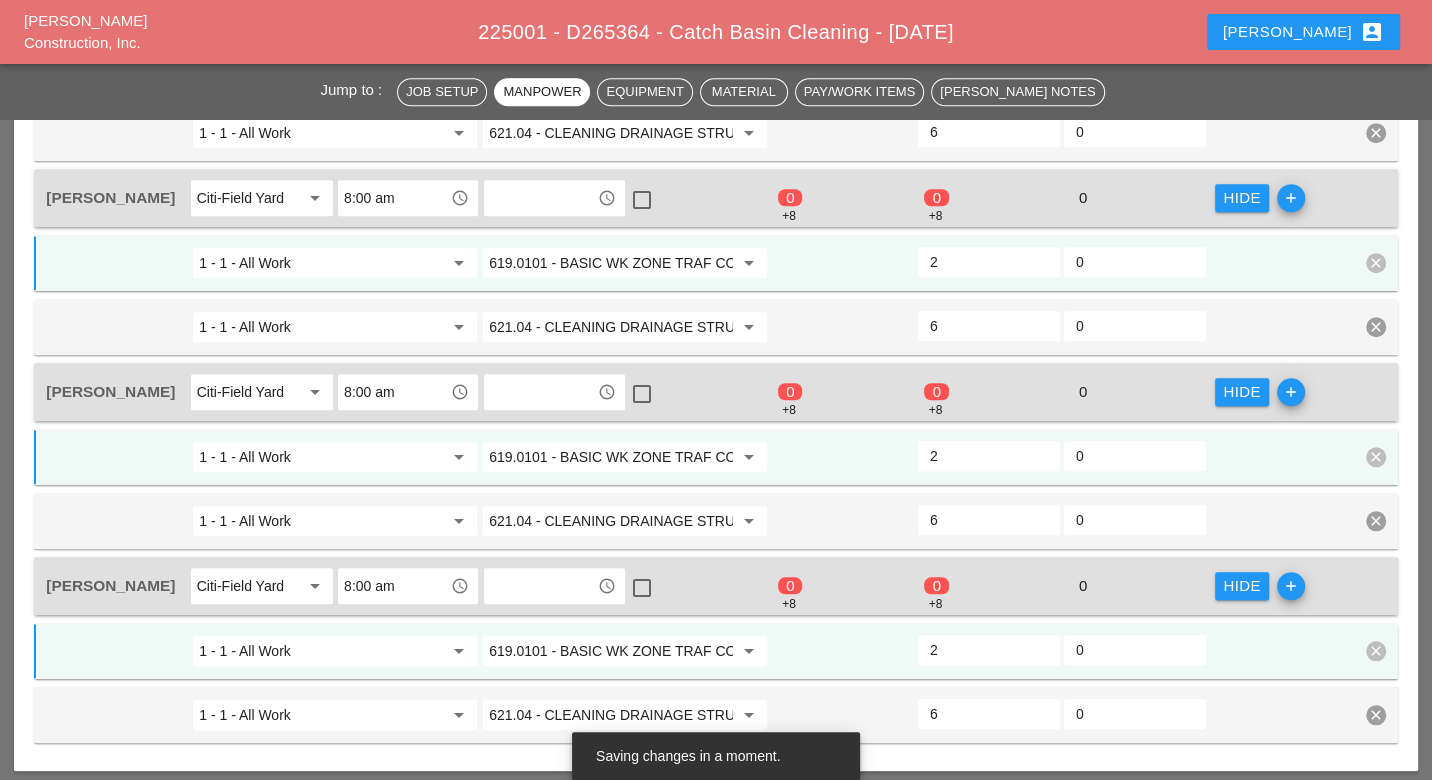 scroll, scrollTop: 1111, scrollLeft: 0, axis: vertical 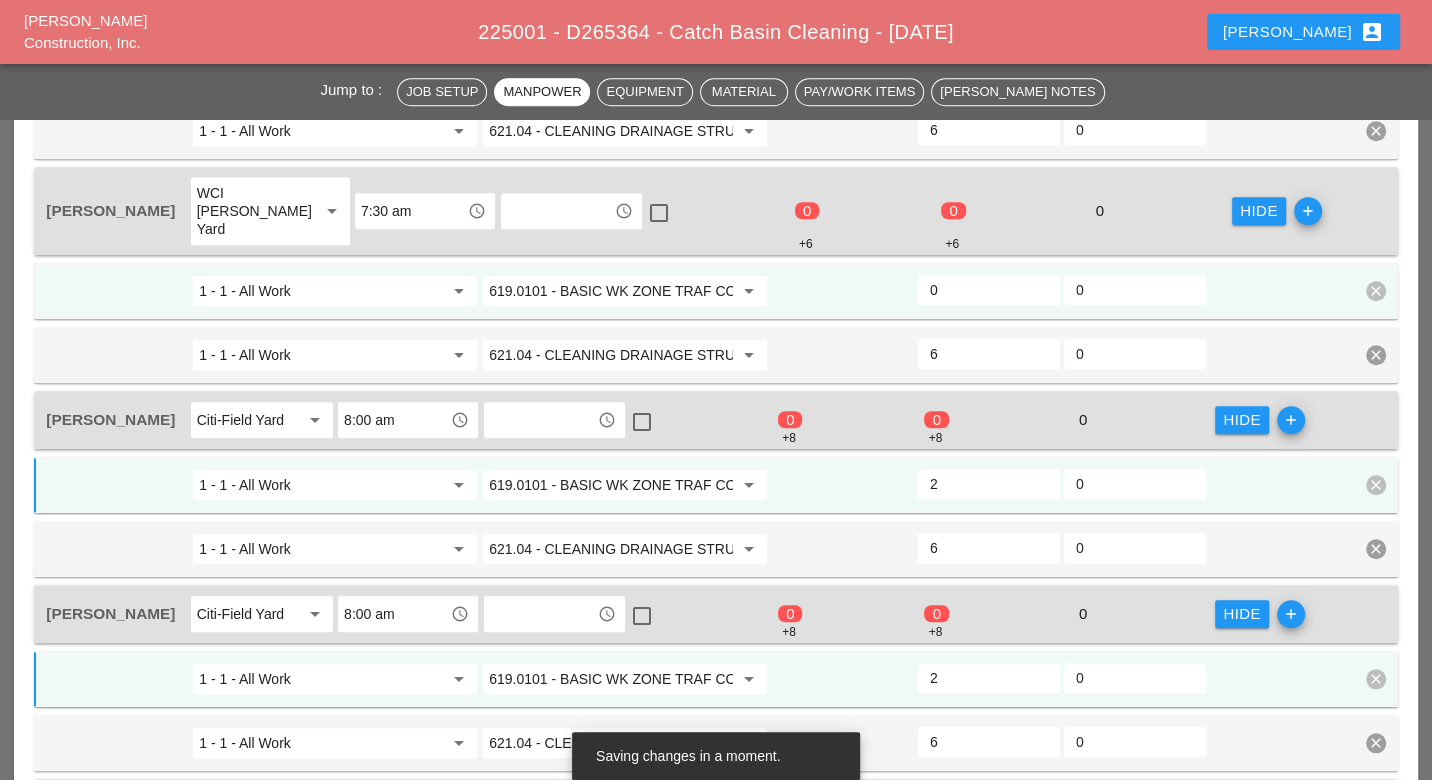 type on "2" 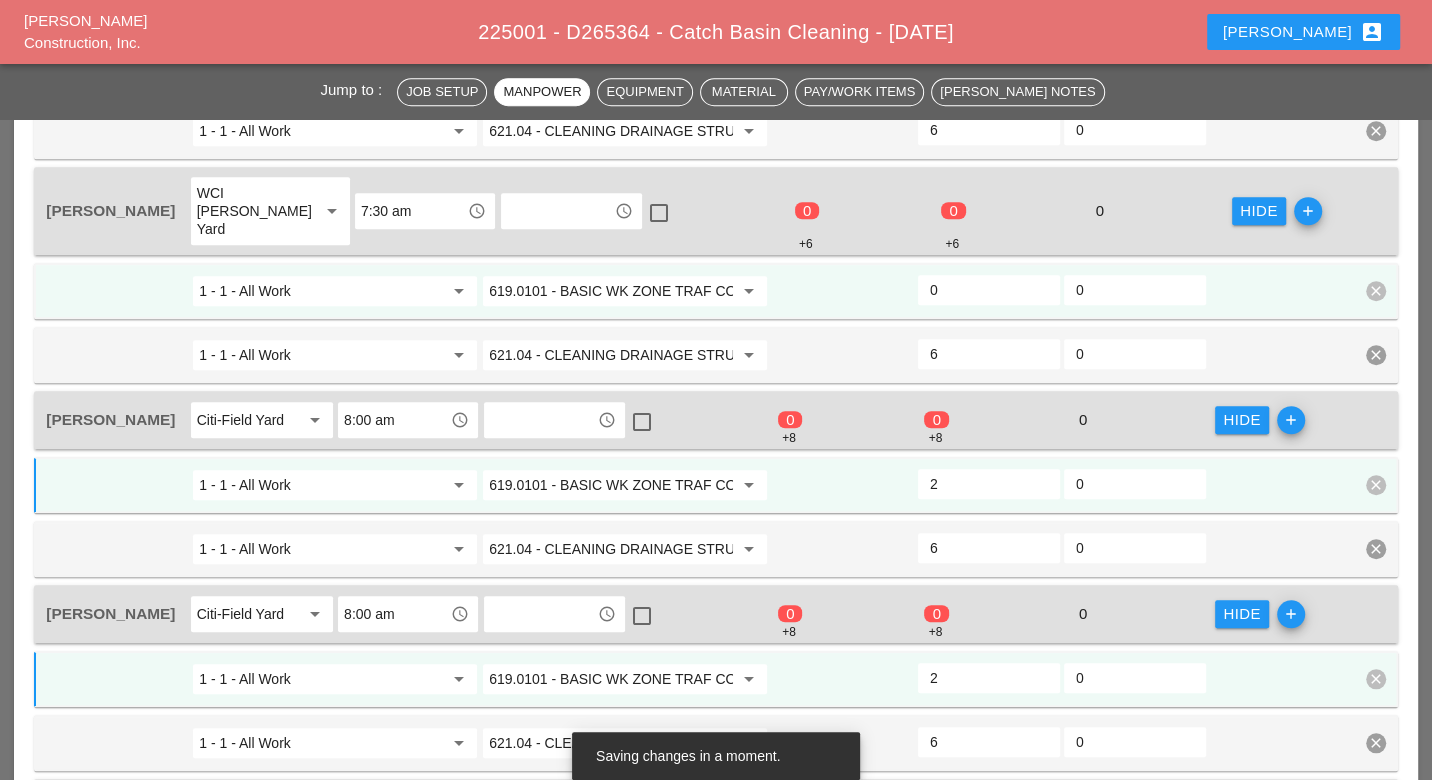 click on "0" at bounding box center [989, 290] 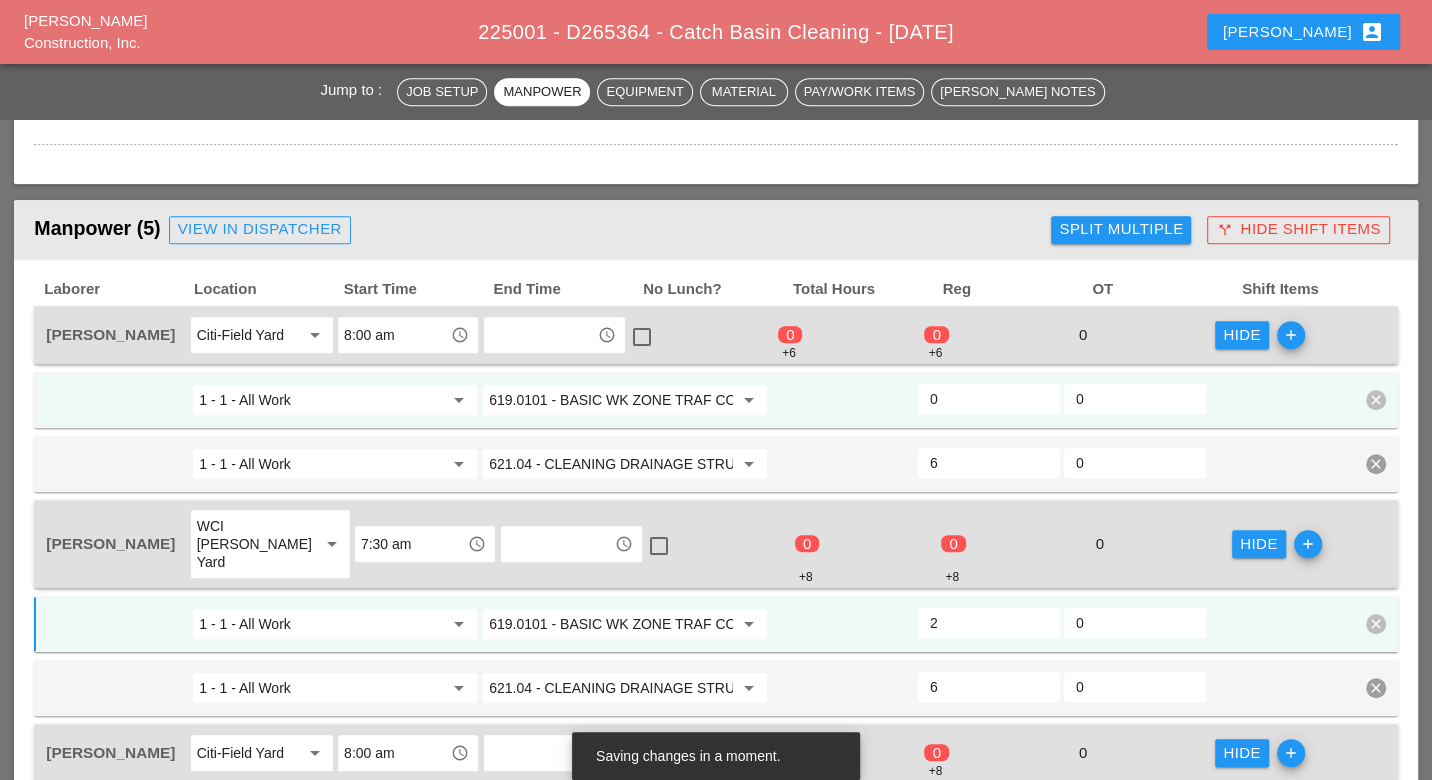 scroll, scrollTop: 777, scrollLeft: 0, axis: vertical 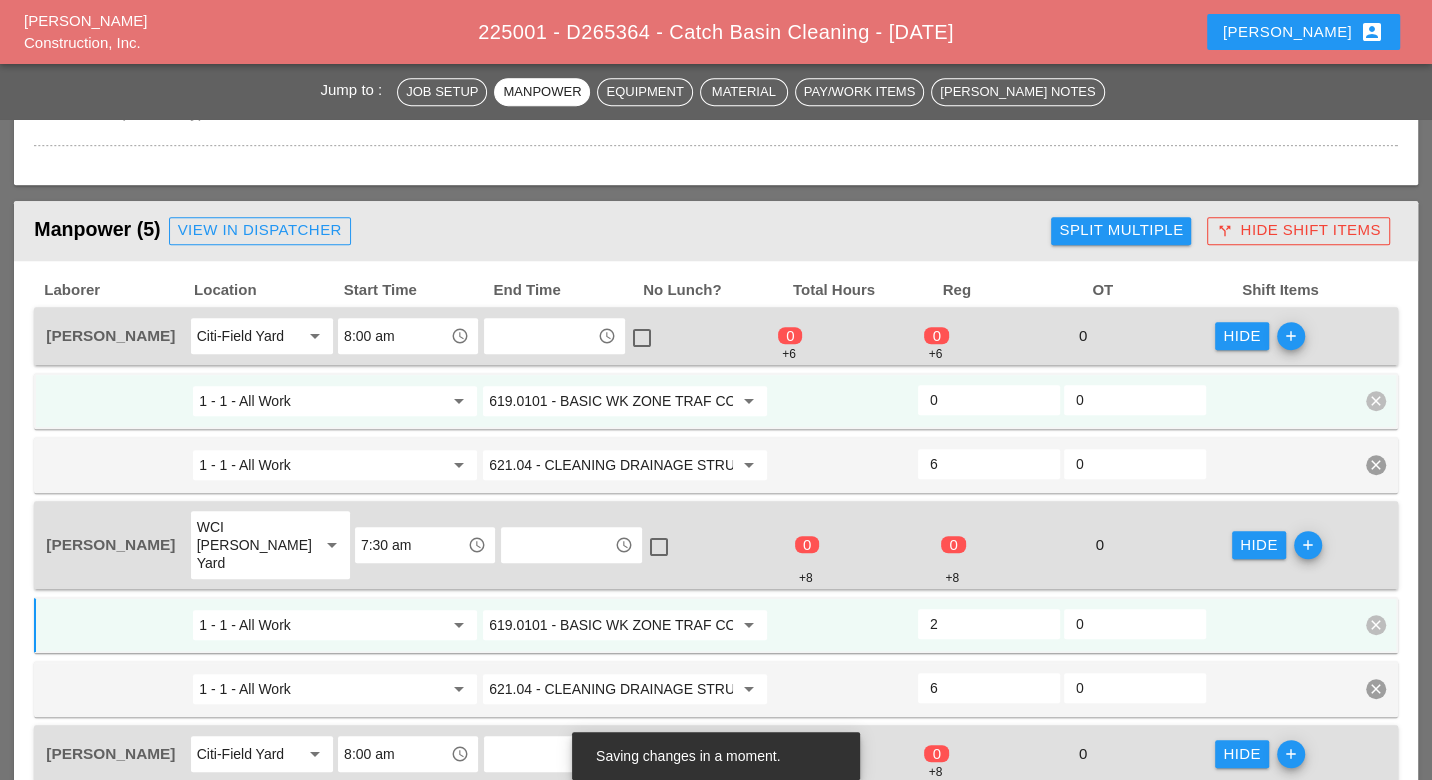 type on "2" 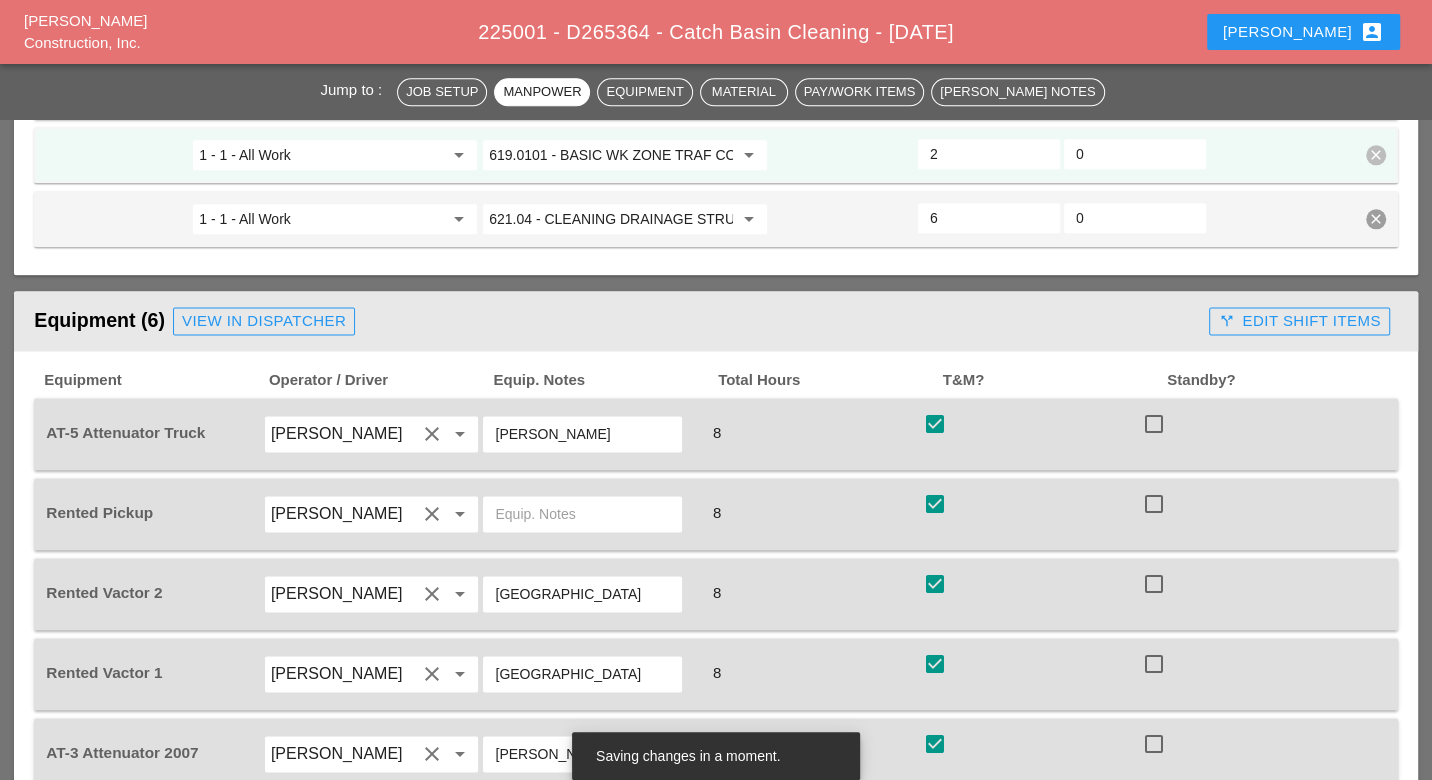 scroll, scrollTop: 1888, scrollLeft: 0, axis: vertical 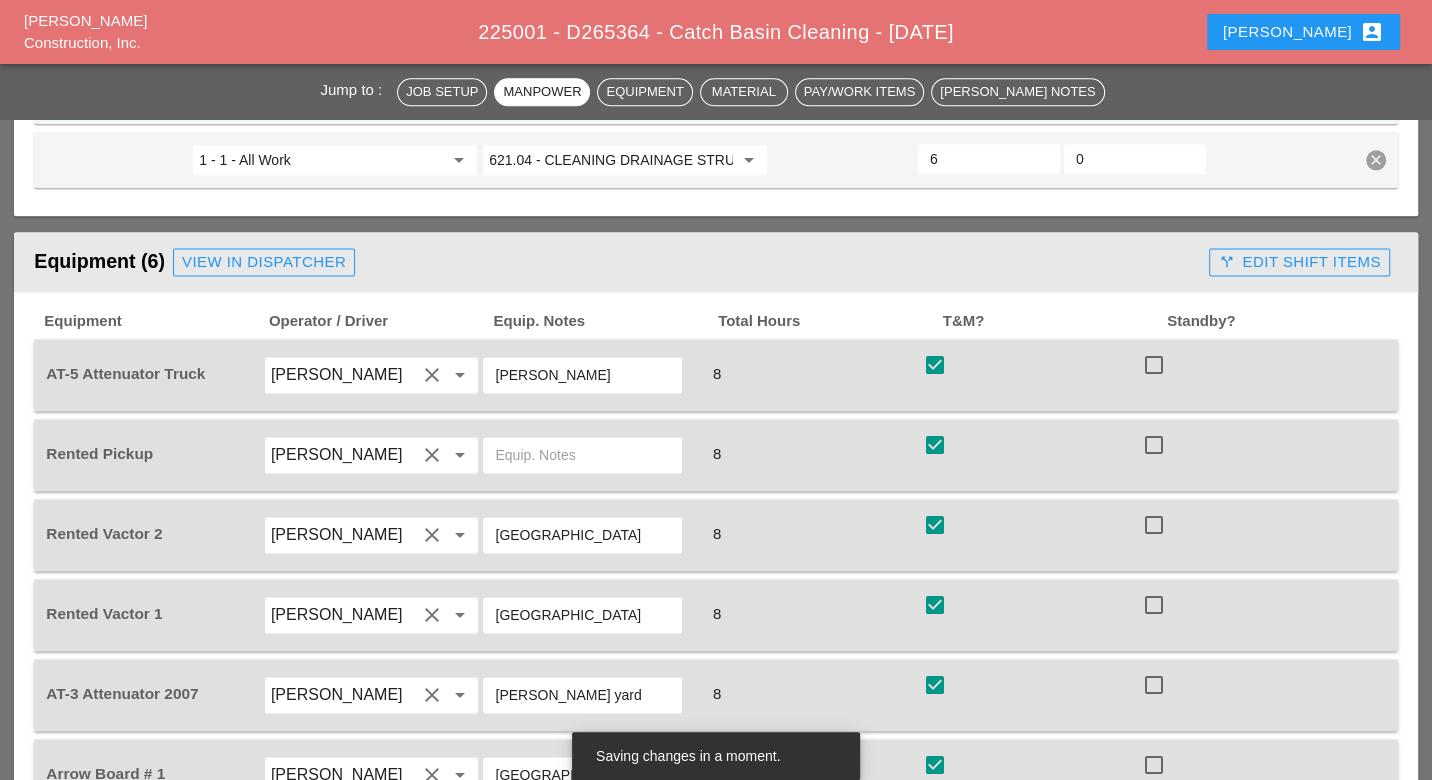 type on "2" 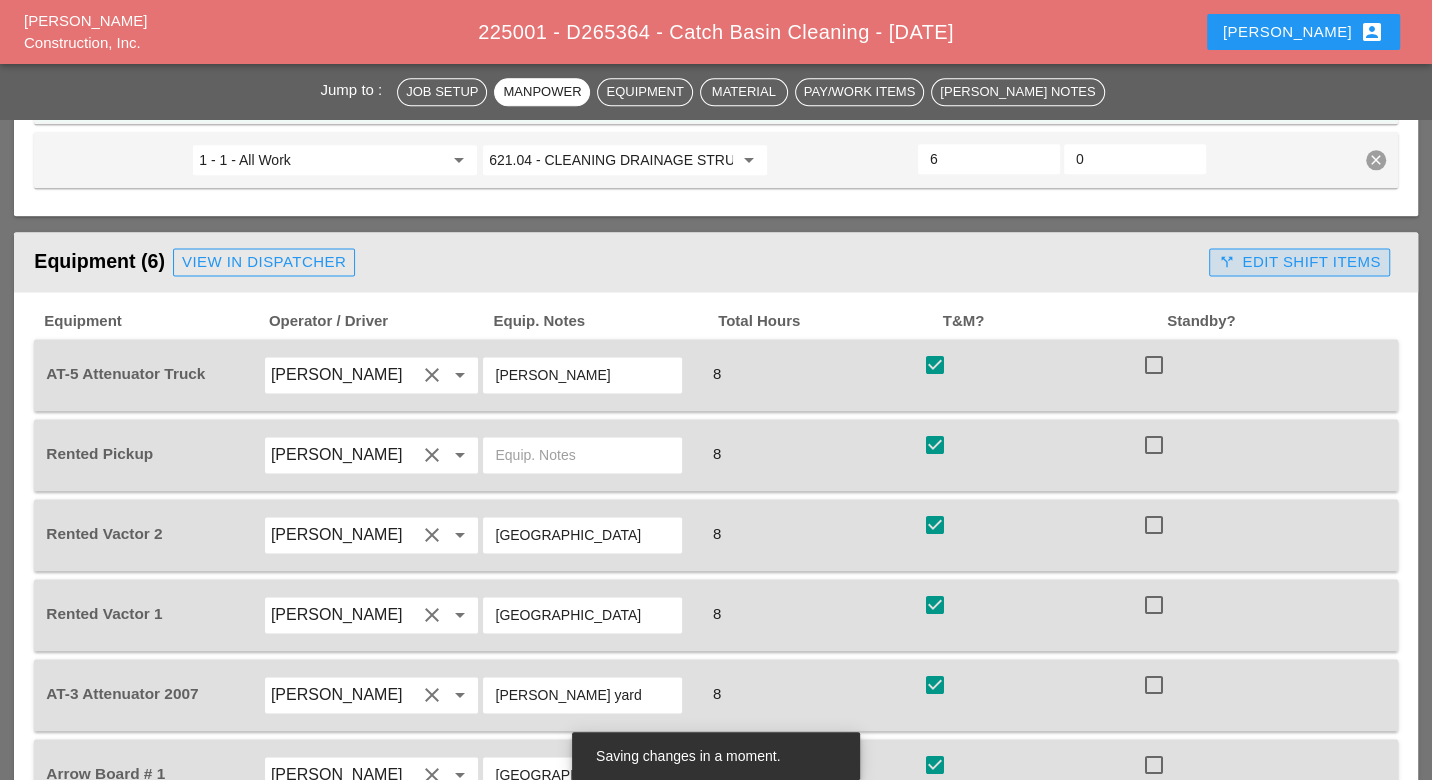 click on "call_split Edit Shift Items" at bounding box center (1299, 262) 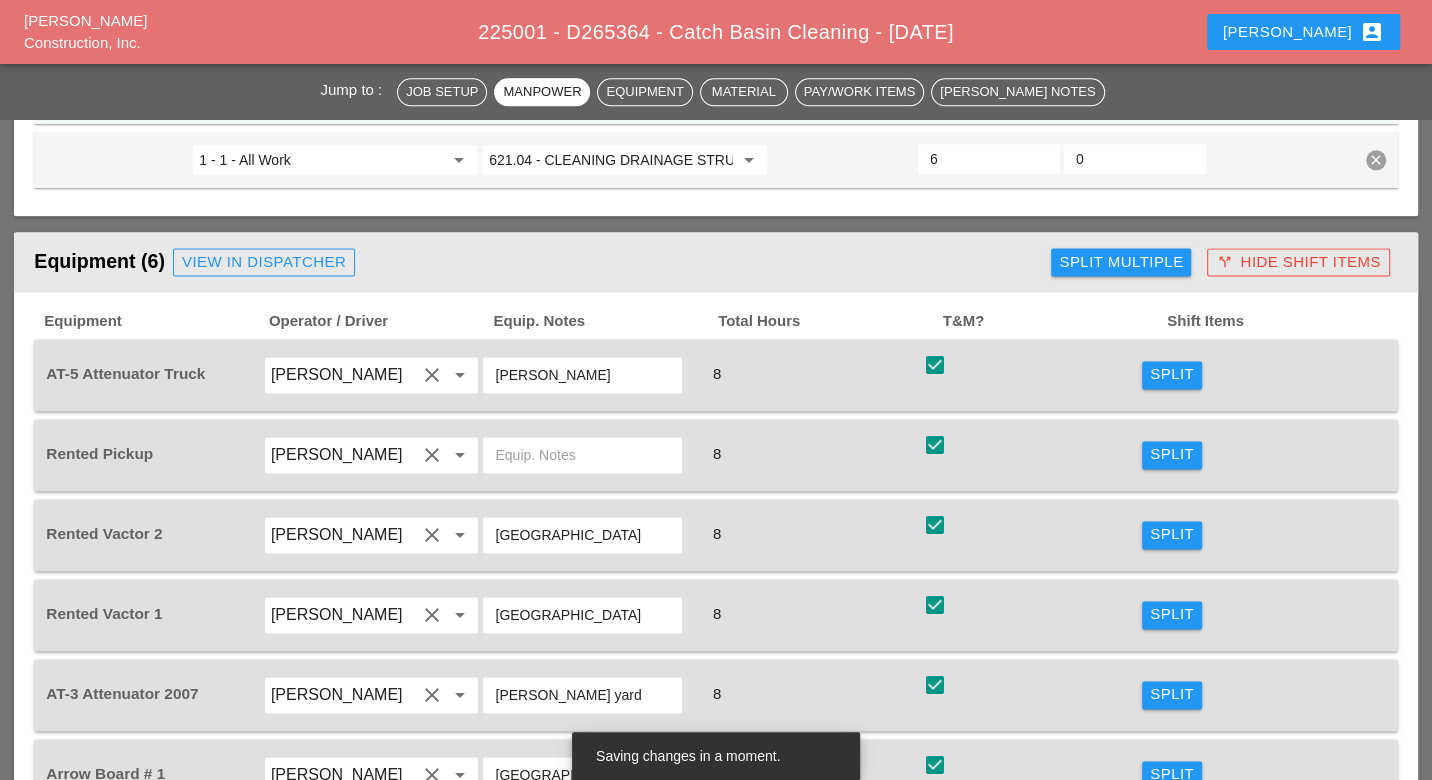 click on "Split" at bounding box center [1172, 374] 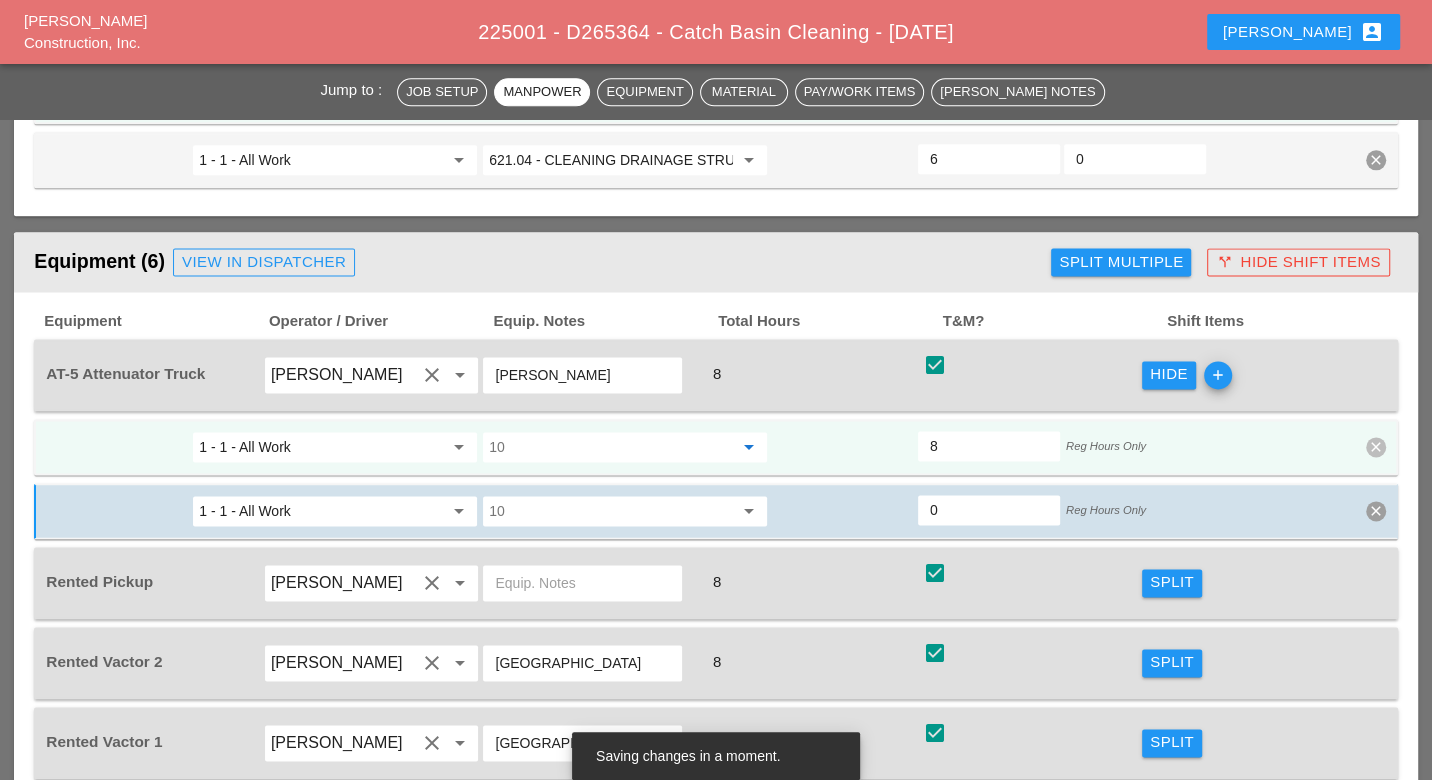 click at bounding box center [611, 447] 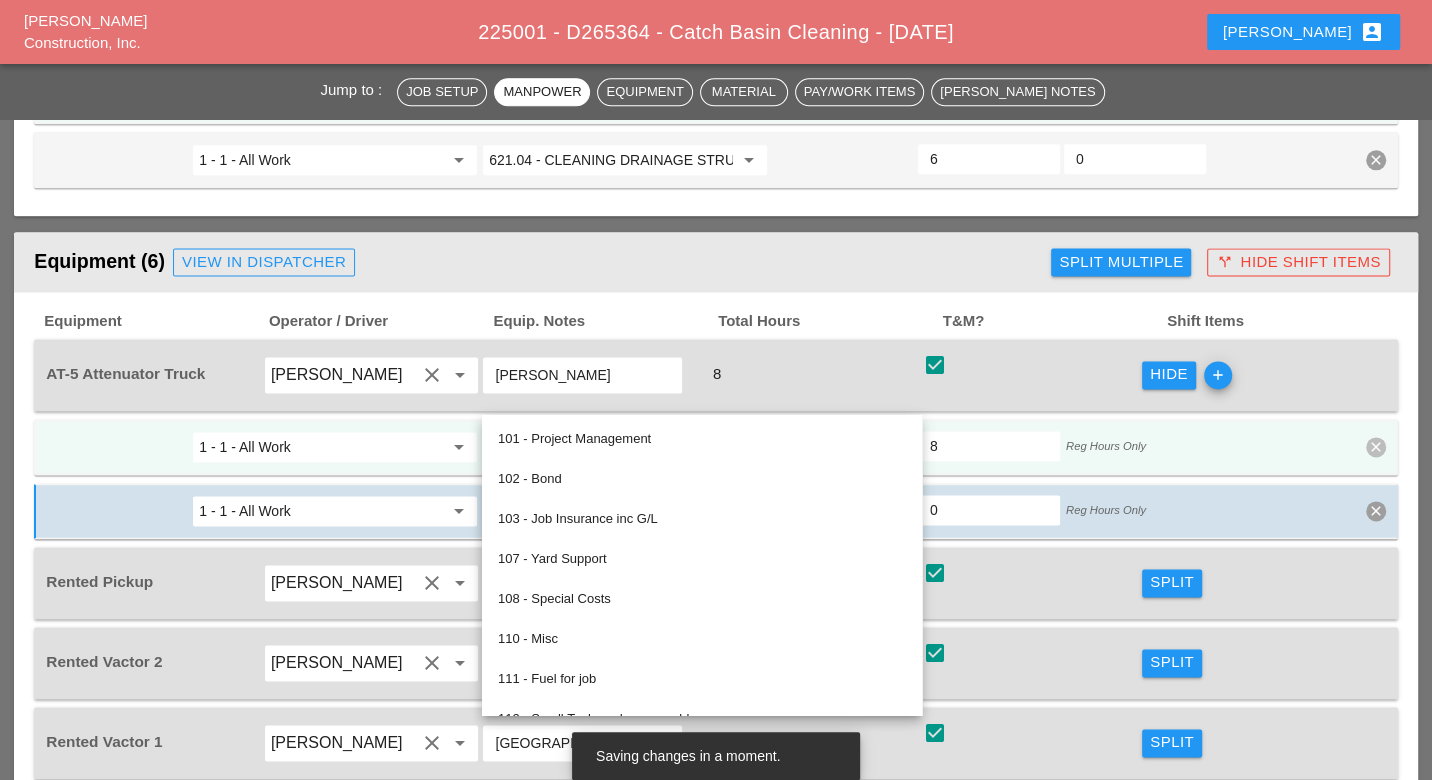 paste on "619.01" 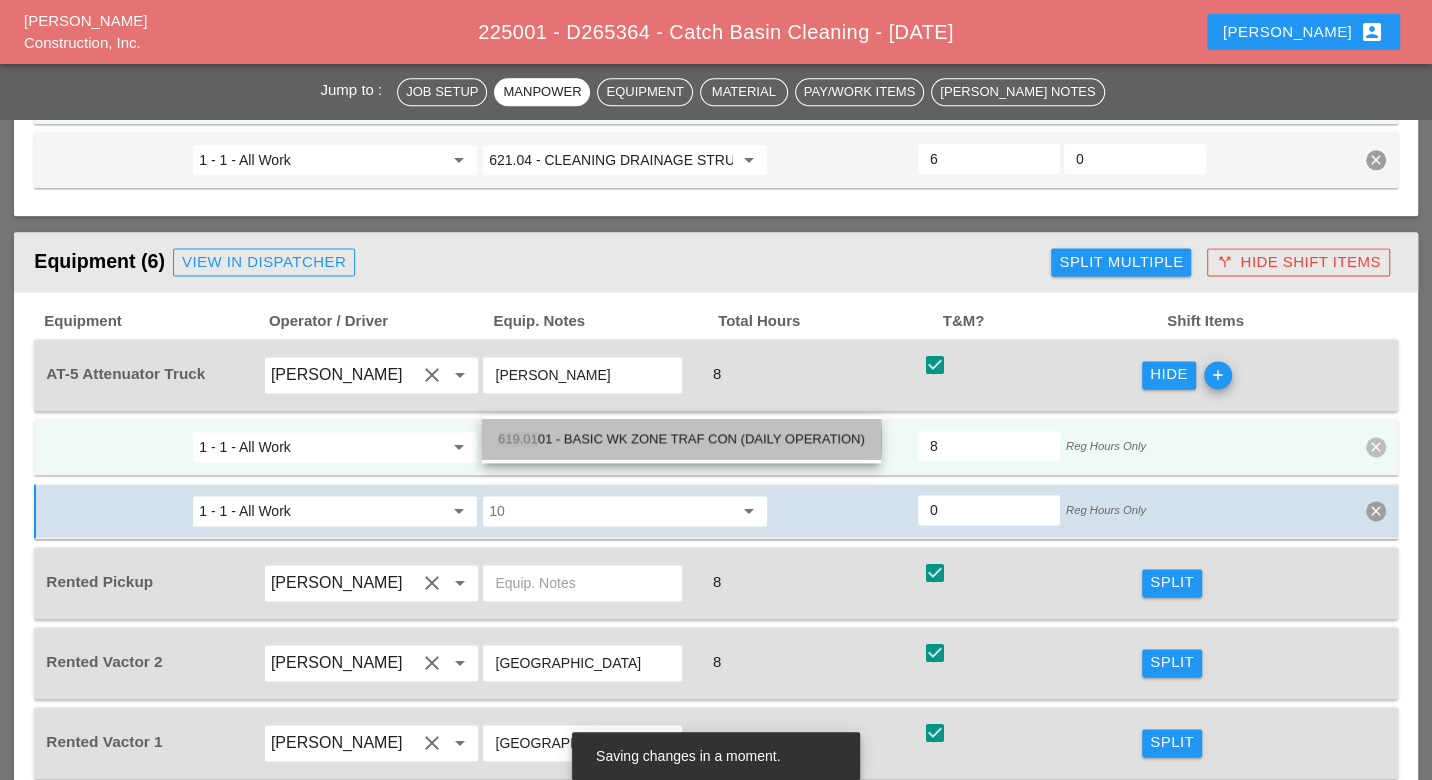 click on "619.01 01 - BASIC WK ZONE TRAF CON (DAILY OPERATION)" at bounding box center (681, 439) 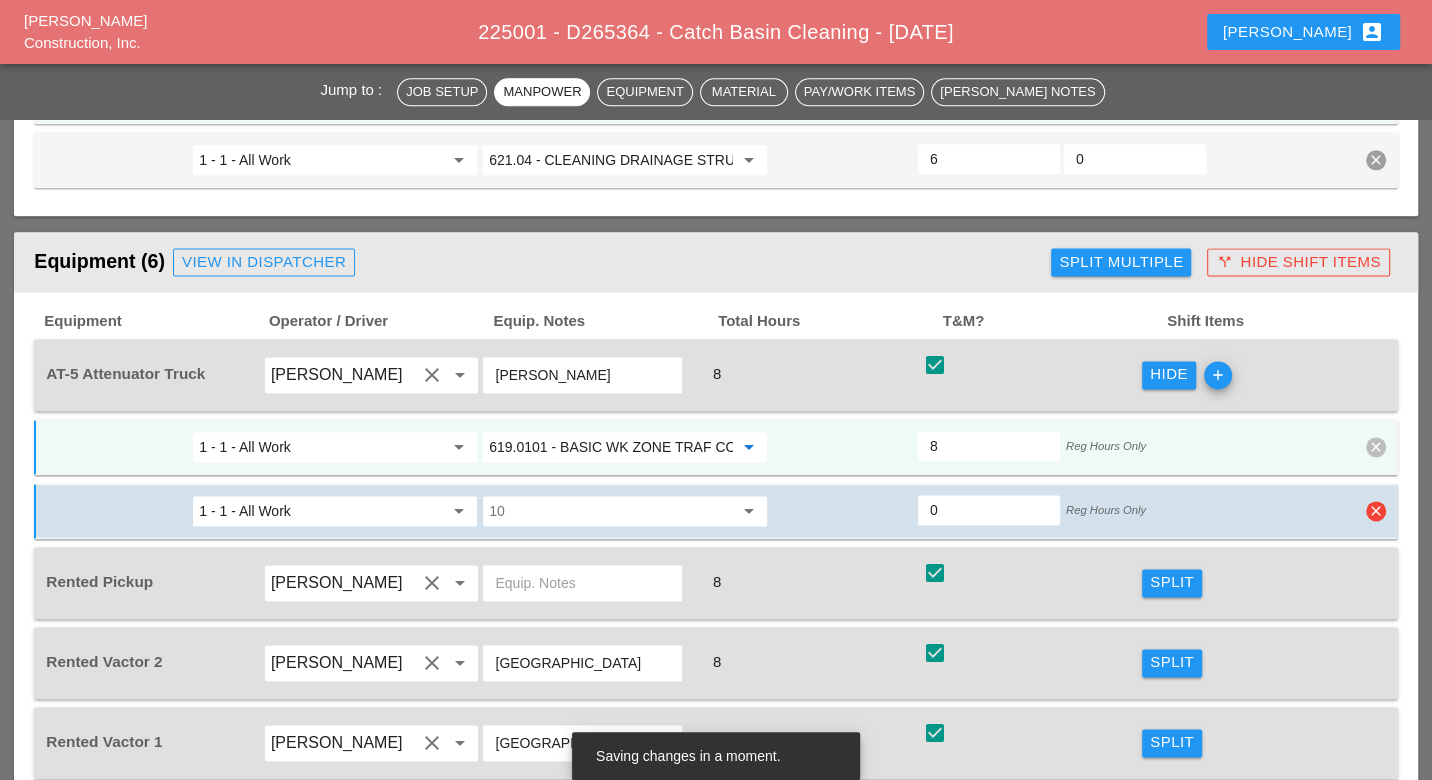 type on "619.0101 - BASIC WK ZONE TRAF CON (DAILY OPERATION)" 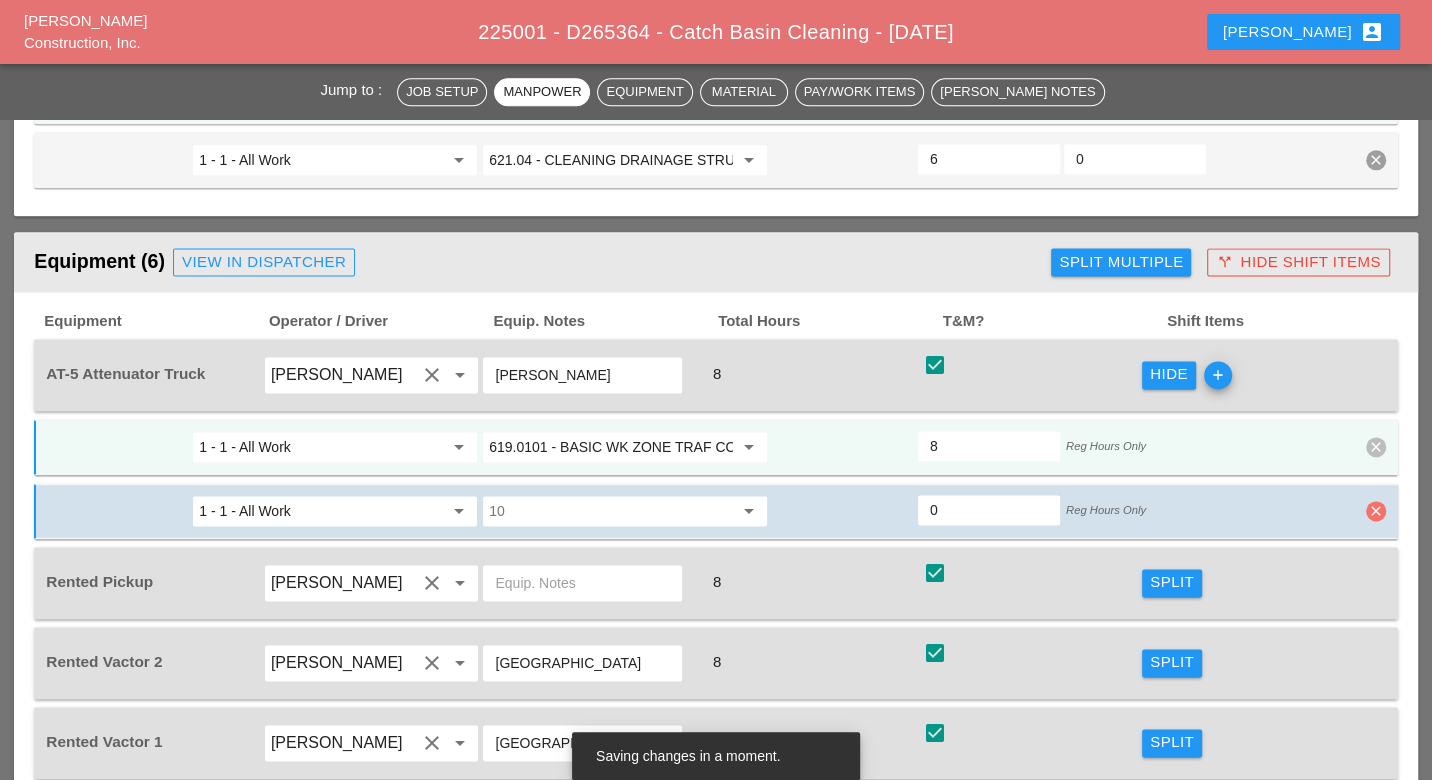 click on "clear" at bounding box center [1376, 511] 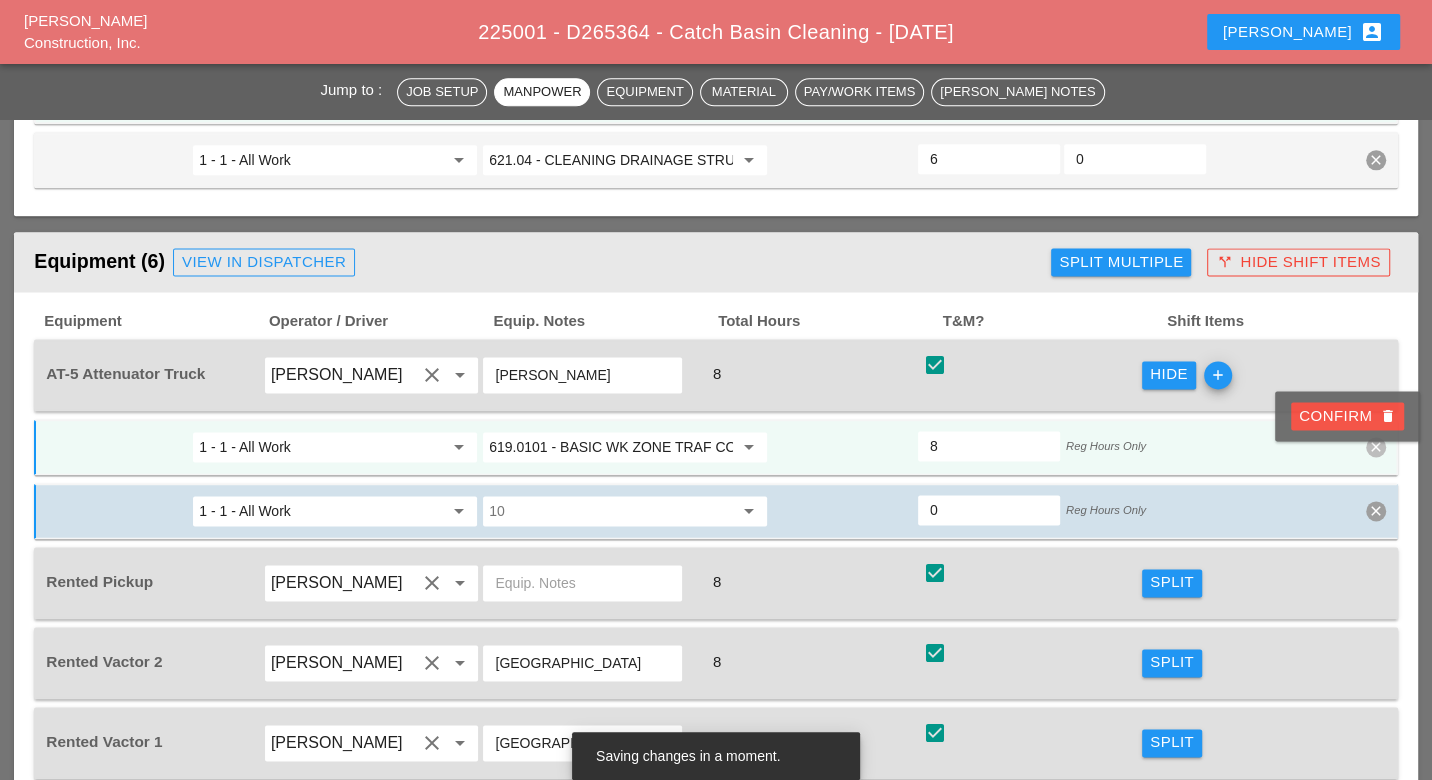 click on "Confirm delete" at bounding box center (1347, 416) 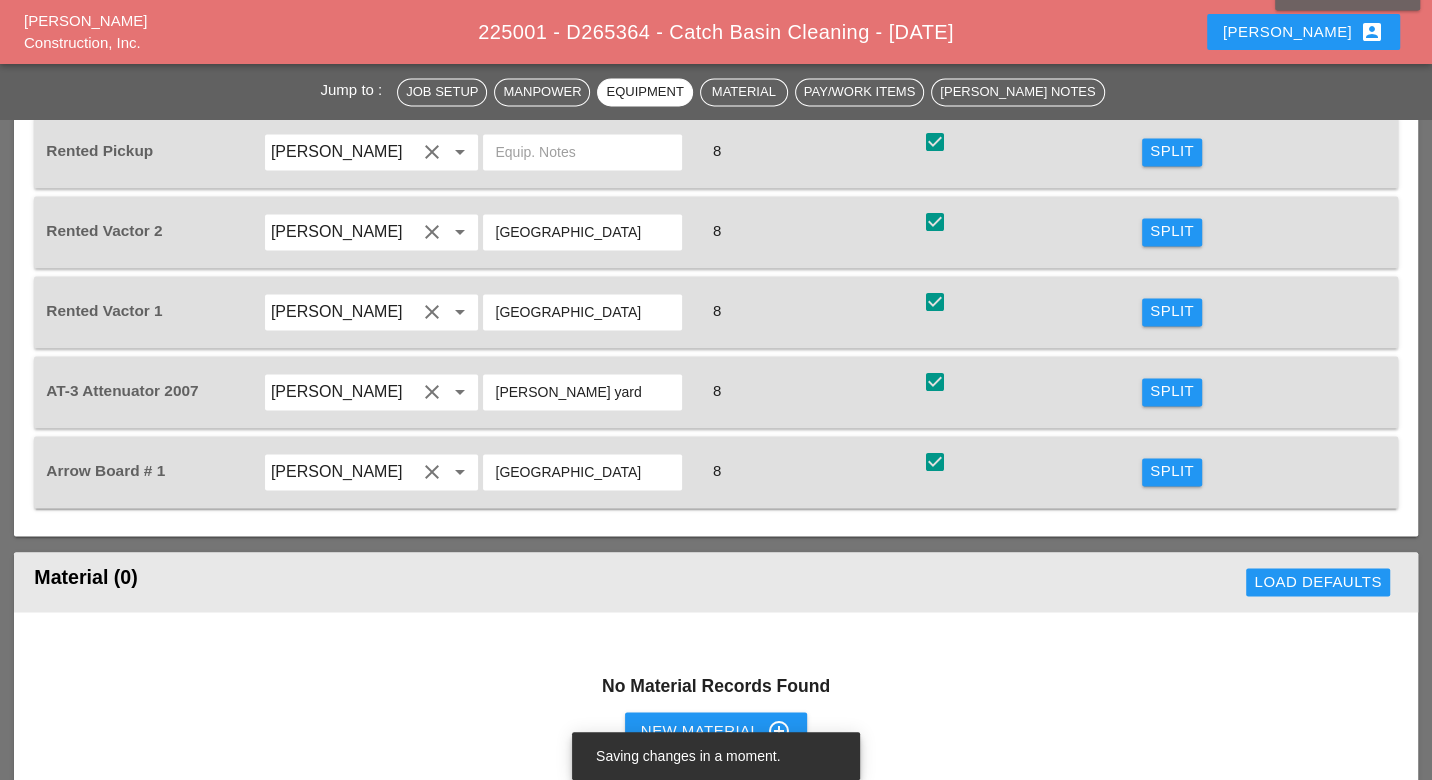 scroll, scrollTop: 2333, scrollLeft: 0, axis: vertical 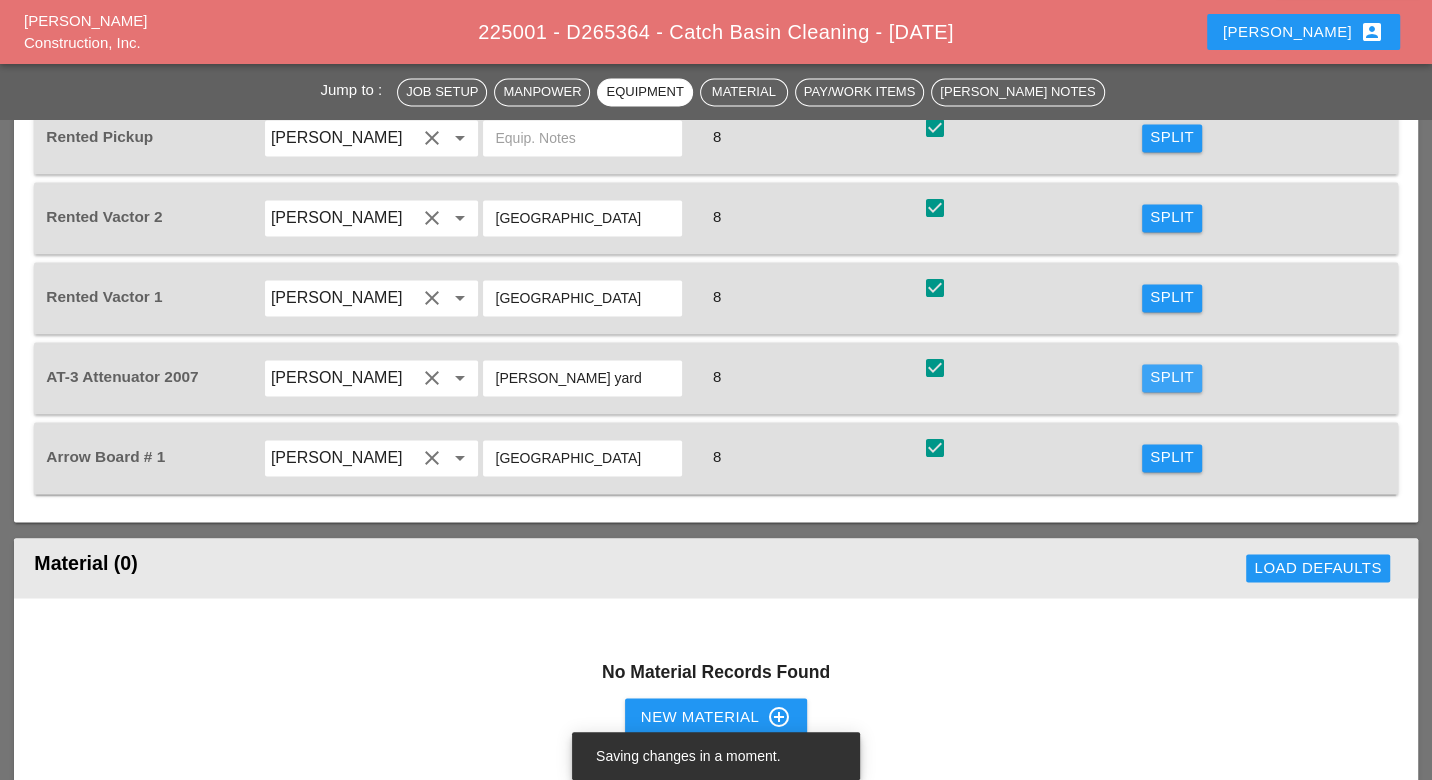 drag, startPoint x: 1157, startPoint y: 319, endPoint x: 768, endPoint y: 377, distance: 393.30014 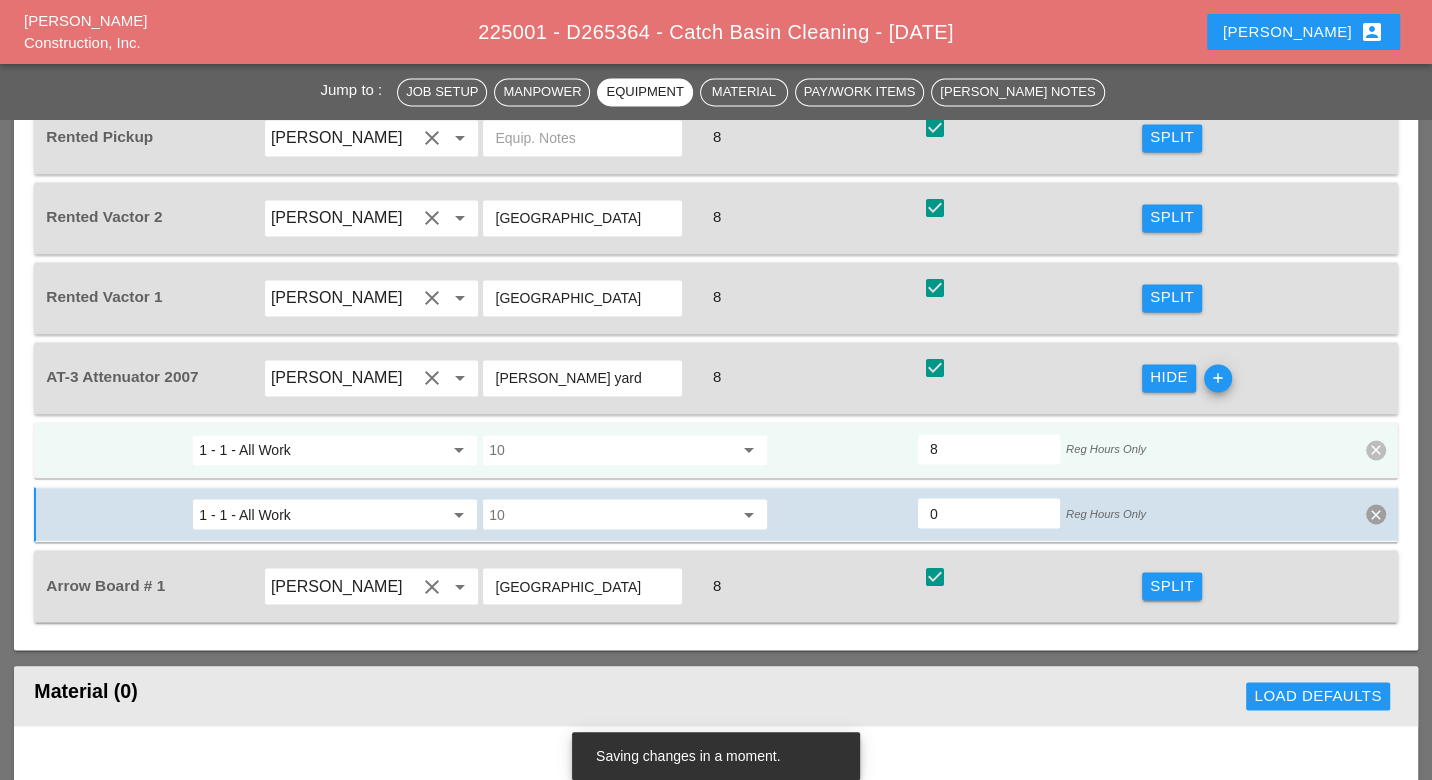 click at bounding box center [611, 450] 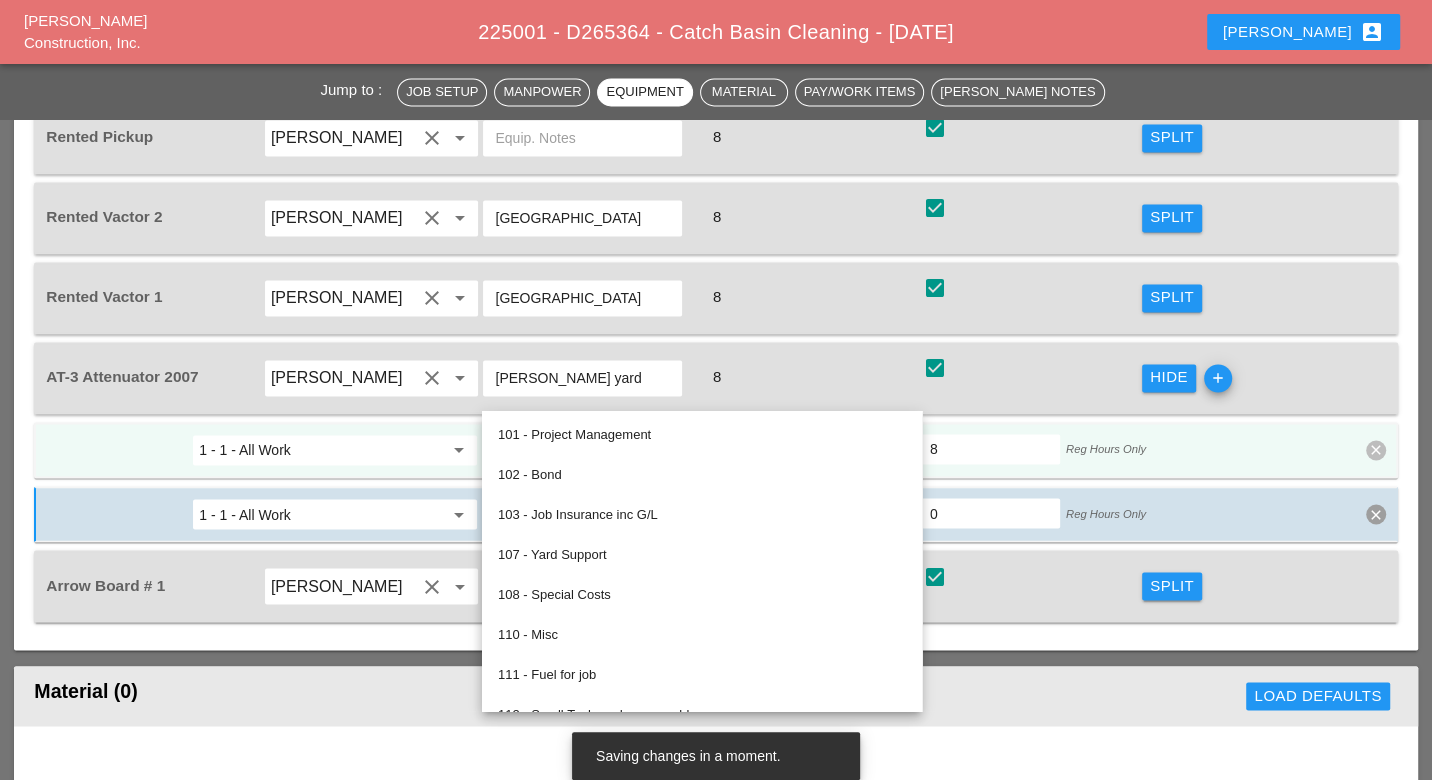 paste on "619.01" 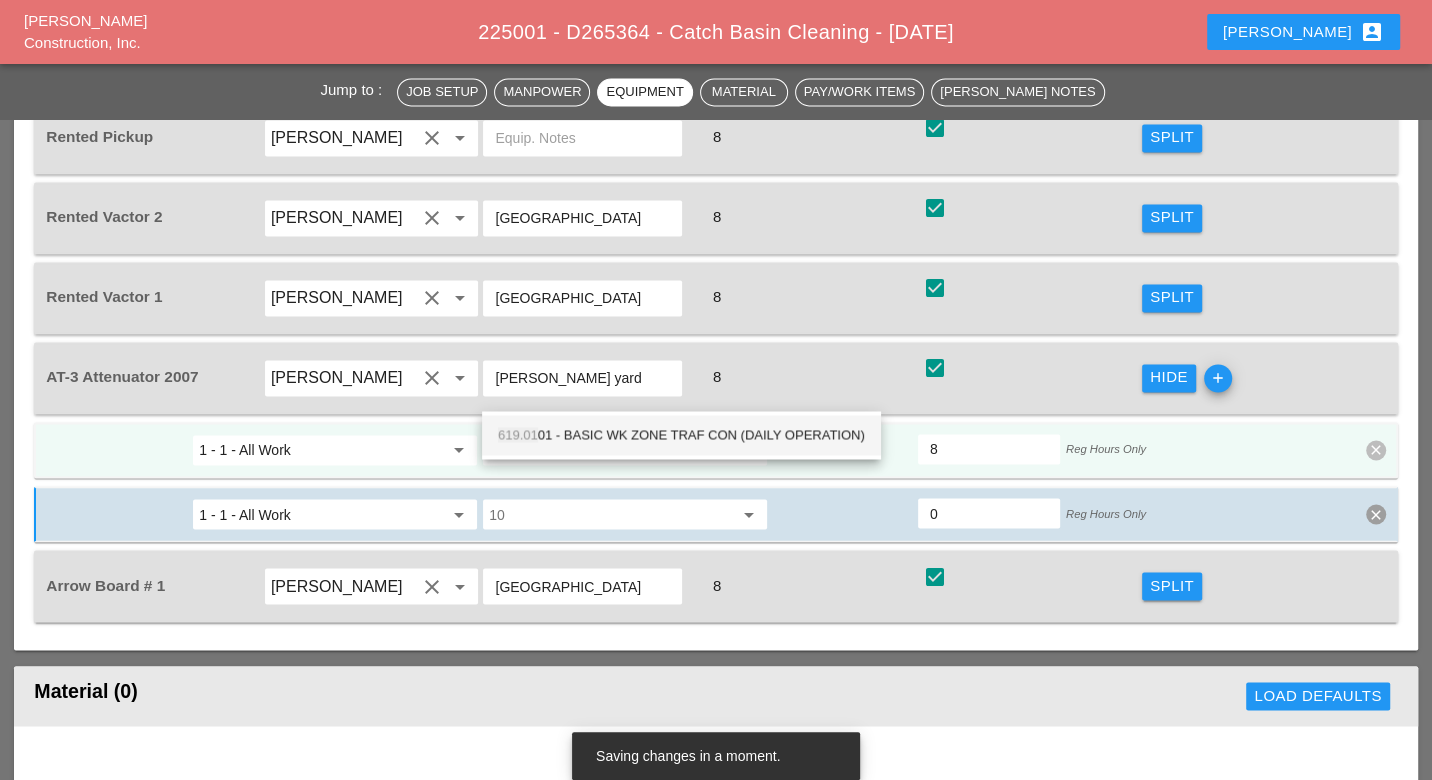 click on "619.01 01 - BASIC WK ZONE TRAF CON (DAILY OPERATION)" at bounding box center [681, 435] 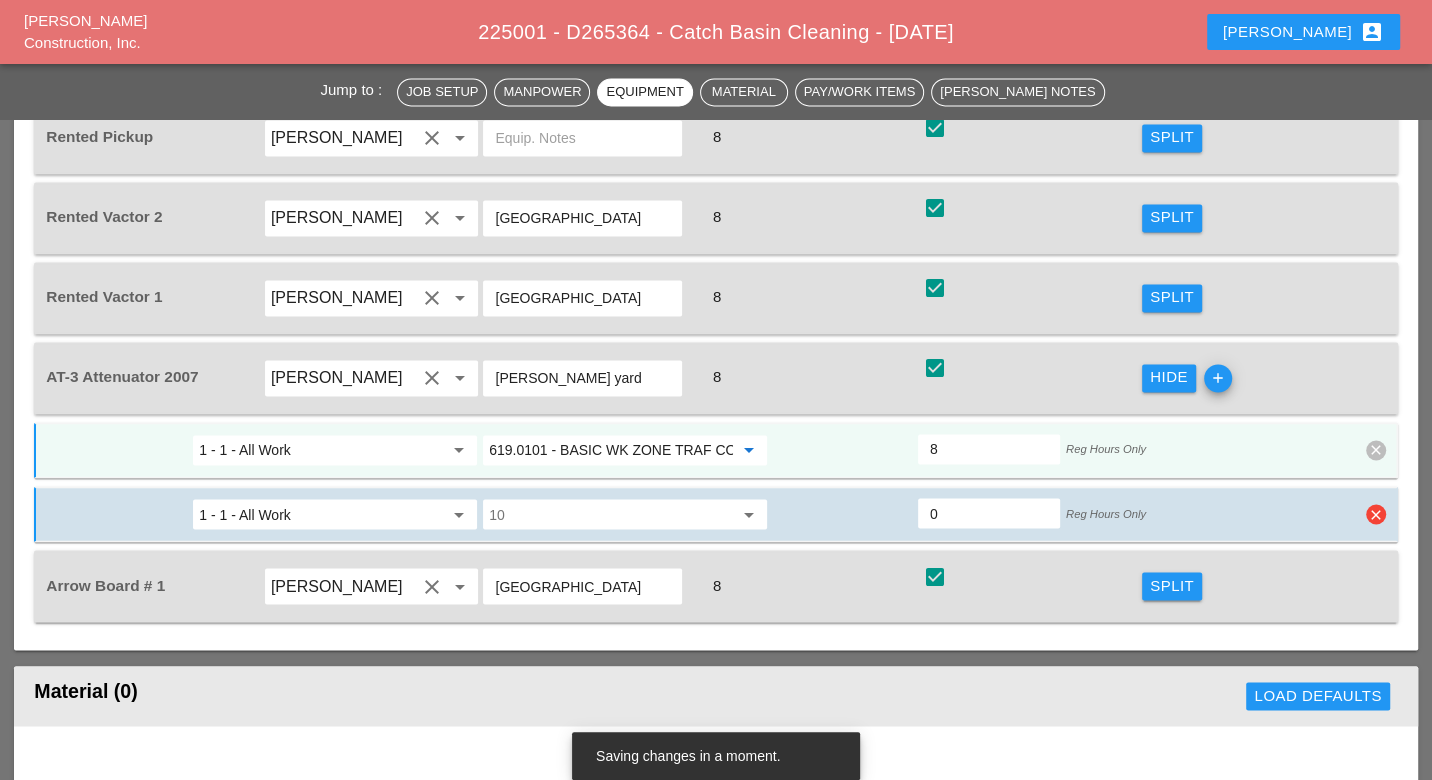 type on "619.0101 - BASIC WK ZONE TRAF CON (DAILY OPERATION)" 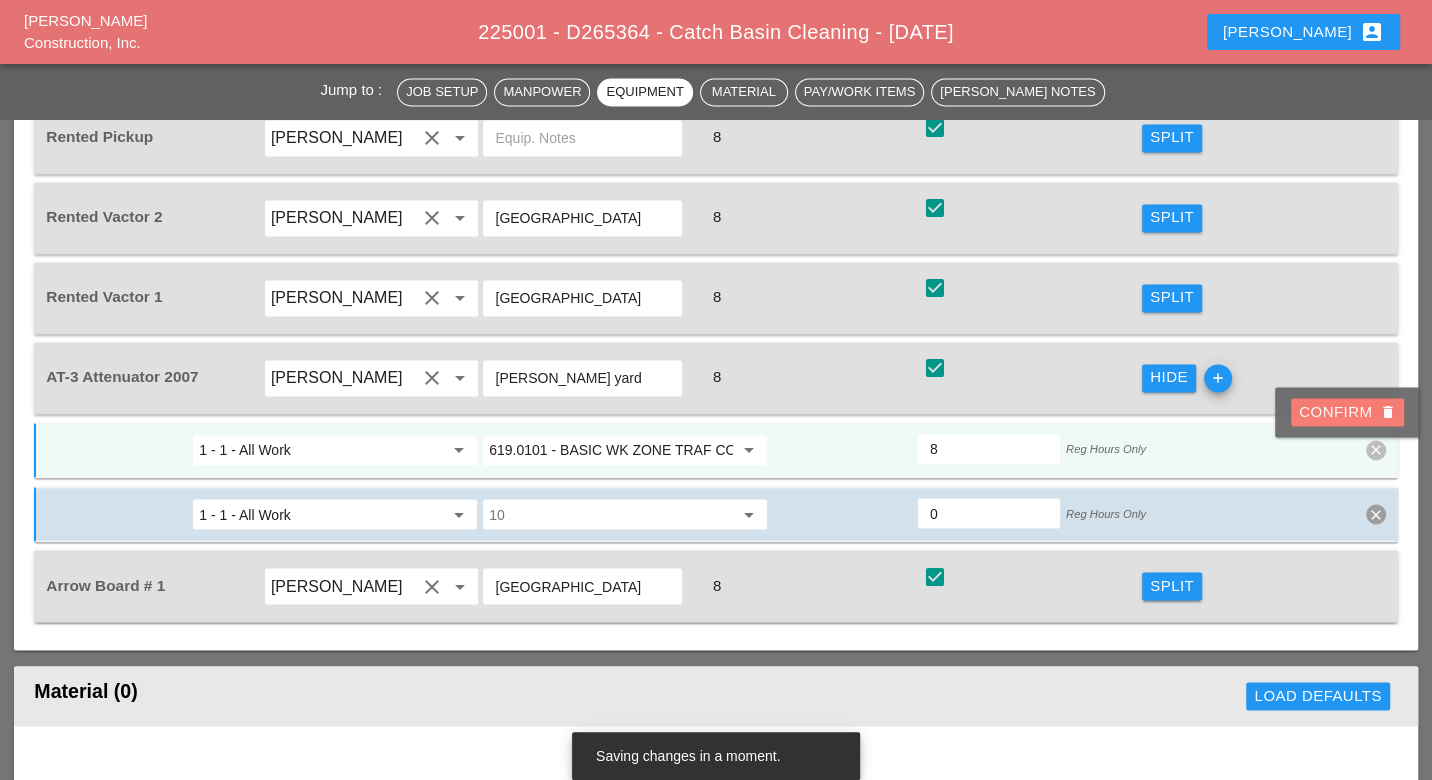 click on "Confirm delete" at bounding box center (1347, 412) 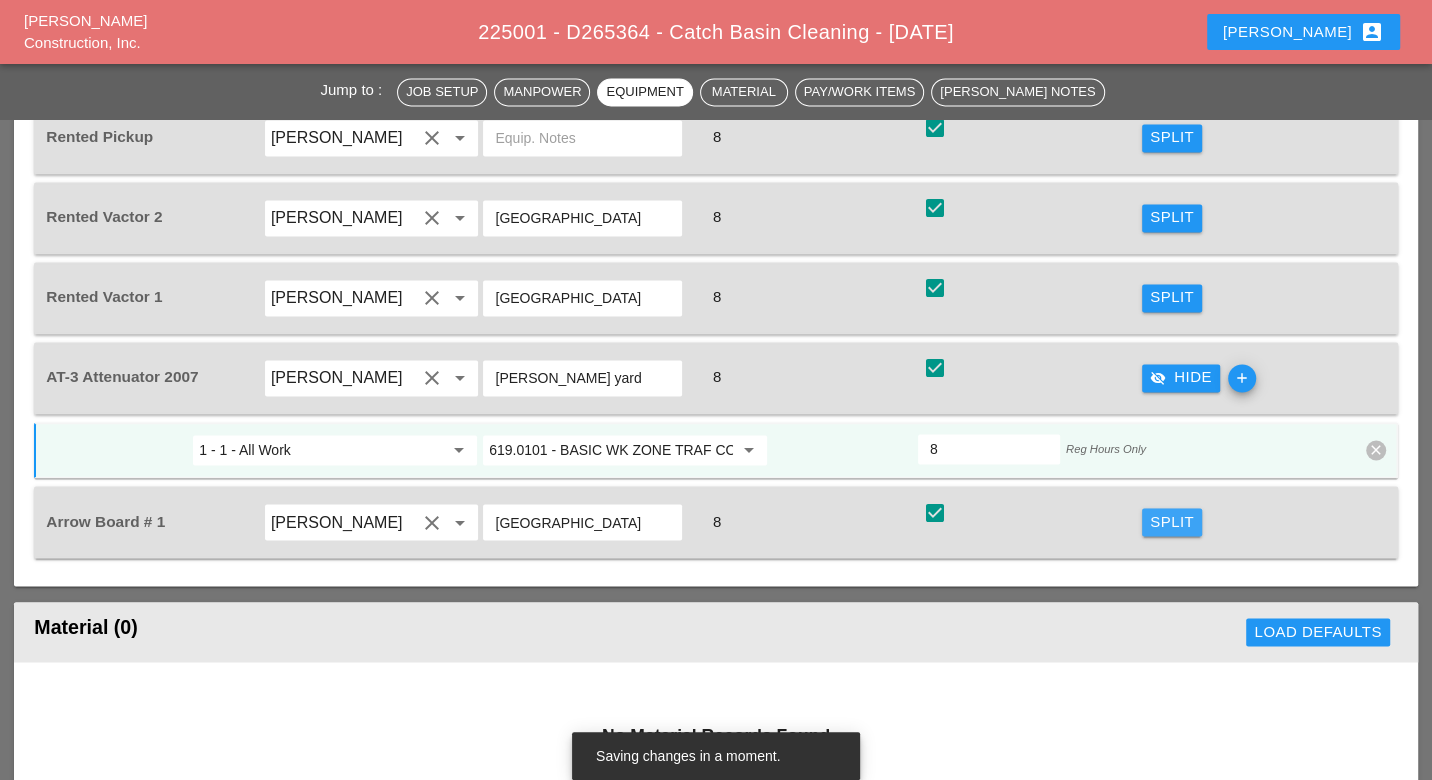 drag, startPoint x: 1177, startPoint y: 456, endPoint x: 612, endPoint y: 473, distance: 565.2557 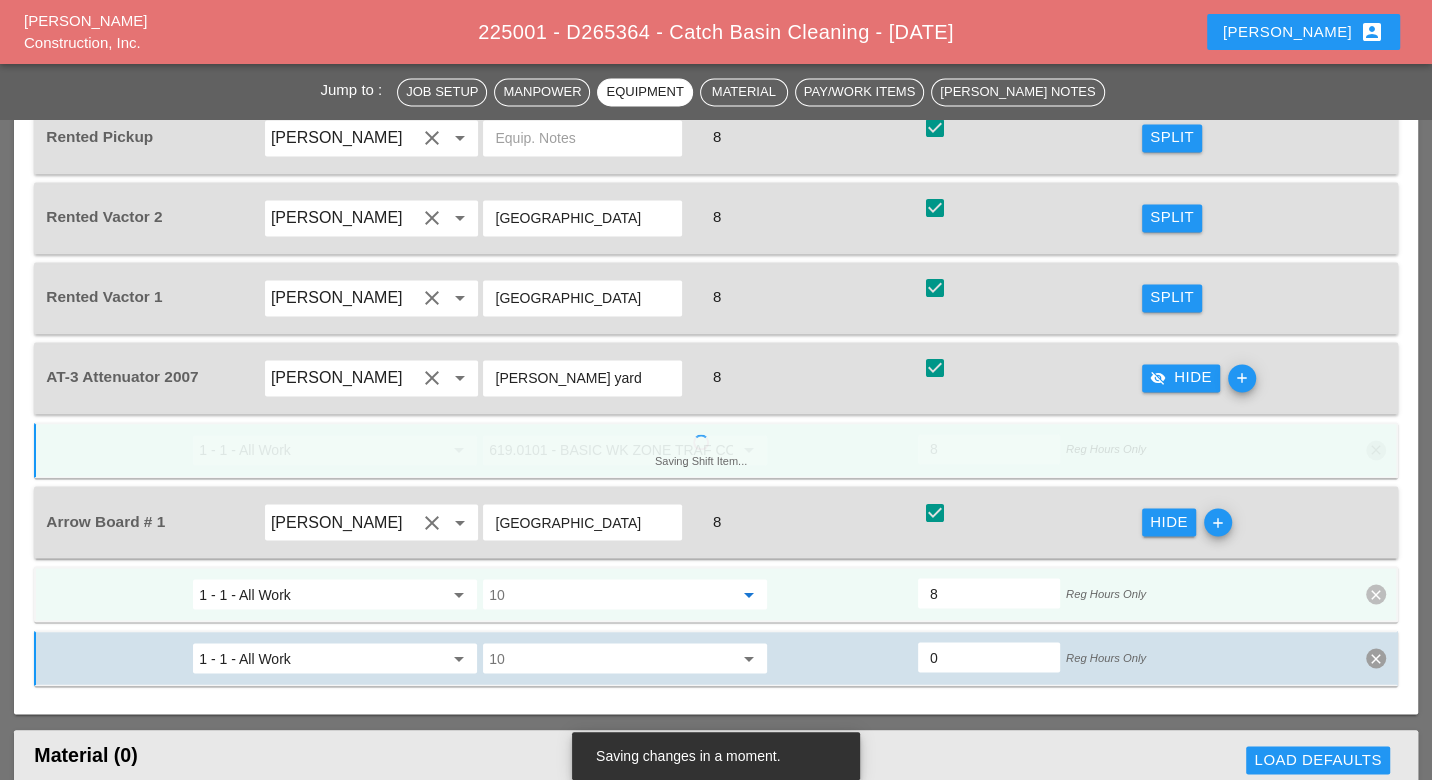 click at bounding box center (611, 594) 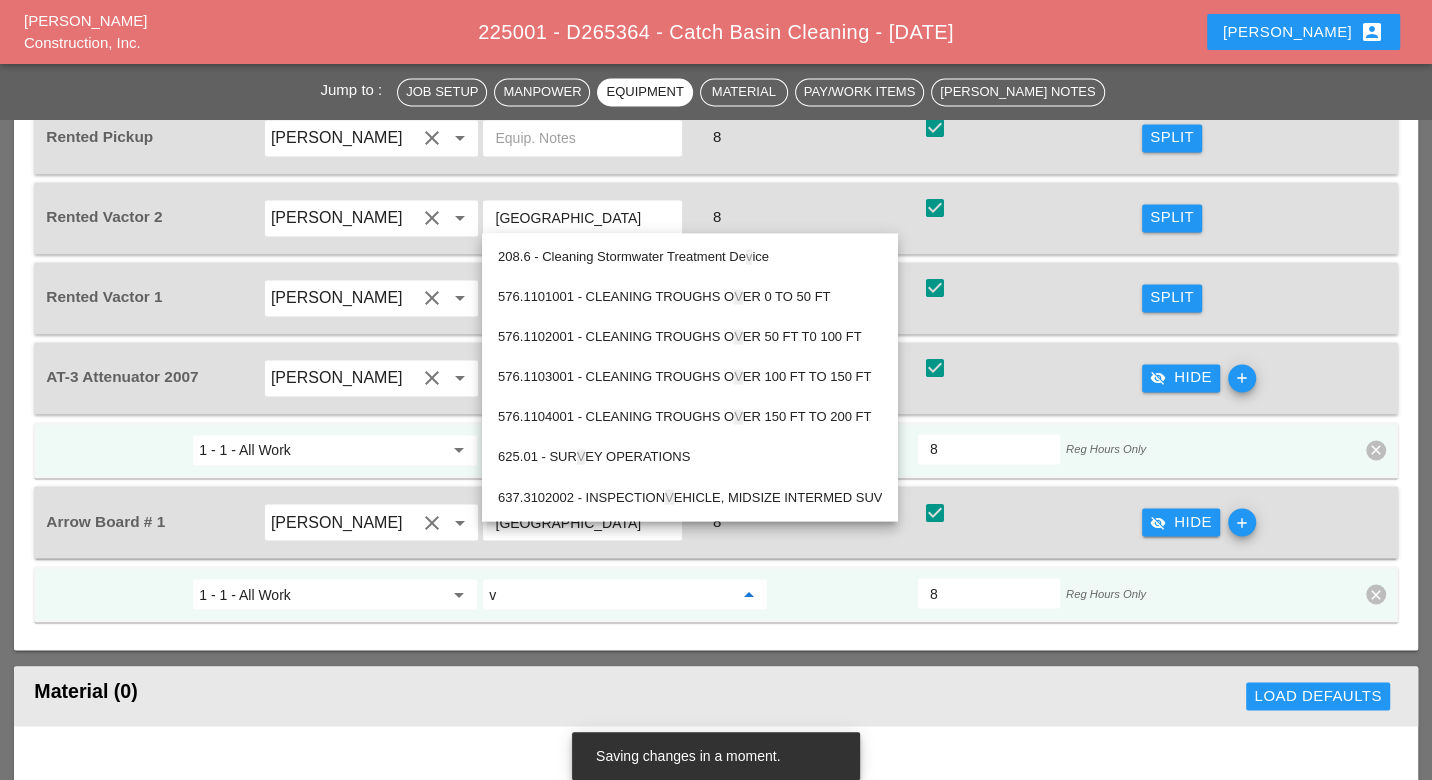type on "v" 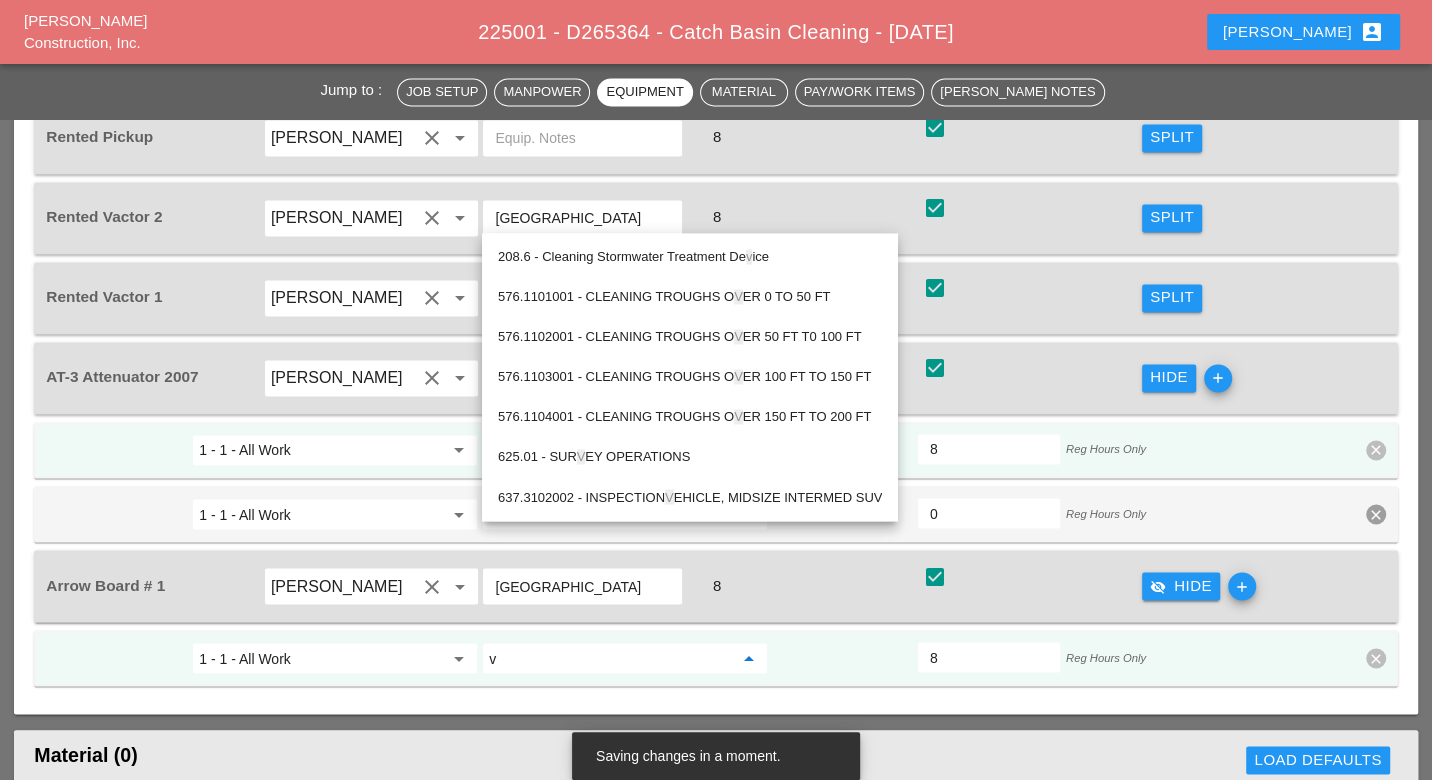 drag, startPoint x: 512, startPoint y: 541, endPoint x: 468, endPoint y: 540, distance: 44.011364 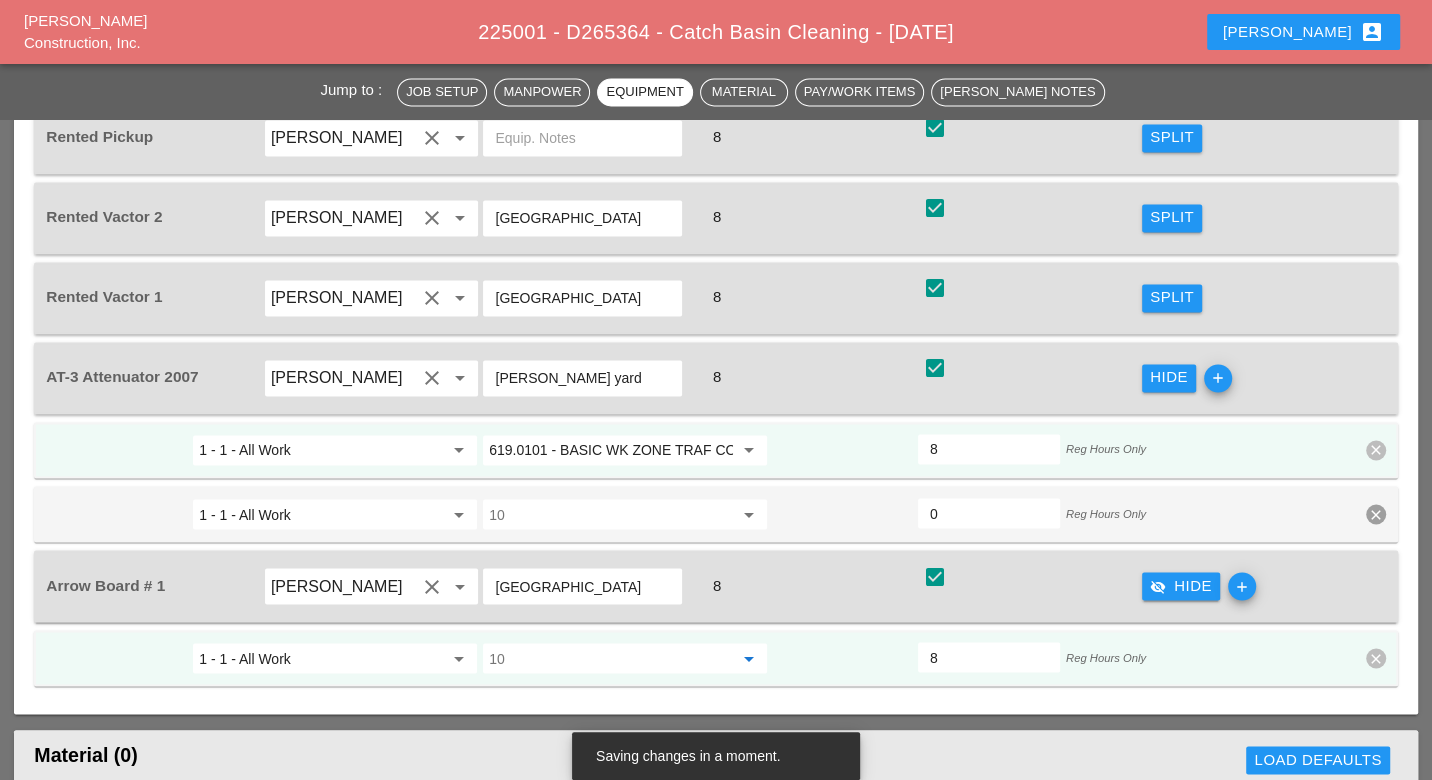 drag, startPoint x: 512, startPoint y: 592, endPoint x: 475, endPoint y: 593, distance: 37.01351 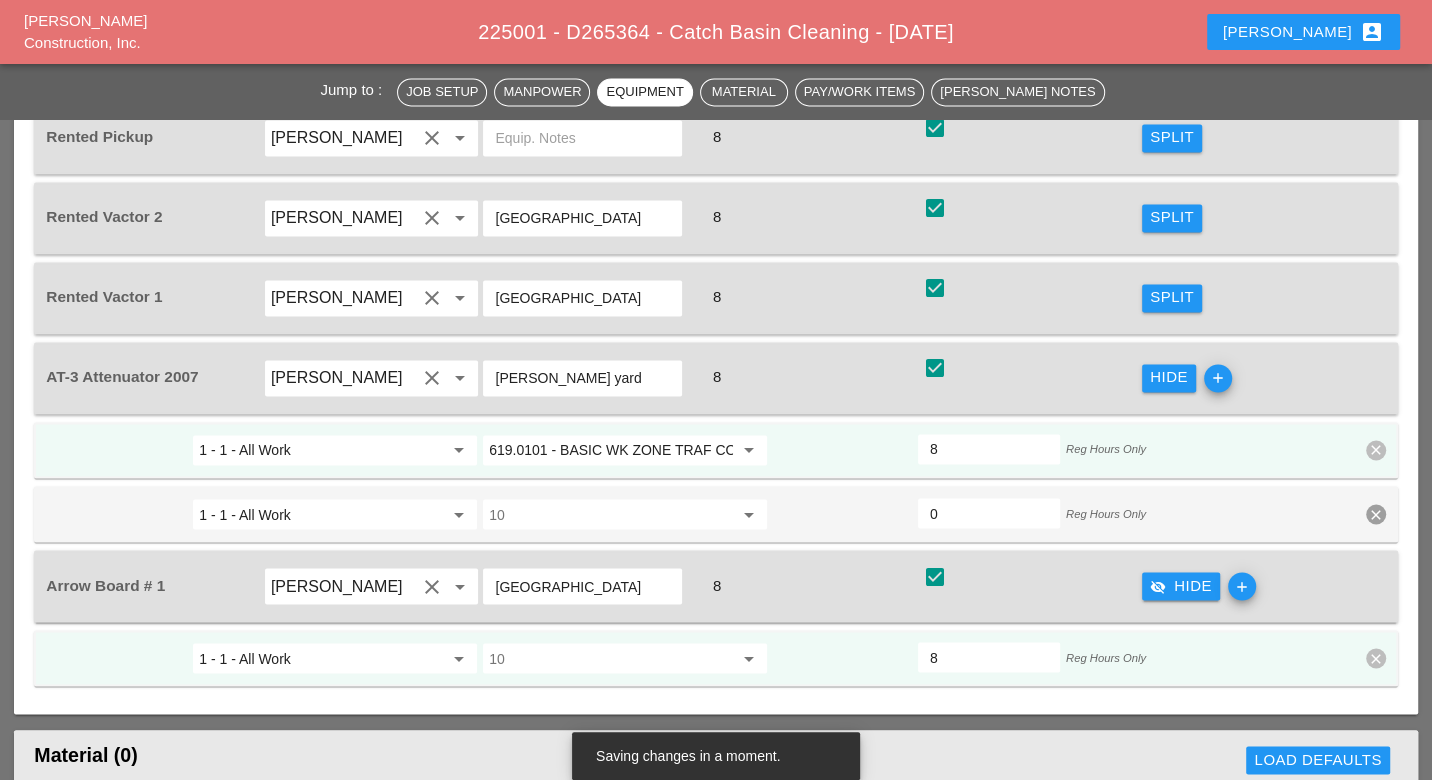 click at bounding box center [611, 658] 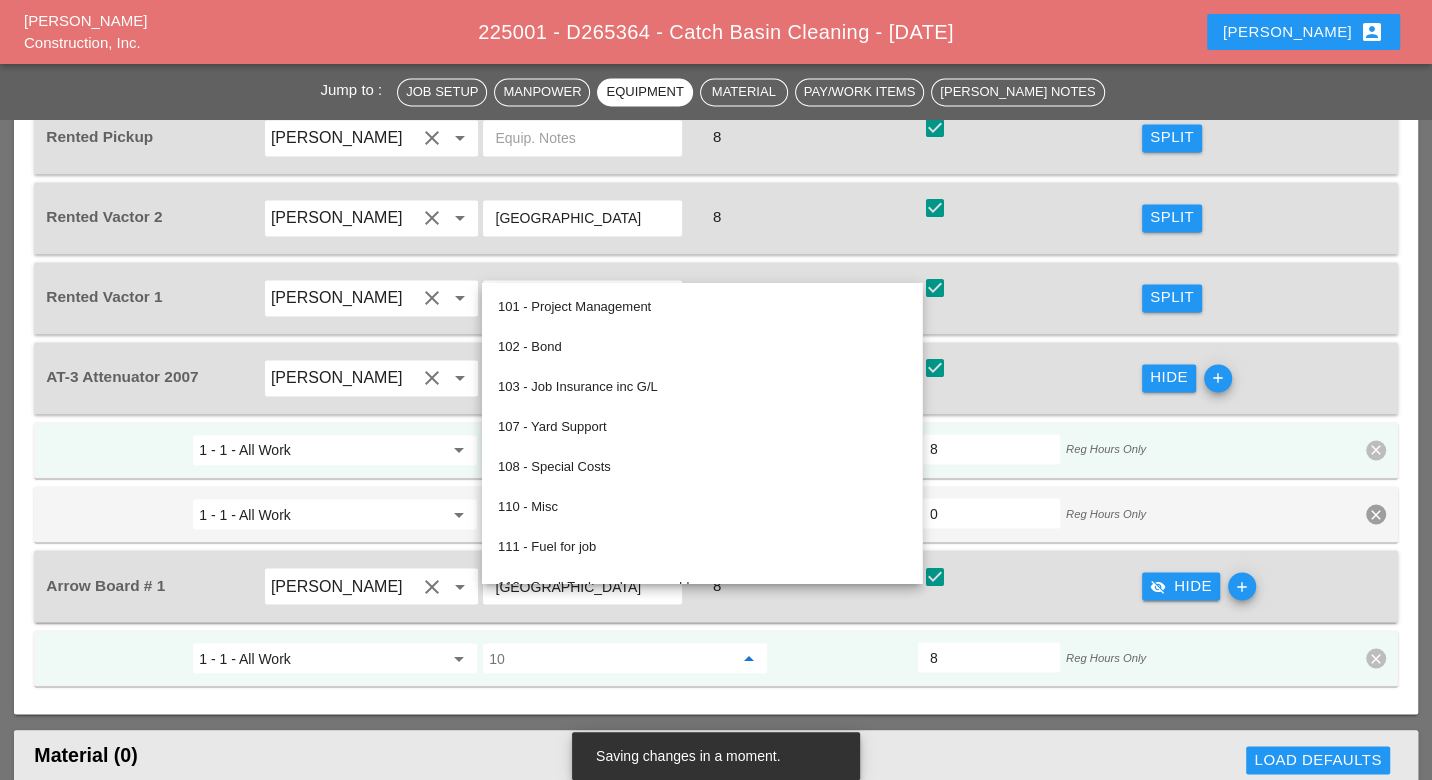 paste on "619.01" 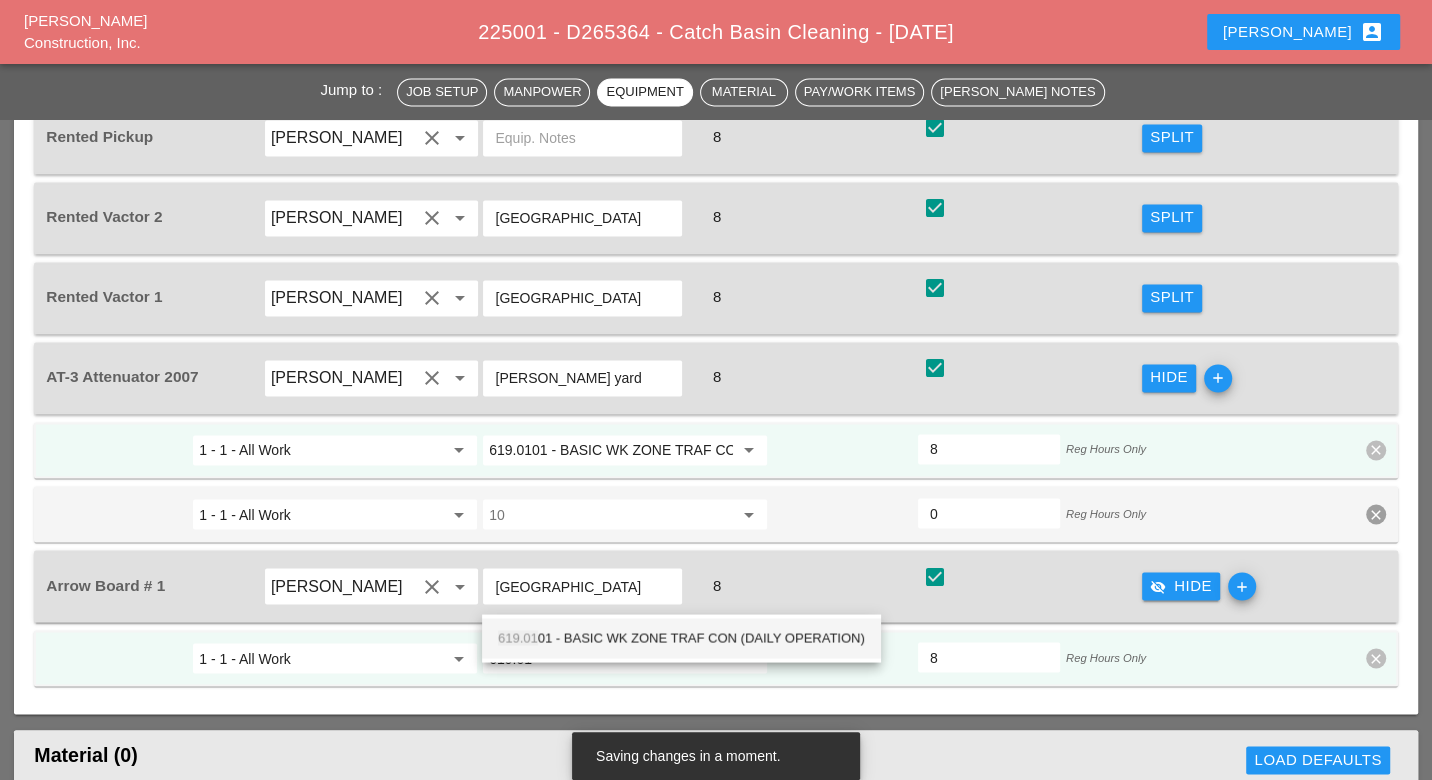 click on "619.01 01 - BASIC WK ZONE TRAF CON (DAILY OPERATION)" at bounding box center (681, 638) 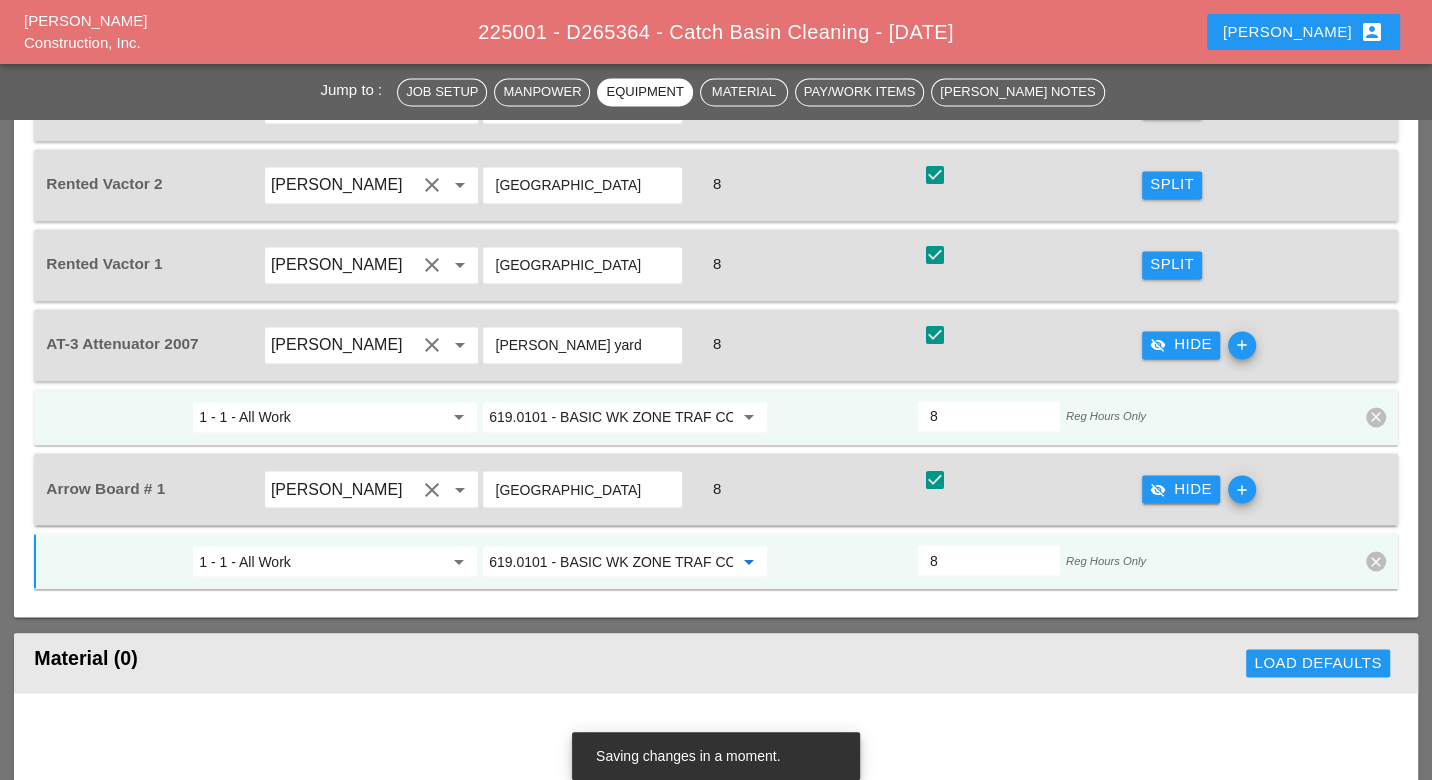 scroll, scrollTop: 2333, scrollLeft: 0, axis: vertical 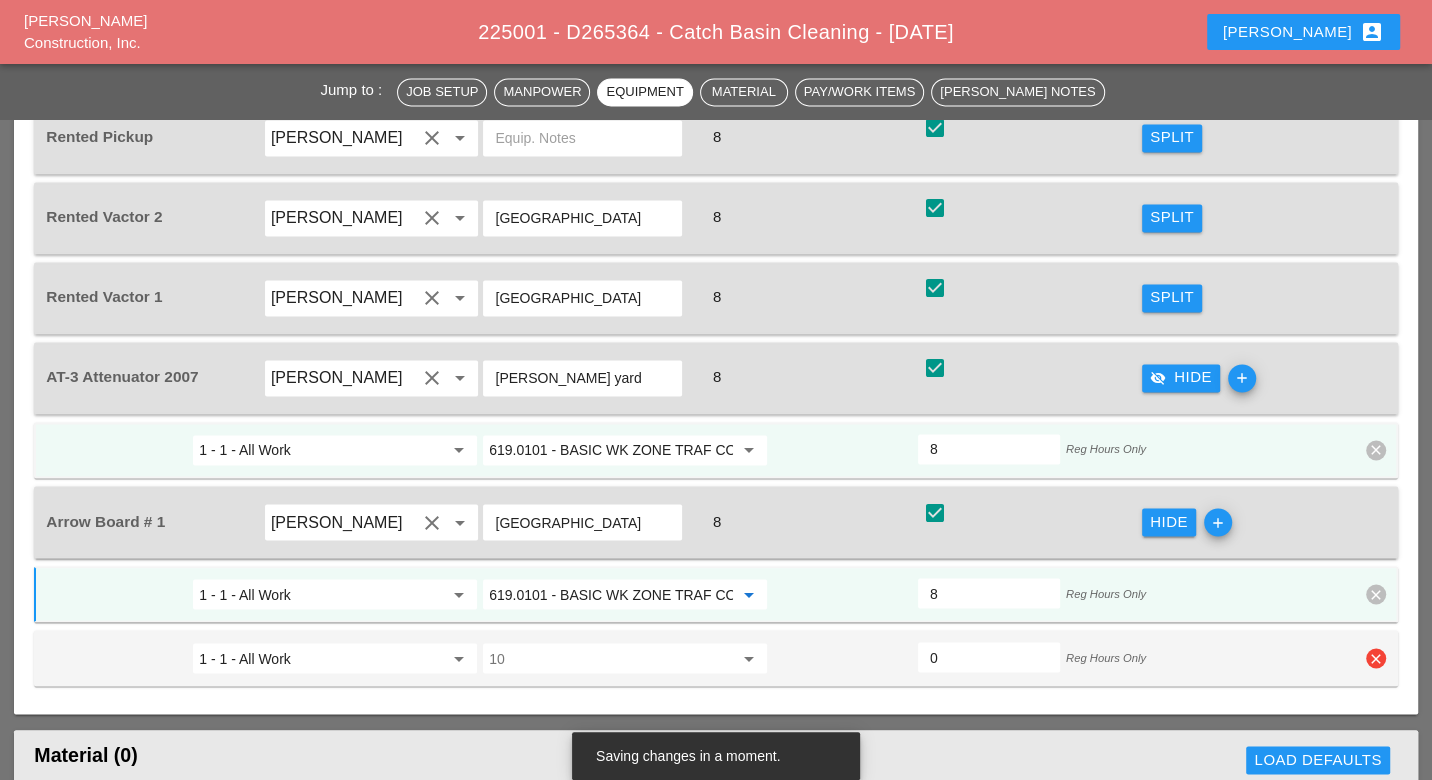 type on "619.0101 - BASIC WK ZONE TRAF CON (DAILY OPERATION)" 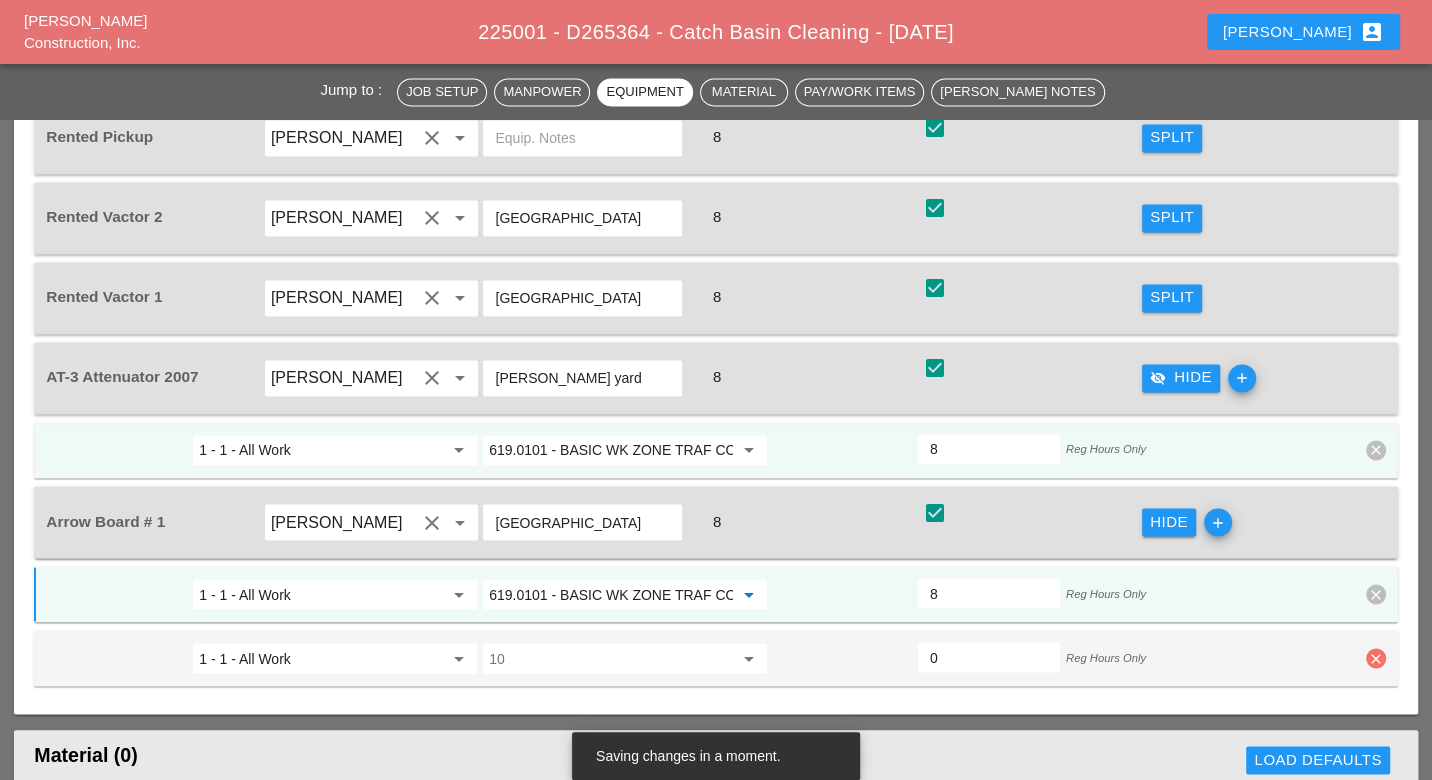 click on "clear" at bounding box center (1376, 658) 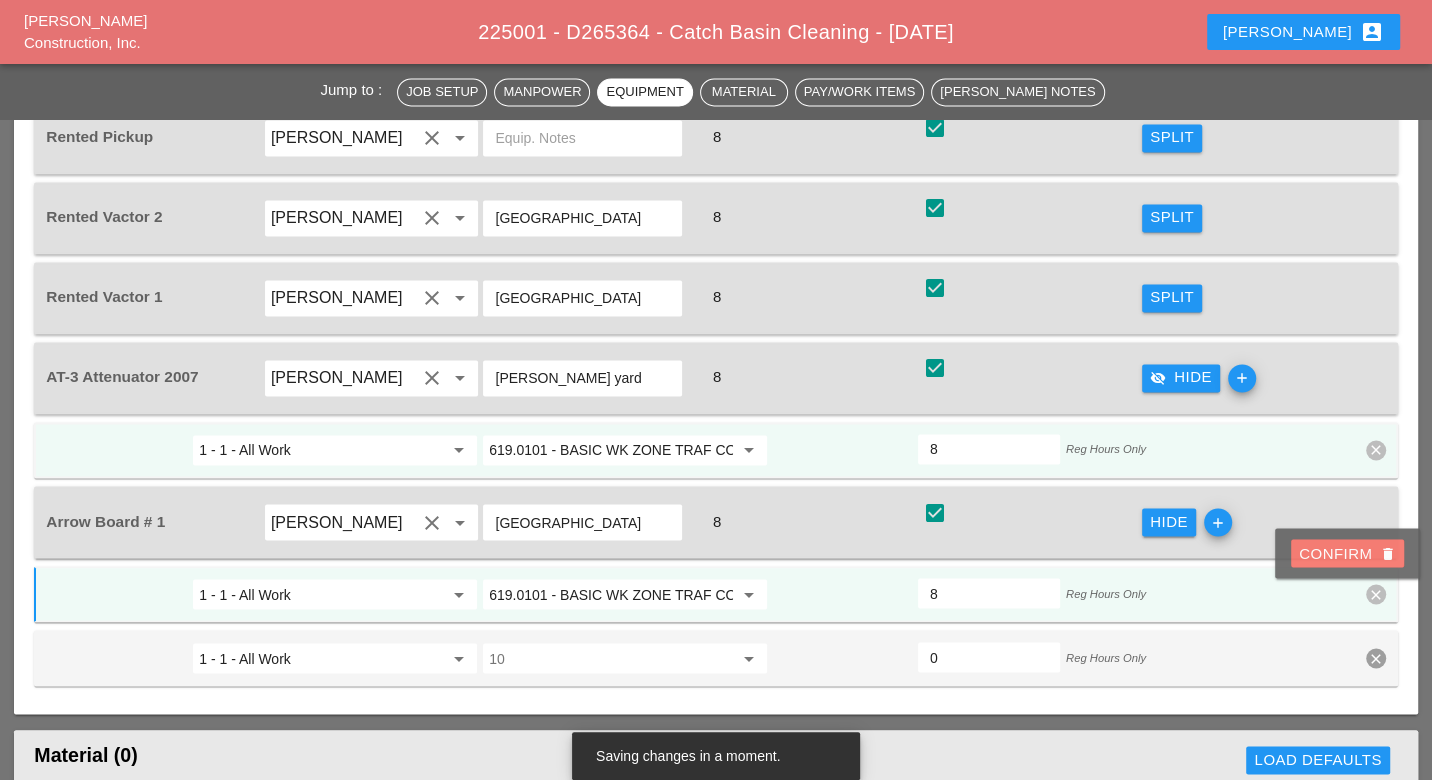 click on "Confirm delete" at bounding box center (1347, 553) 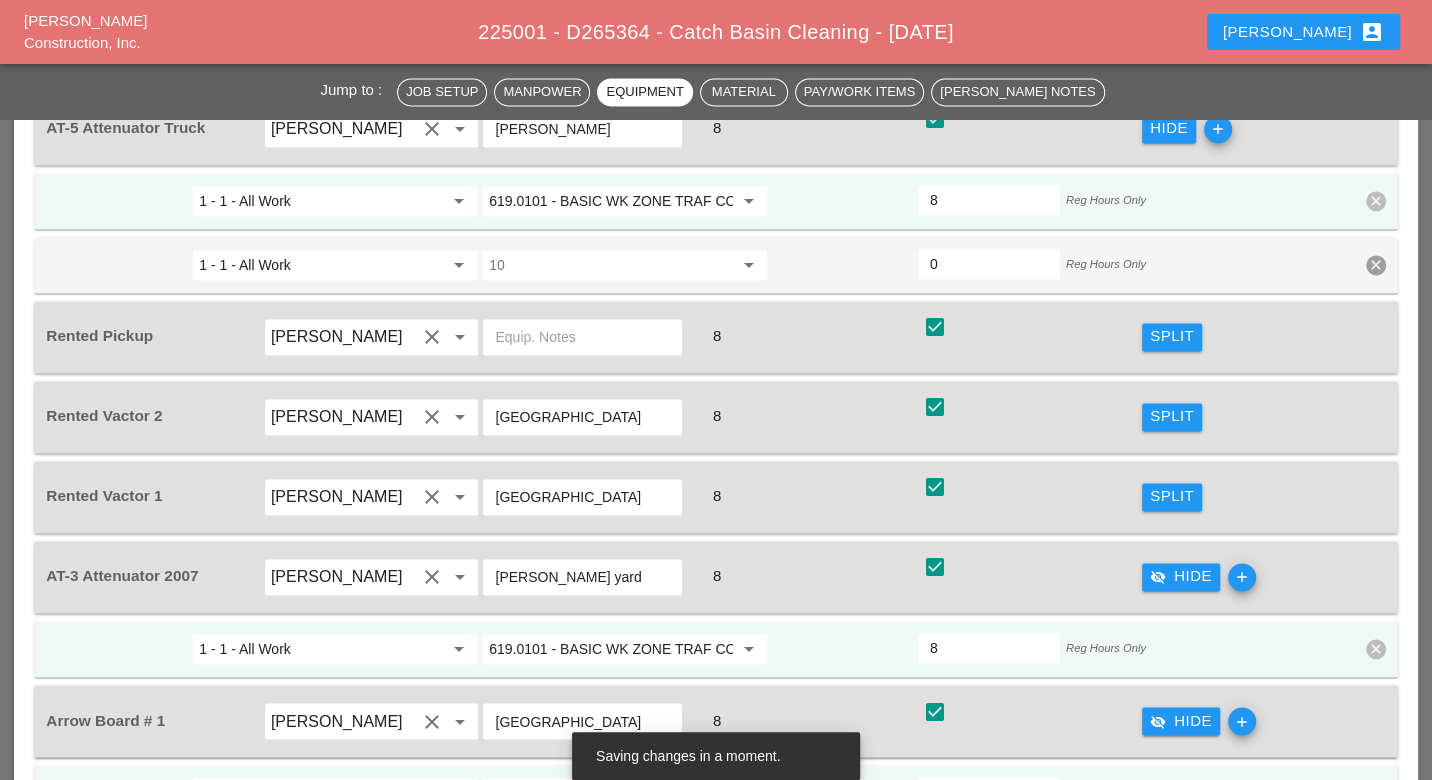 scroll, scrollTop: 2111, scrollLeft: 0, axis: vertical 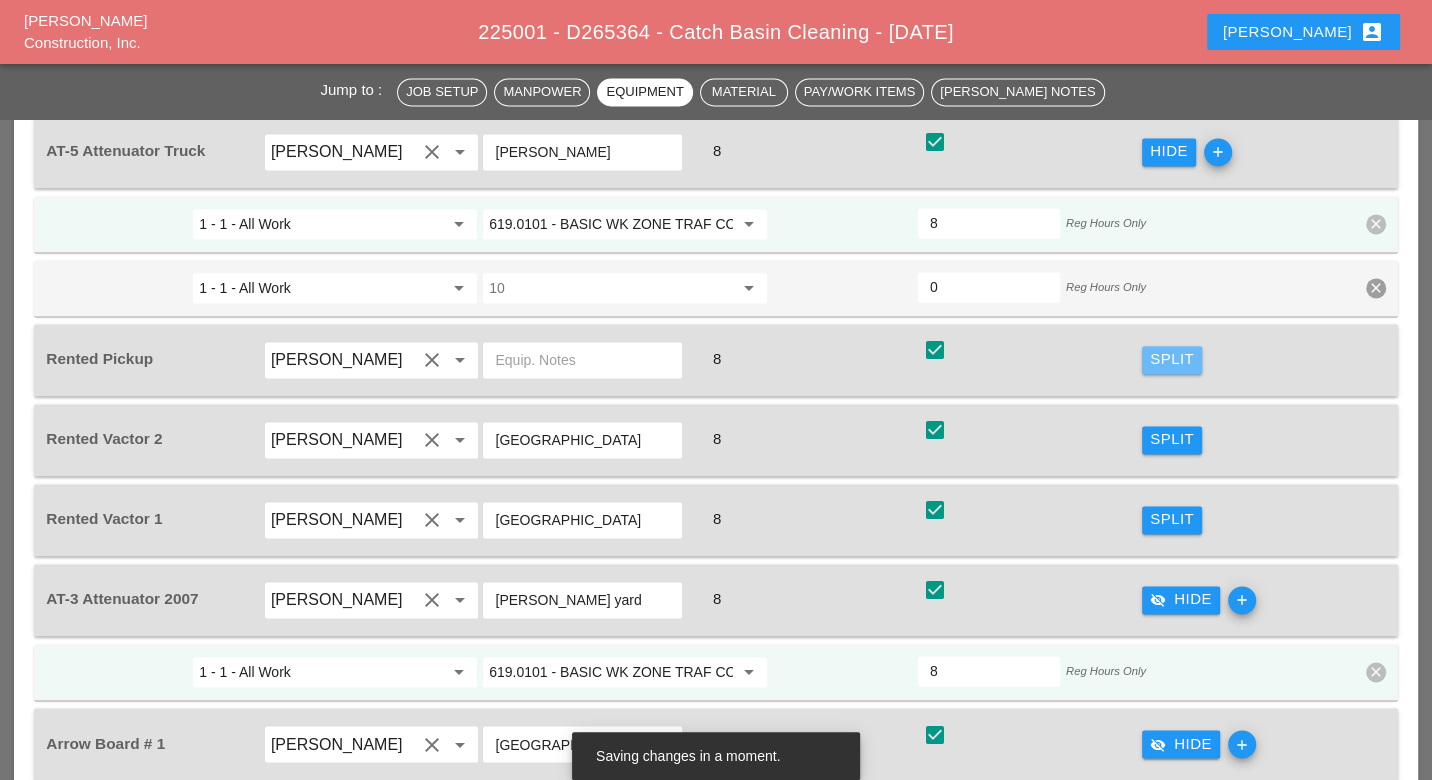 drag, startPoint x: 1150, startPoint y: 302, endPoint x: 767, endPoint y: 357, distance: 386.92892 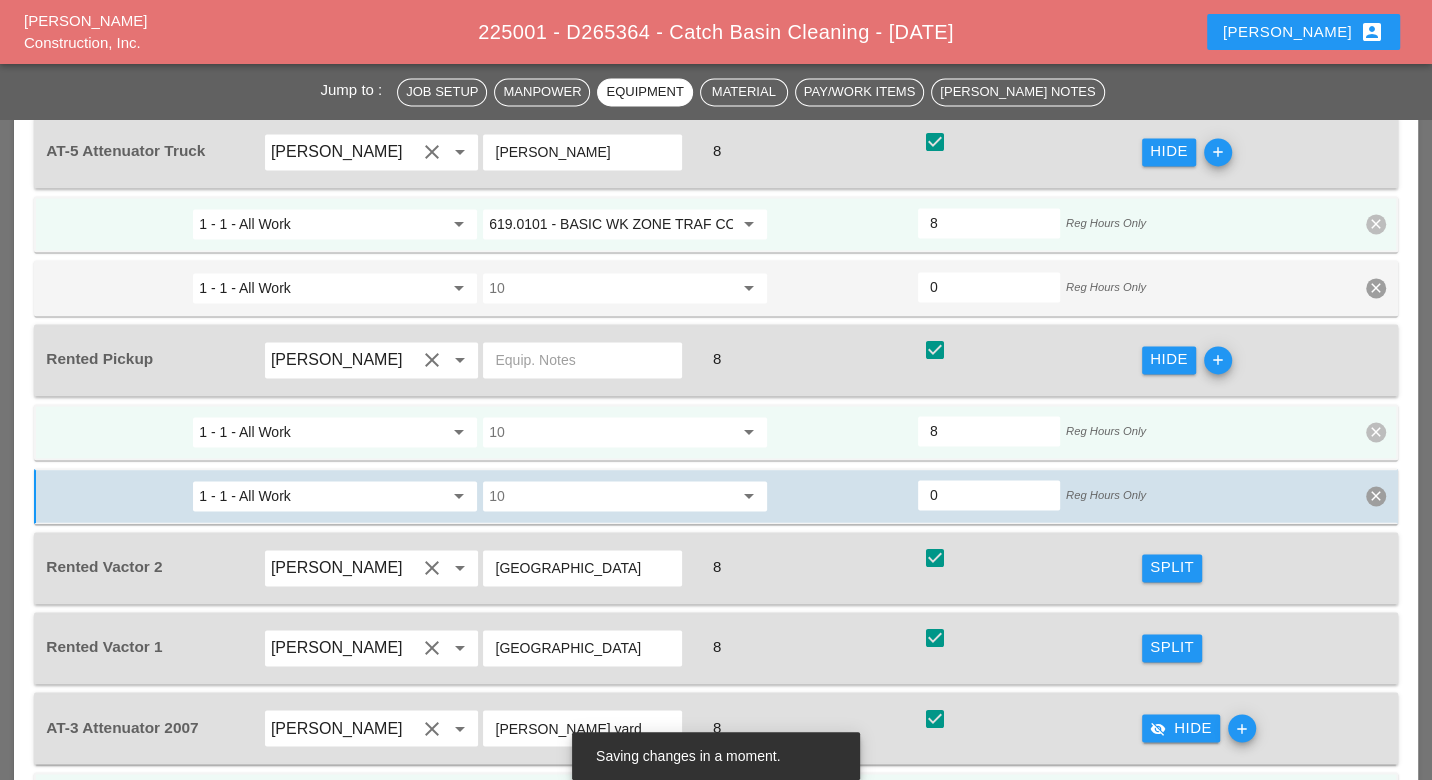 click at bounding box center [611, 432] 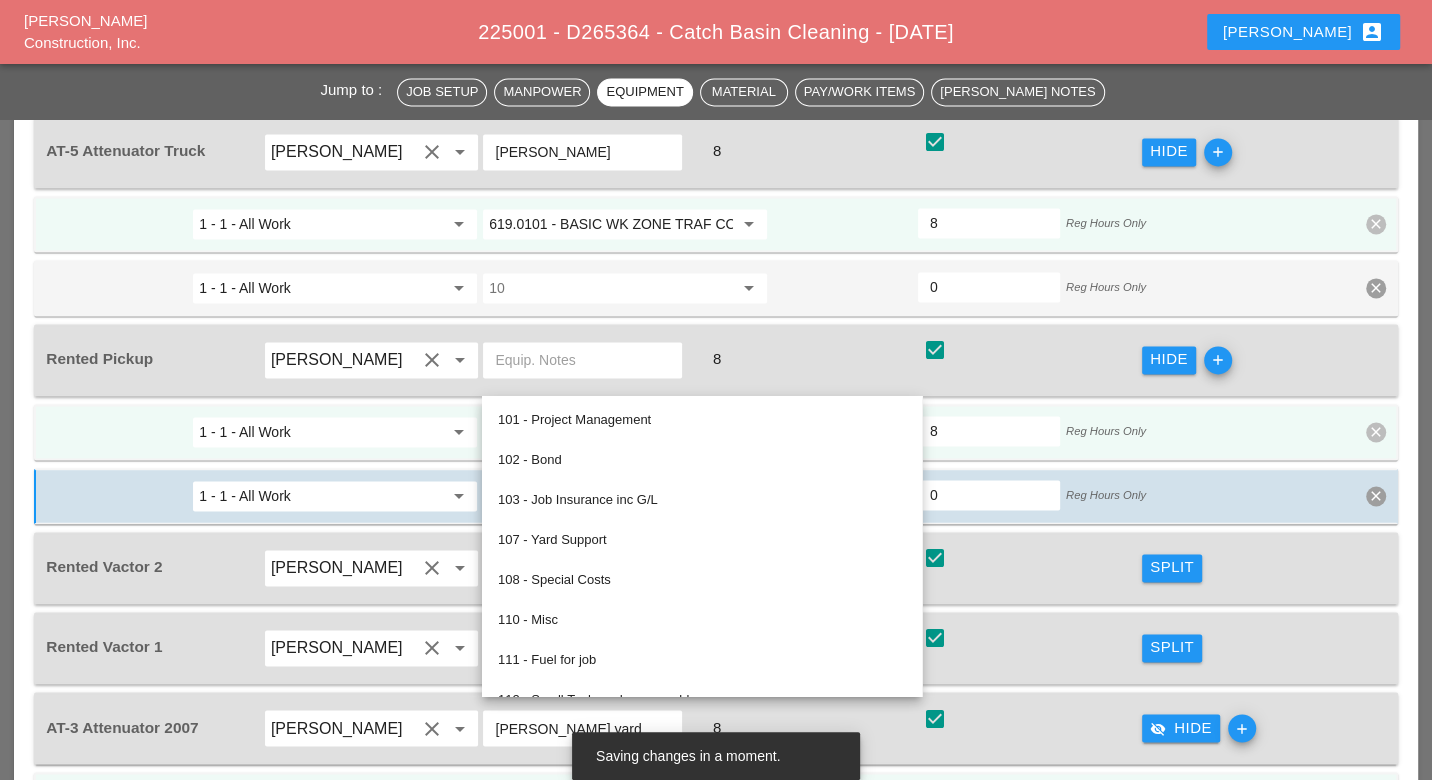 paste on "619.01" 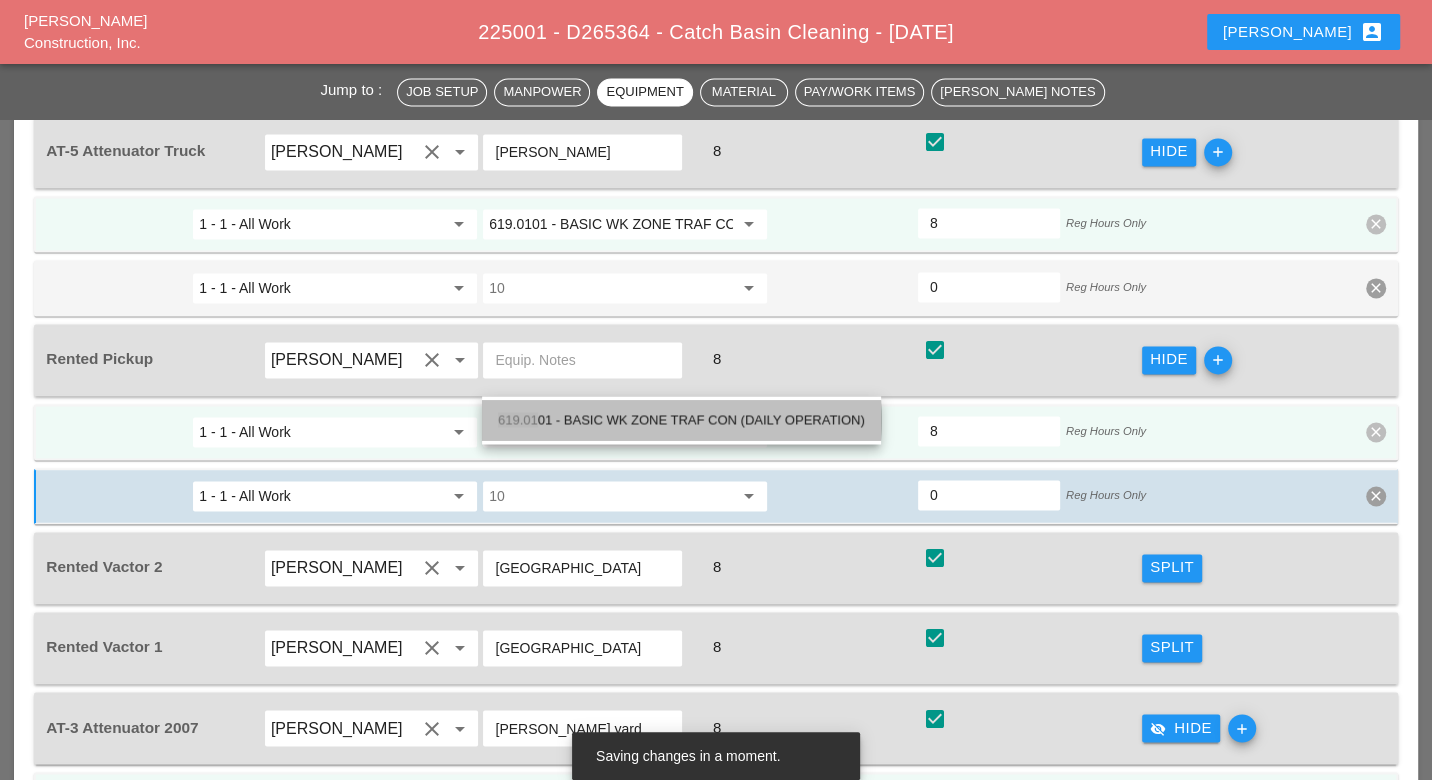 click on "619.01 01 - BASIC WK ZONE TRAF CON (DAILY OPERATION)" at bounding box center (681, 420) 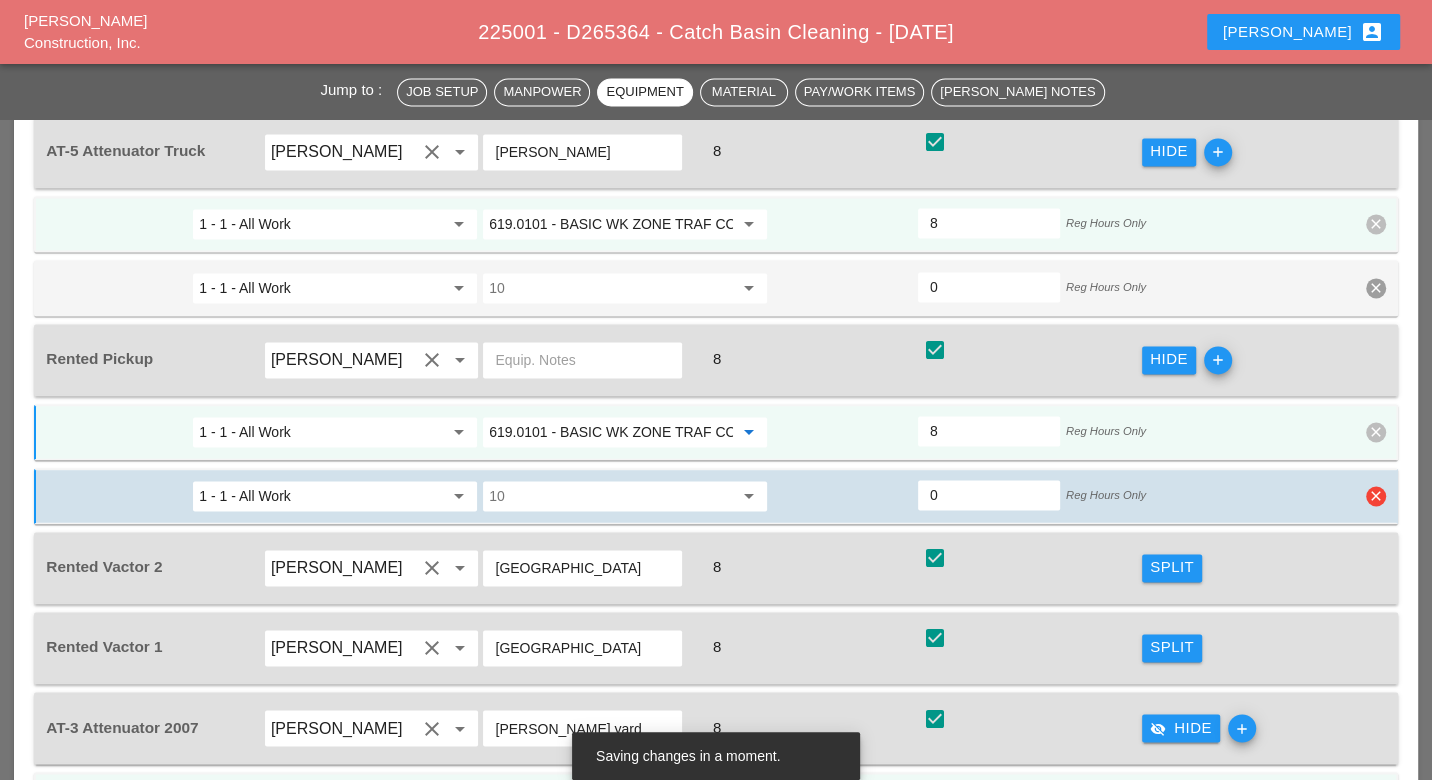 type on "619.0101 - BASIC WK ZONE TRAF CON (DAILY OPERATION)" 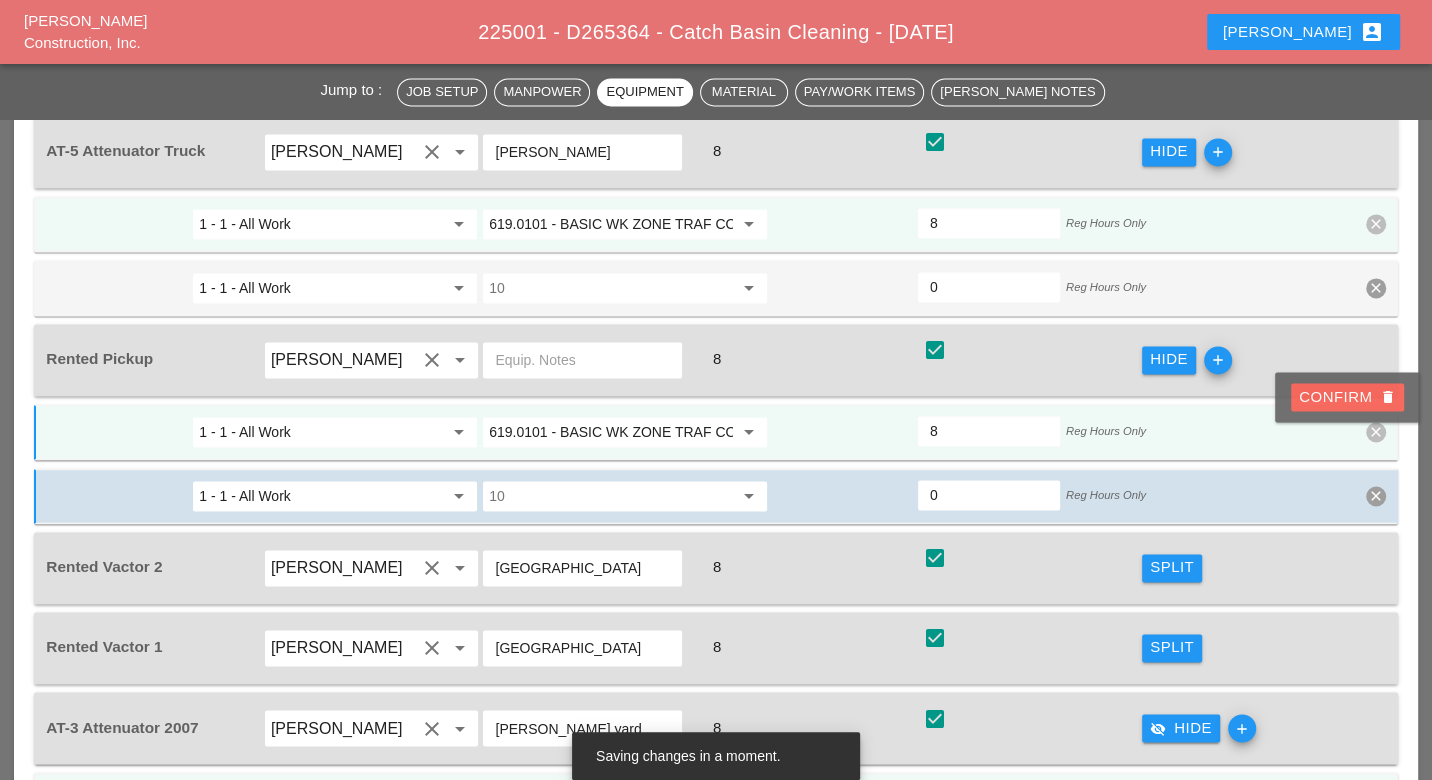click on "Confirm delete" at bounding box center (1347, 397) 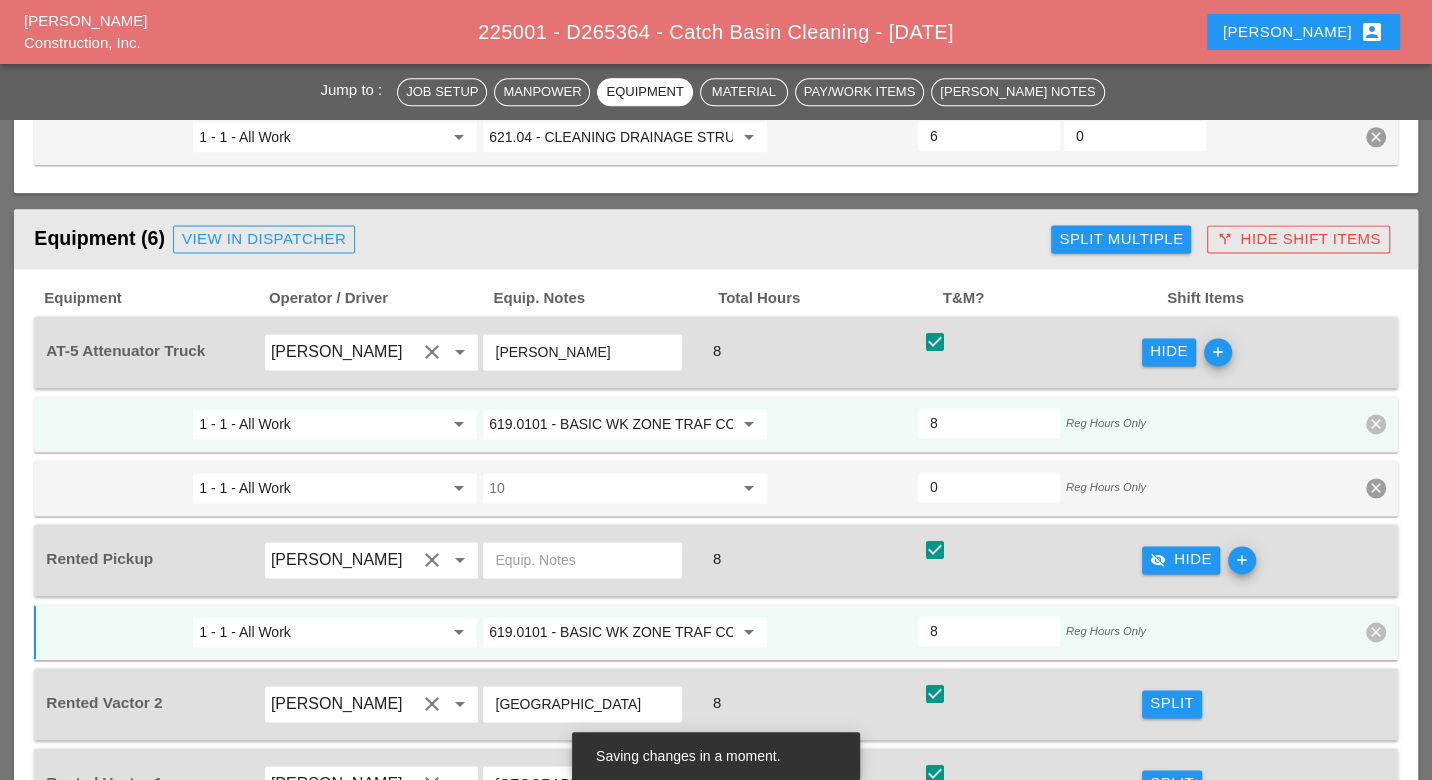 scroll, scrollTop: 1888, scrollLeft: 0, axis: vertical 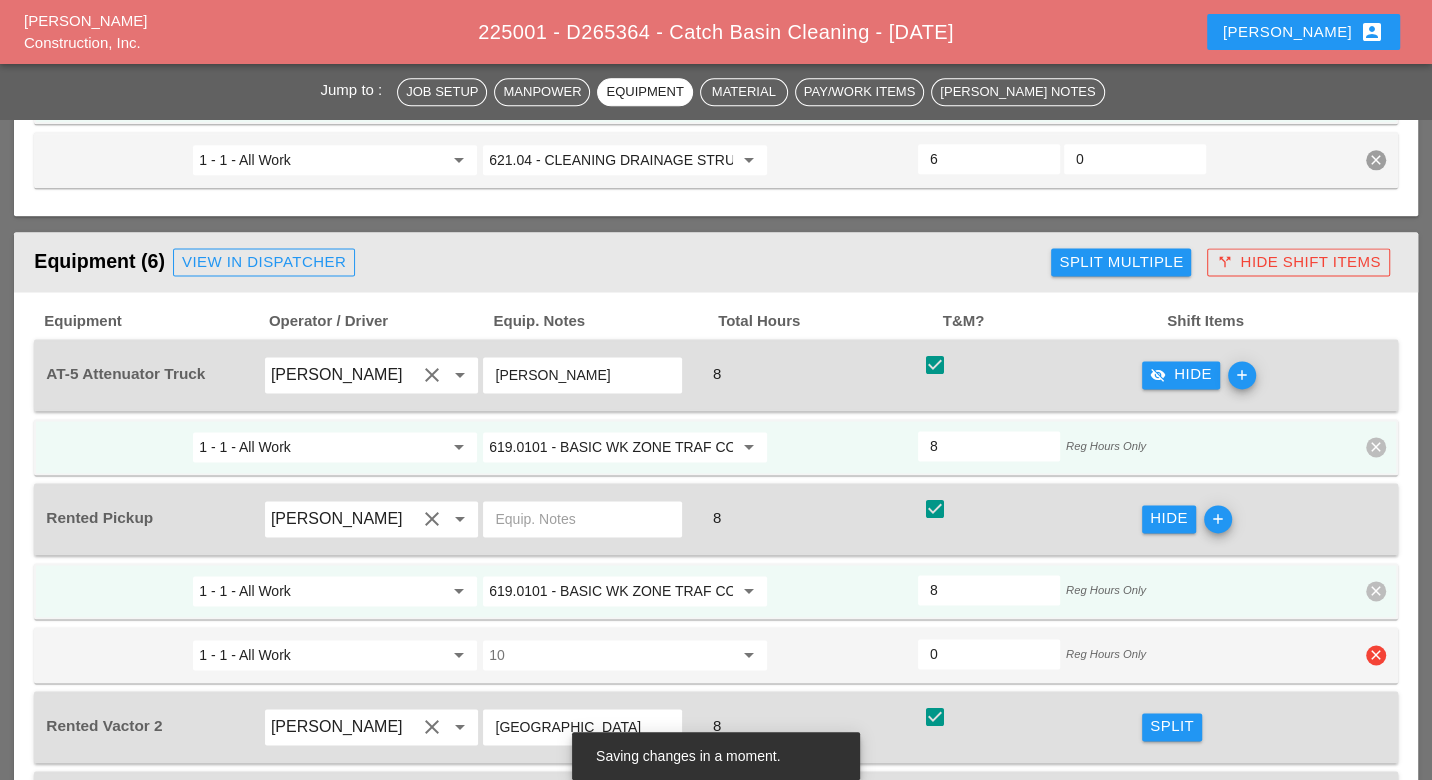 click on "clear" at bounding box center (1376, 655) 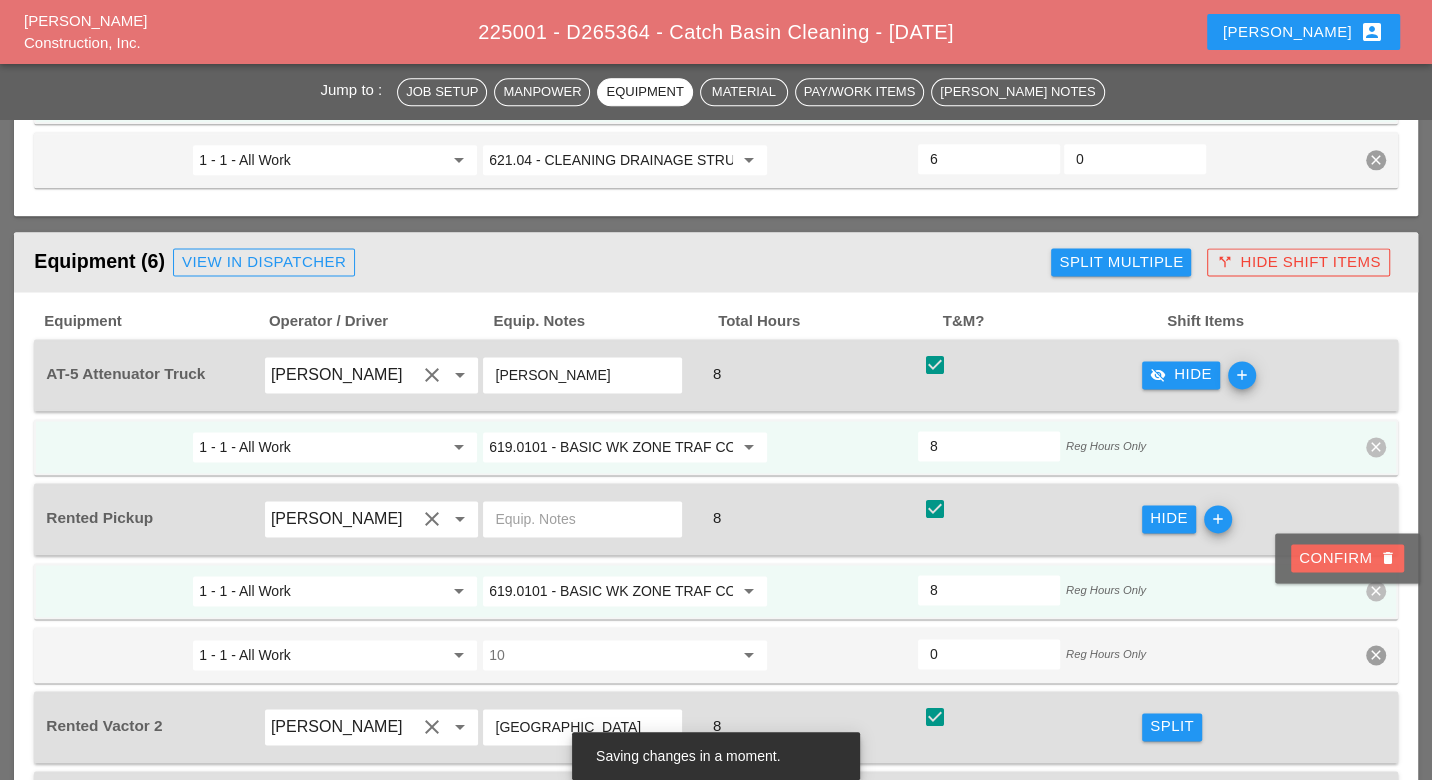 click on "Confirm delete" at bounding box center [1347, 558] 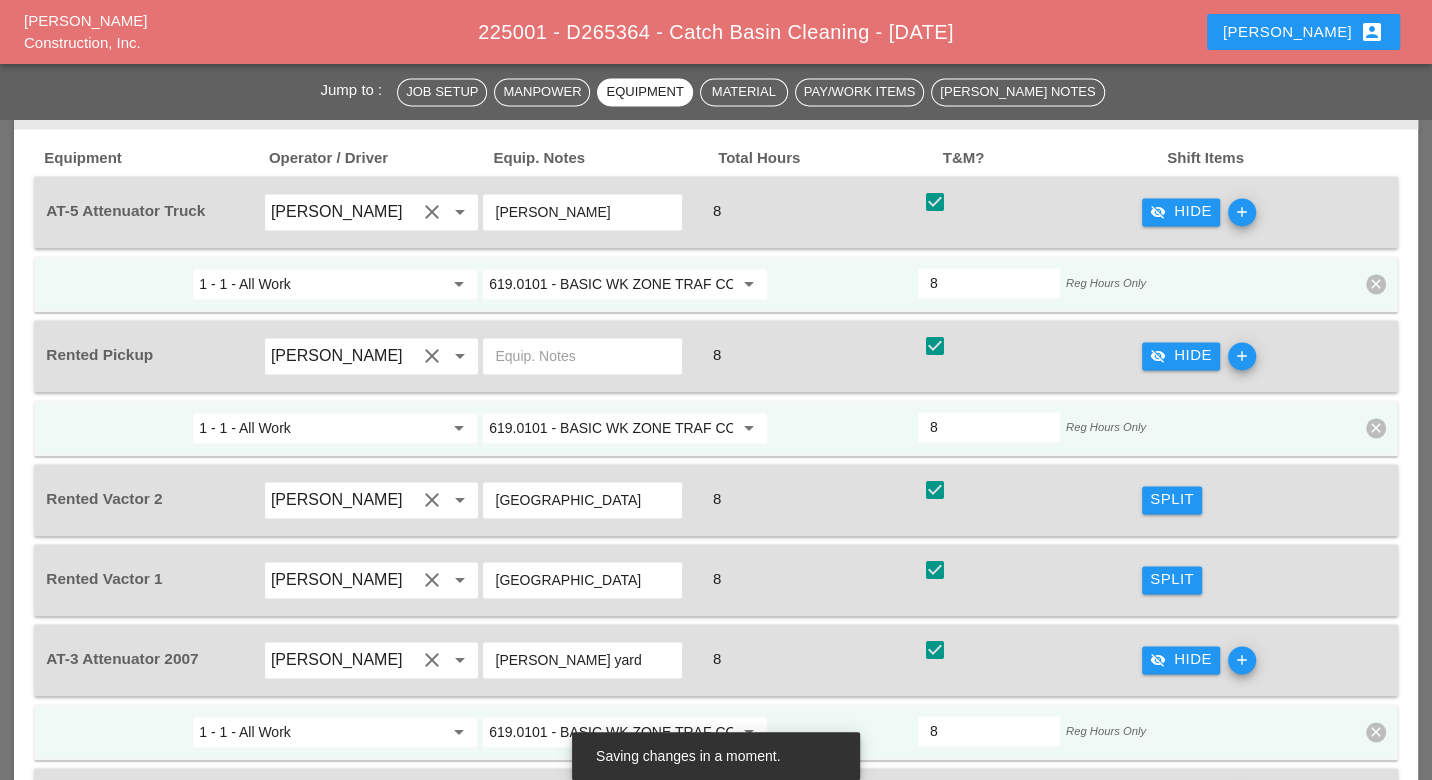 scroll, scrollTop: 2111, scrollLeft: 0, axis: vertical 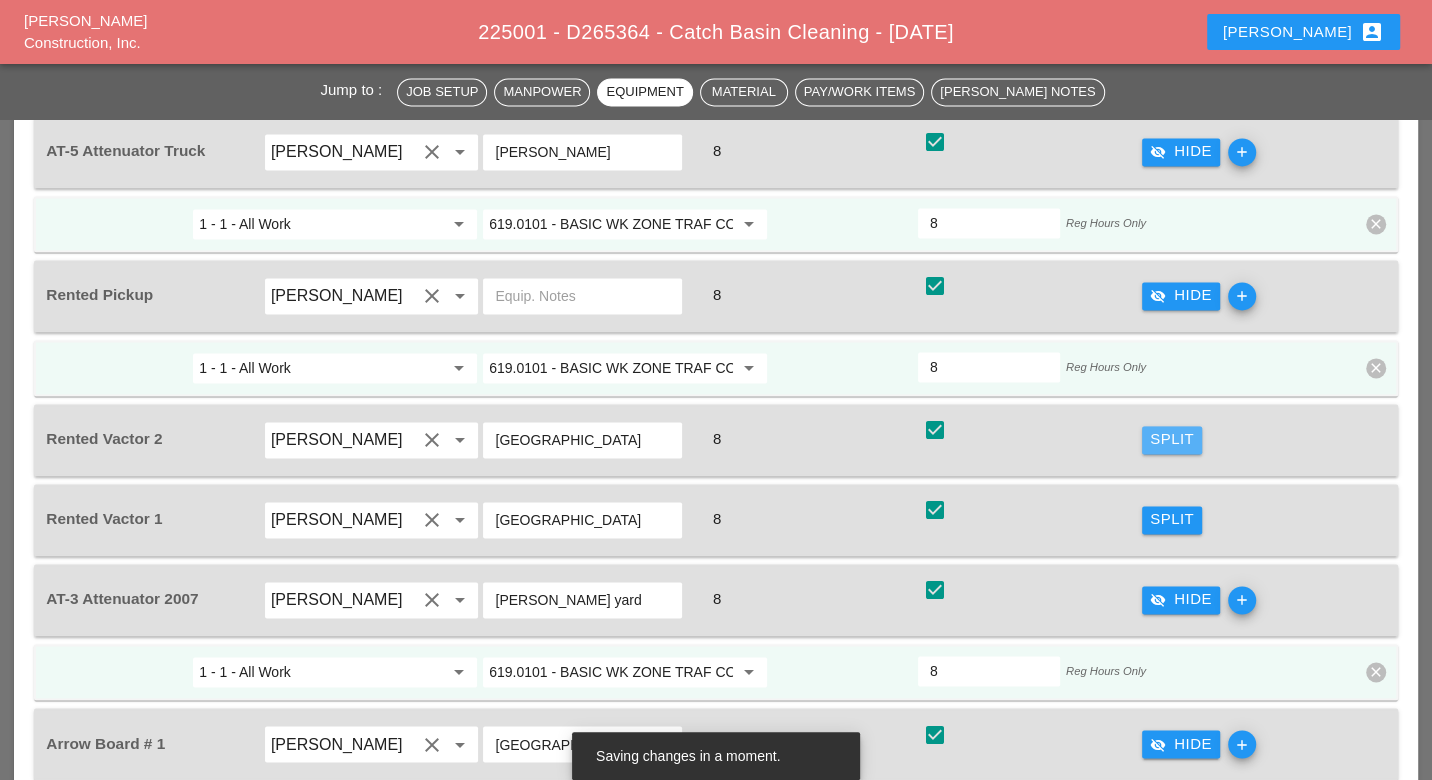 click on "Split" at bounding box center [1172, 439] 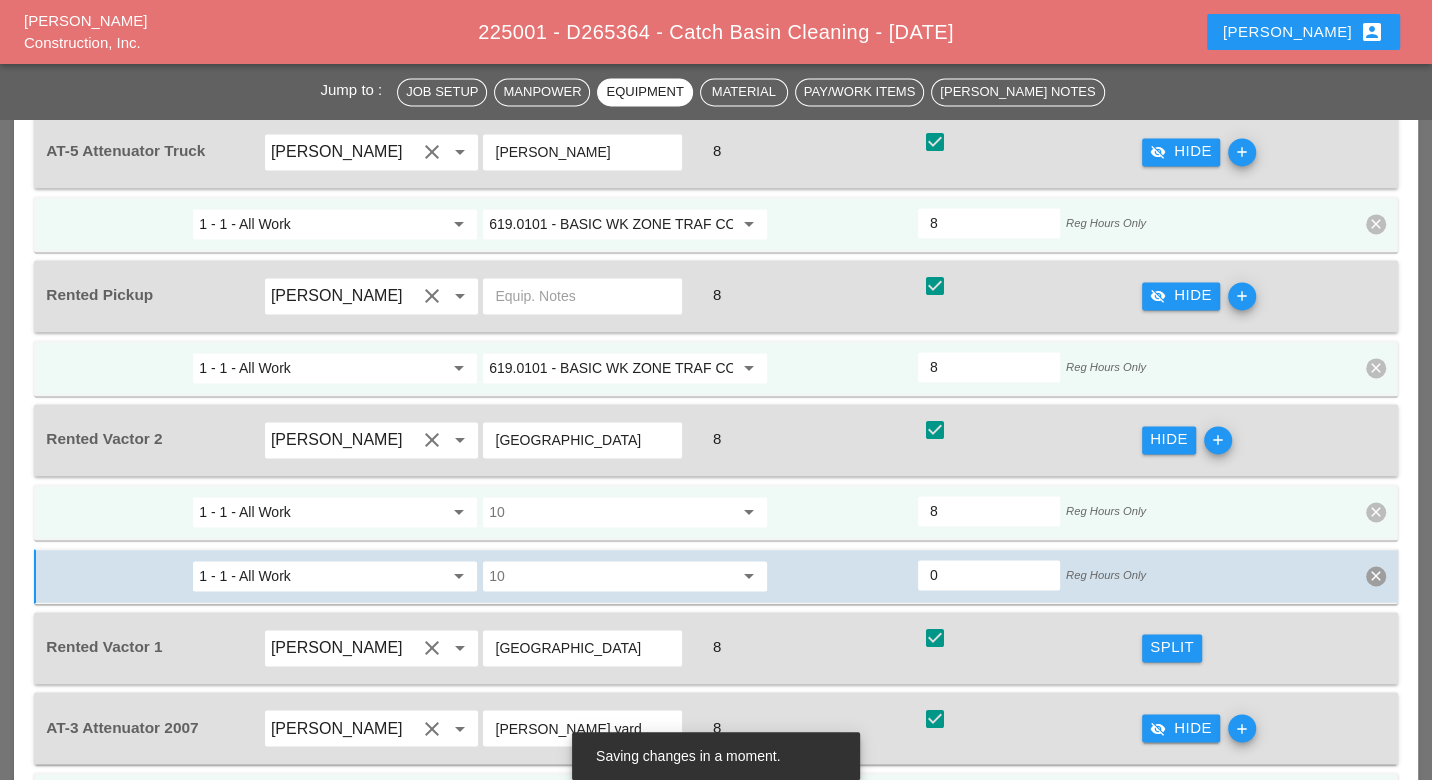 click at bounding box center [611, 512] 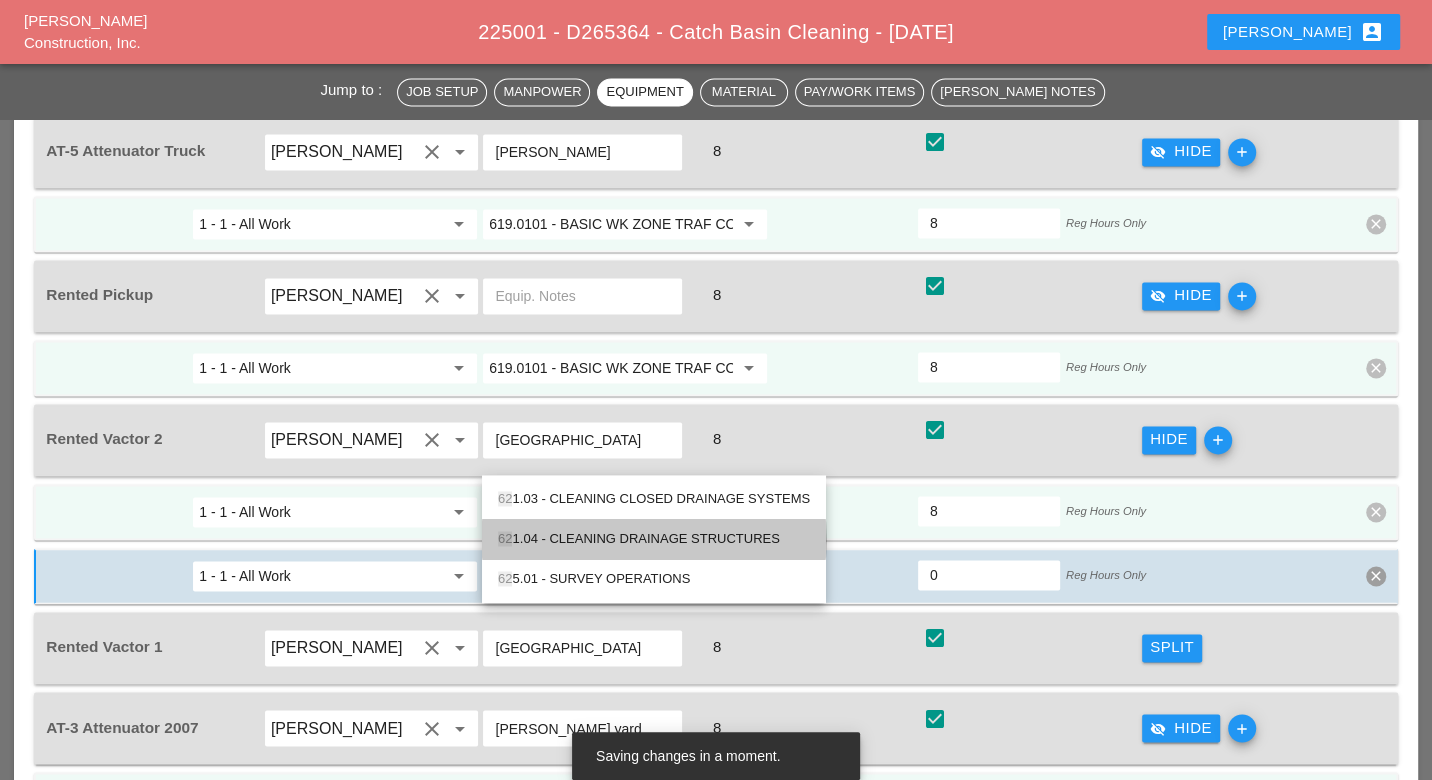 click on "62 1.04 - CLEANING DRAINAGE STRUCTURES" at bounding box center [654, 539] 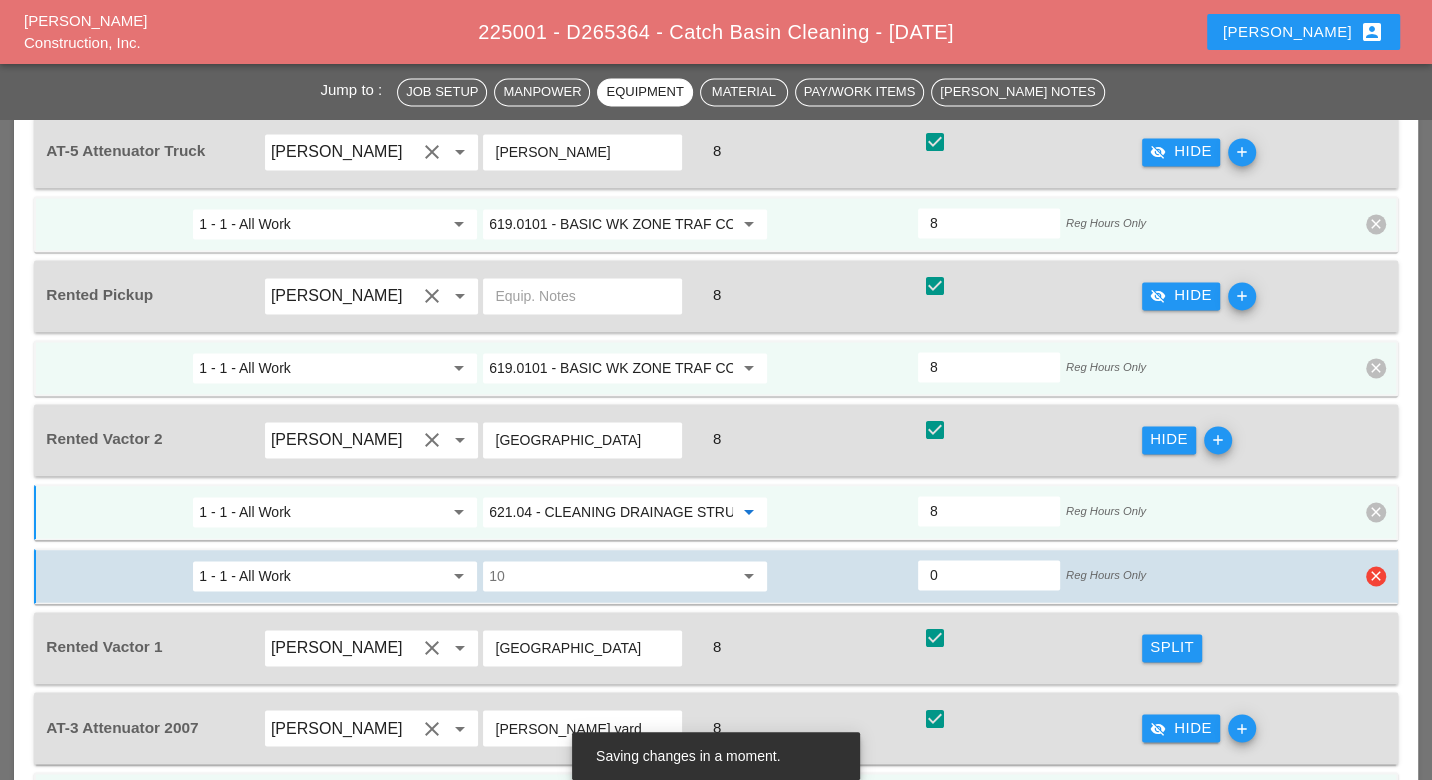 type on "621.04 - CLEANING DRAINAGE STRUCTURES" 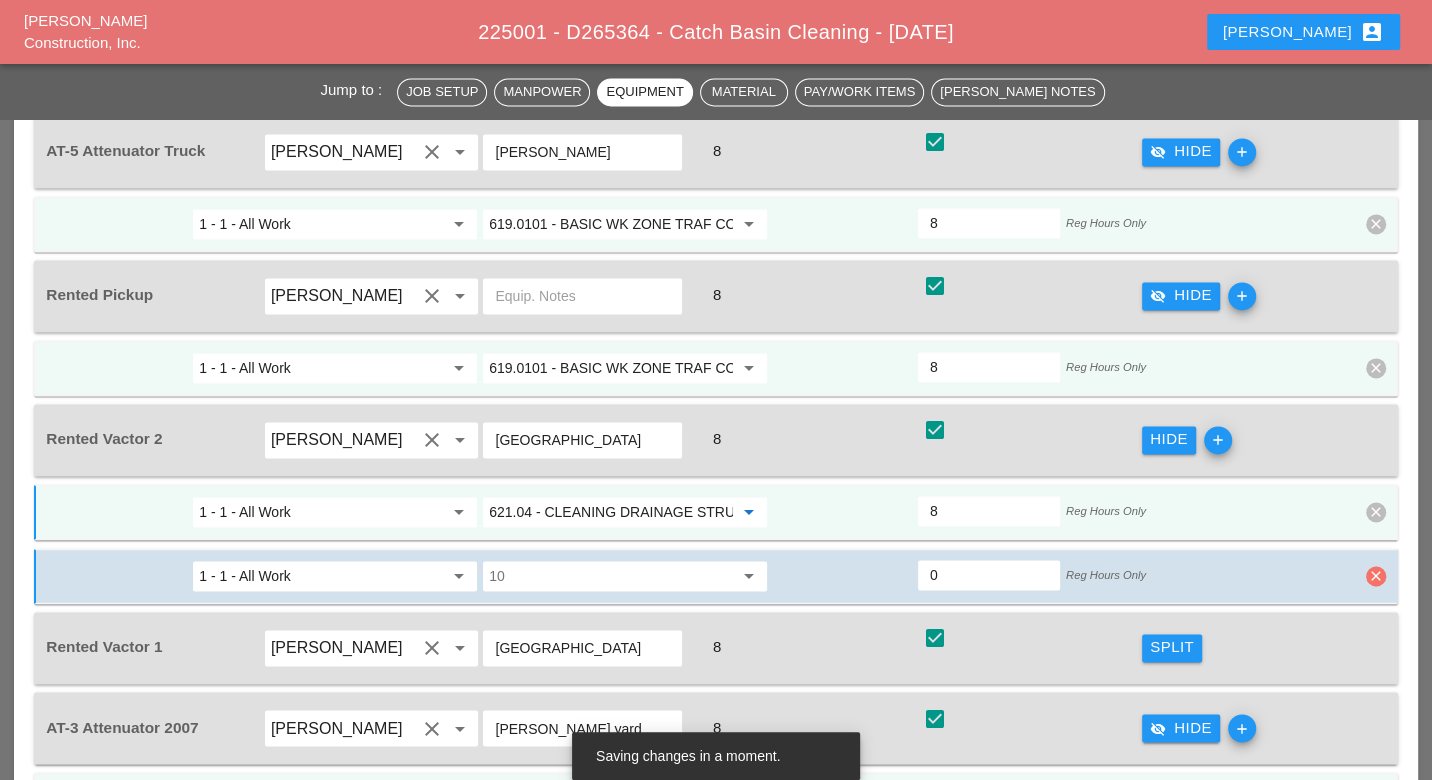 click on "clear" at bounding box center [1376, 576] 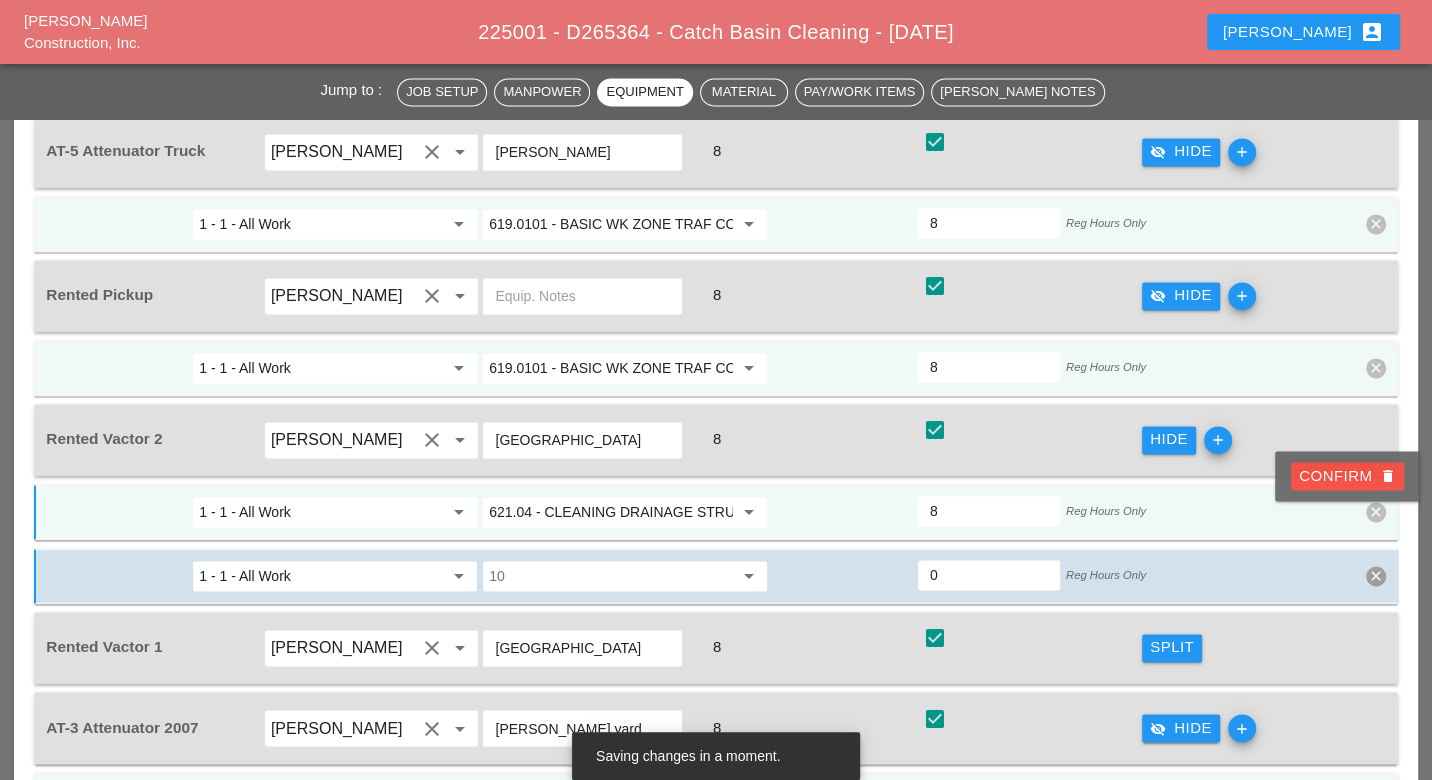click on "Confirm delete" at bounding box center [1347, 476] 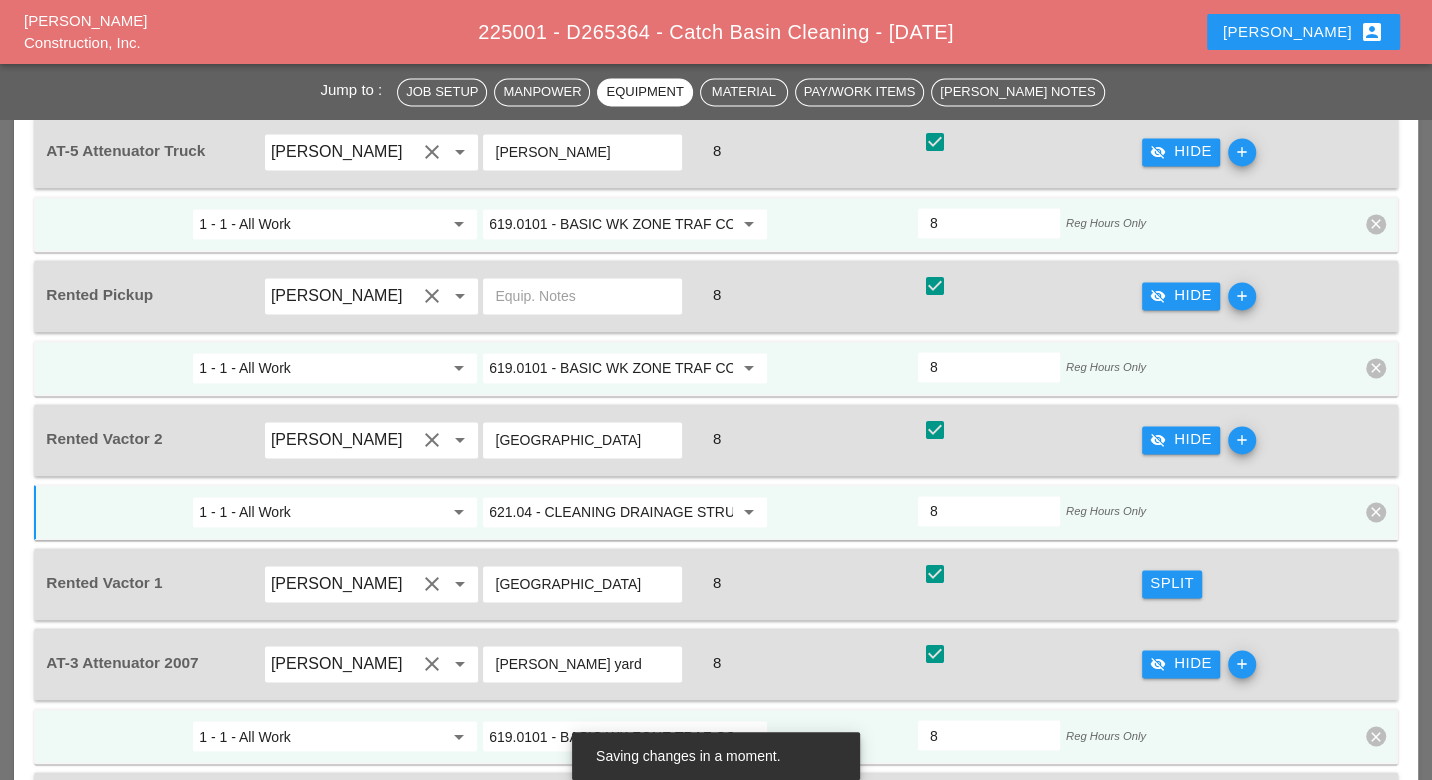 scroll, scrollTop: 2222, scrollLeft: 0, axis: vertical 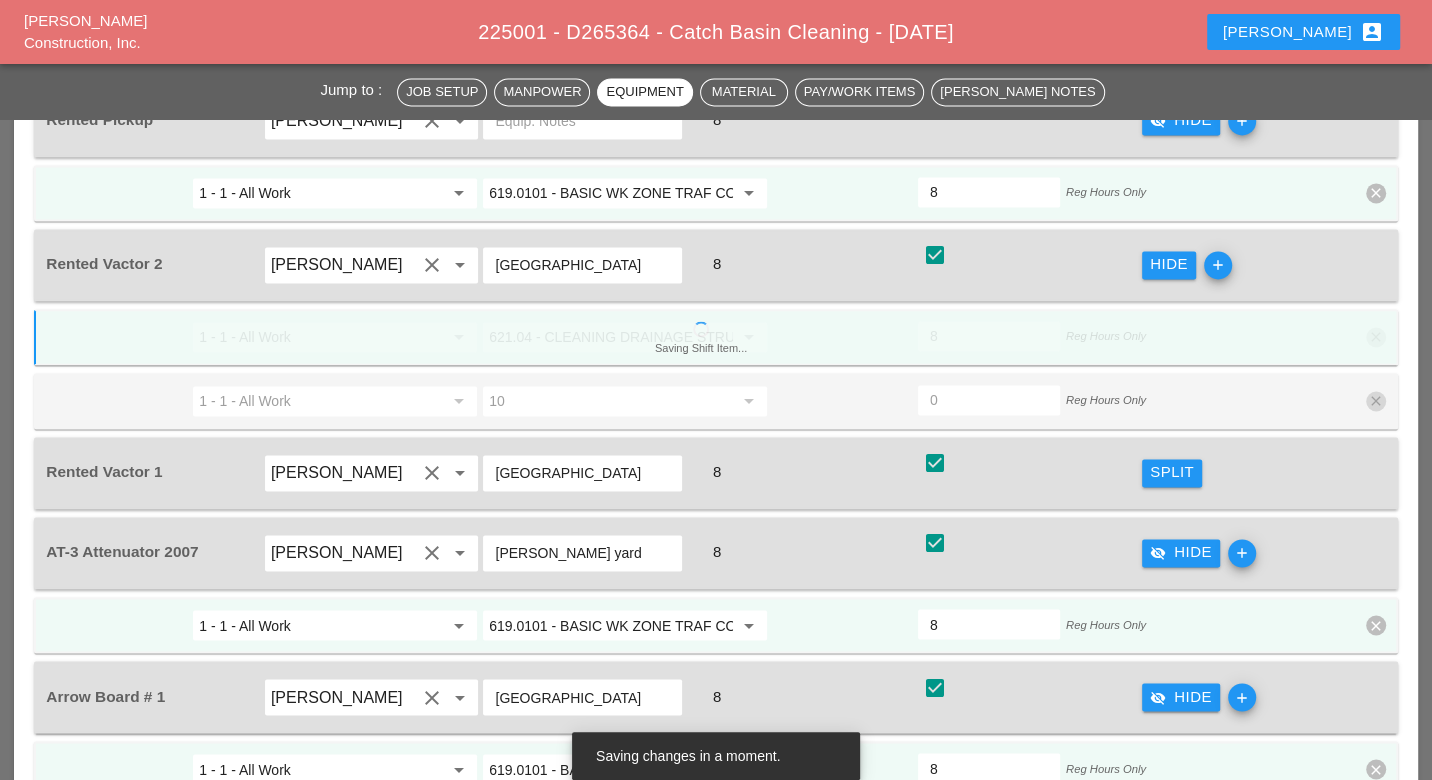click on "Split" at bounding box center (1172, 472) 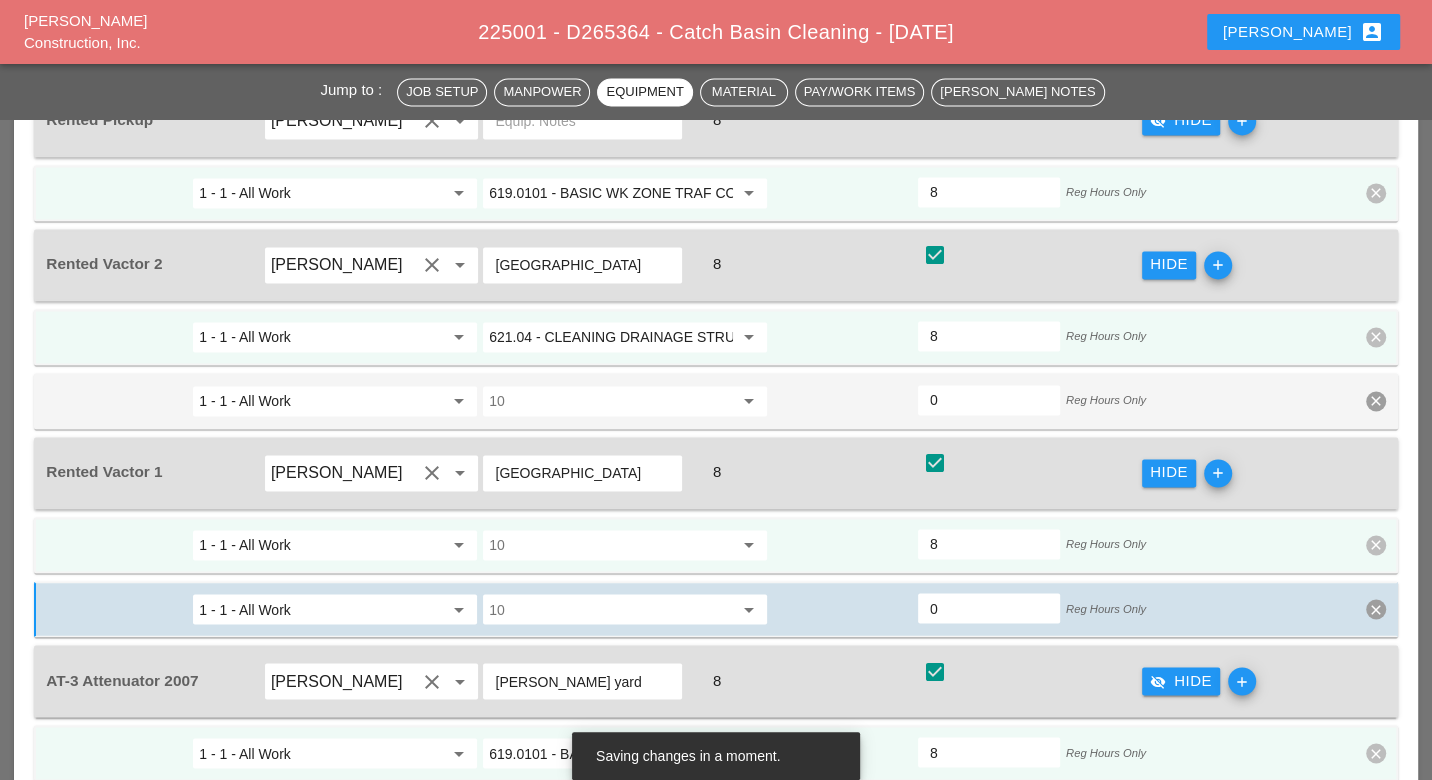 click at bounding box center [611, 545] 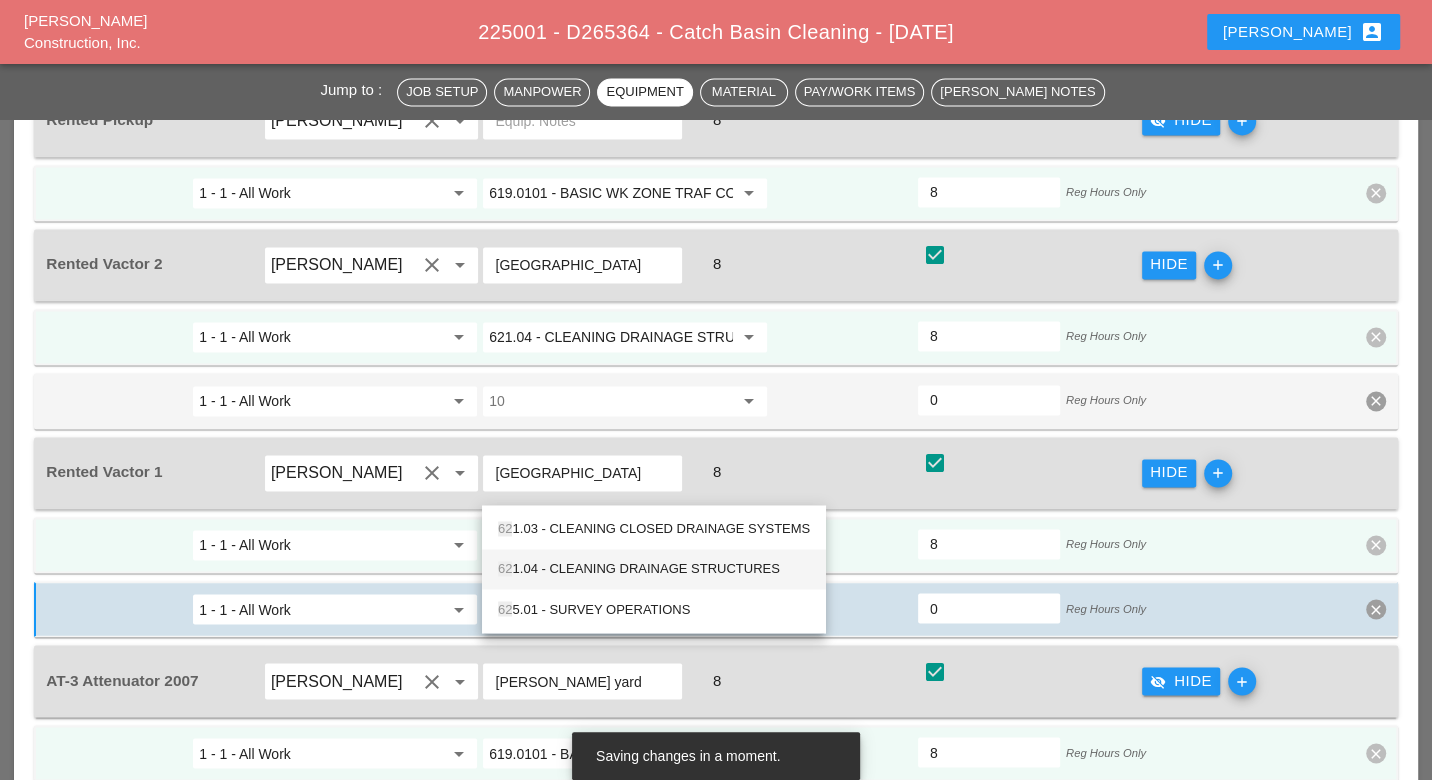 click on "62 1.04 - CLEANING DRAINAGE STRUCTURES" at bounding box center [654, 569] 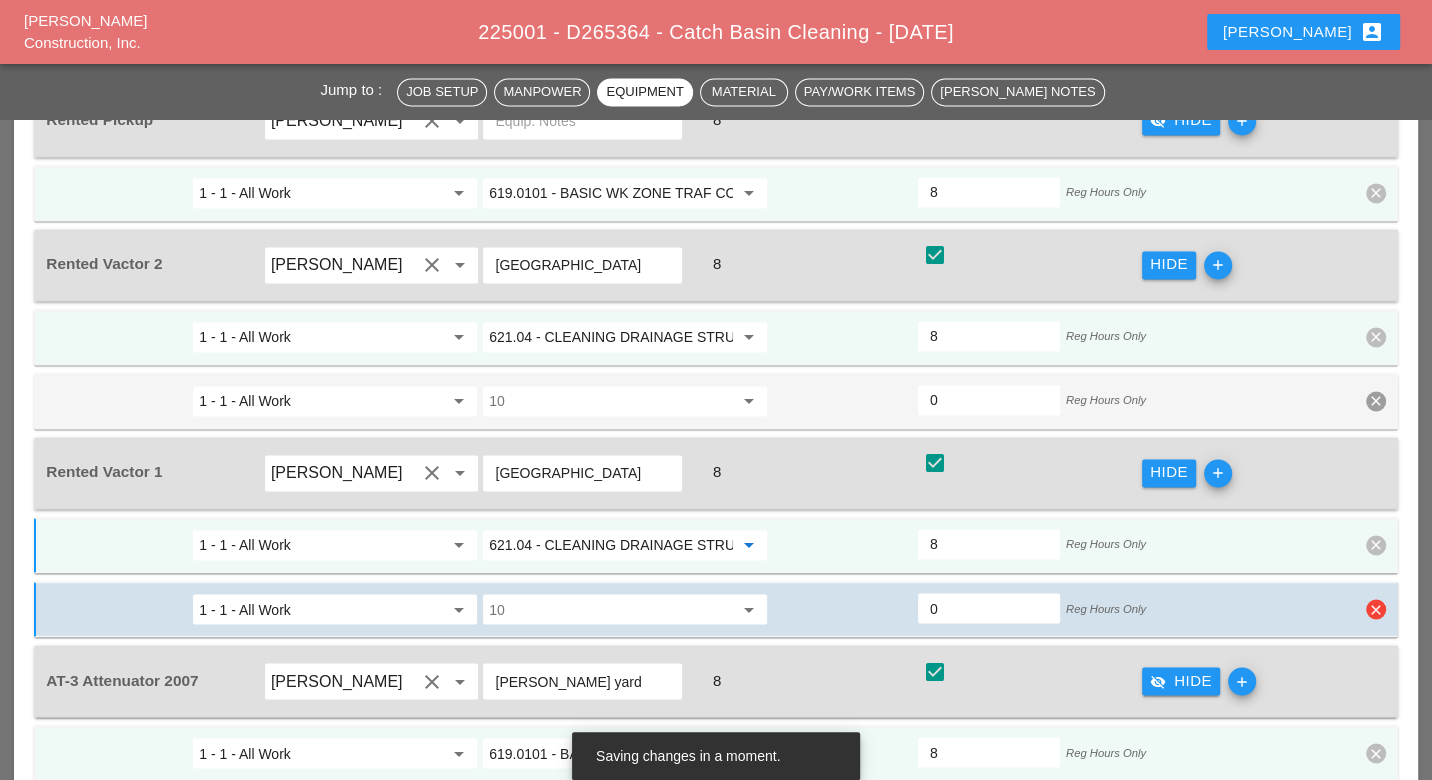type on "621.04 - CLEANING DRAINAGE STRUCTURES" 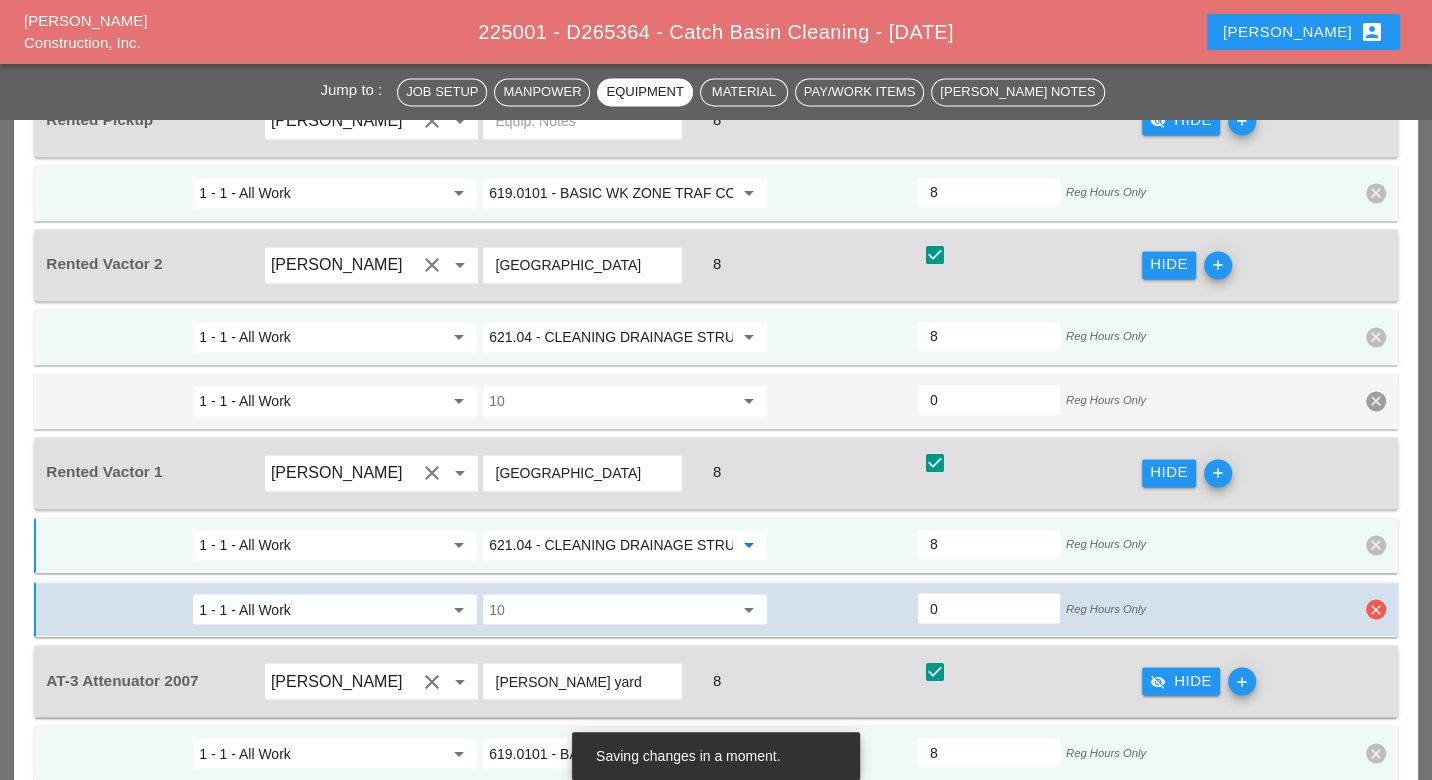 drag, startPoint x: 1378, startPoint y: 550, endPoint x: 1373, endPoint y: 533, distance: 17.720045 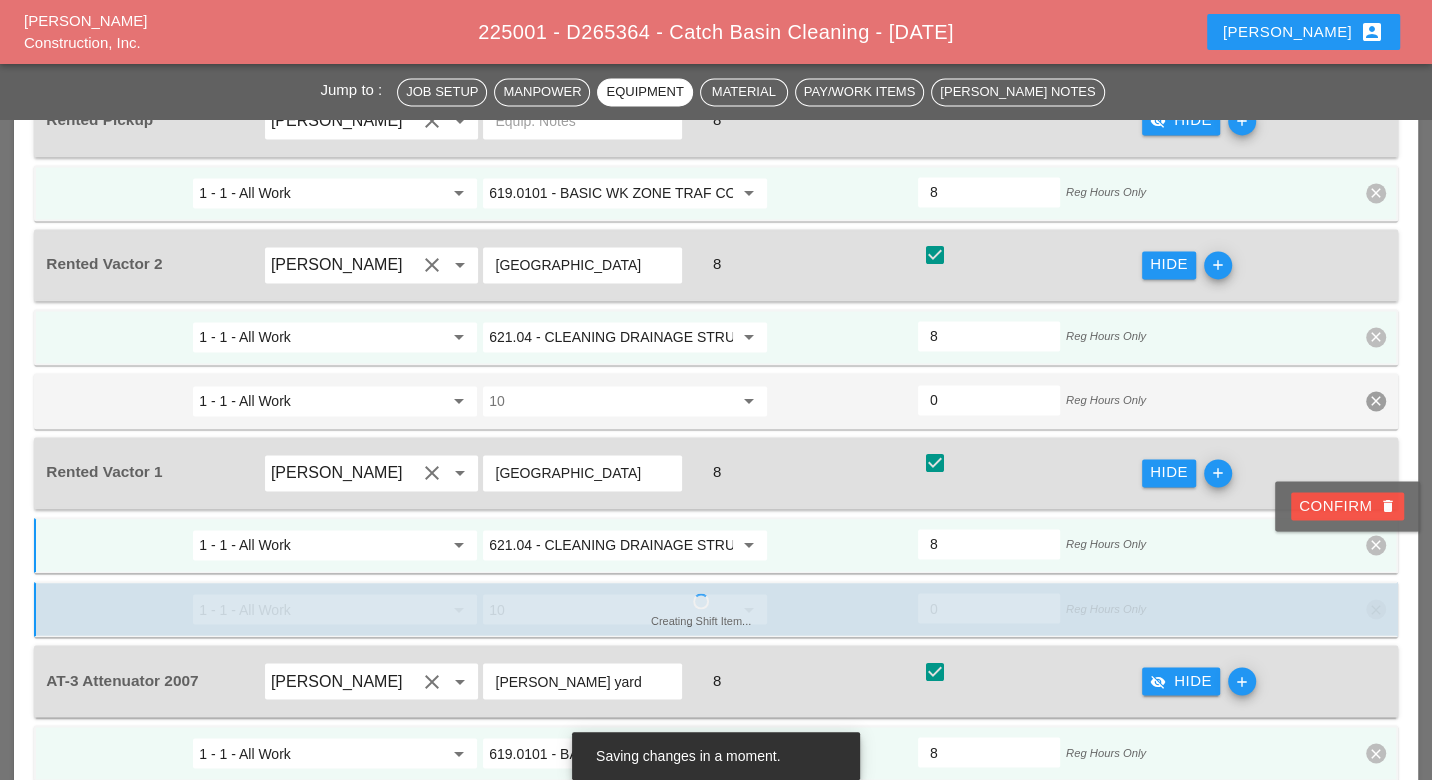 click on "Confirm delete" at bounding box center (1347, 506) 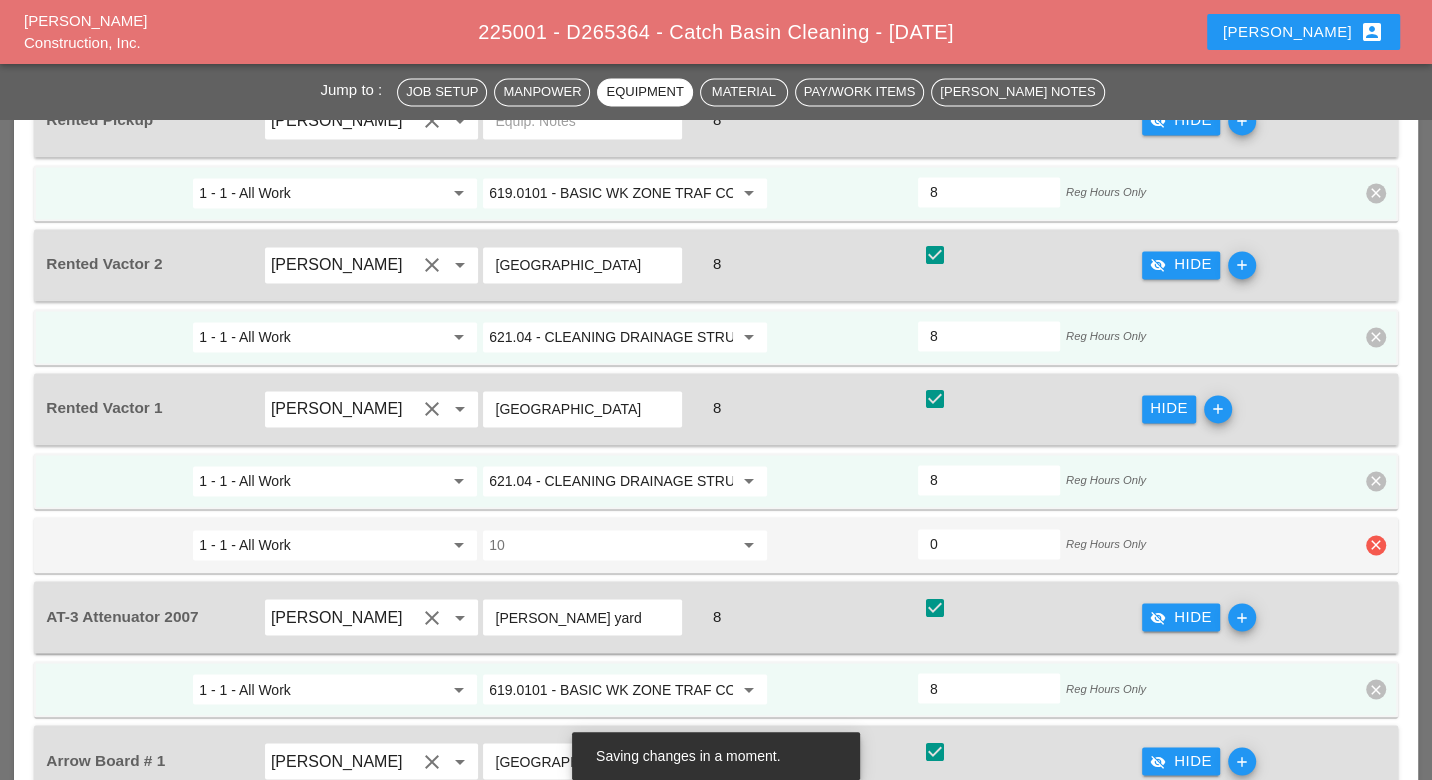 click on "clear" at bounding box center [1376, 545] 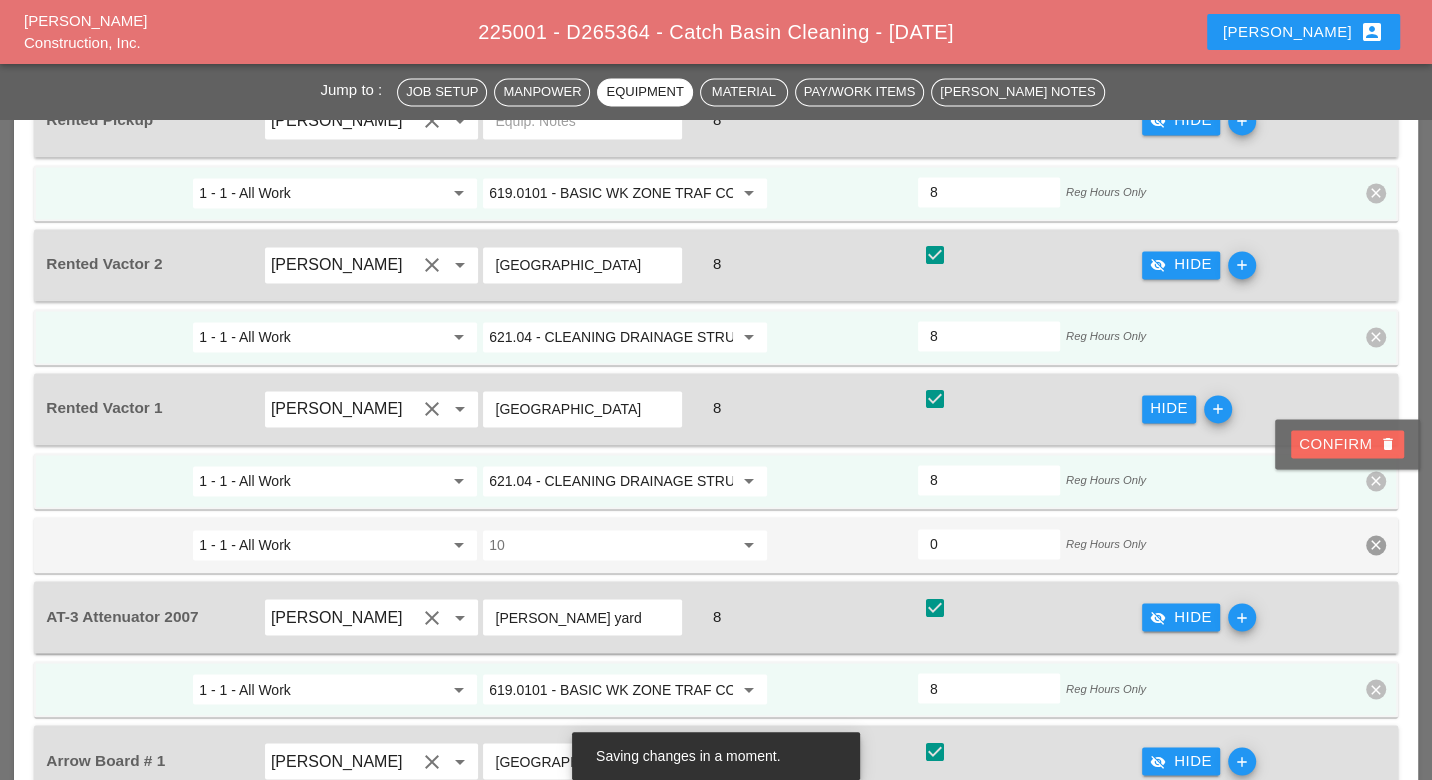 click on "Confirm delete" at bounding box center [1347, 444] 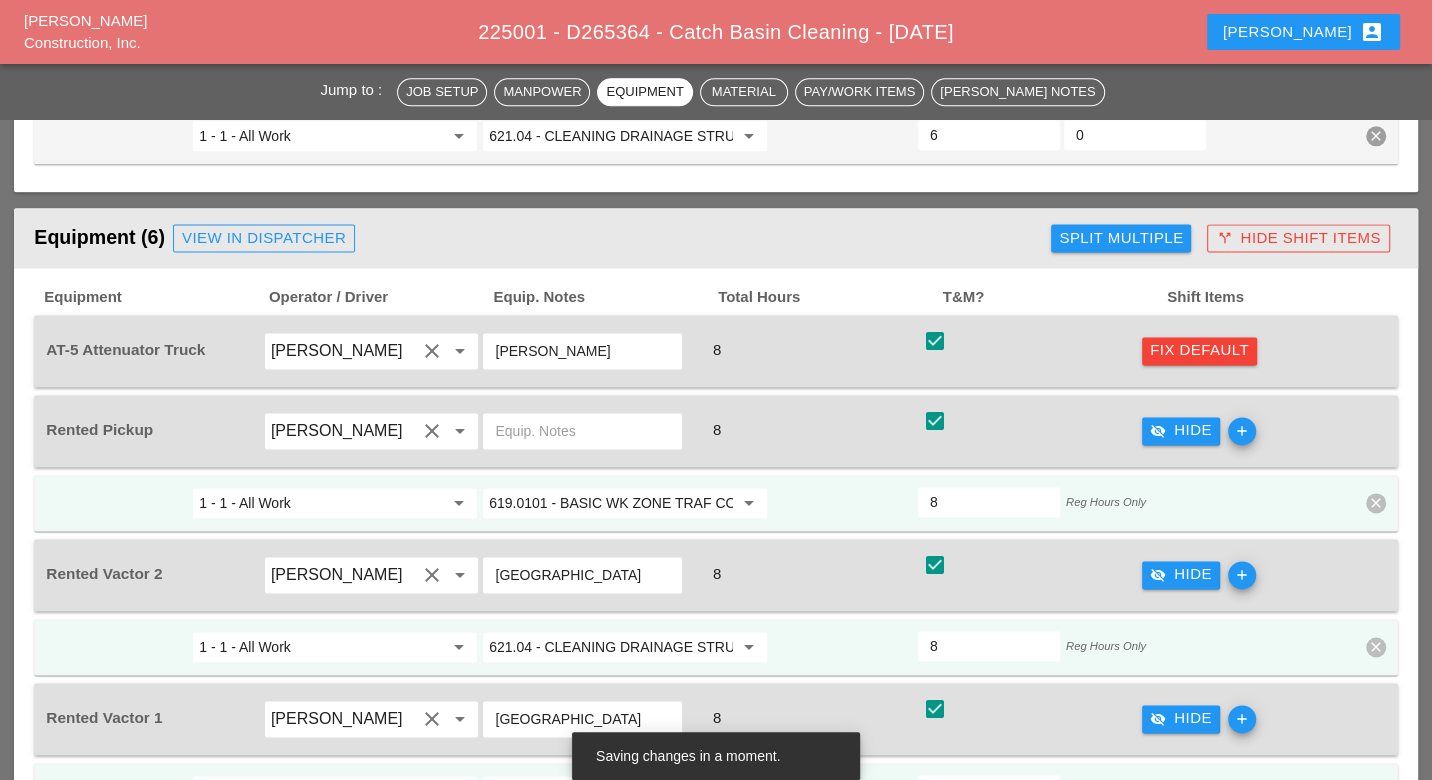 scroll, scrollTop: 1888, scrollLeft: 0, axis: vertical 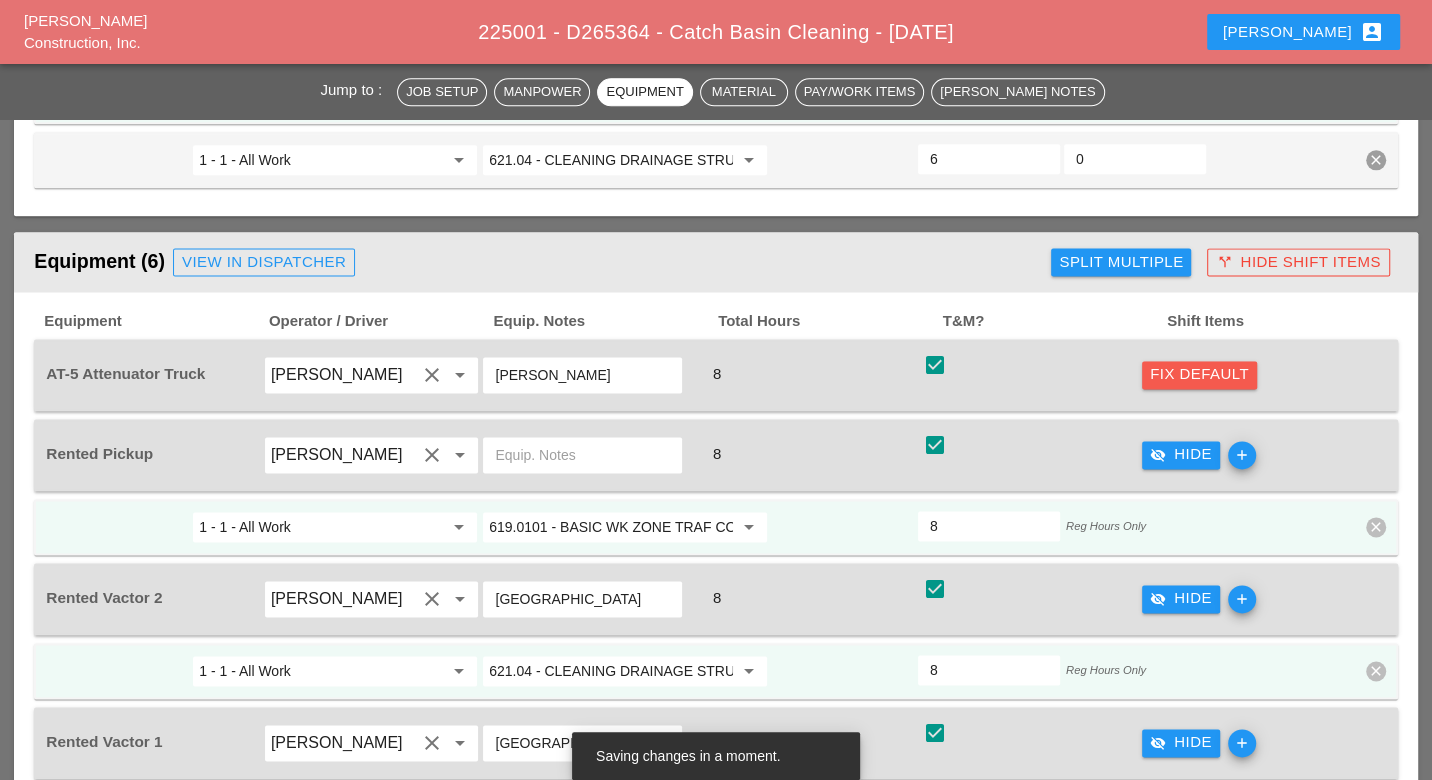 click on "Fix Default" at bounding box center (1199, 374) 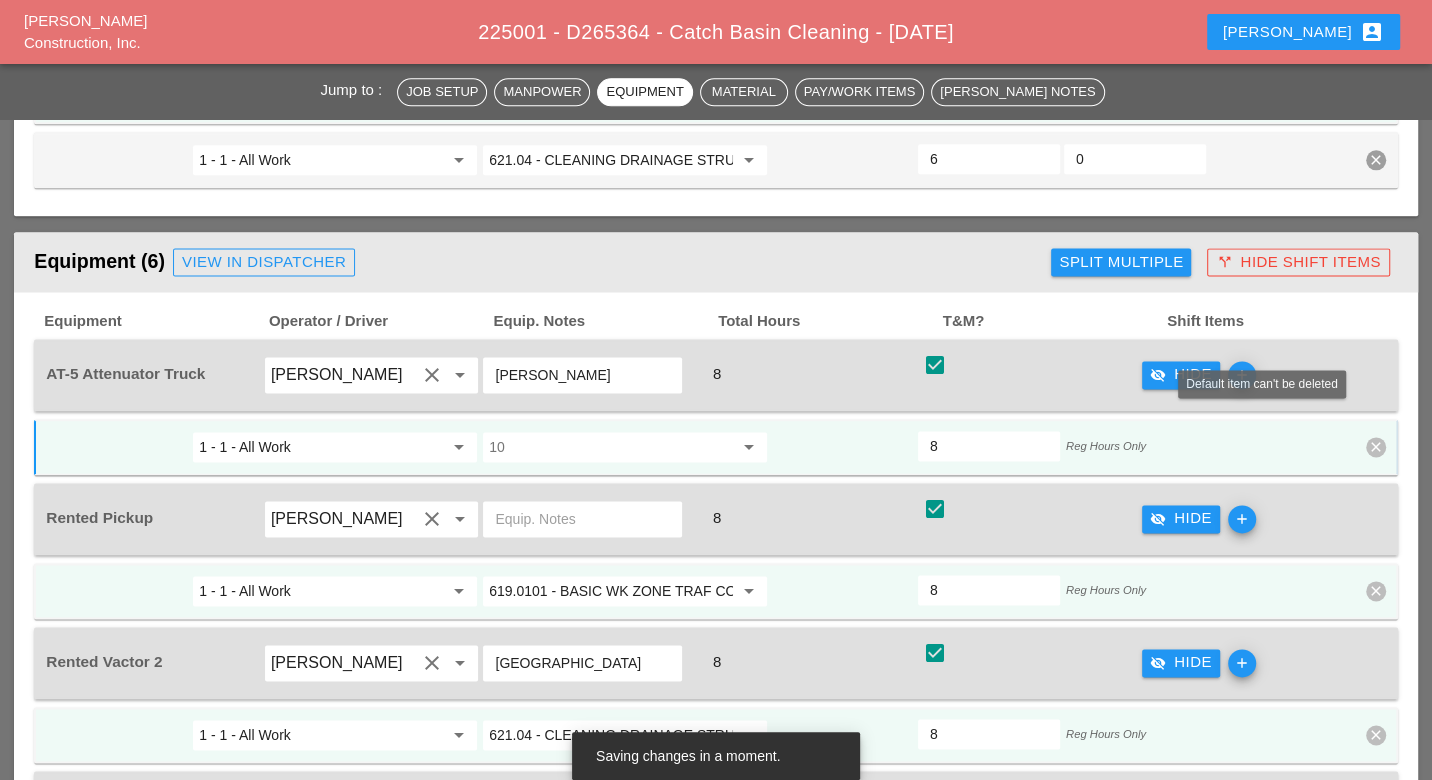 click on "clear" at bounding box center [1376, 447] 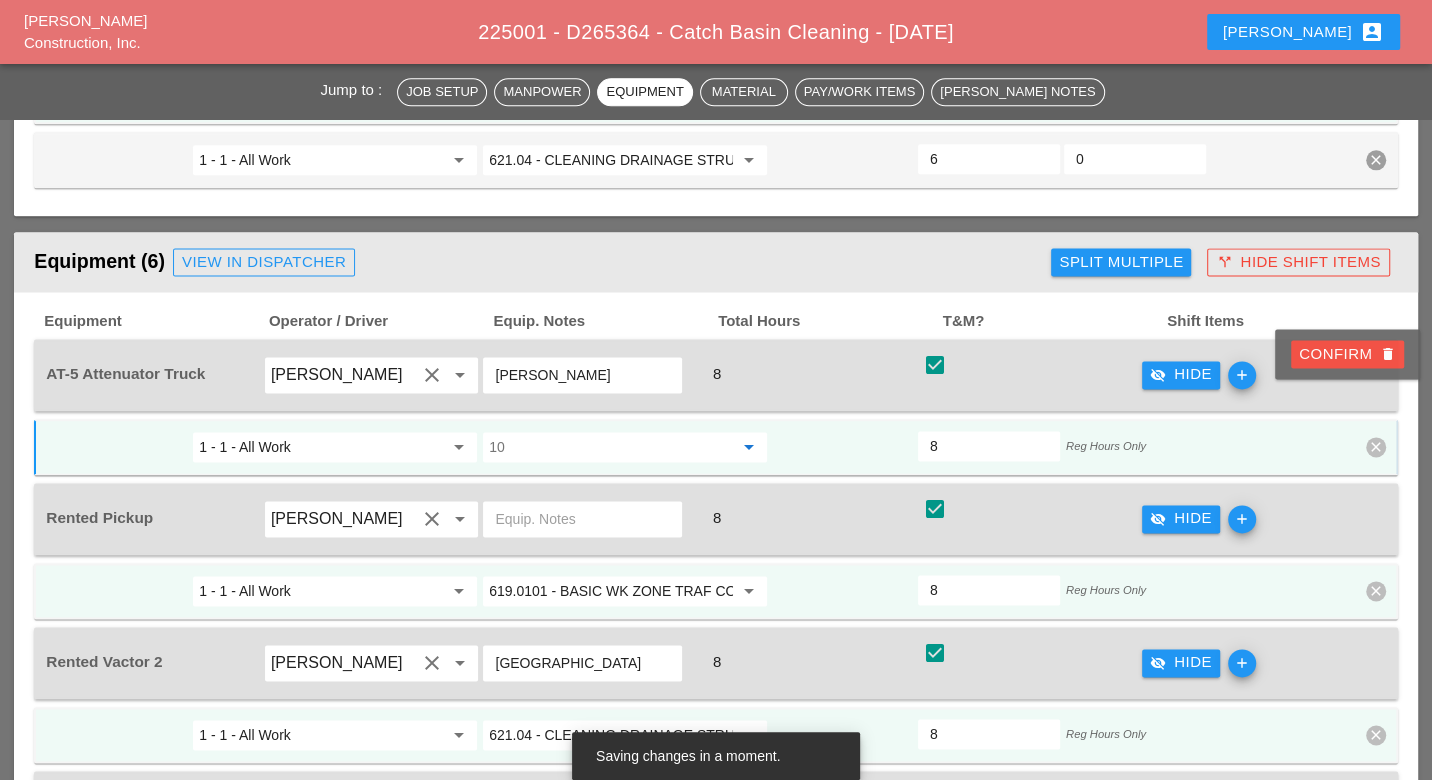 click at bounding box center [611, 447] 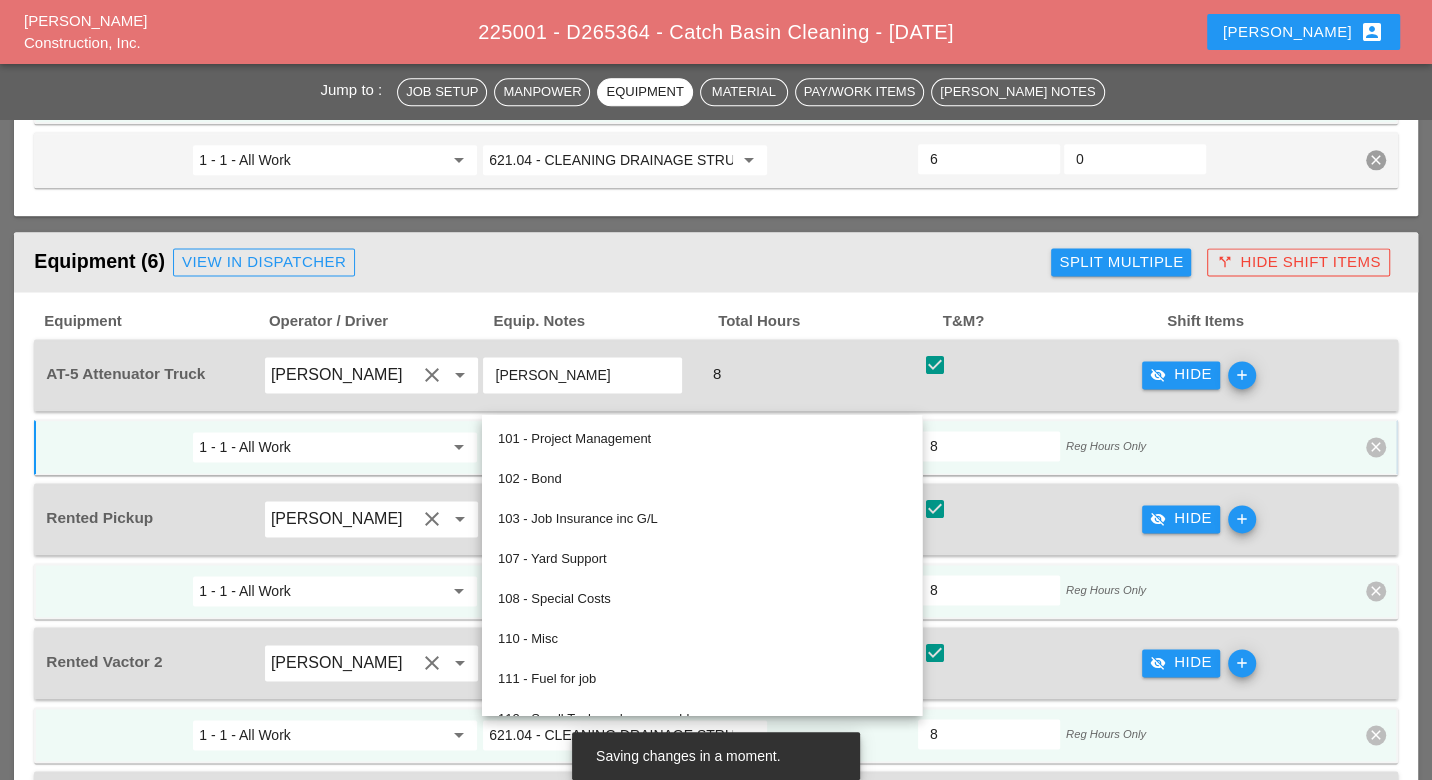 paste on "619.01" 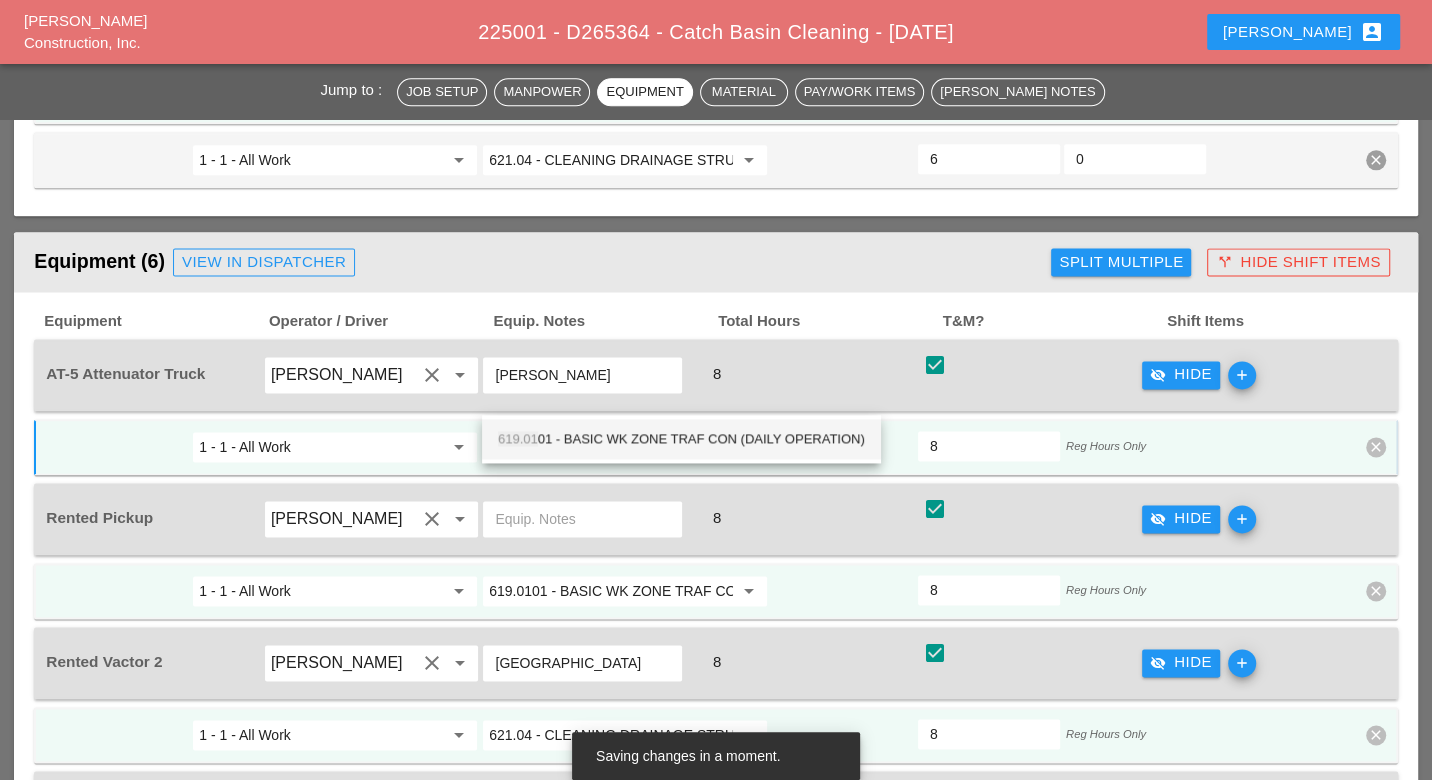 click on "619.01 01 - BASIC WK ZONE TRAF CON (DAILY OPERATION)" at bounding box center (681, 439) 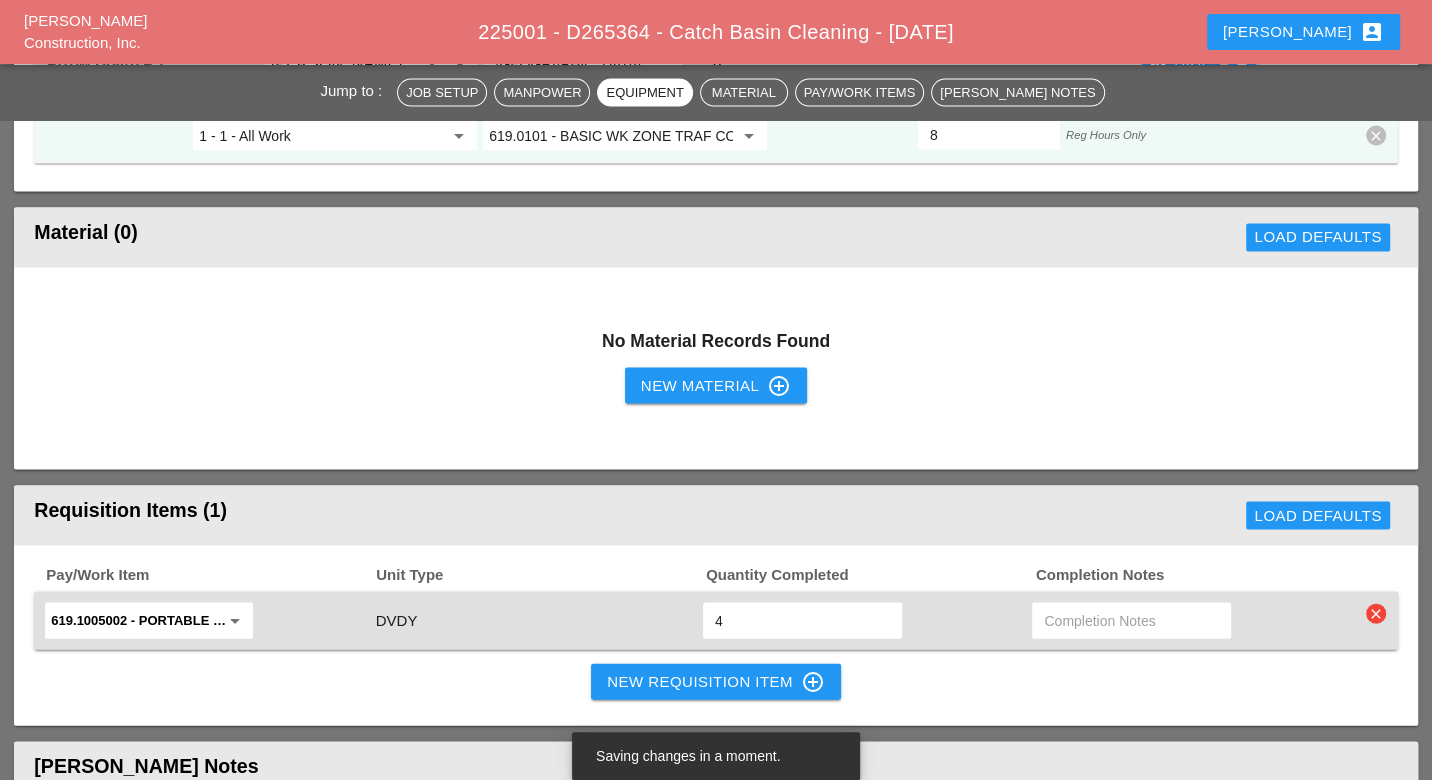 scroll, scrollTop: 3000, scrollLeft: 0, axis: vertical 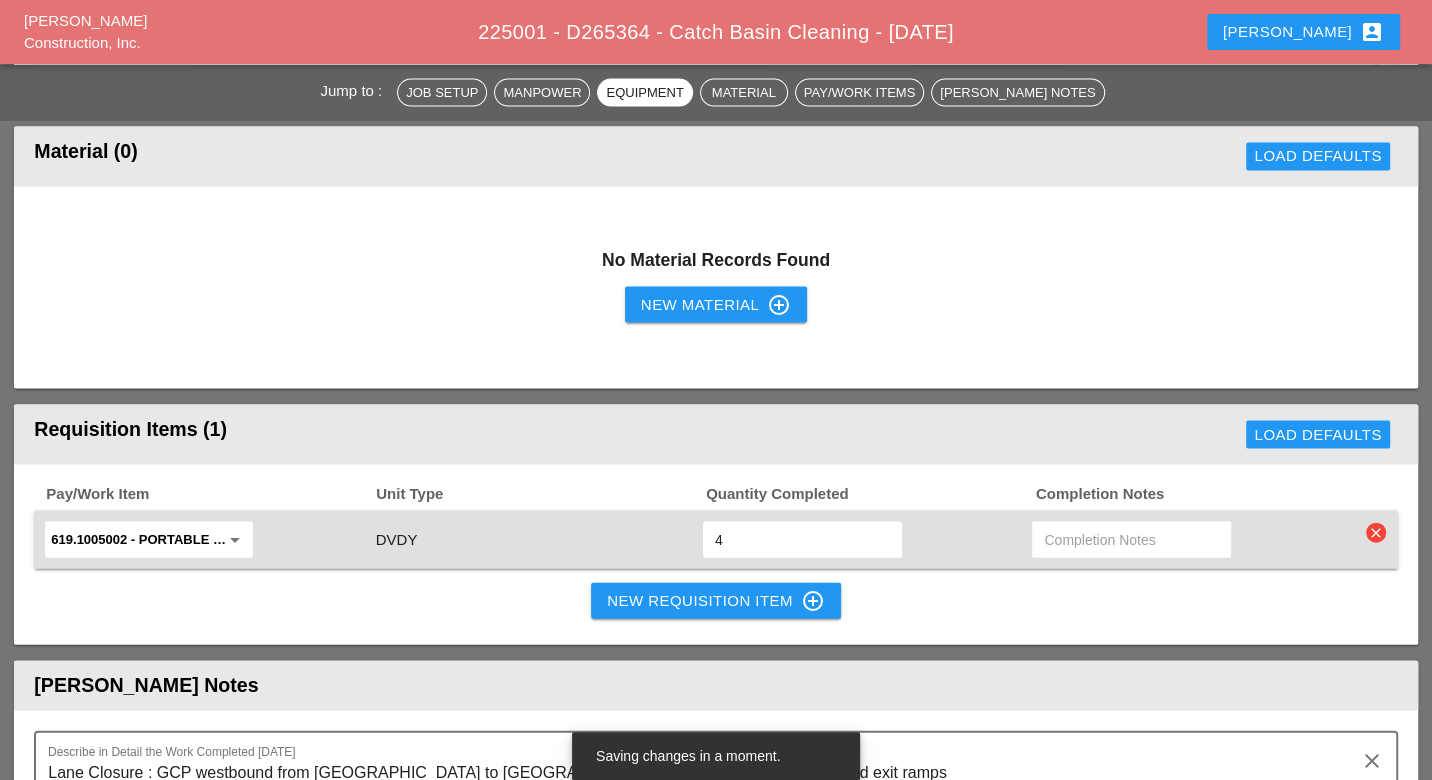 type on "619.0101 - BASIC WK ZONE TRAF CON (DAILY OPERATION)" 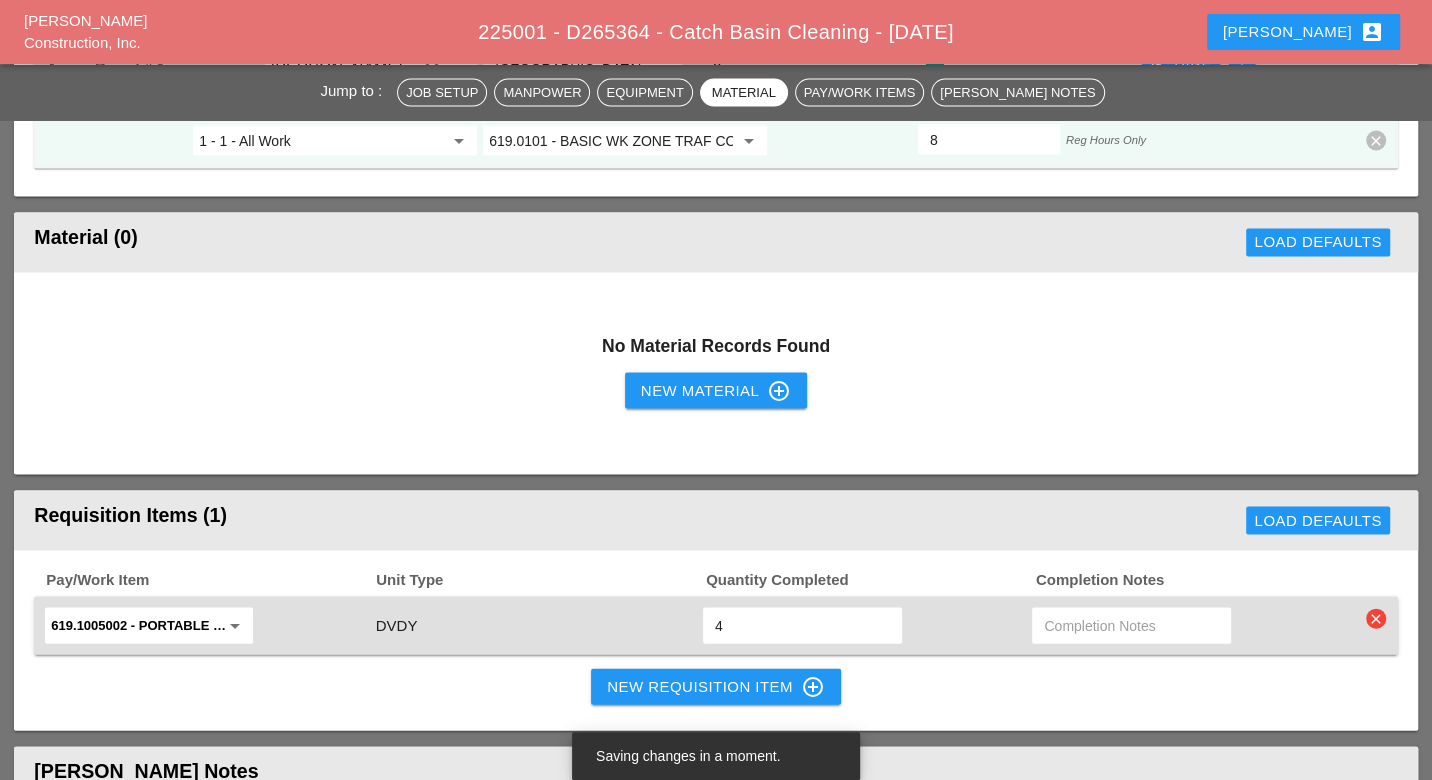 scroll, scrollTop: 2777, scrollLeft: 0, axis: vertical 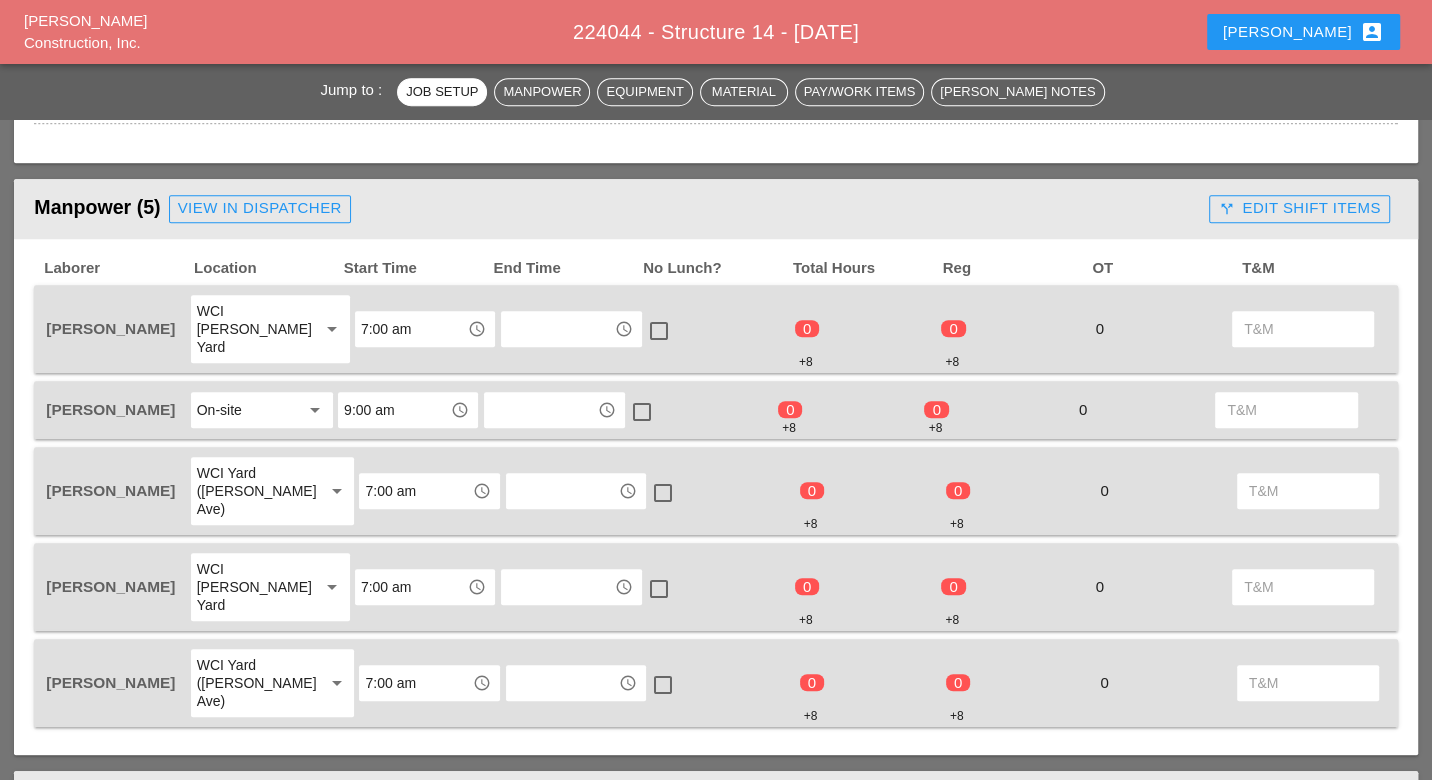 click on "call_split" at bounding box center [1226, 209] 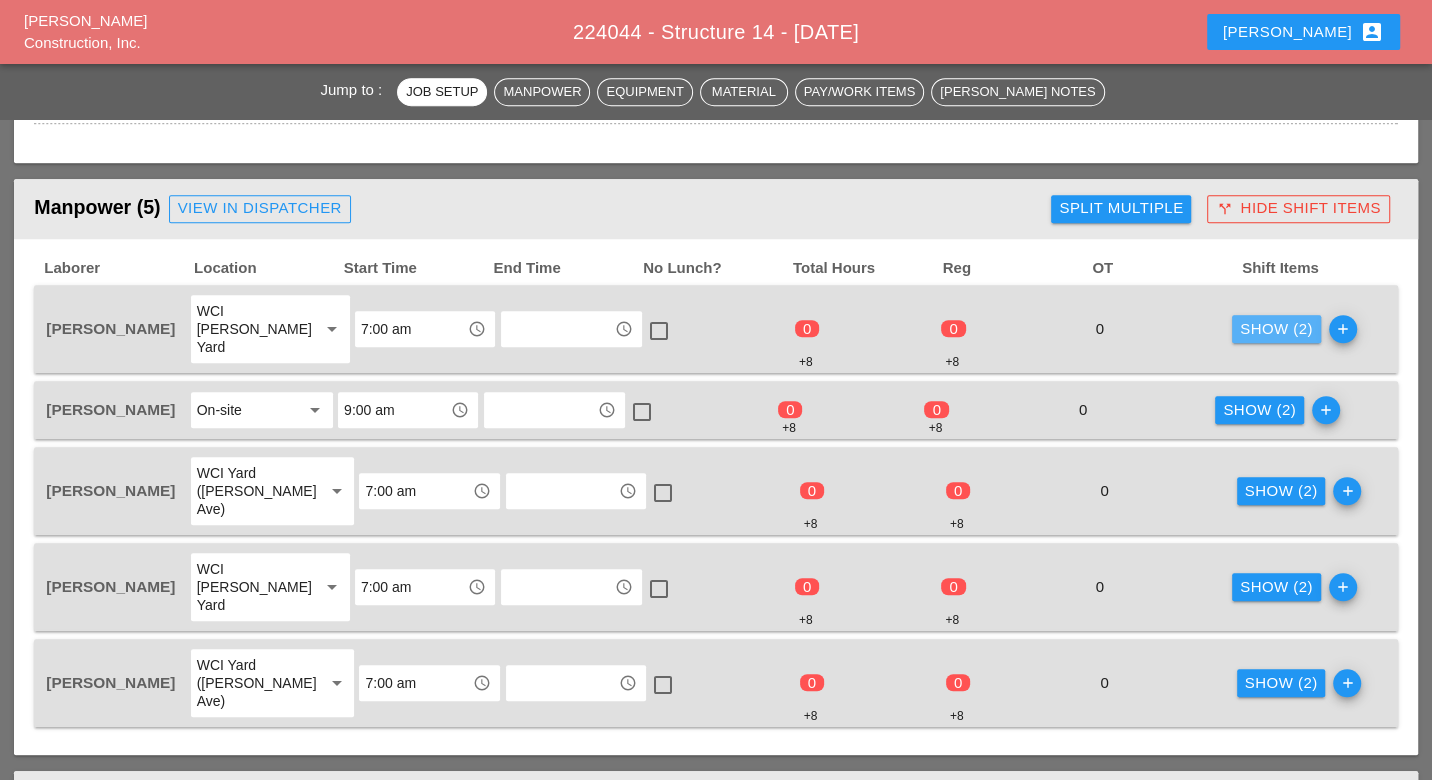 click on "Show (2)" at bounding box center (1276, 329) 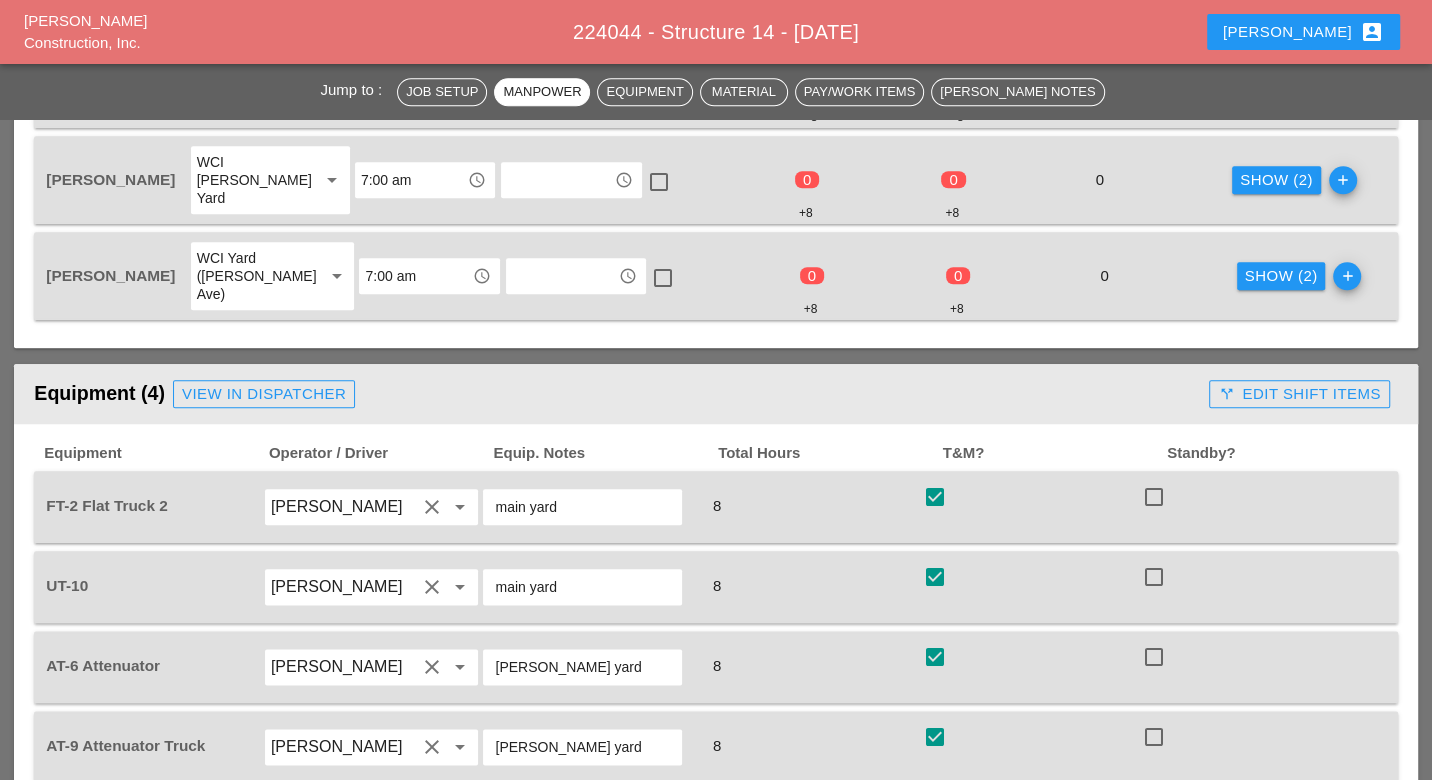 scroll, scrollTop: 1555, scrollLeft: 0, axis: vertical 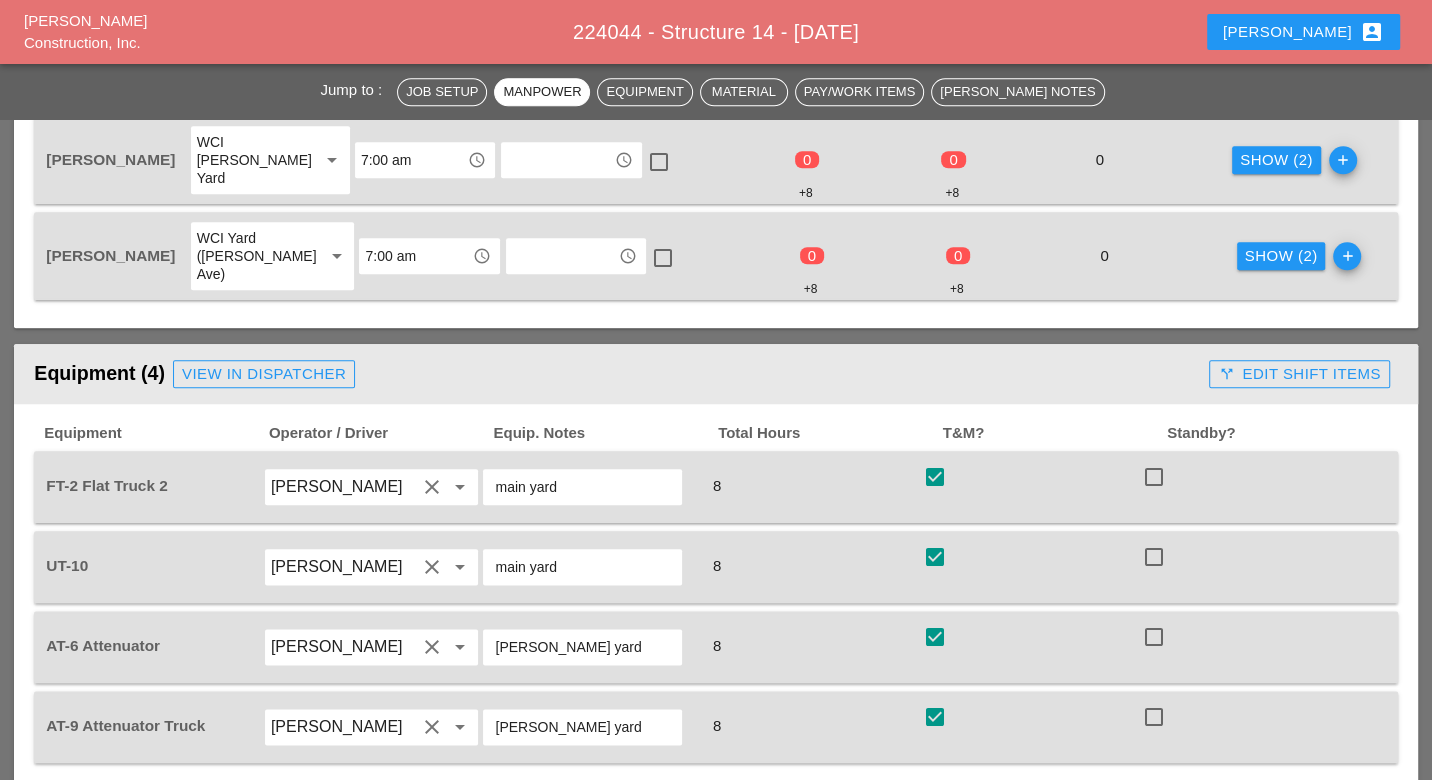 click on "call_split Edit Shift Items" at bounding box center [1299, 374] 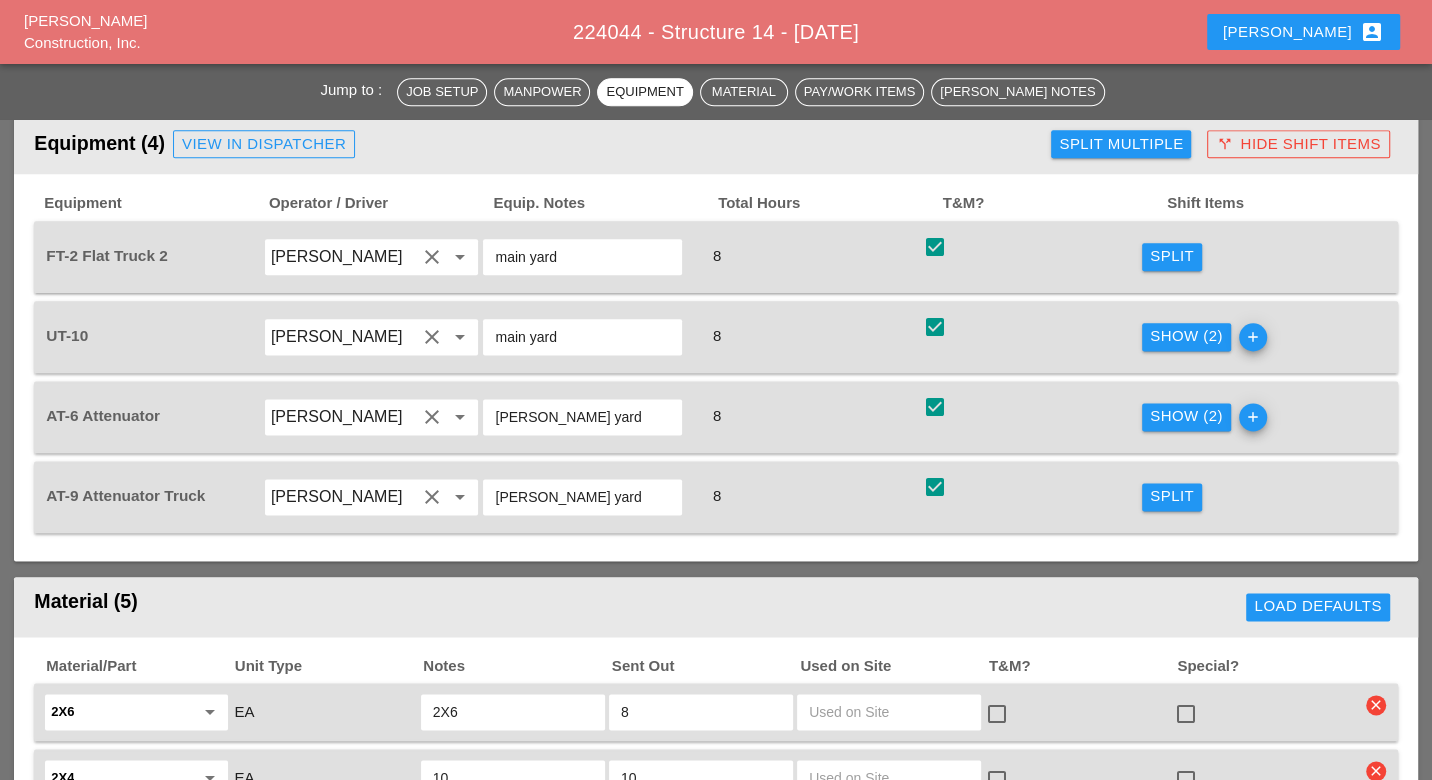 scroll, scrollTop: 1666, scrollLeft: 0, axis: vertical 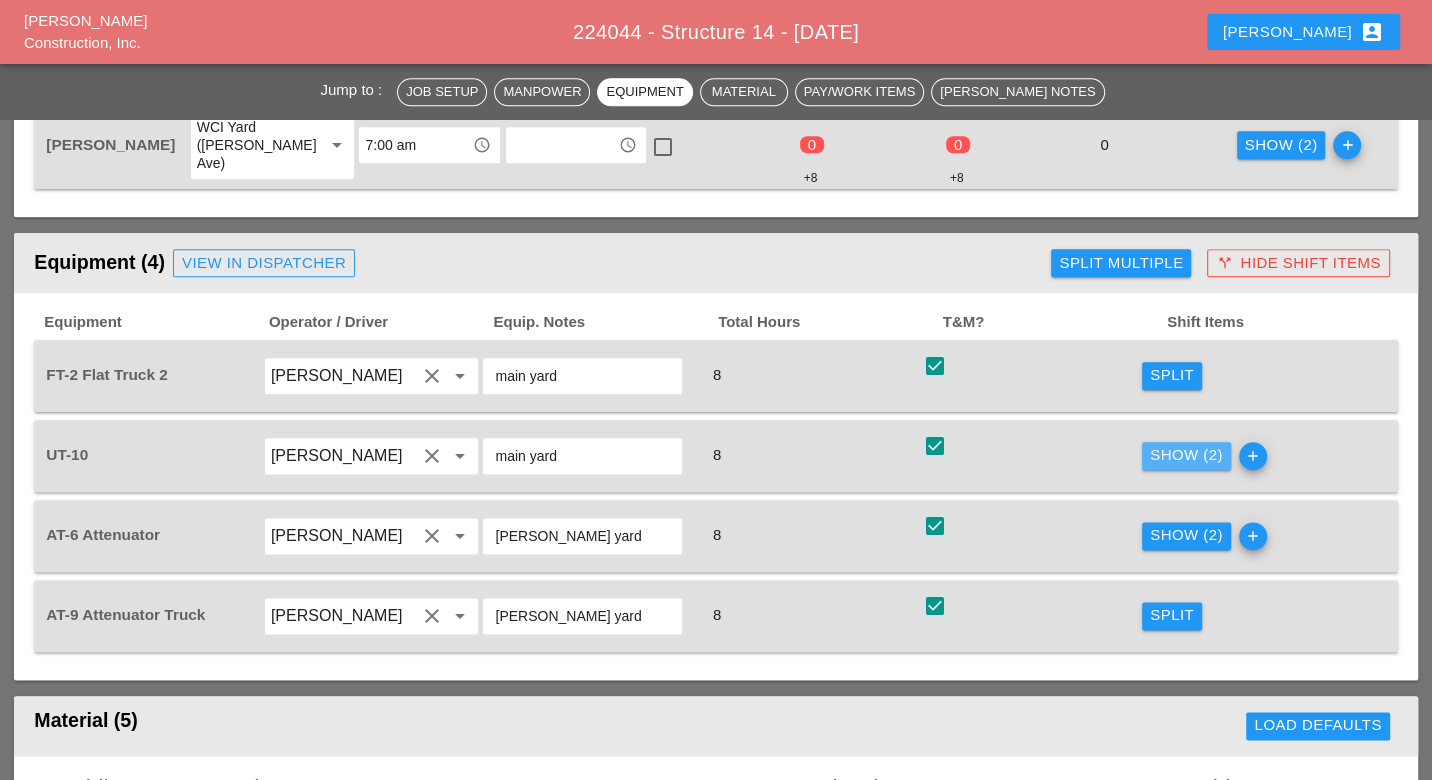 click on "Show (2)" at bounding box center [1186, 455] 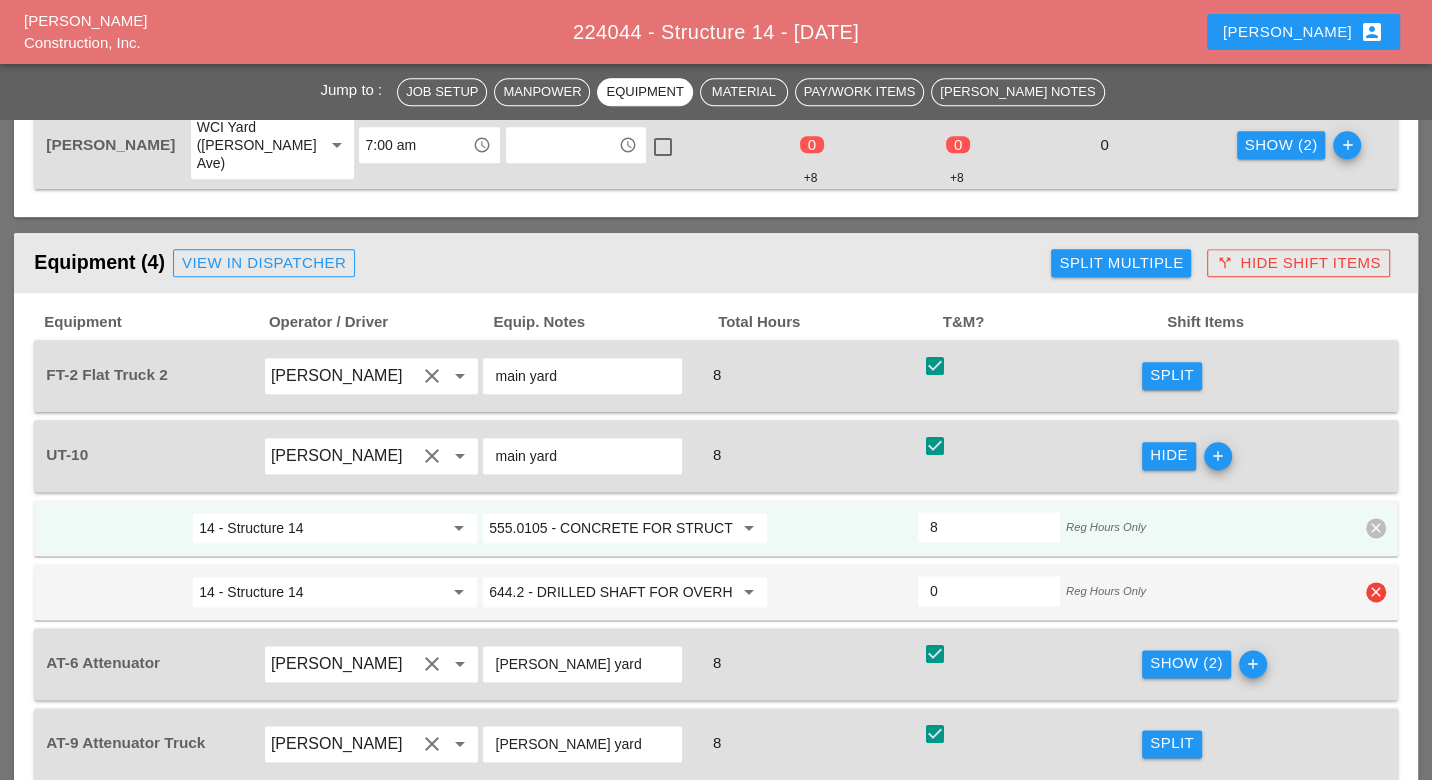 click on "clear" at bounding box center (1376, 592) 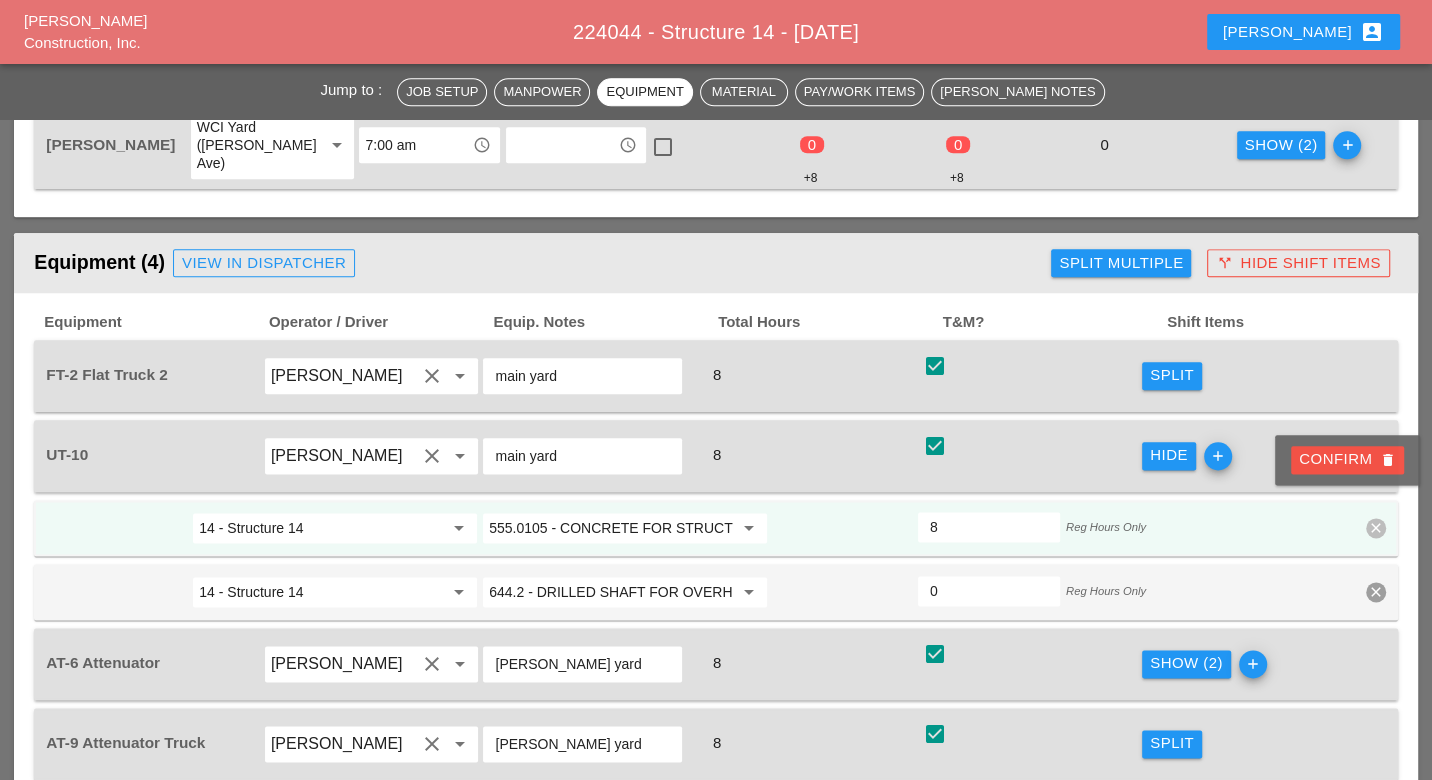 click on "Confirm delete" at bounding box center (1347, 459) 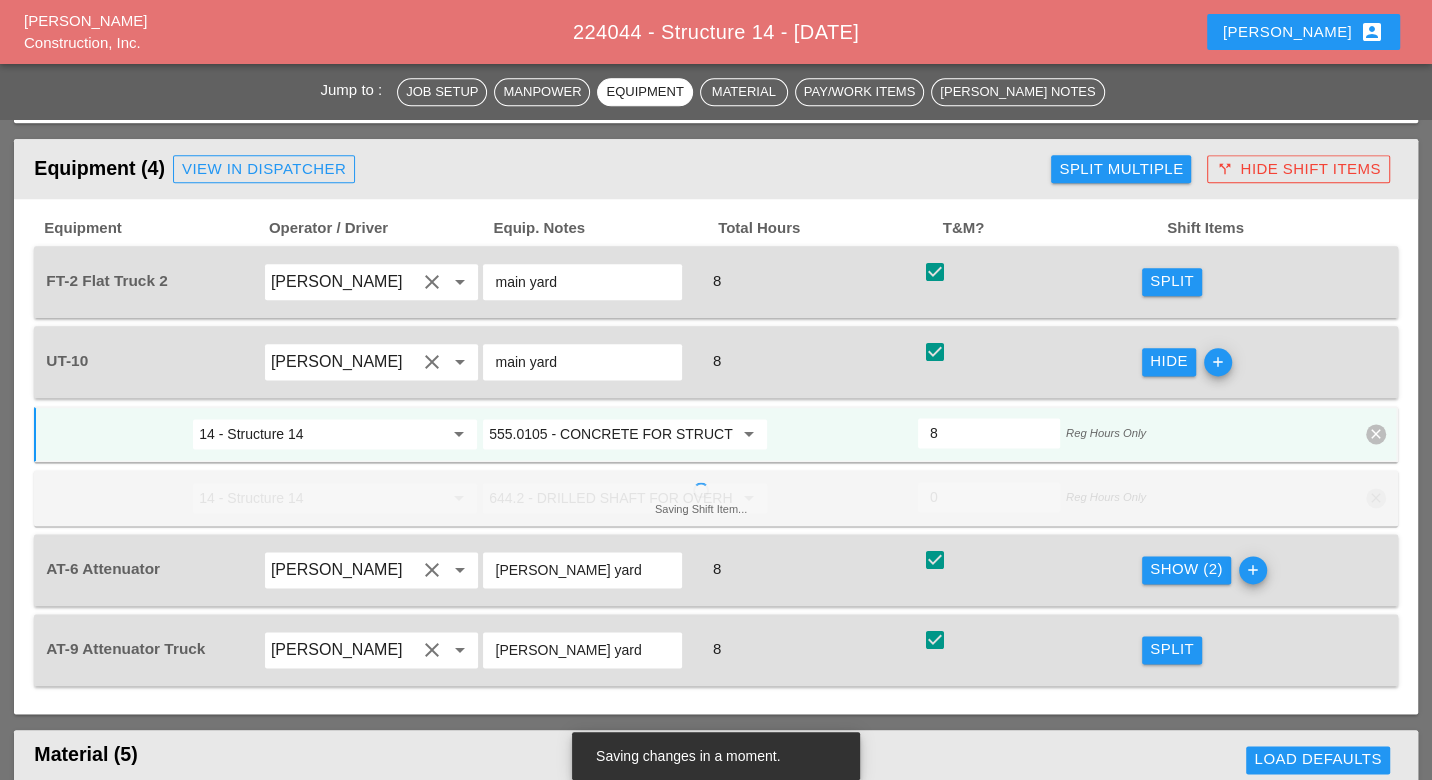 scroll, scrollTop: 1888, scrollLeft: 0, axis: vertical 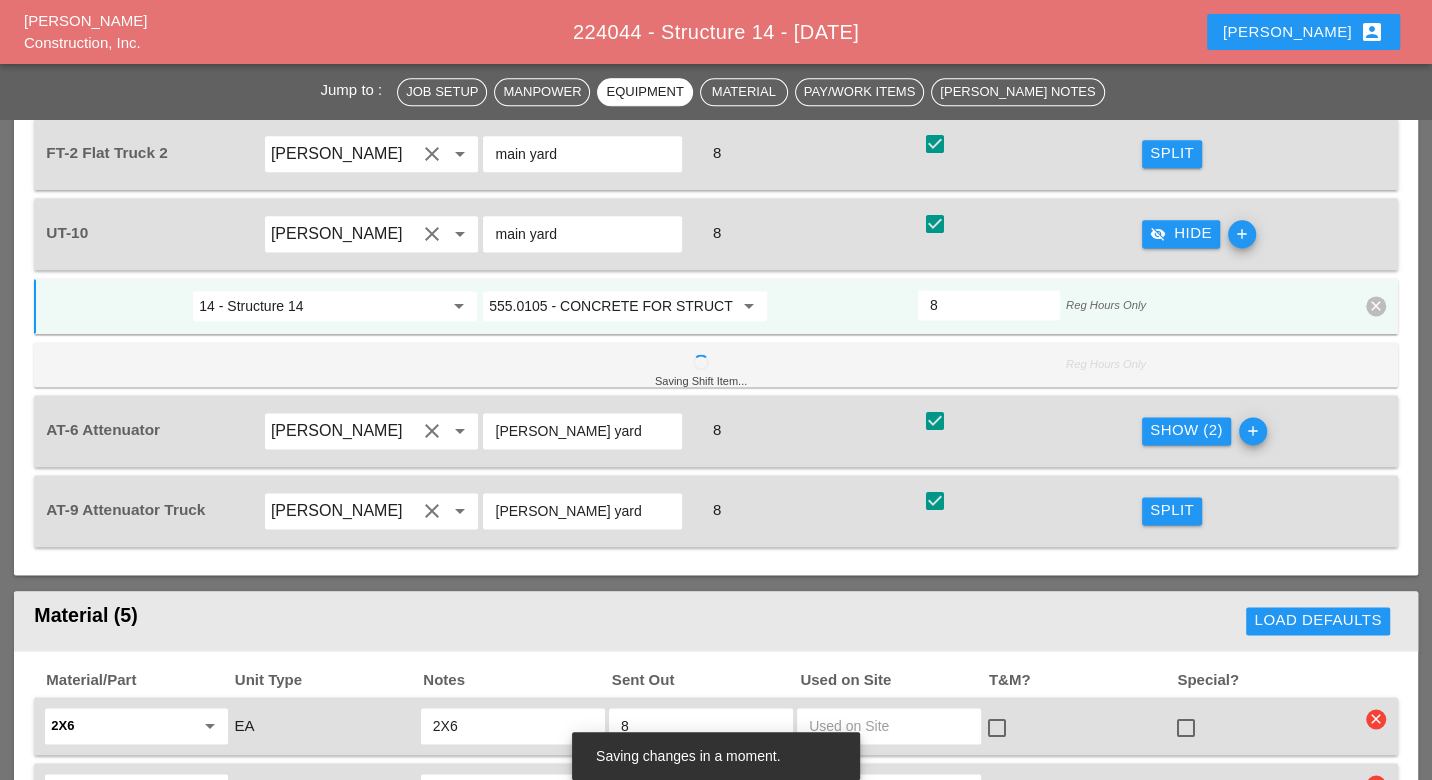 drag, startPoint x: 1184, startPoint y: 352, endPoint x: 1164, endPoint y: 352, distance: 20 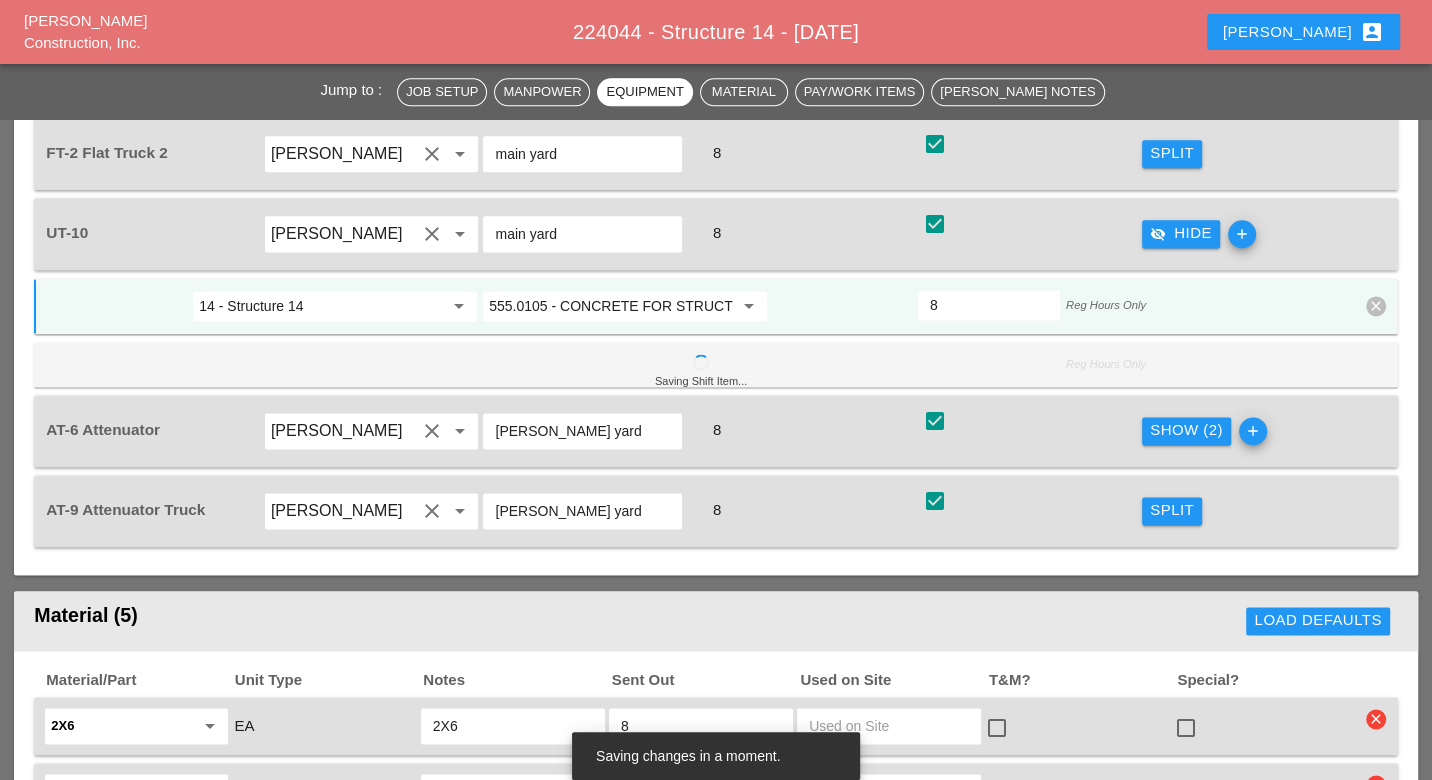 click on "Show (2)" at bounding box center [1186, 430] 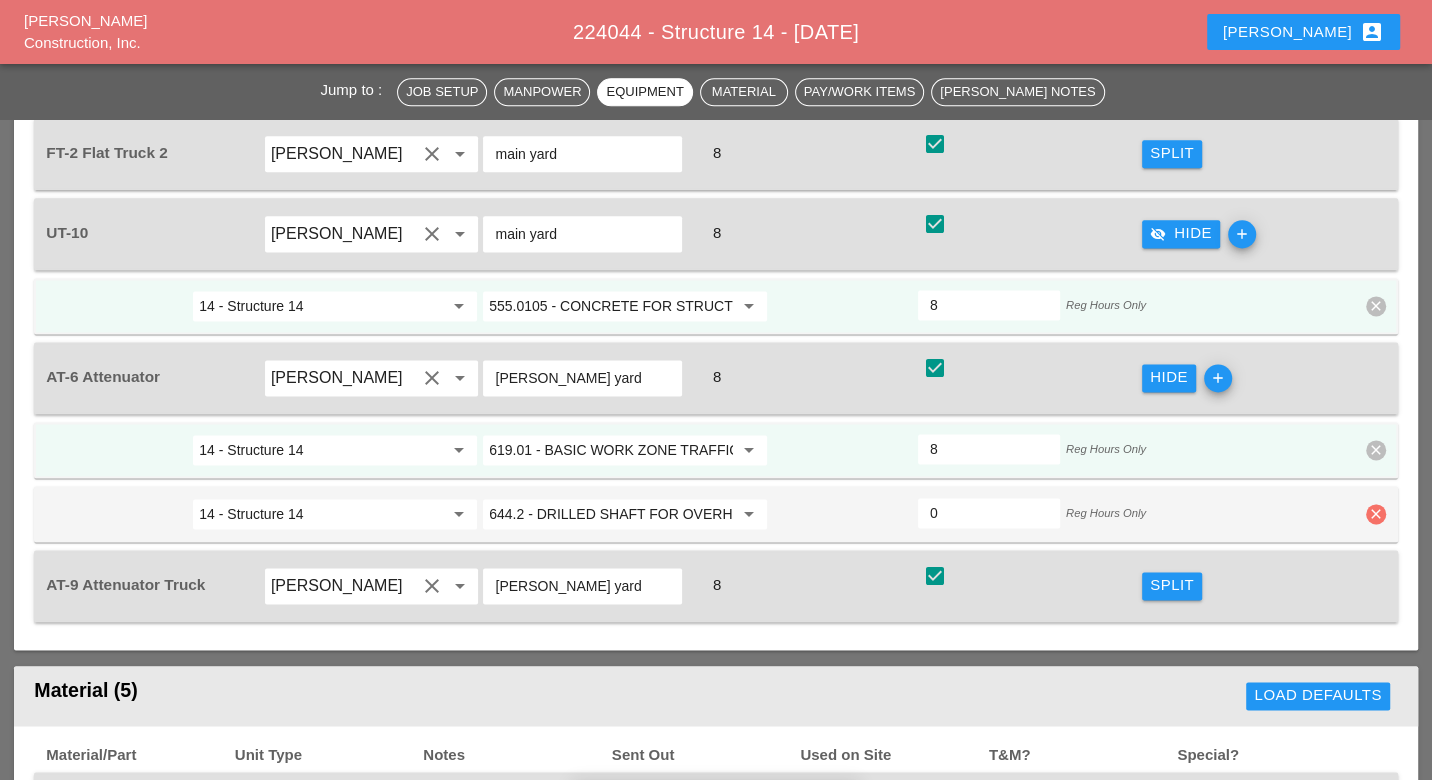 click on "clear" at bounding box center [1376, 514] 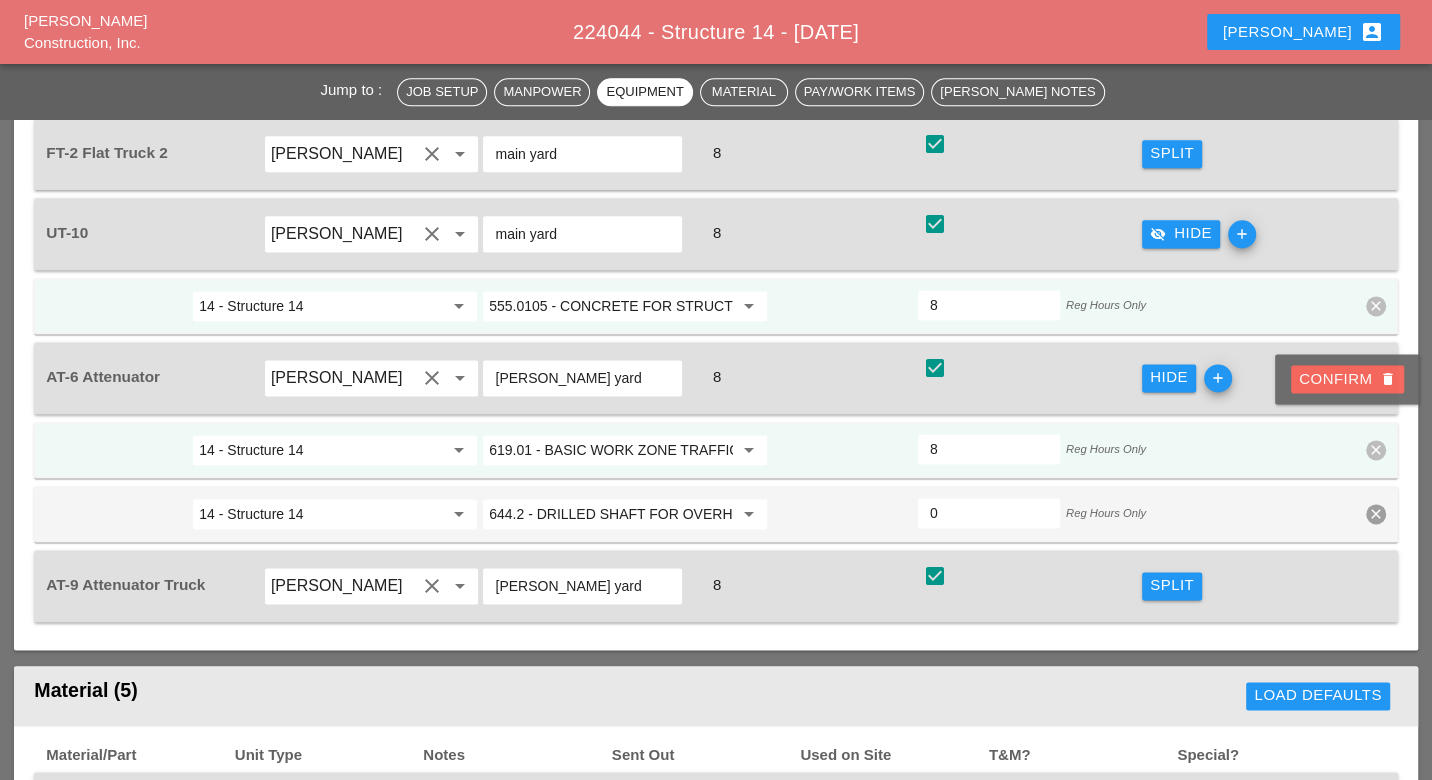 drag, startPoint x: 1349, startPoint y: 384, endPoint x: 1260, endPoint y: 406, distance: 91.67879 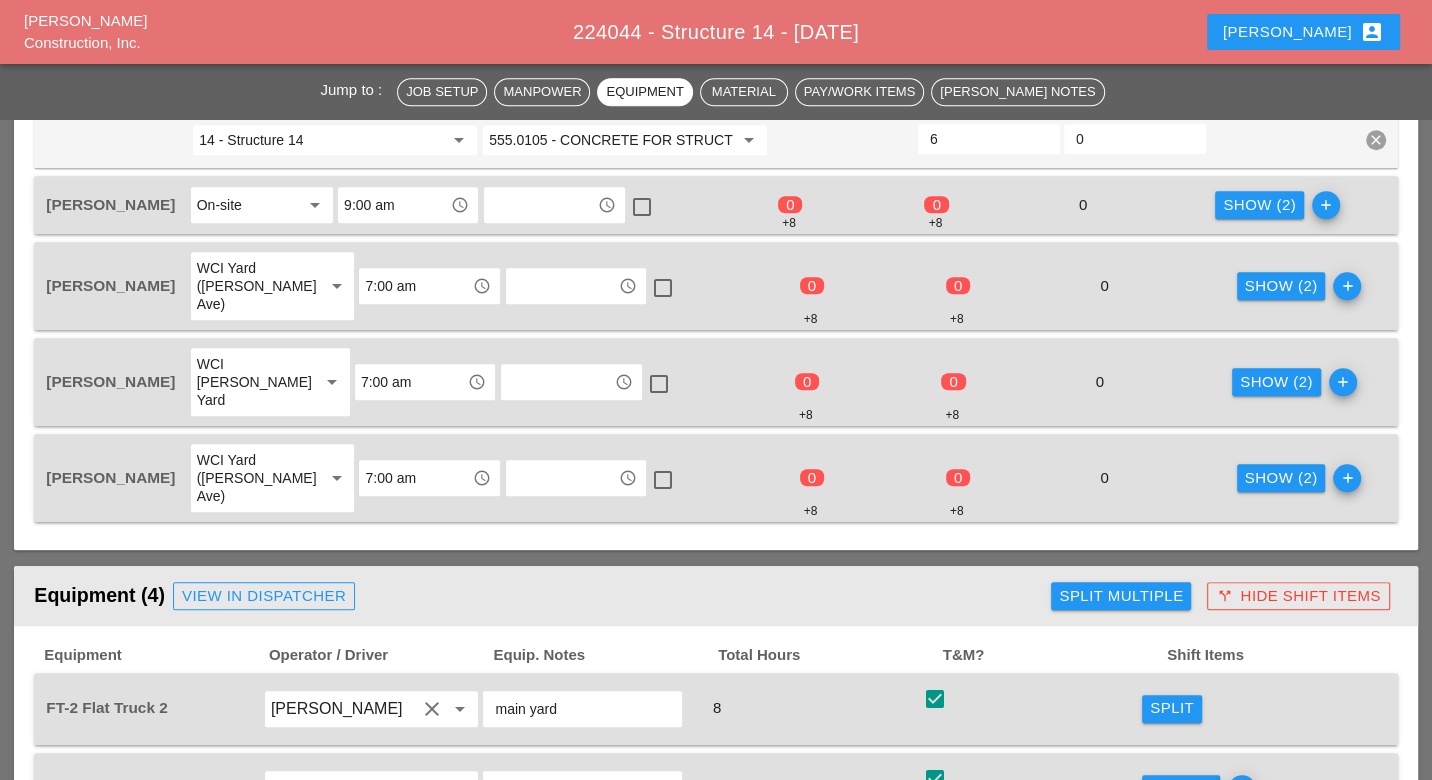 scroll, scrollTop: 777, scrollLeft: 0, axis: vertical 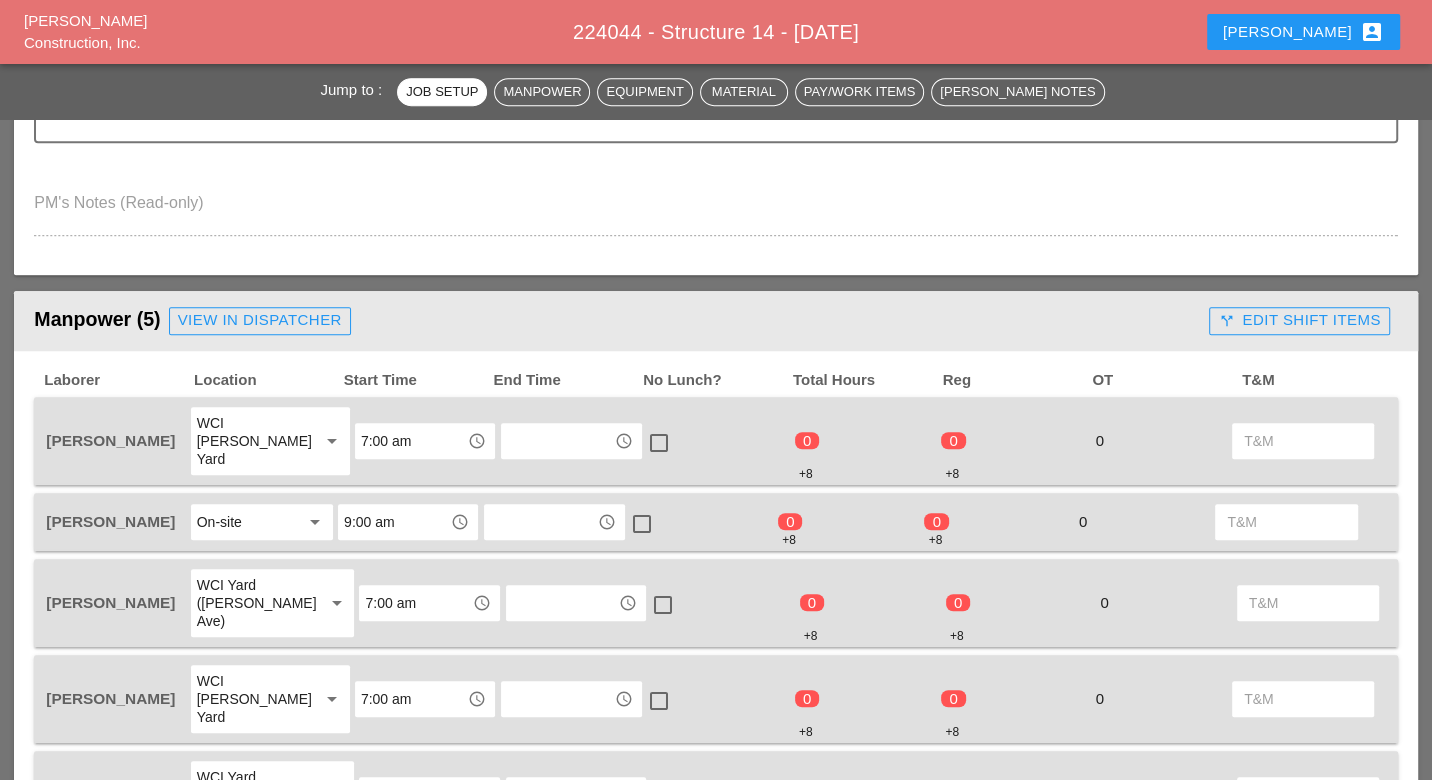 click on "call_split Edit Shift Items" at bounding box center (1299, 320) 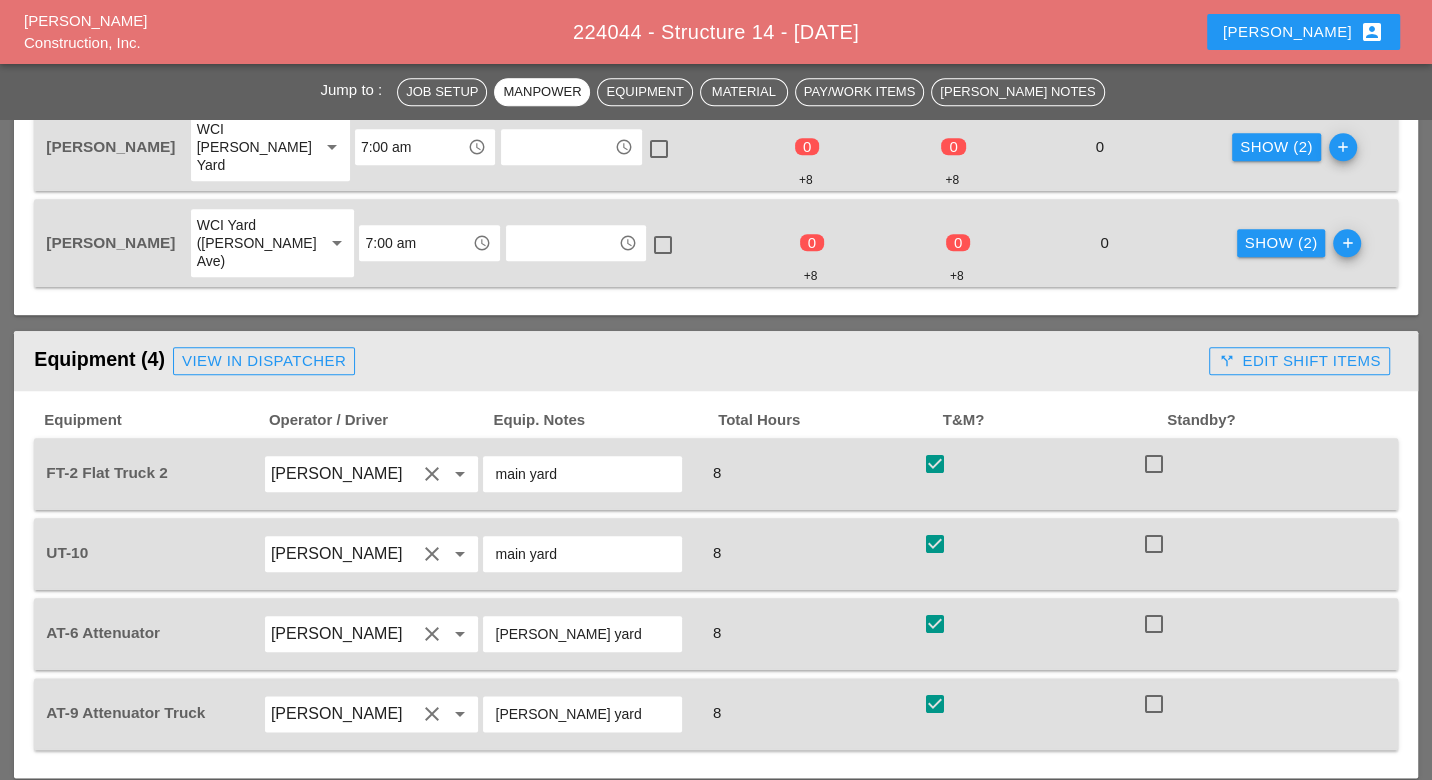 scroll, scrollTop: 1555, scrollLeft: 0, axis: vertical 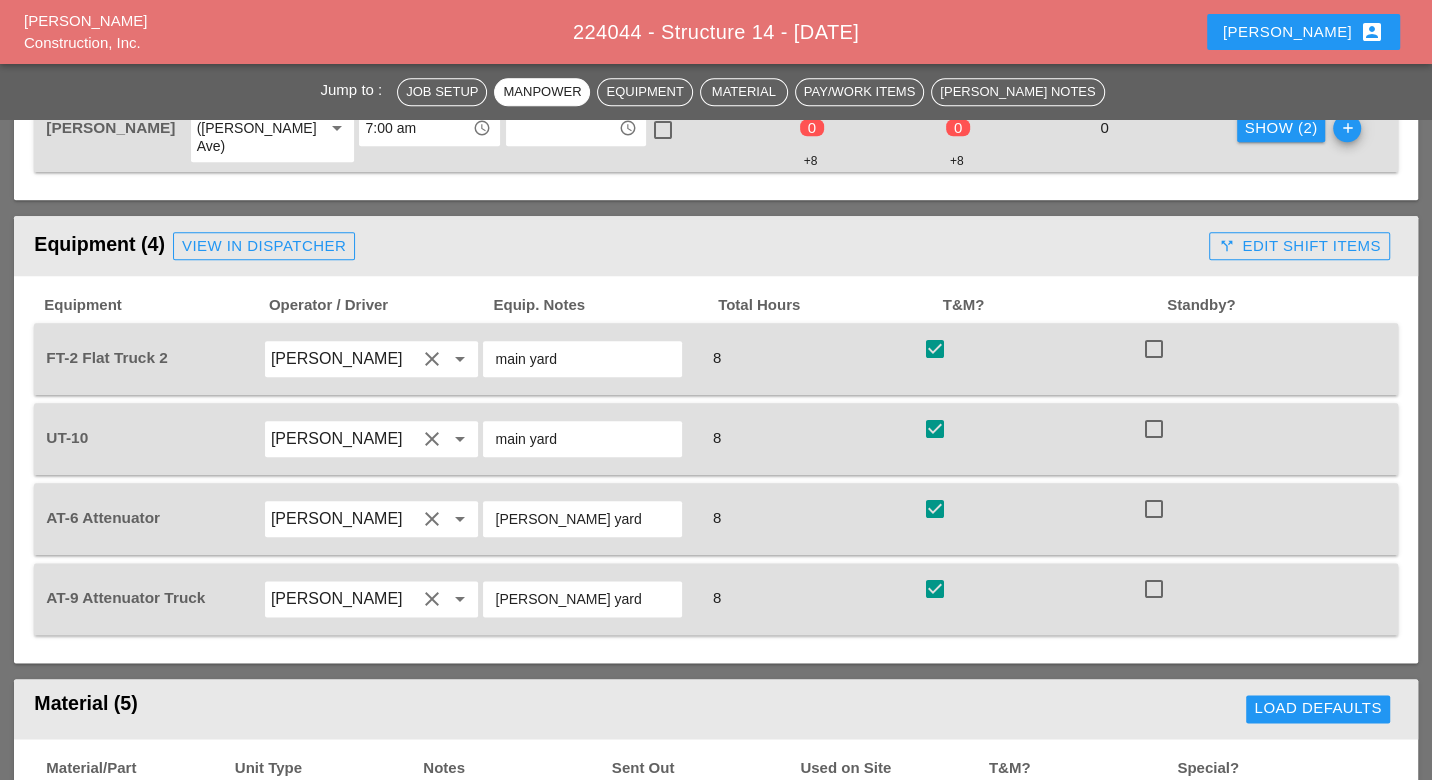 click on "call_split Edit Shift Items" at bounding box center [1299, 246] 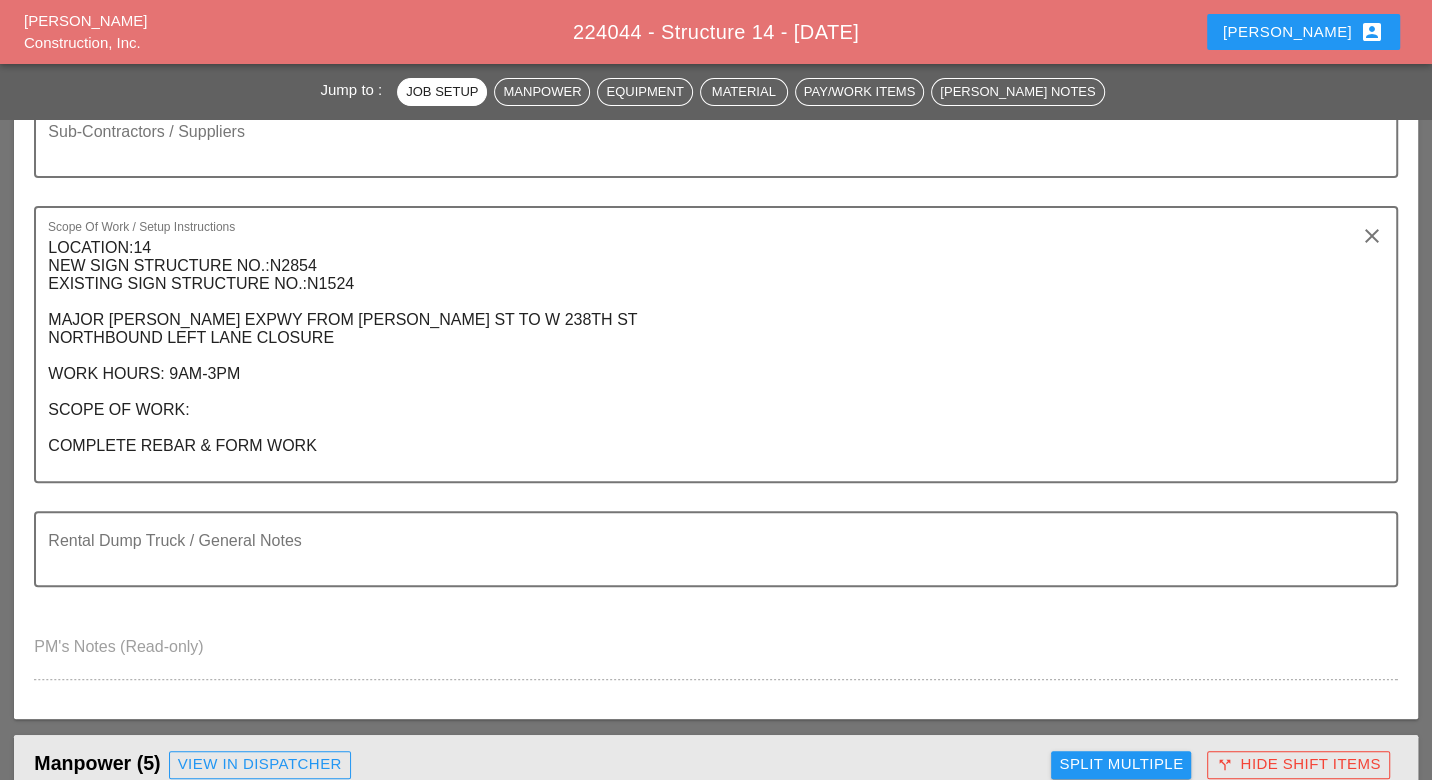 scroll, scrollTop: 0, scrollLeft: 0, axis: both 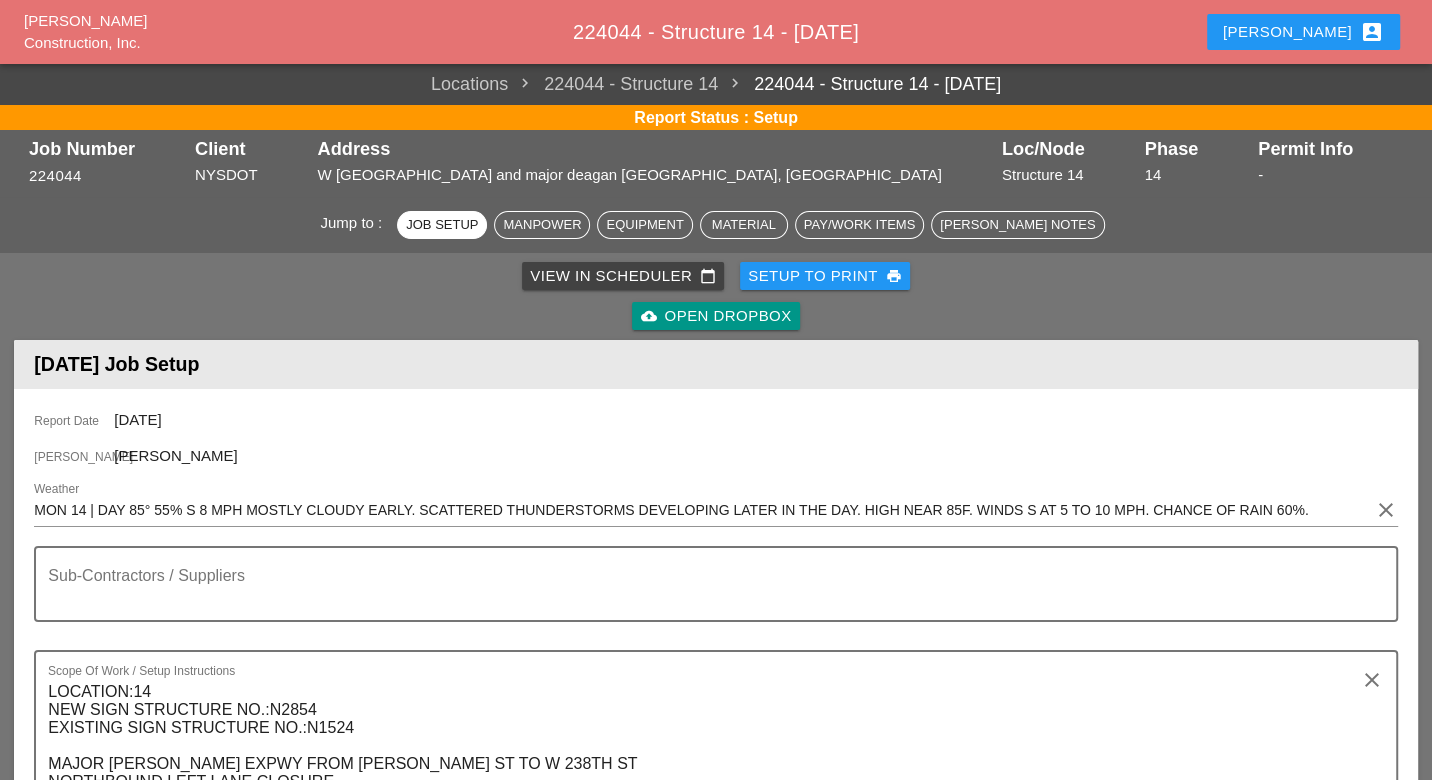 click on "View in Scheduler calendar_today" at bounding box center [623, 276] 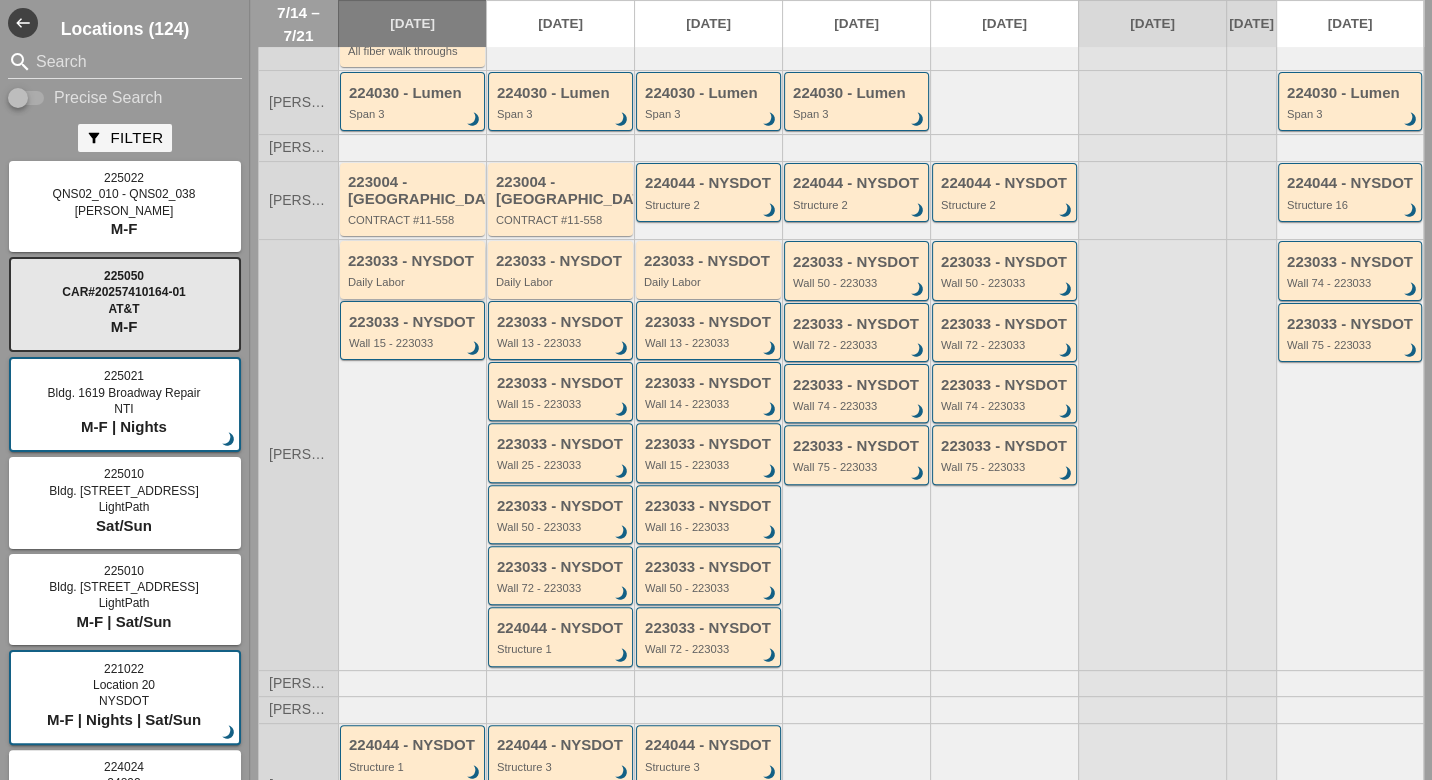 scroll, scrollTop: 333, scrollLeft: 0, axis: vertical 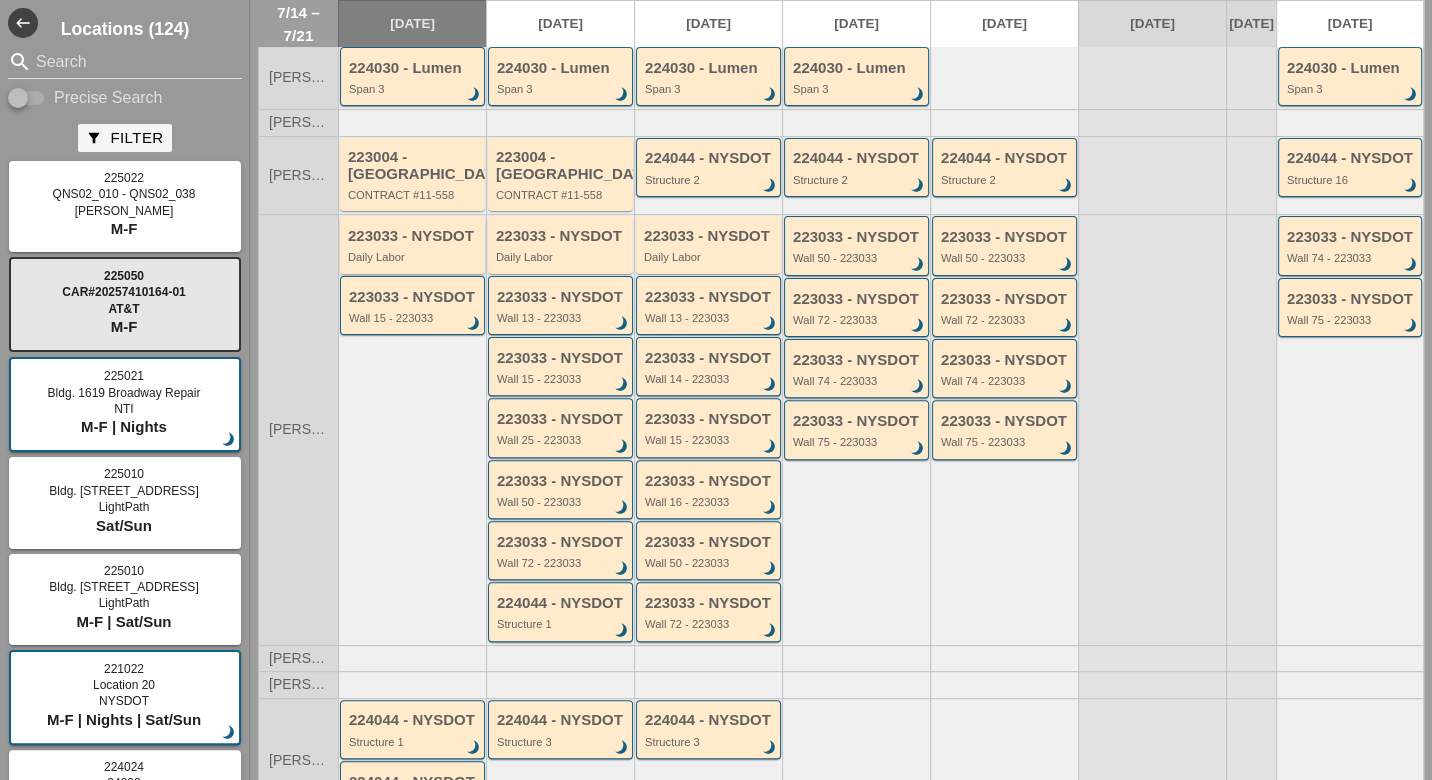 click on "223033 - NYSDOT  Daily Labor" at bounding box center (414, 246) 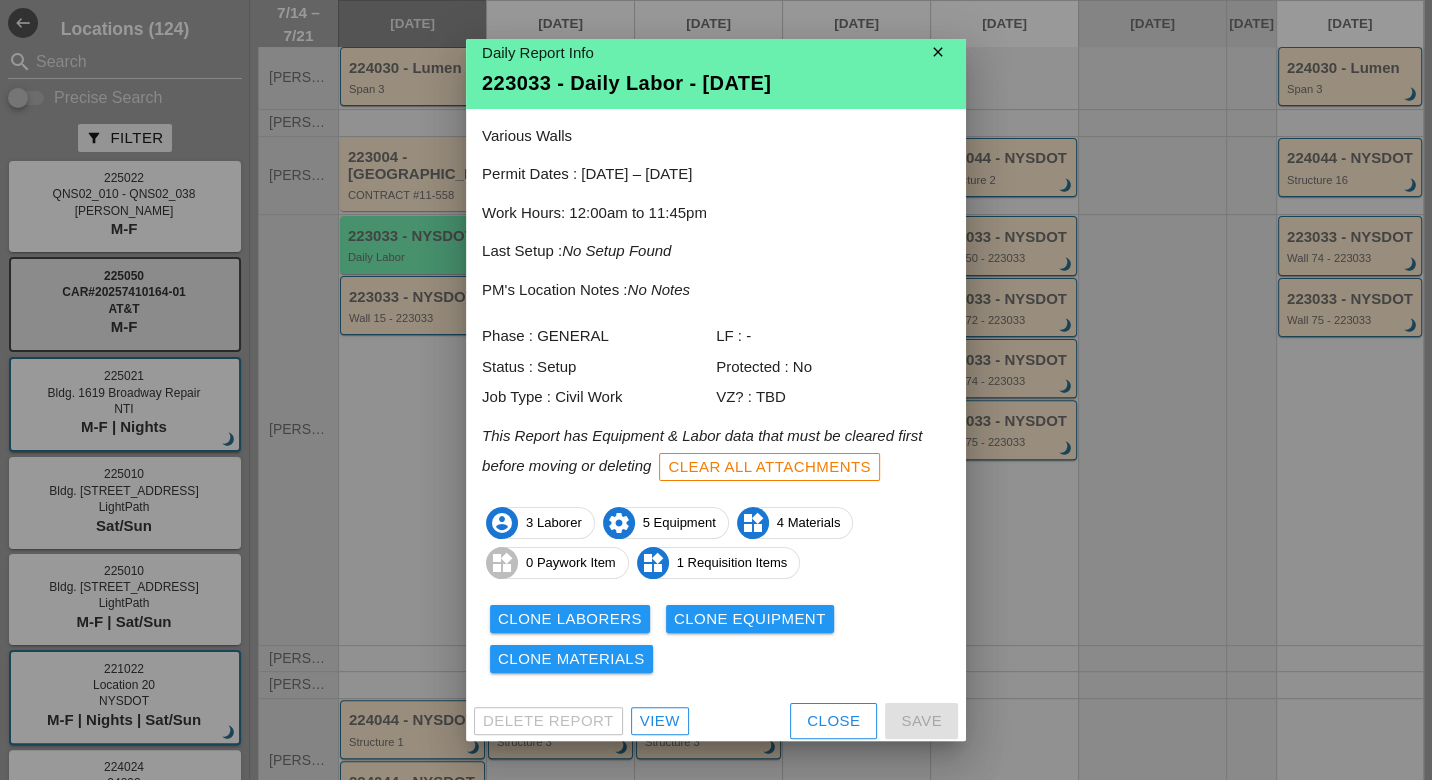 scroll, scrollTop: 17, scrollLeft: 0, axis: vertical 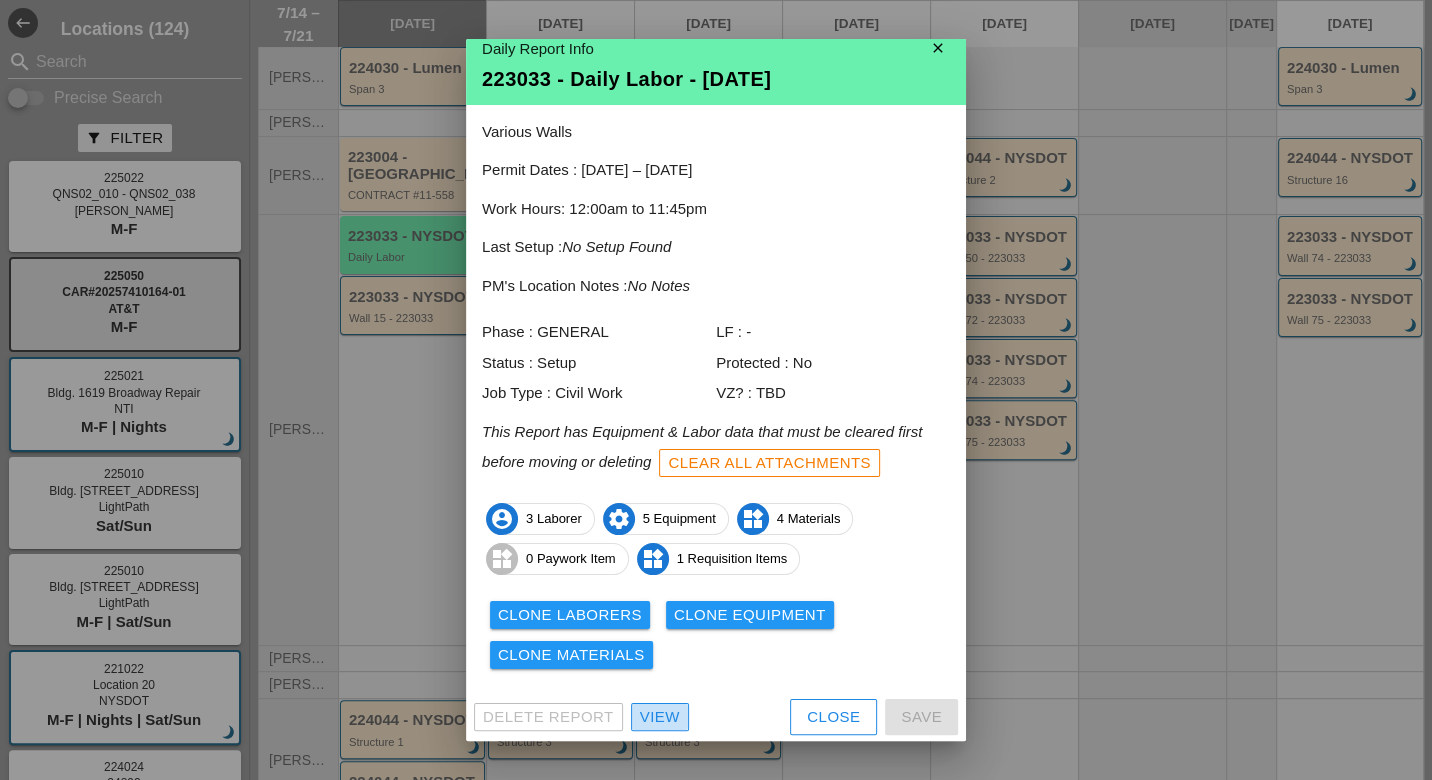 click on "View" at bounding box center (660, 717) 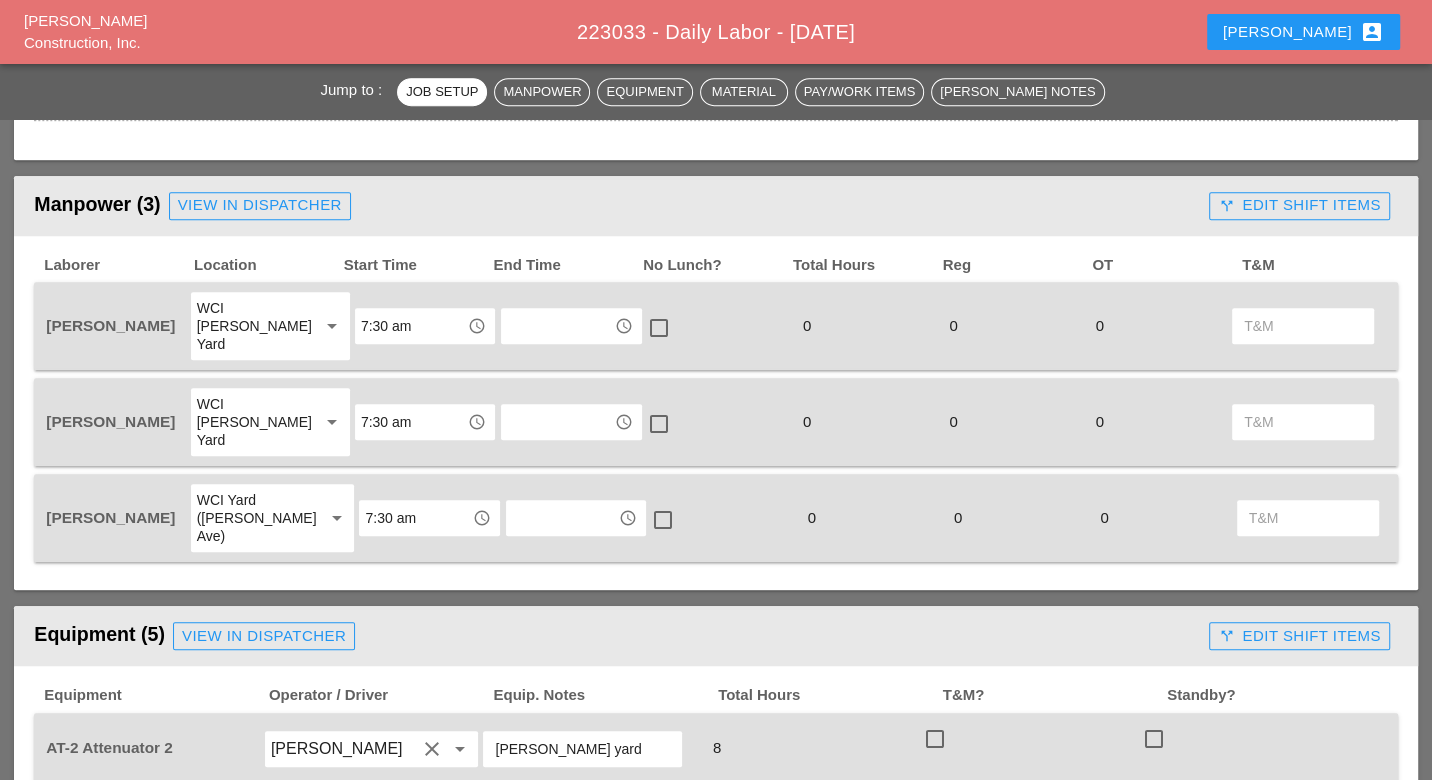 scroll, scrollTop: 777, scrollLeft: 0, axis: vertical 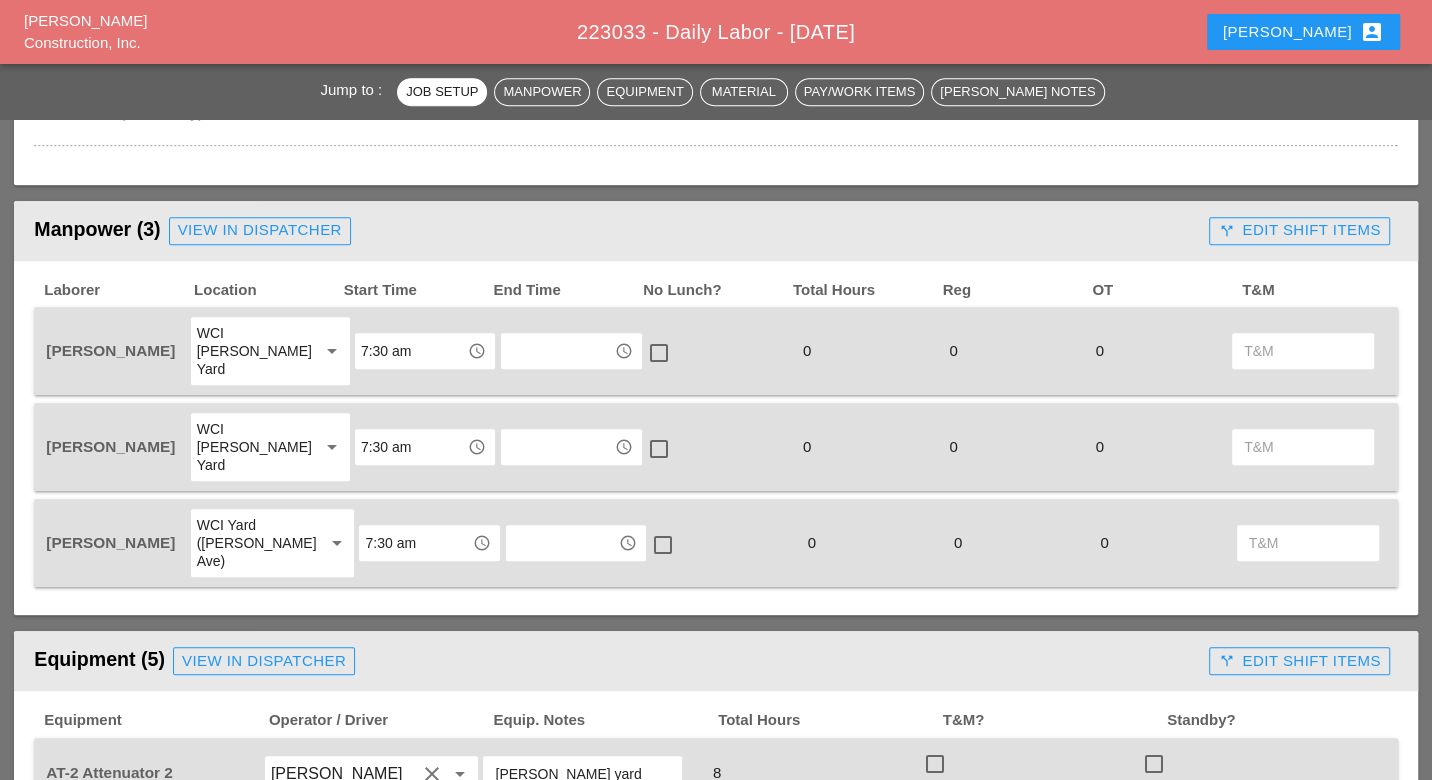 click on "call_split Edit Shift Items" at bounding box center [1299, 230] 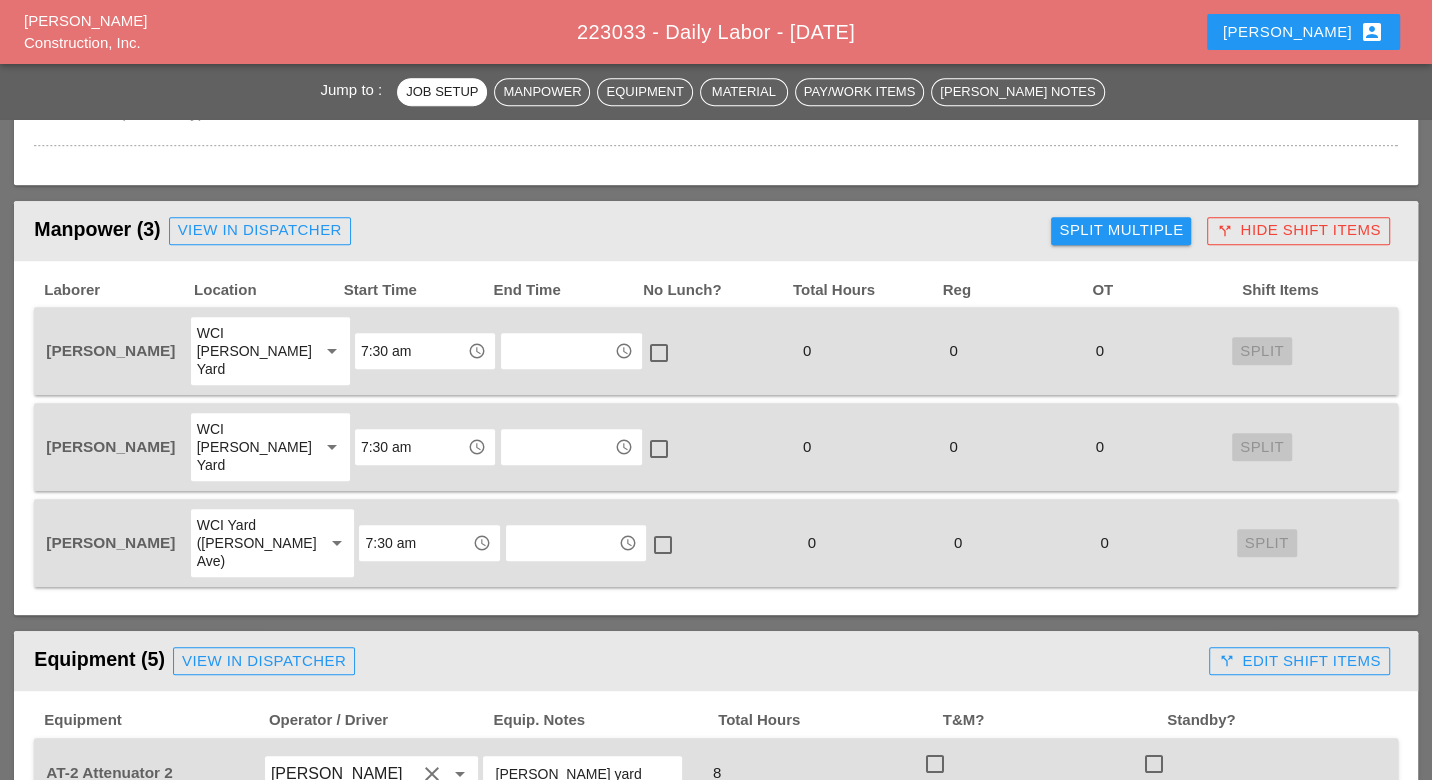 click on "Split Multiple" at bounding box center (1121, 230) 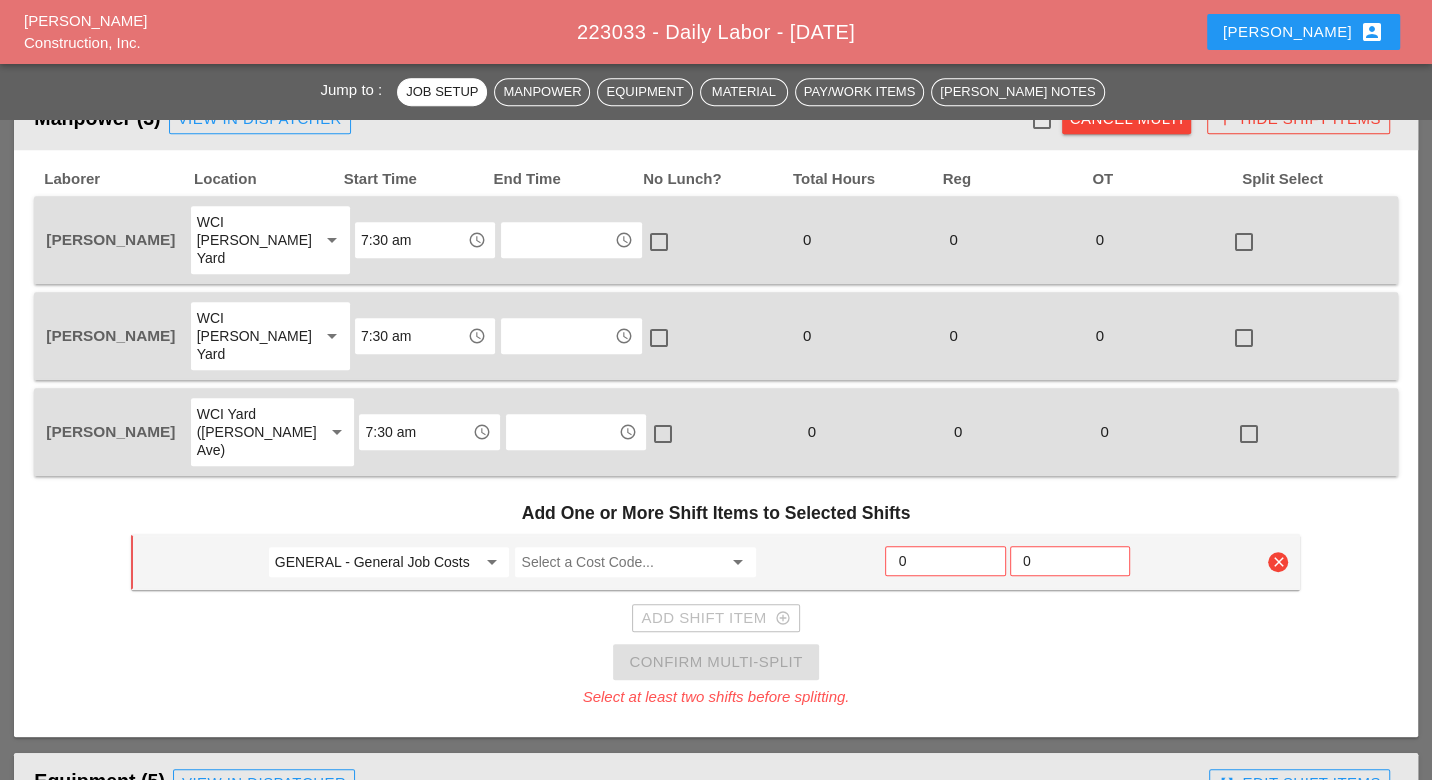 scroll, scrollTop: 777, scrollLeft: 0, axis: vertical 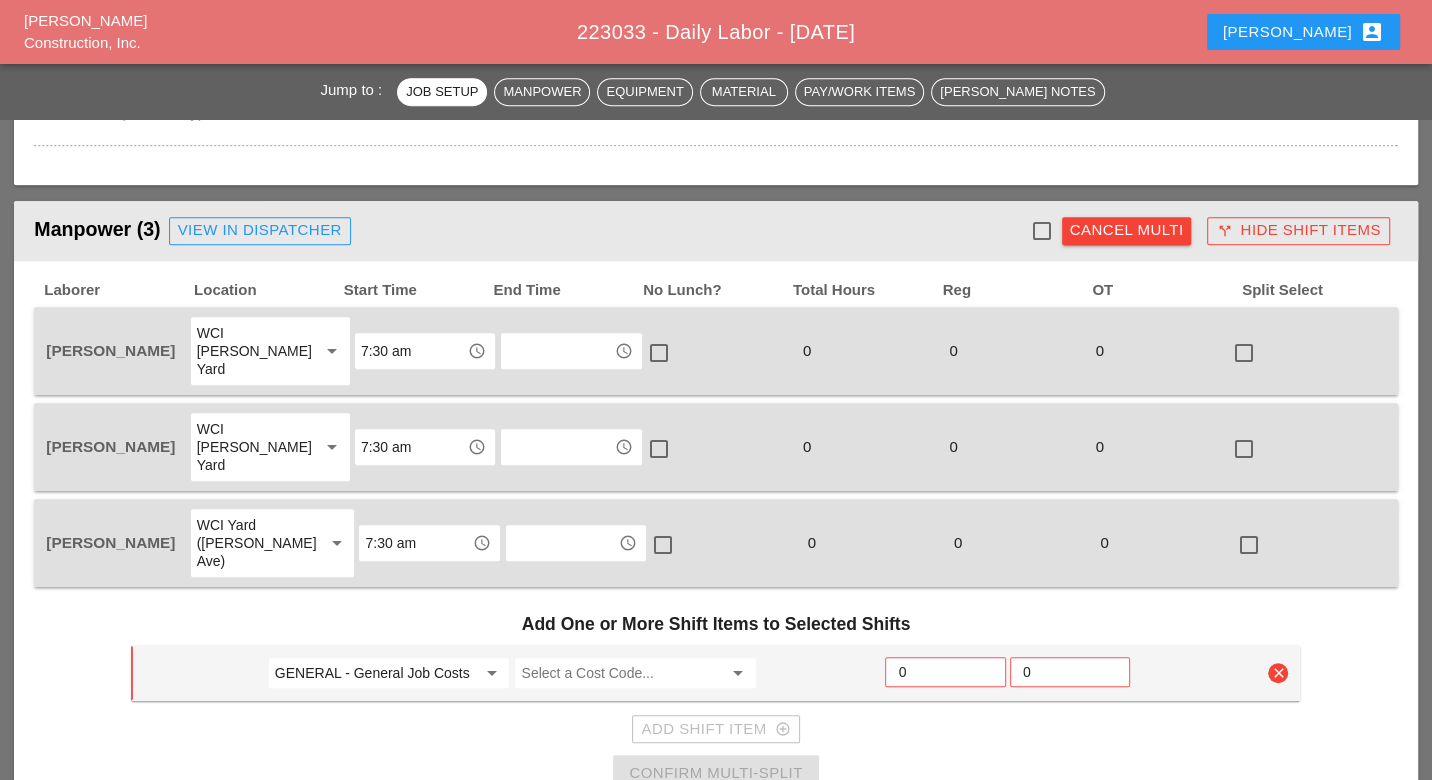 click at bounding box center [1042, 231] 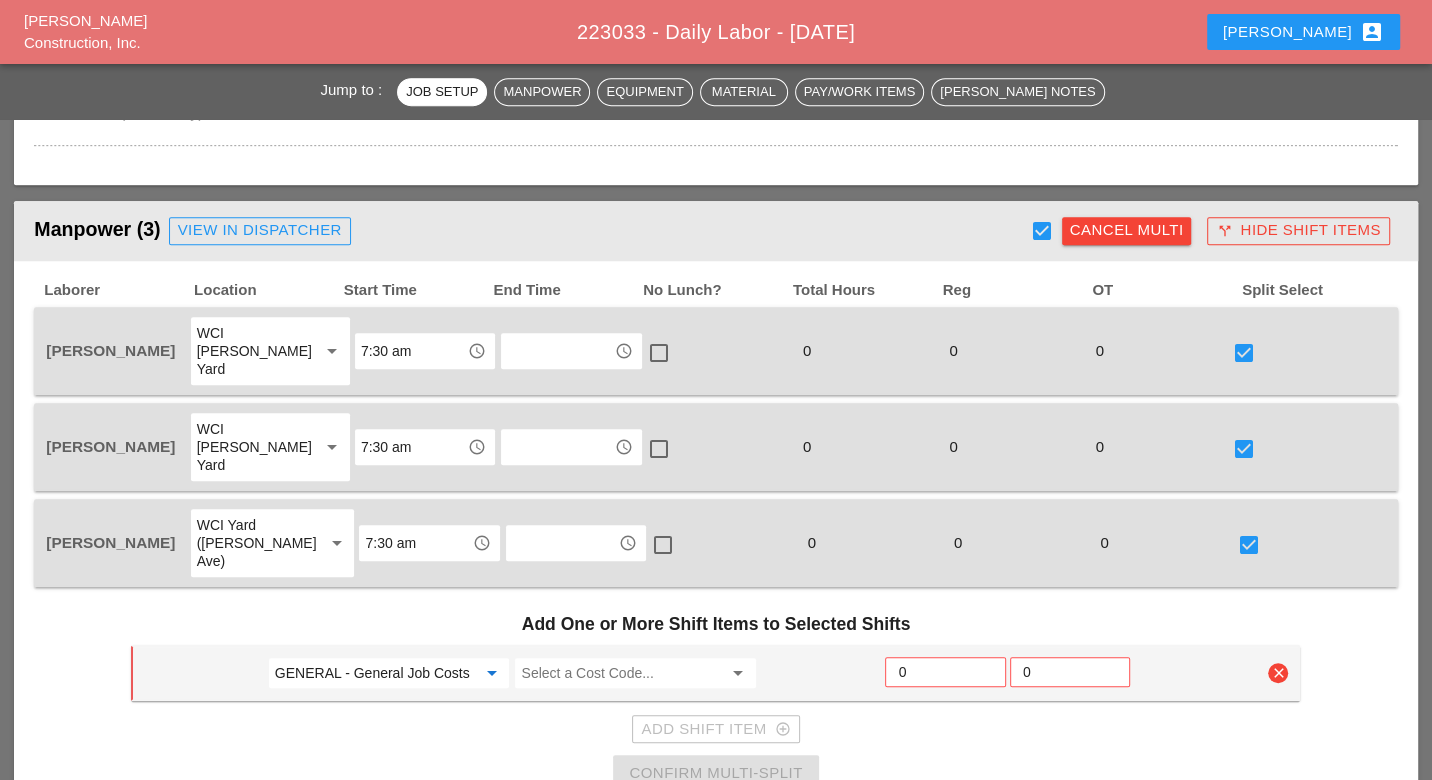 click on "GENERAL - General Job Costs" at bounding box center (375, 673) 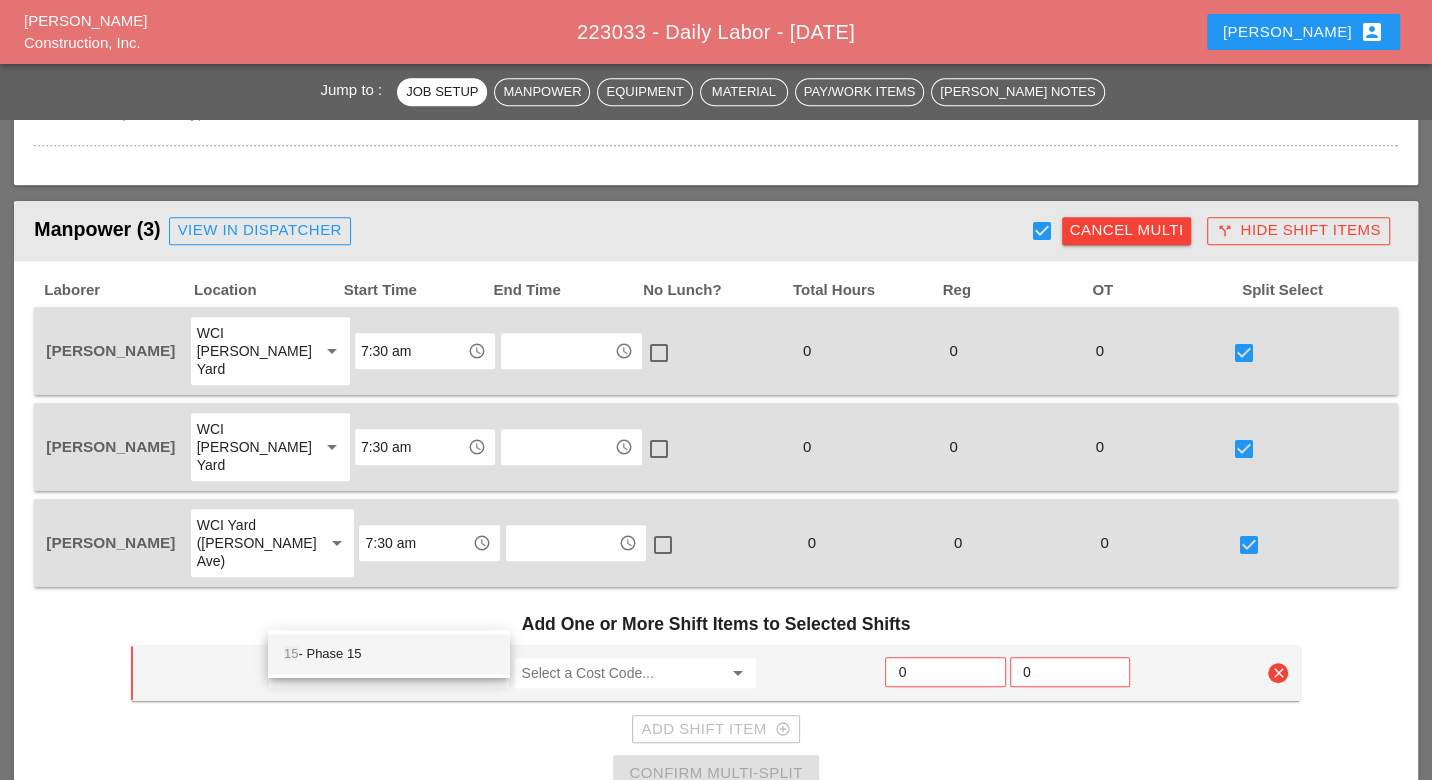 click on "15  - Phase 15" at bounding box center [389, 654] 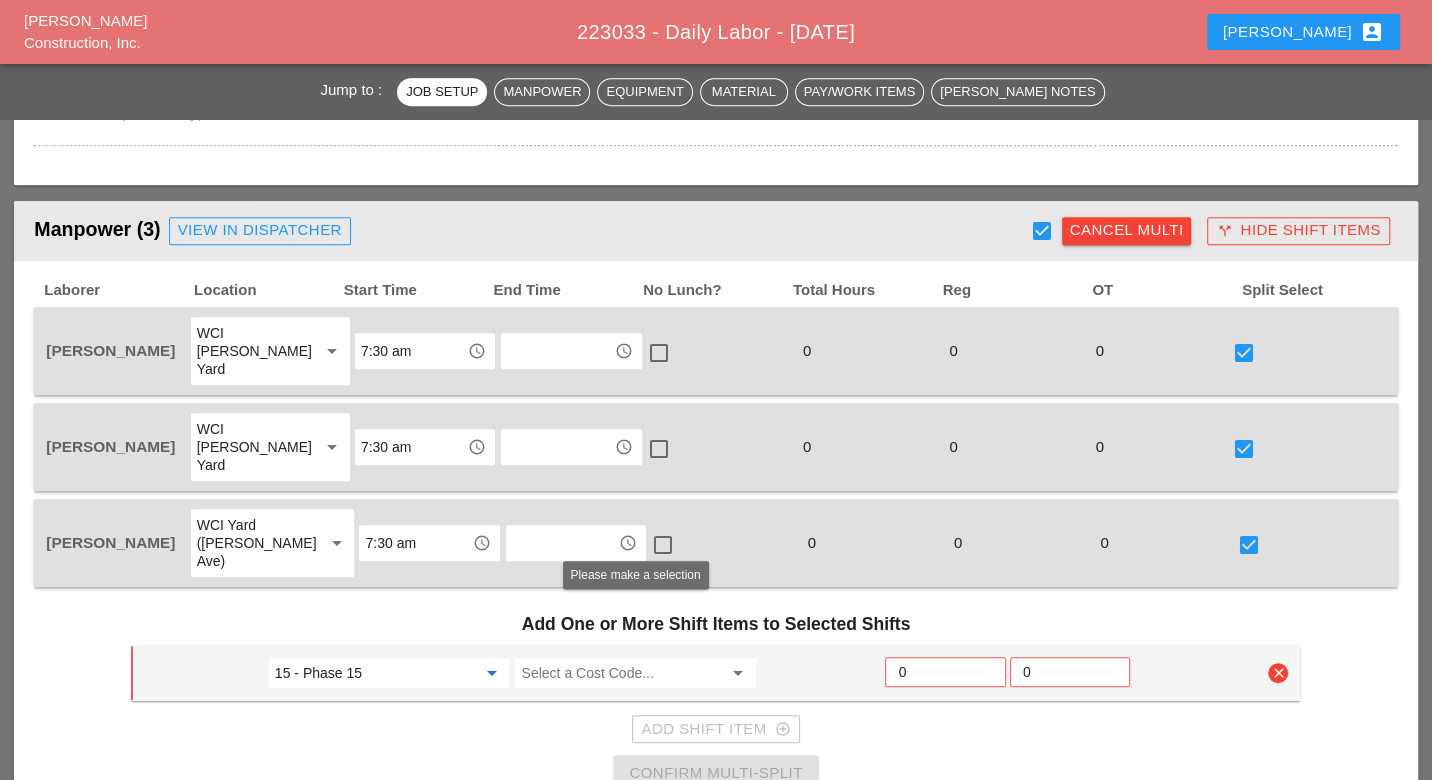 type on "15 - Phase 15" 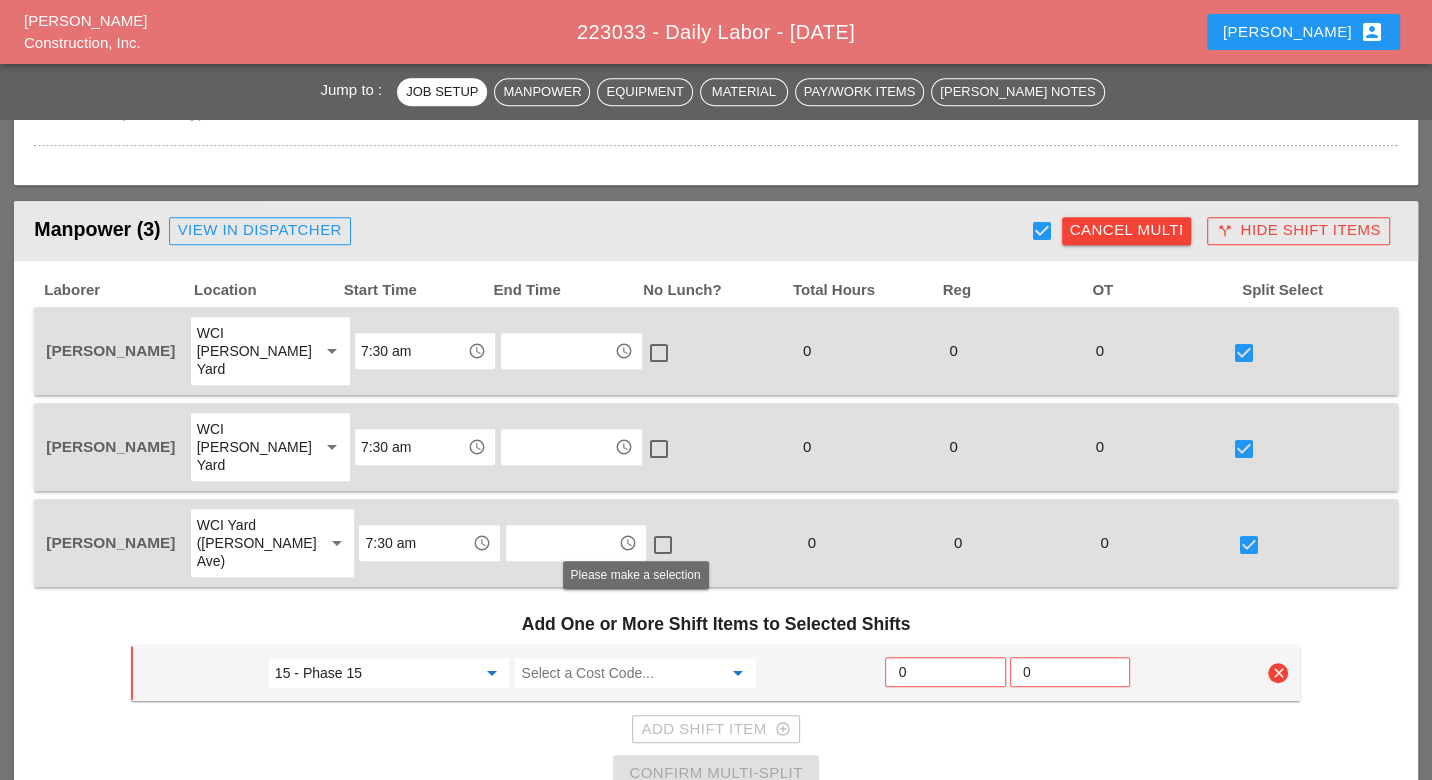 click at bounding box center (621, 673) 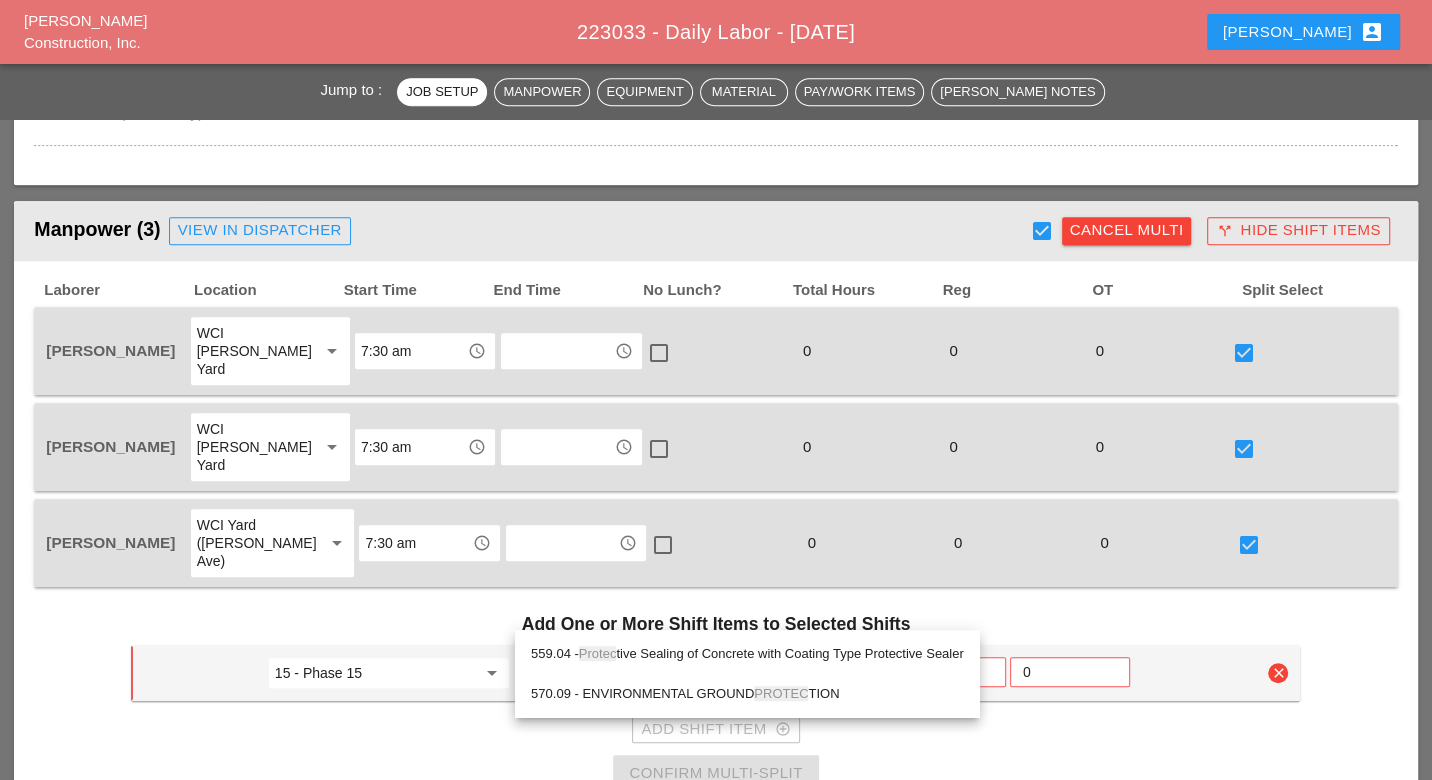 click on "559.04 -  Protec tive Sealing of Concrete with Coating Type Protective Sealer" at bounding box center [747, 654] 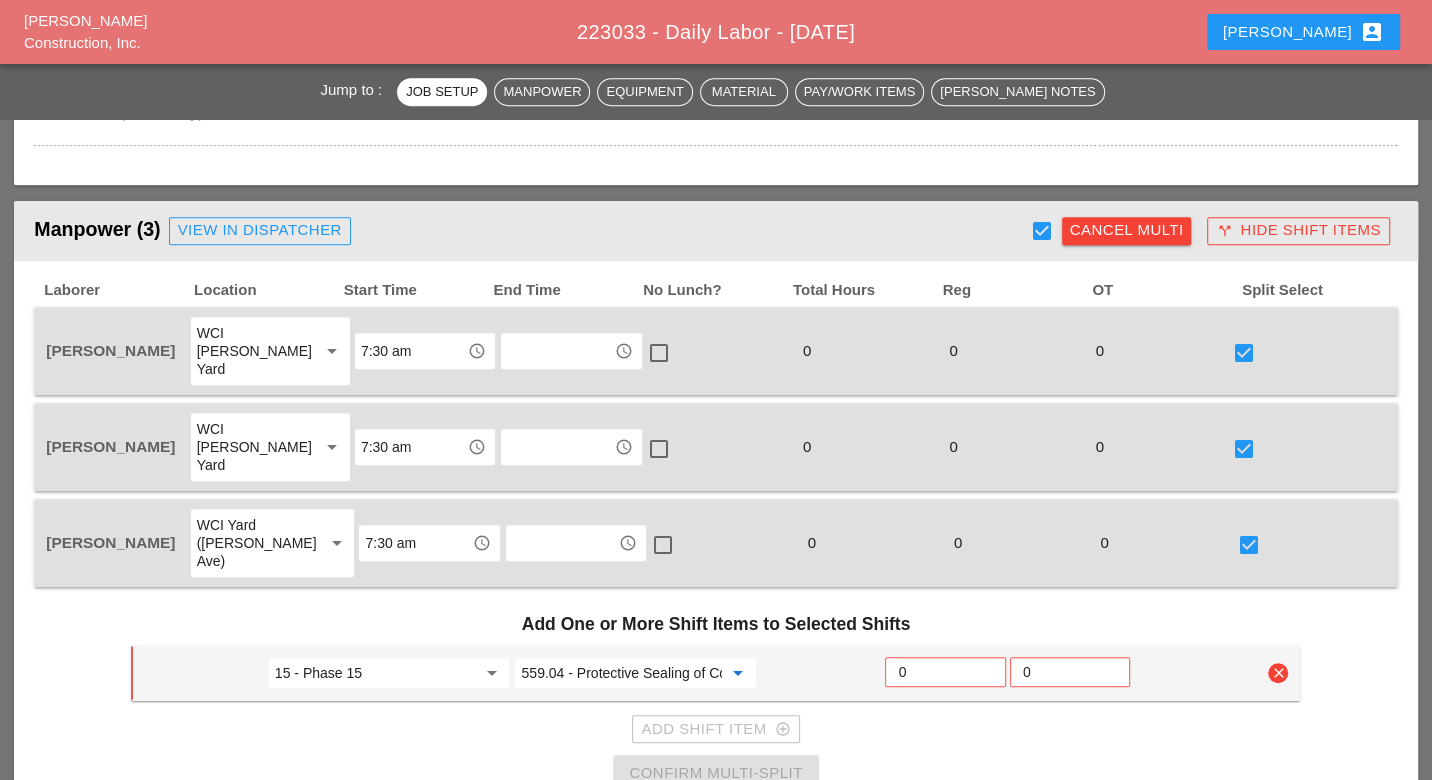 type on "559.04 - Protective Sealing of Concrete with Coating Type Protective Sealer" 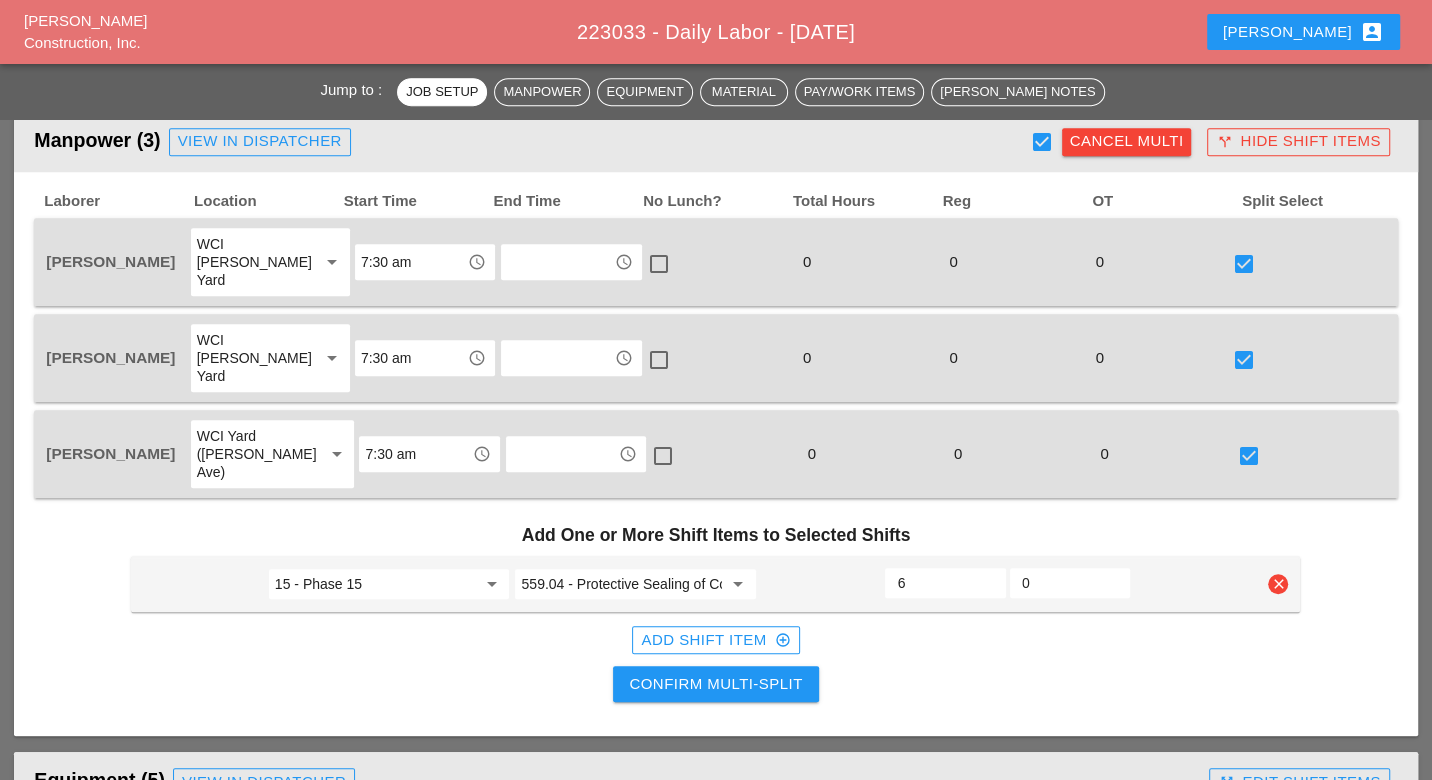scroll, scrollTop: 1000, scrollLeft: 0, axis: vertical 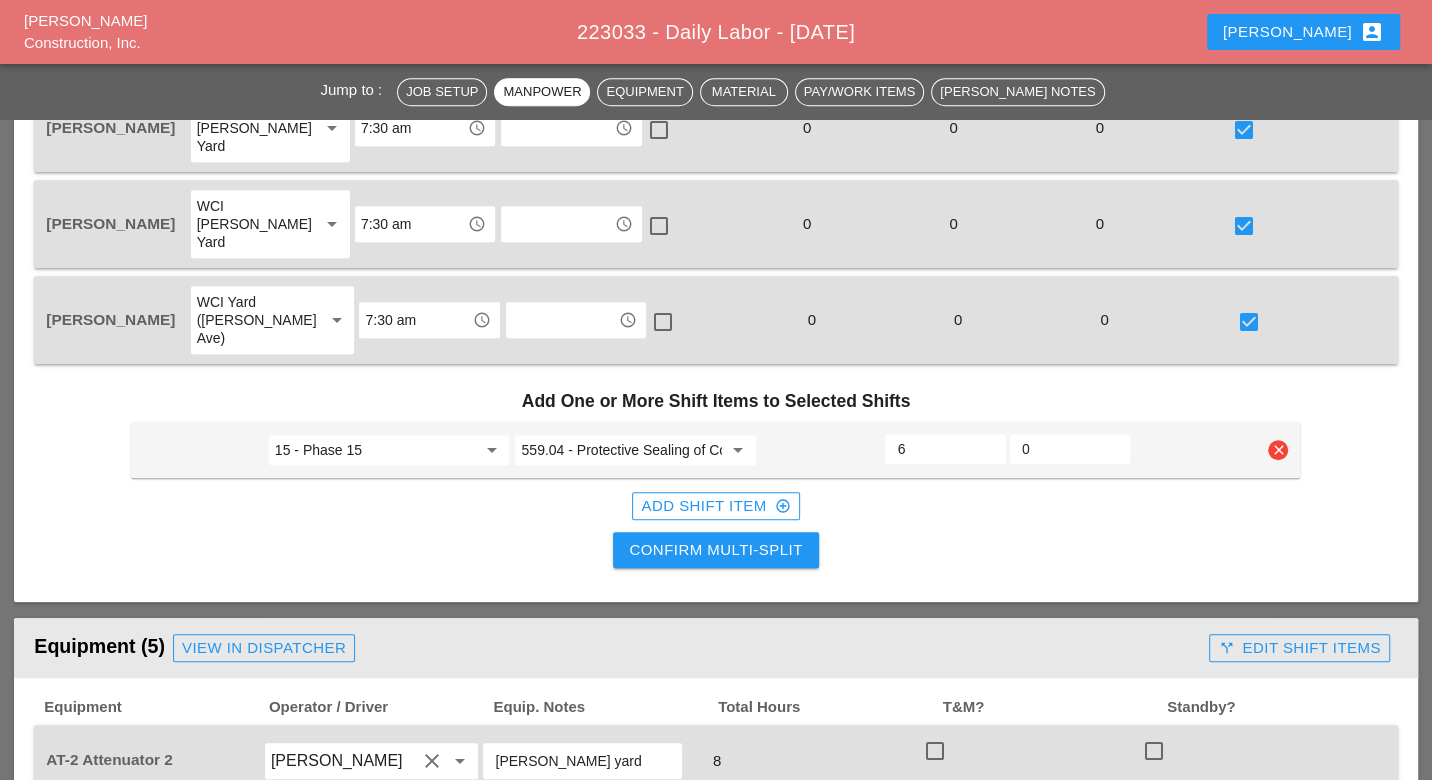 type on "6" 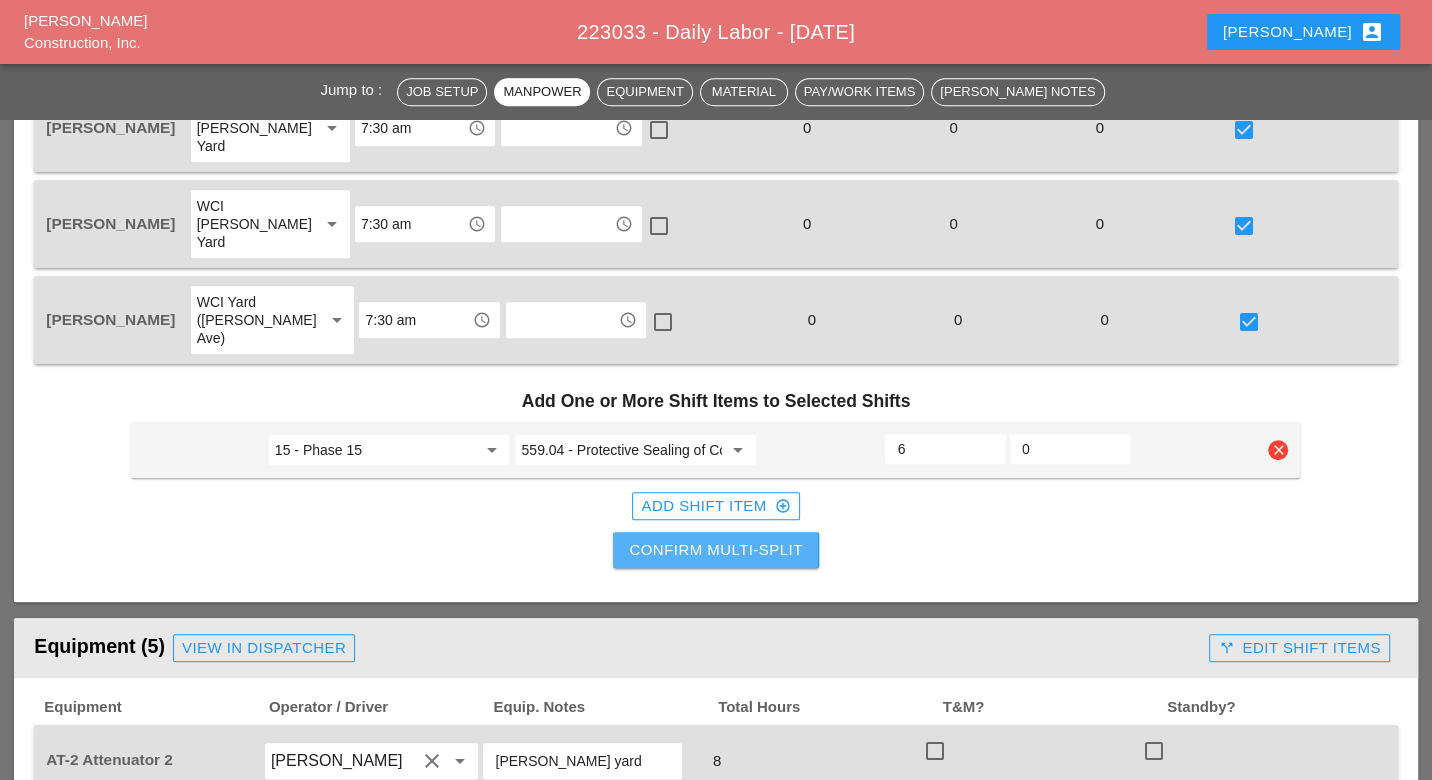 click on "Confirm Multi-Split" at bounding box center [715, 550] 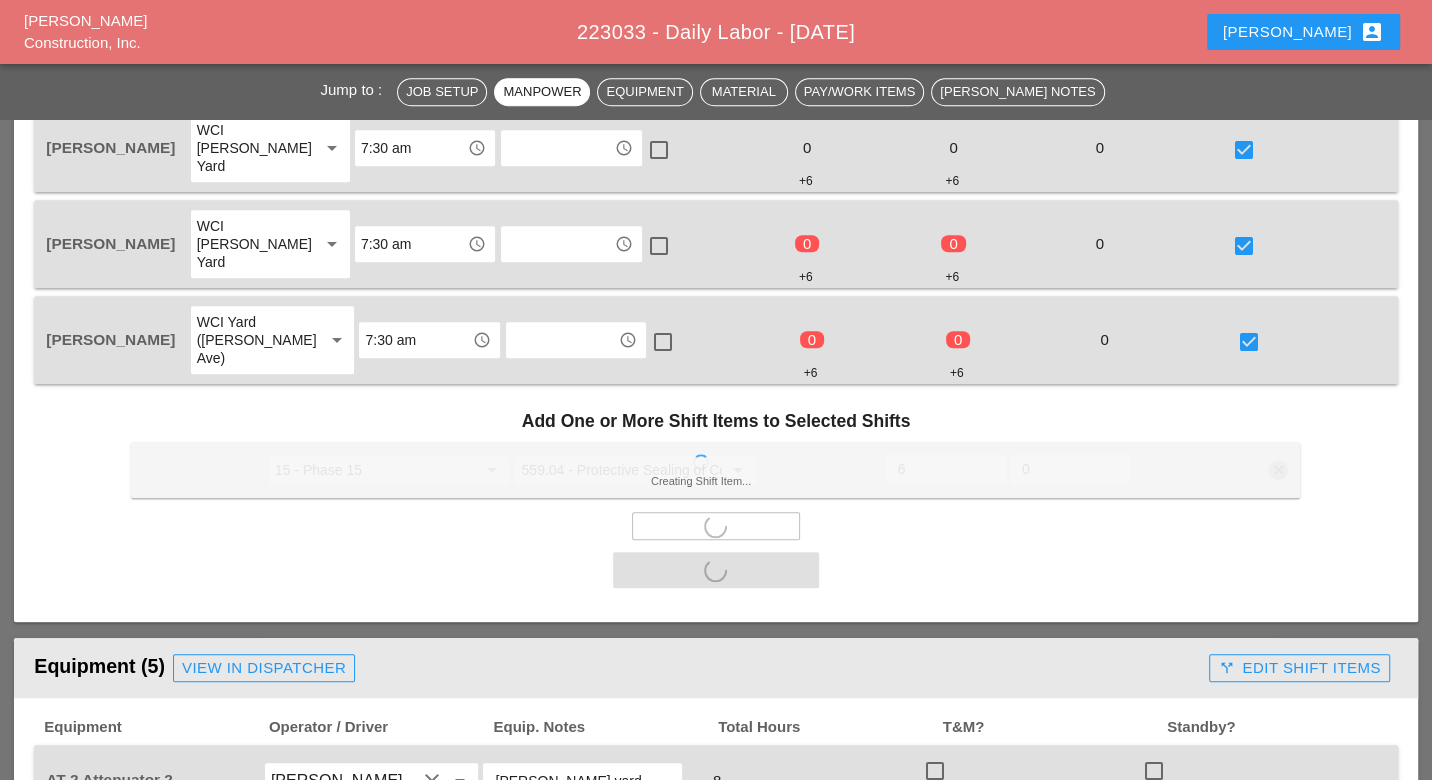scroll, scrollTop: 777, scrollLeft: 0, axis: vertical 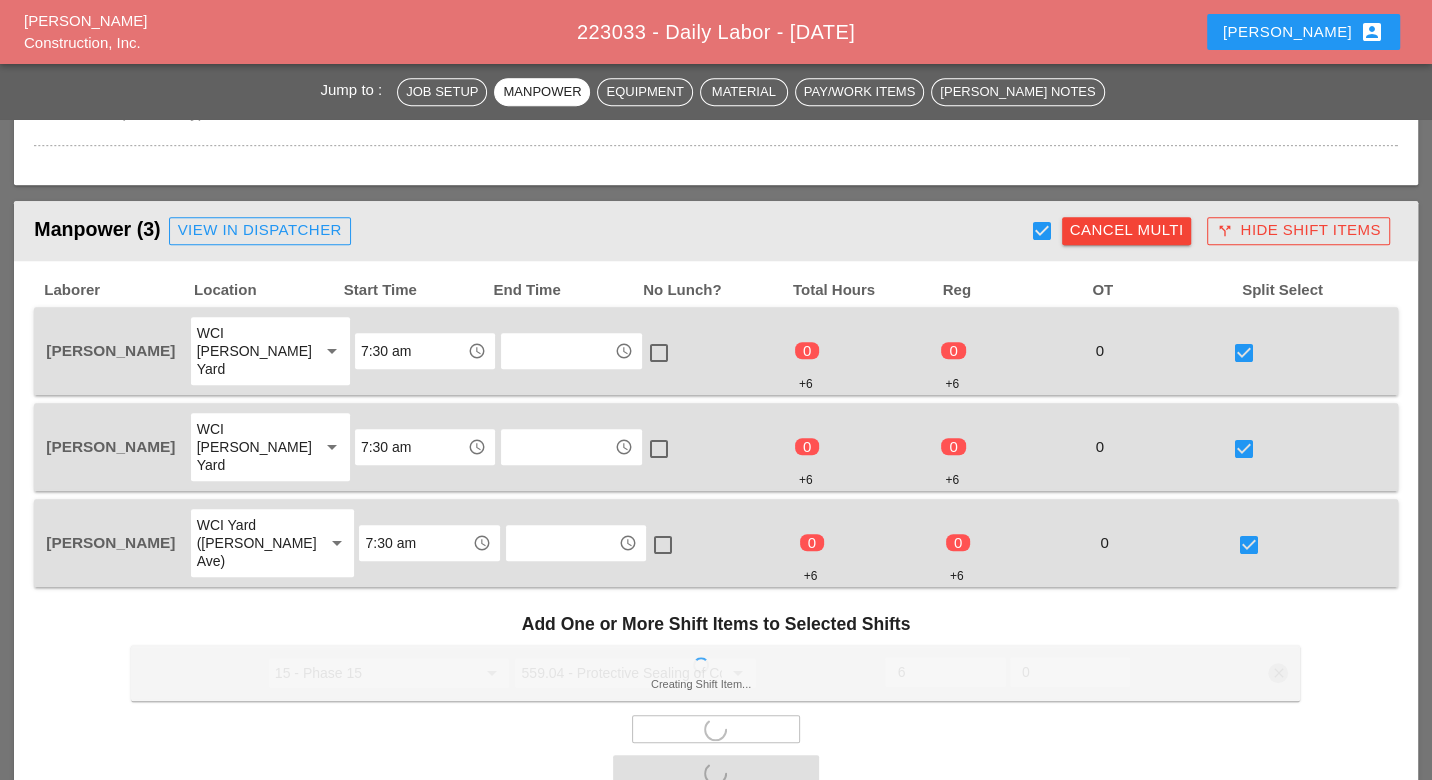 checkbox on "false" 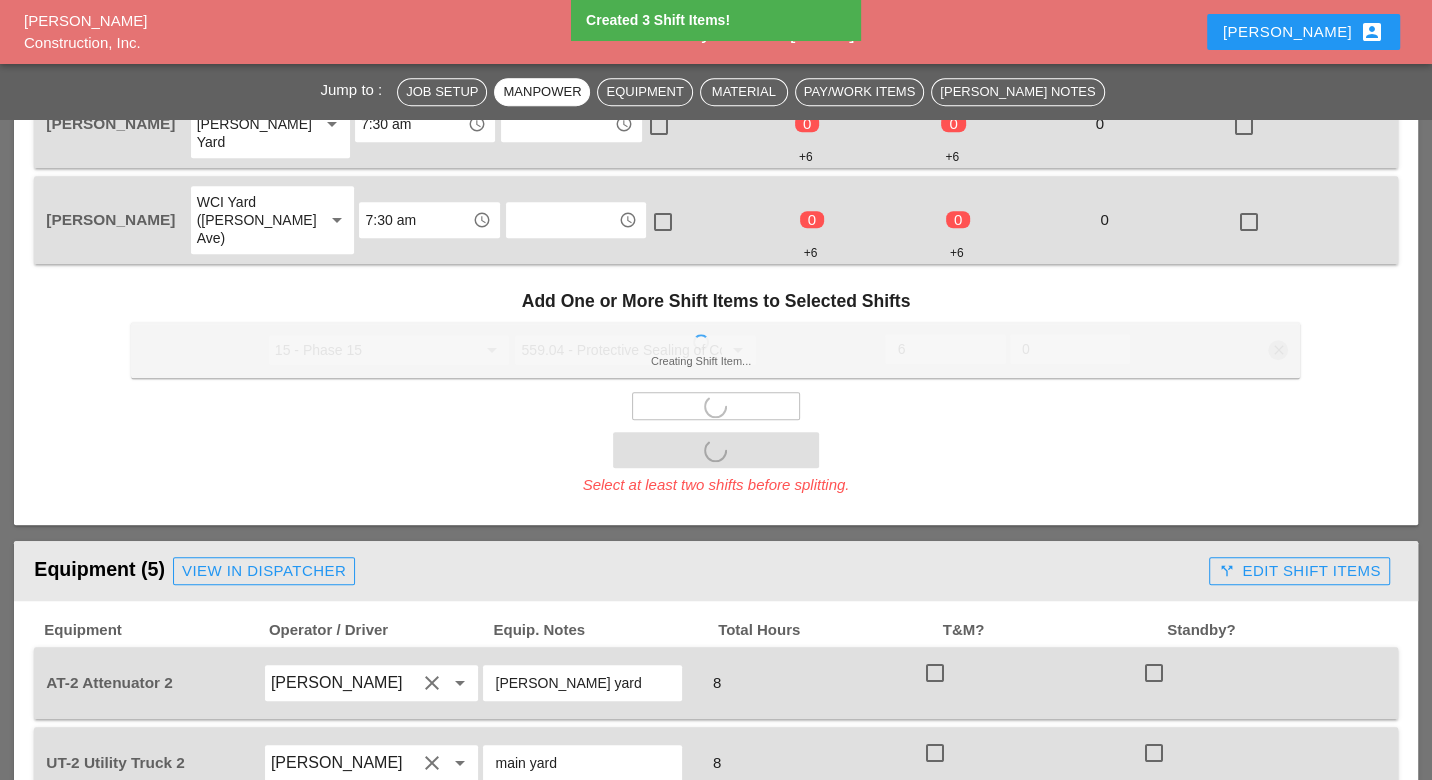 scroll, scrollTop: 1222, scrollLeft: 0, axis: vertical 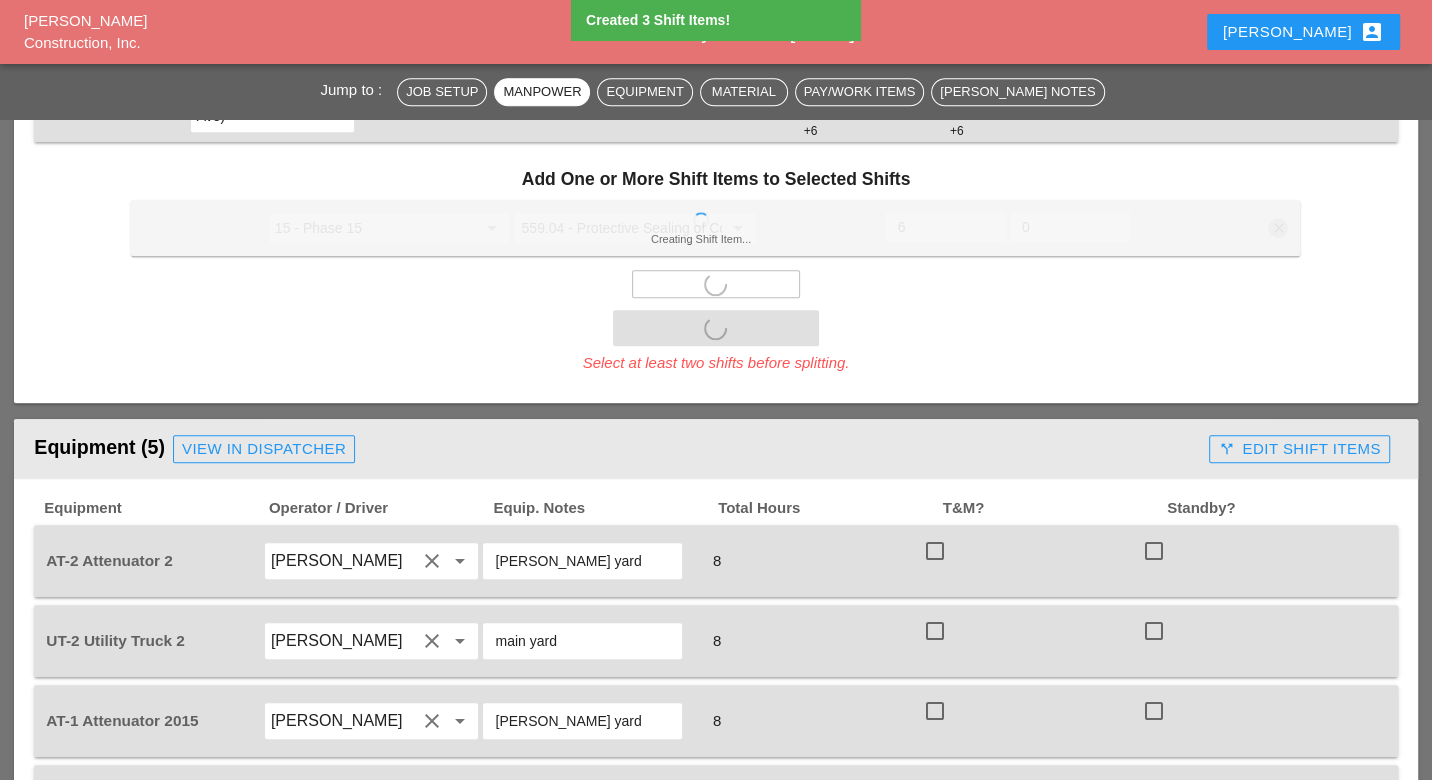 click at bounding box center [935, 551] 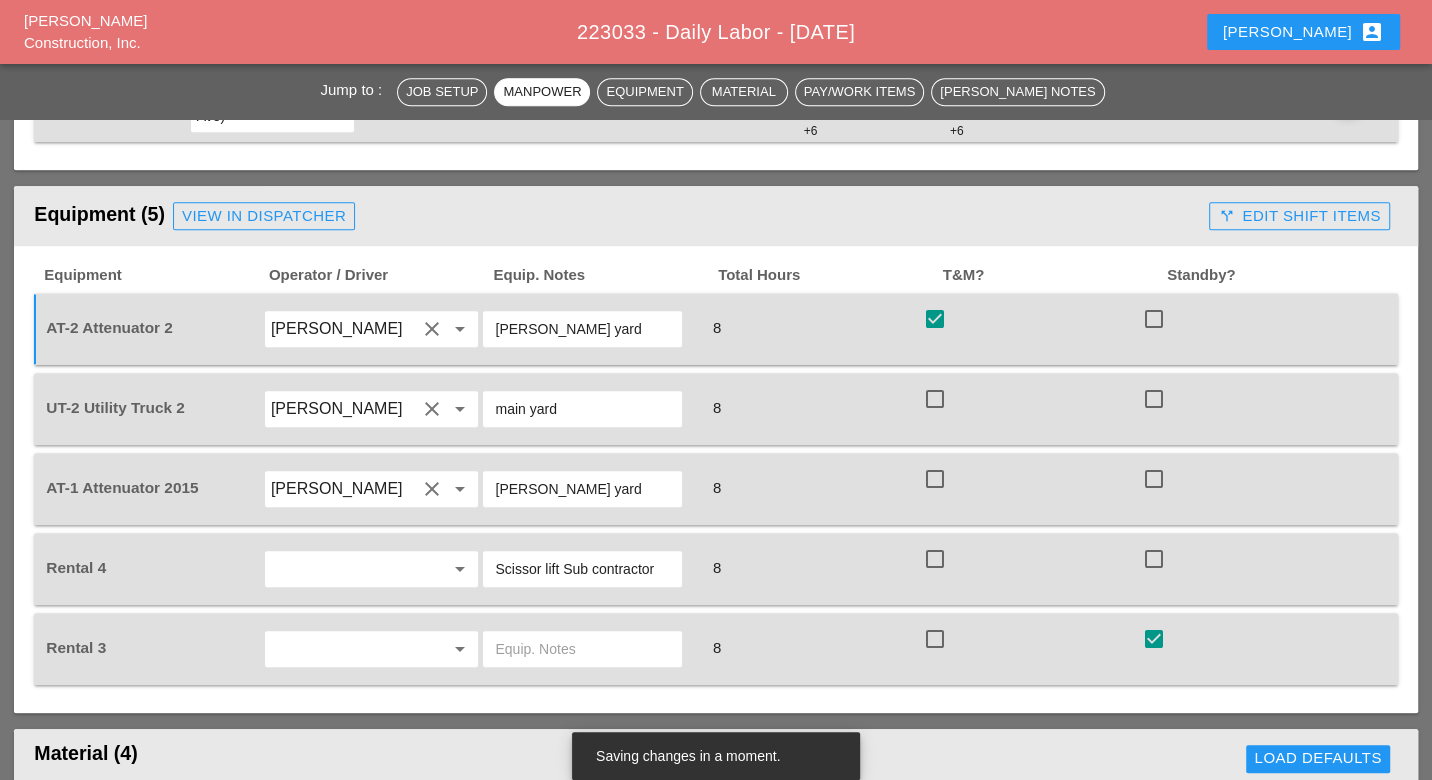 click at bounding box center [935, 399] 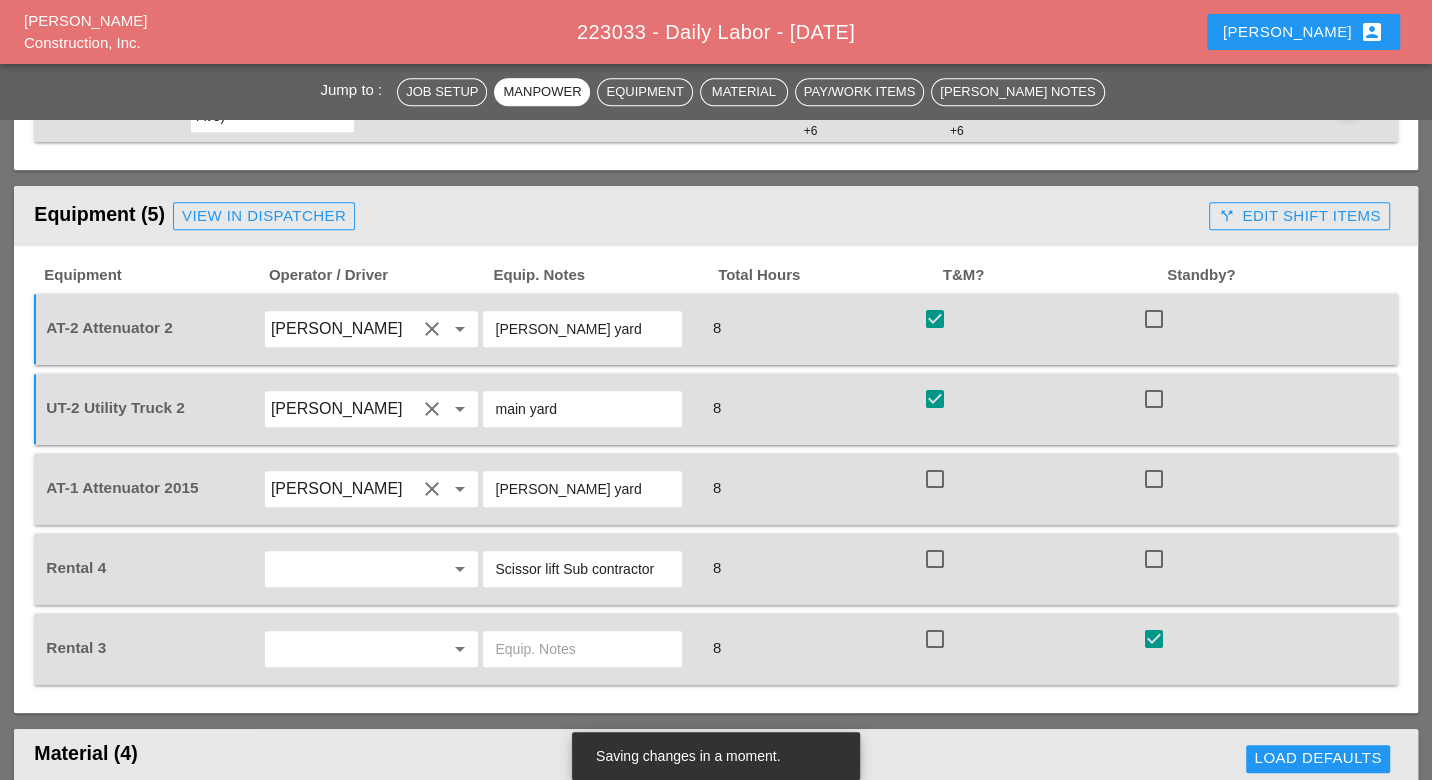 click at bounding box center [935, 479] 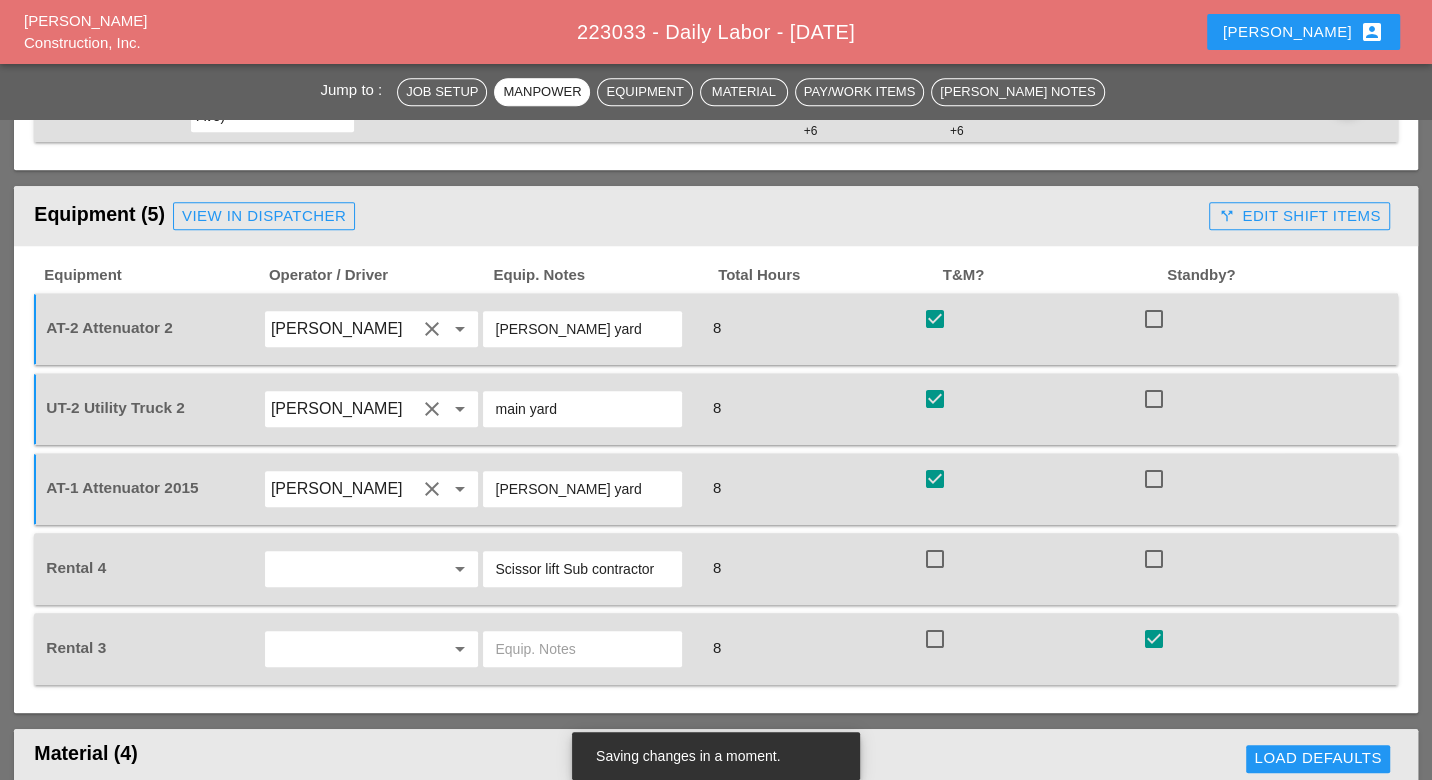 click at bounding box center (935, 559) 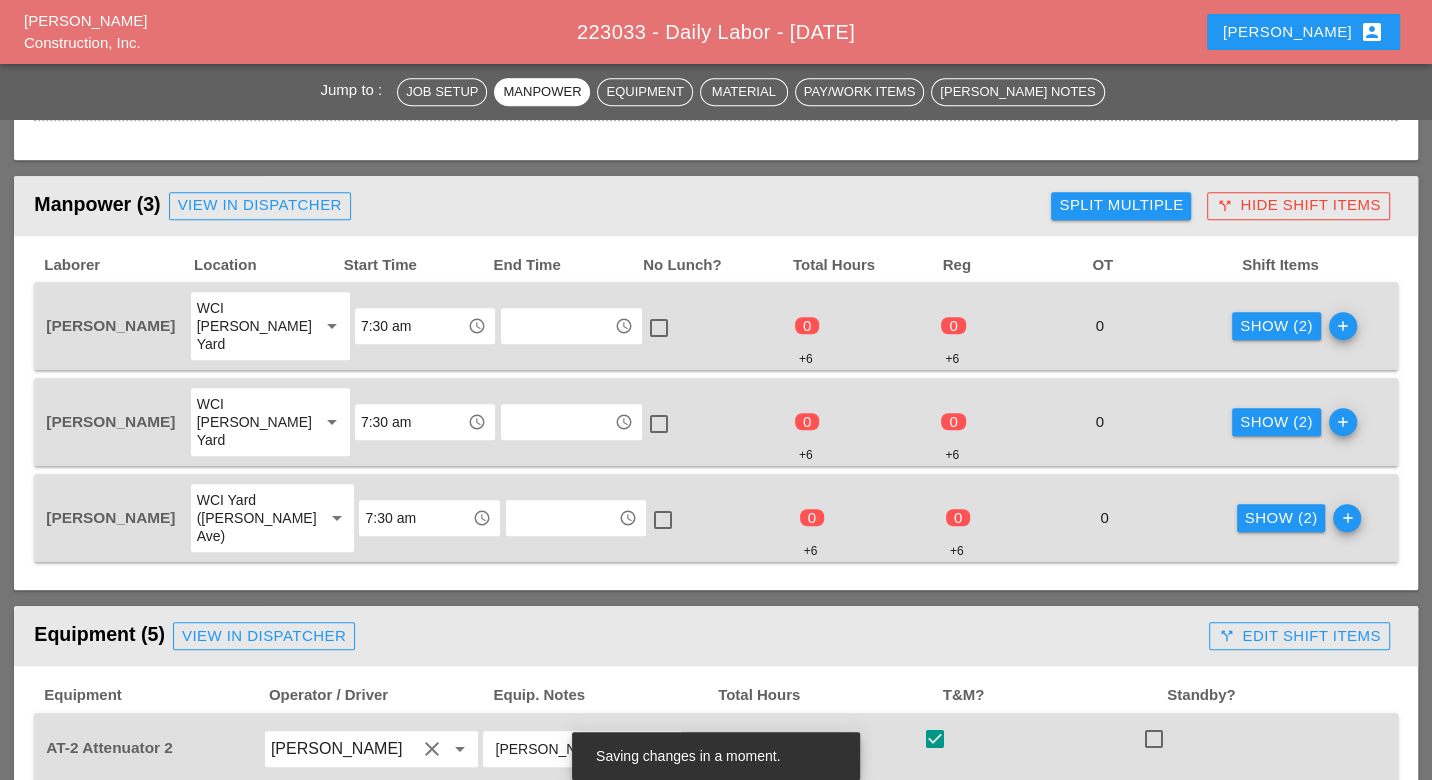 scroll, scrollTop: 777, scrollLeft: 0, axis: vertical 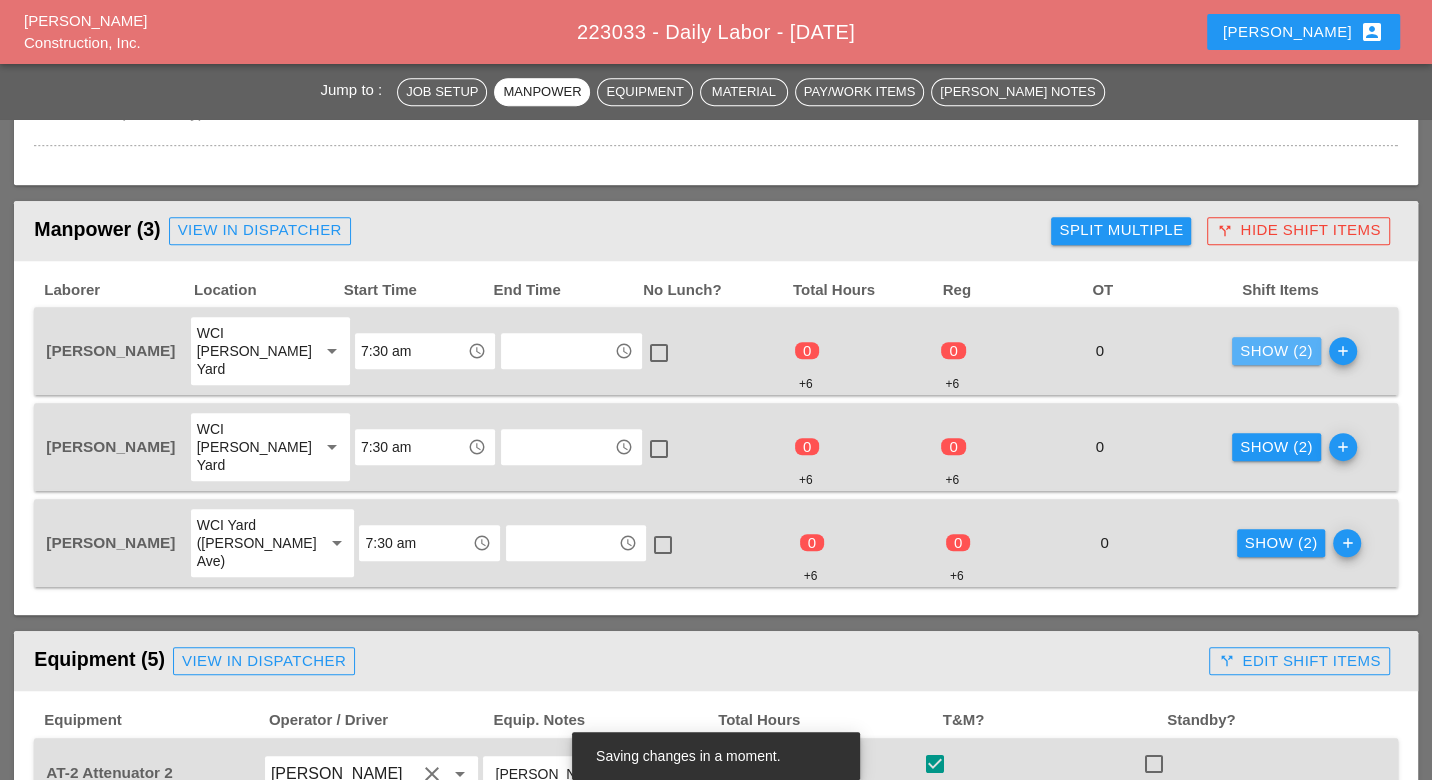 click on "Show (2)" at bounding box center [1276, 351] 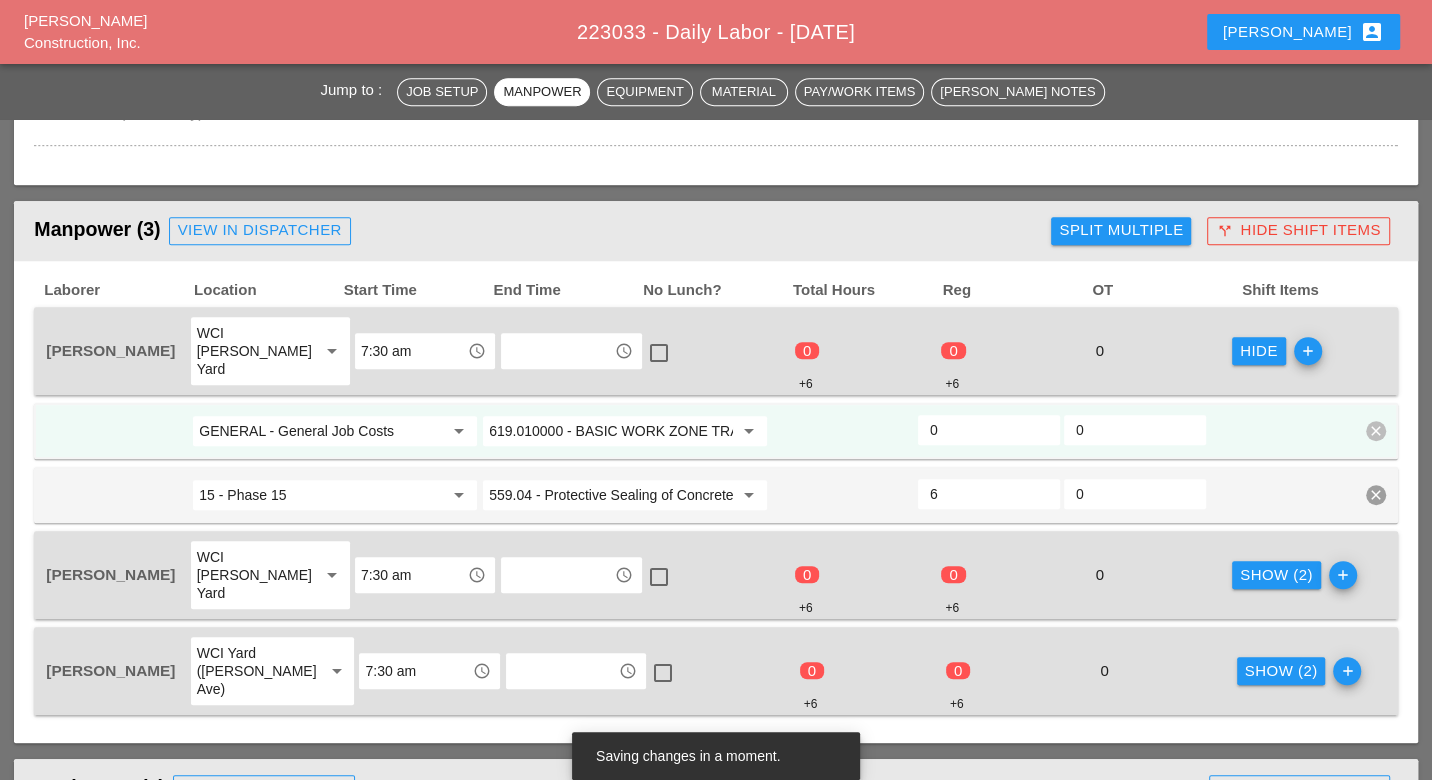 click on "0" at bounding box center [989, 430] 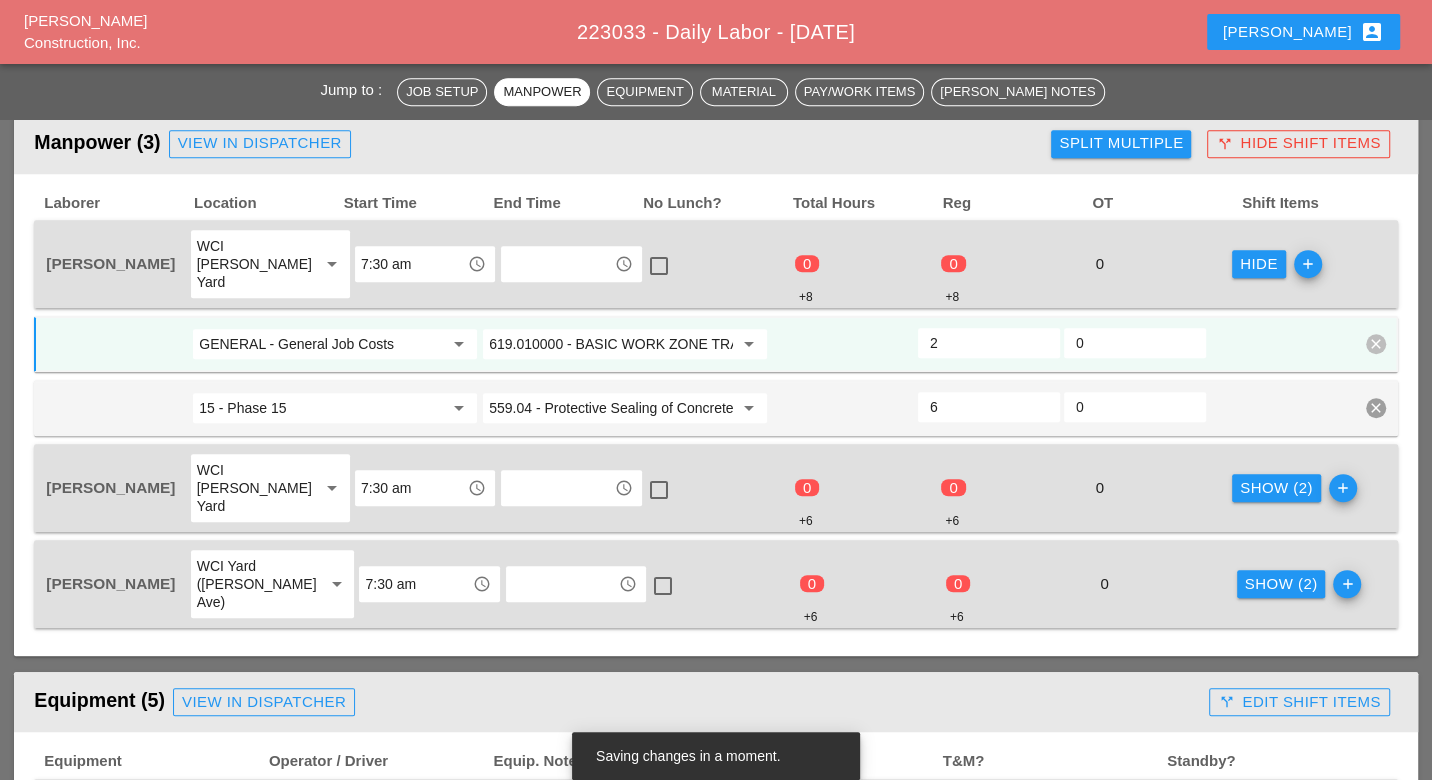scroll, scrollTop: 888, scrollLeft: 0, axis: vertical 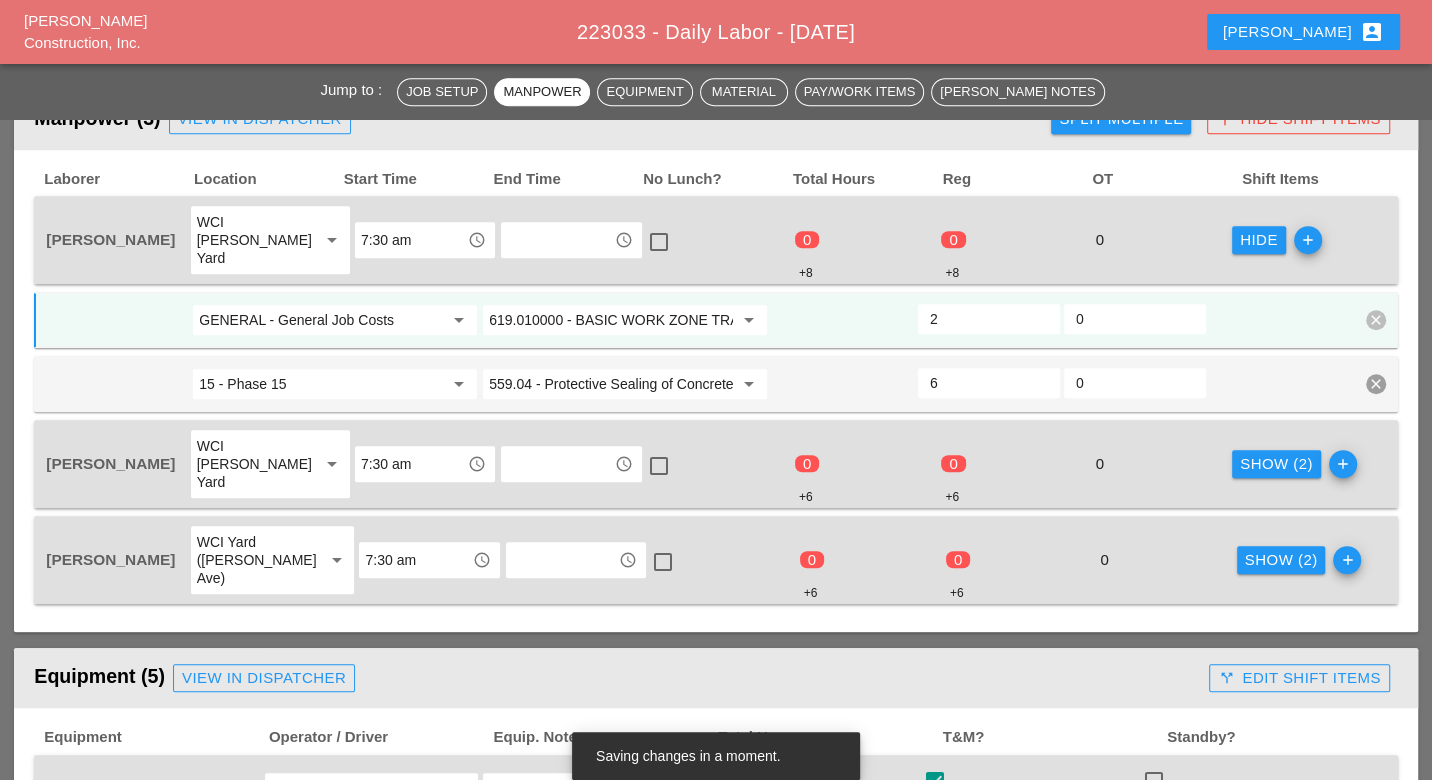 type on "2" 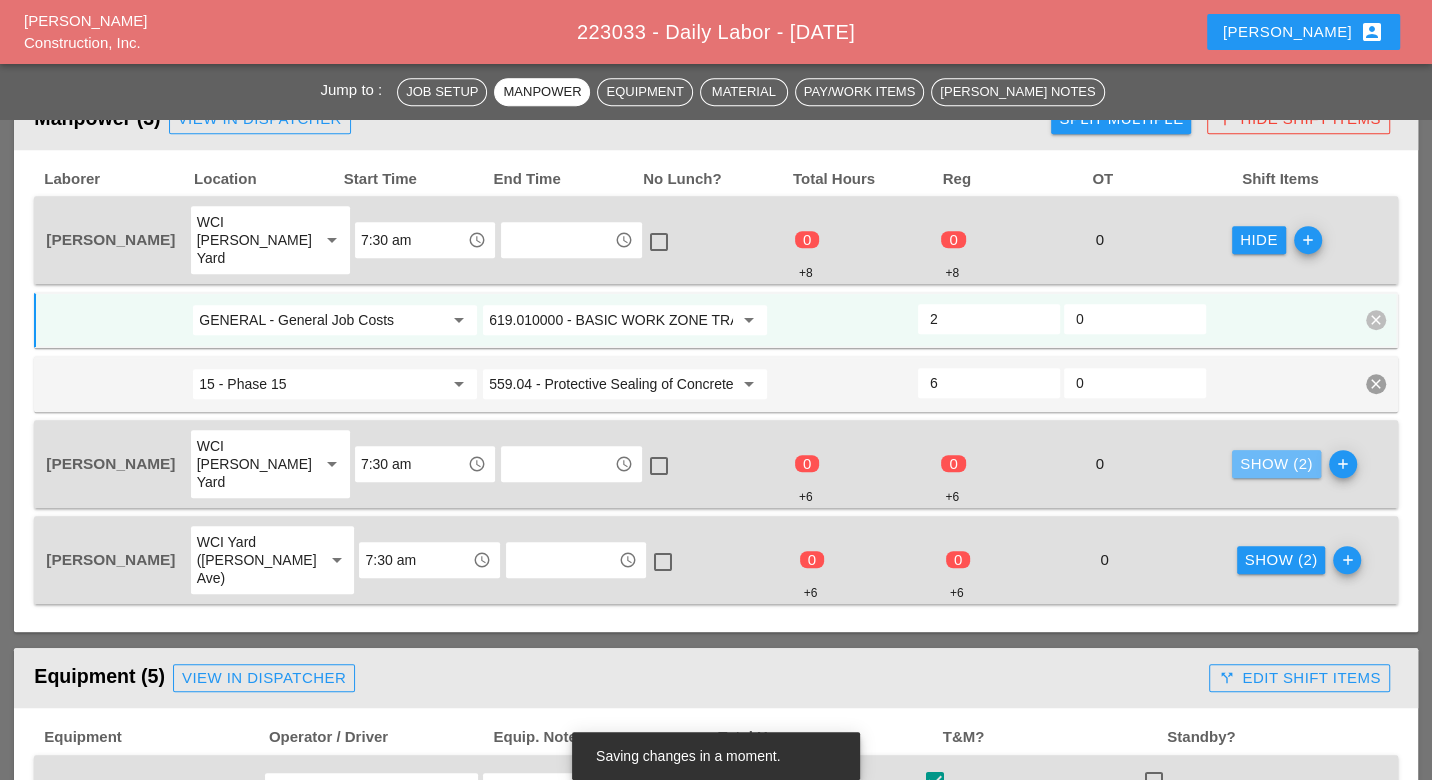 drag, startPoint x: 1222, startPoint y: 424, endPoint x: 1136, endPoint y: 448, distance: 89.28606 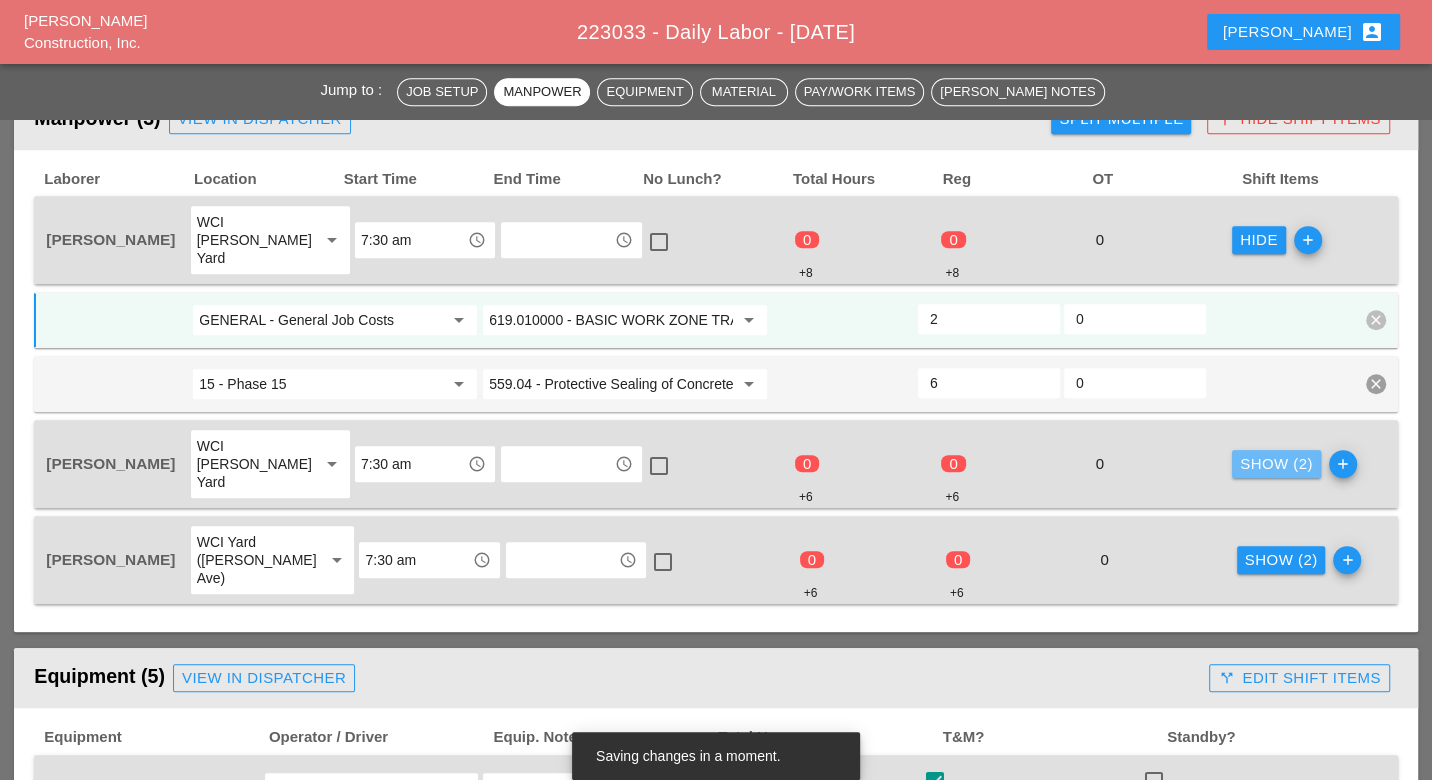 click on "Show (2)" at bounding box center [1276, 464] 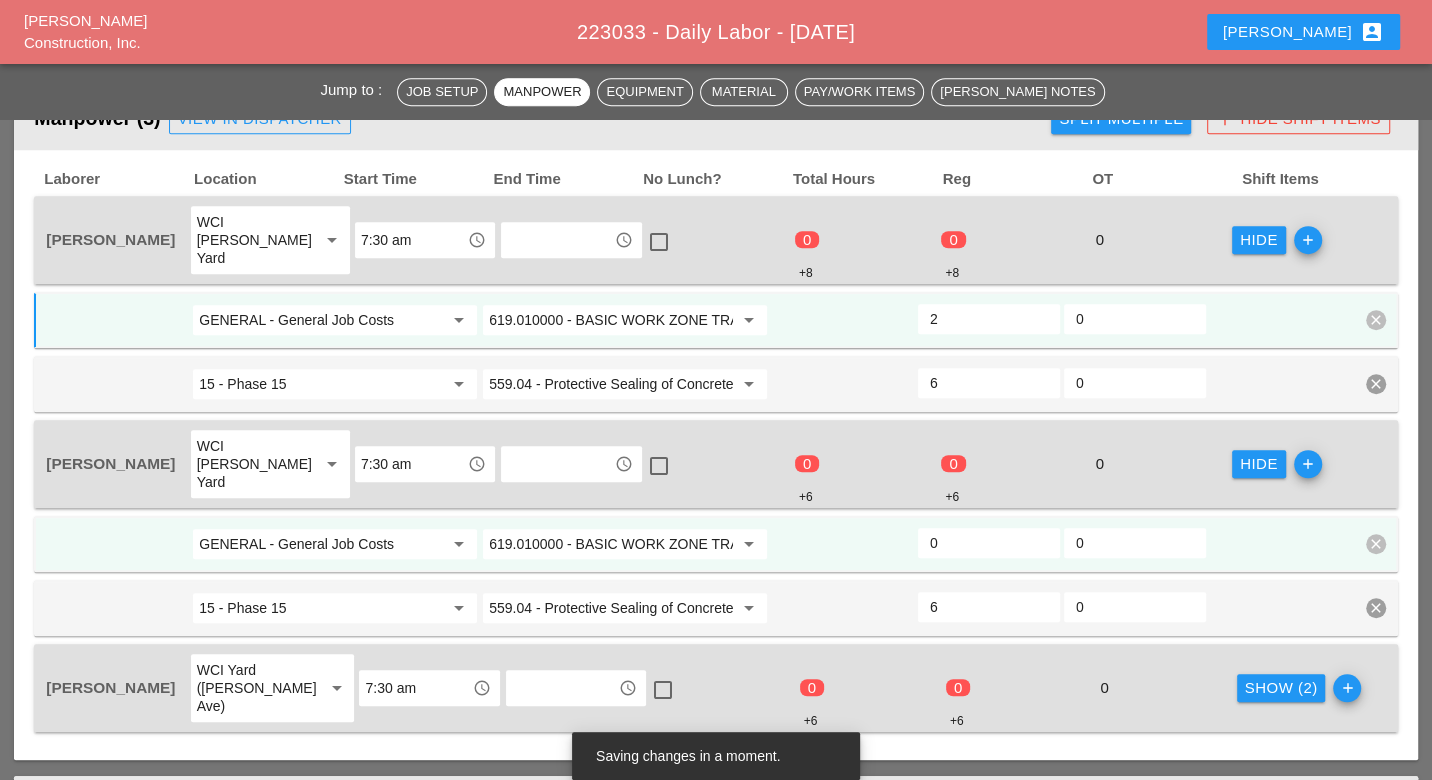 click on "0" at bounding box center [989, 543] 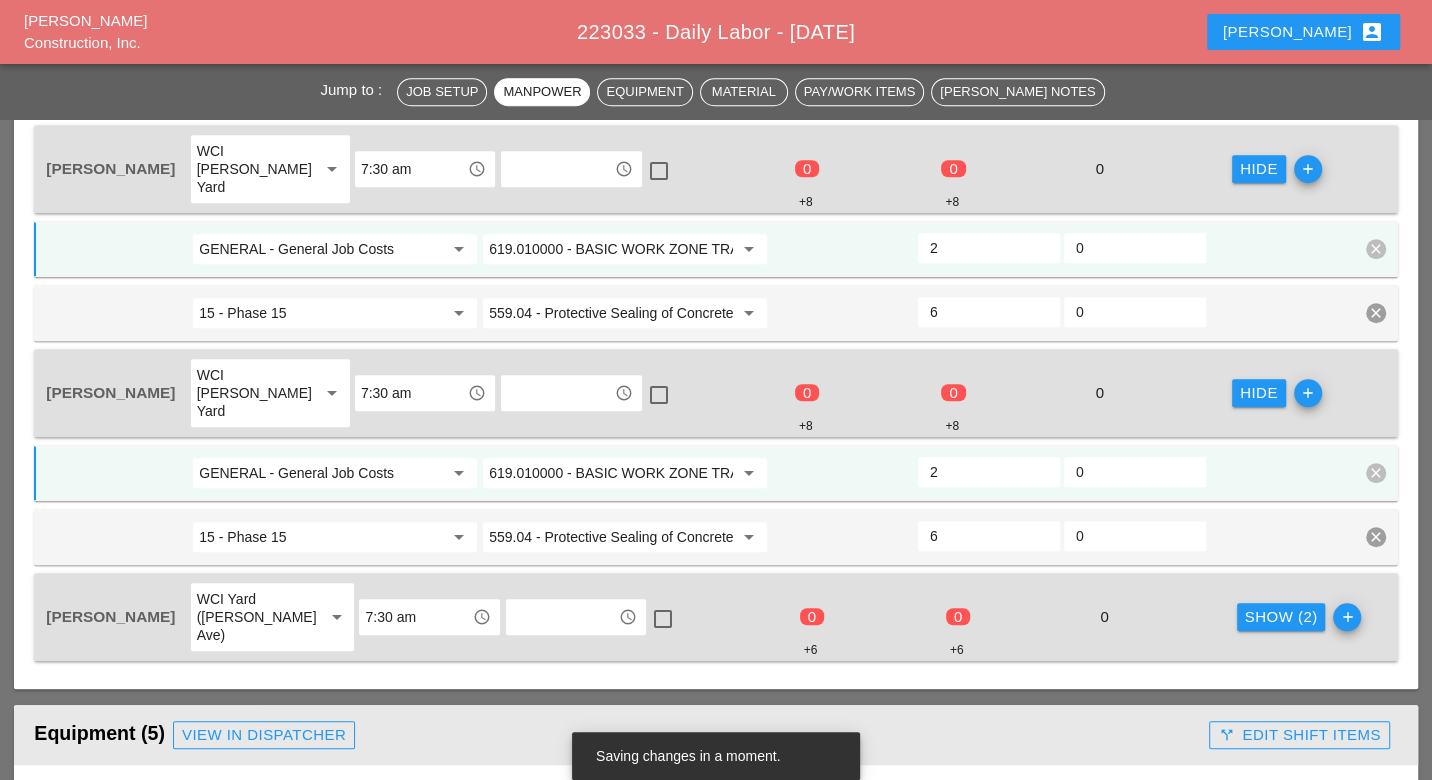 scroll, scrollTop: 1000, scrollLeft: 0, axis: vertical 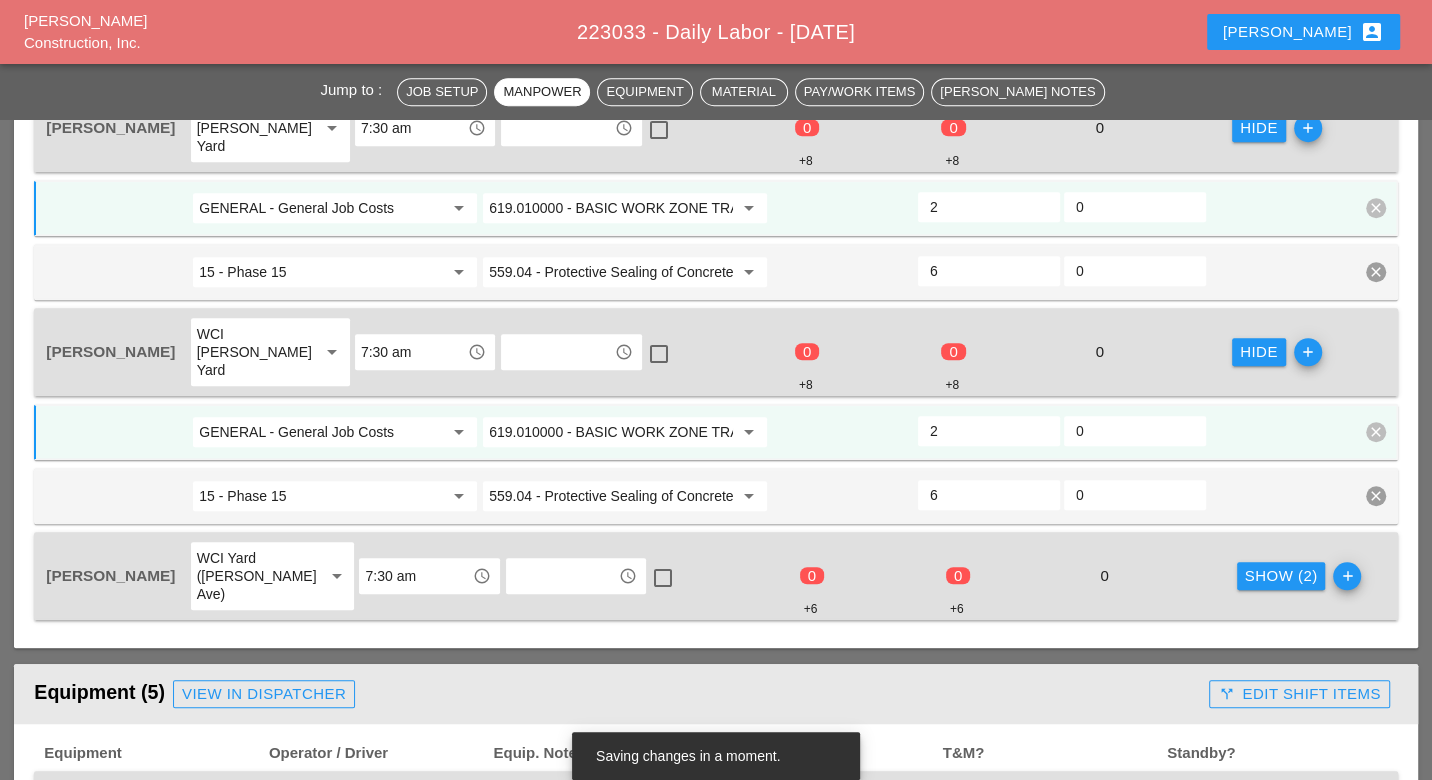 type on "2" 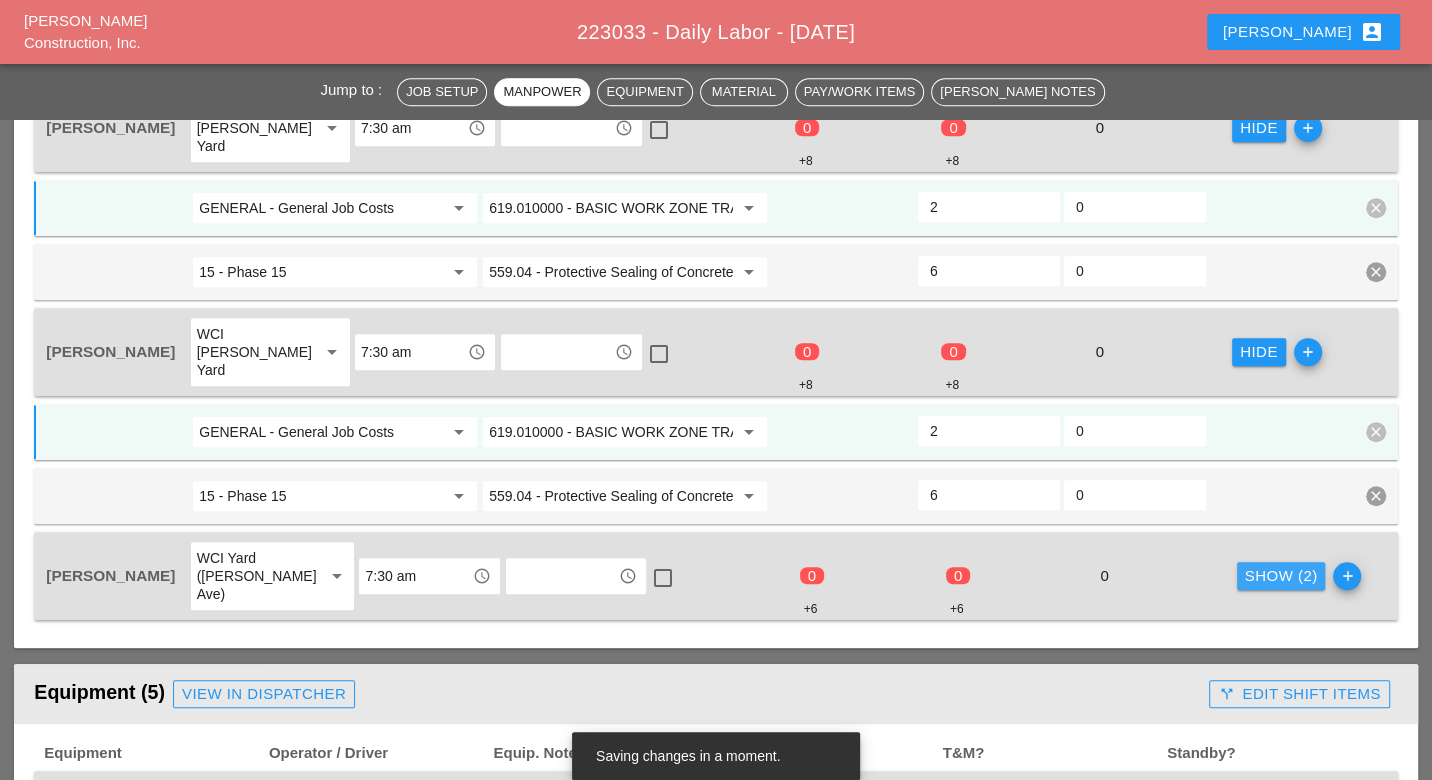 click on "Show (2)" at bounding box center (1281, 576) 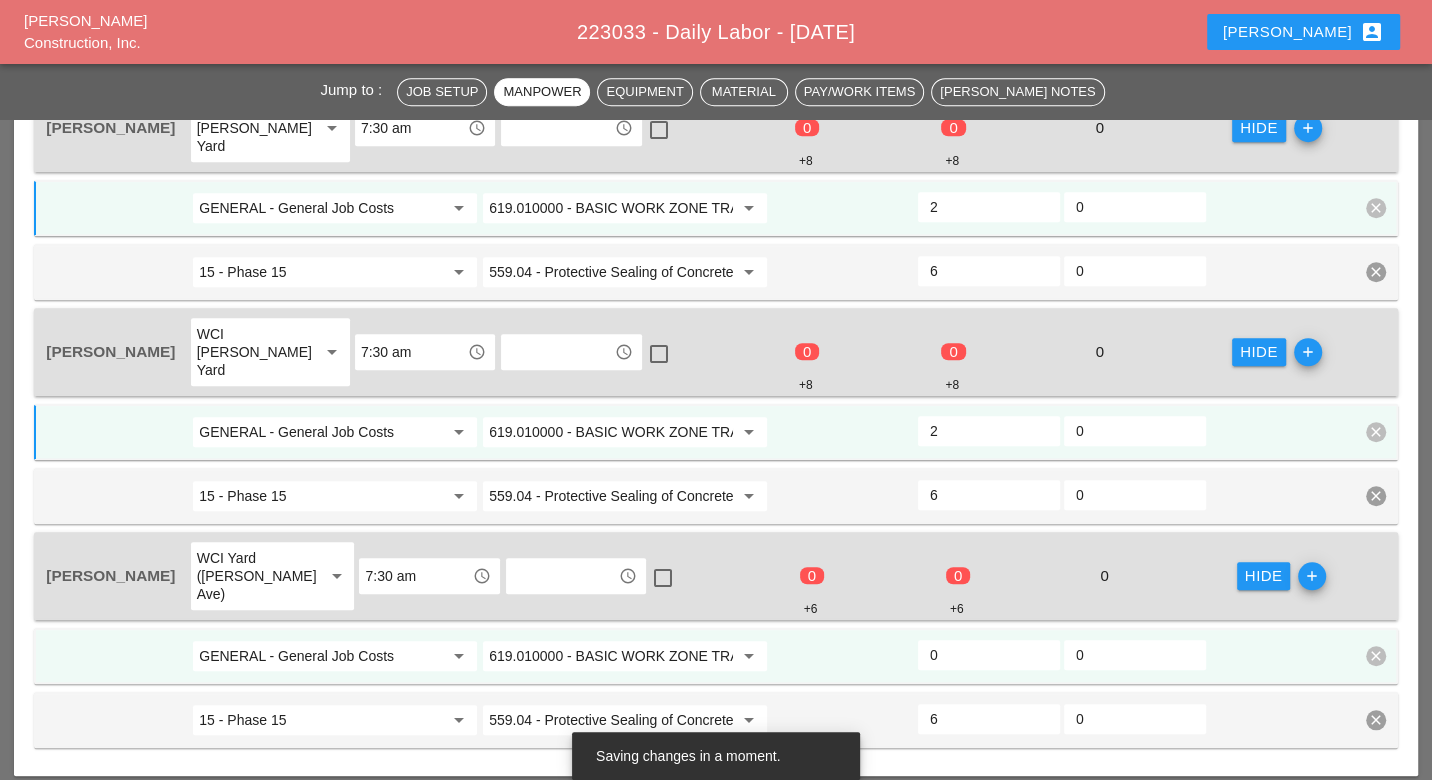 click on "0" at bounding box center (989, 655) 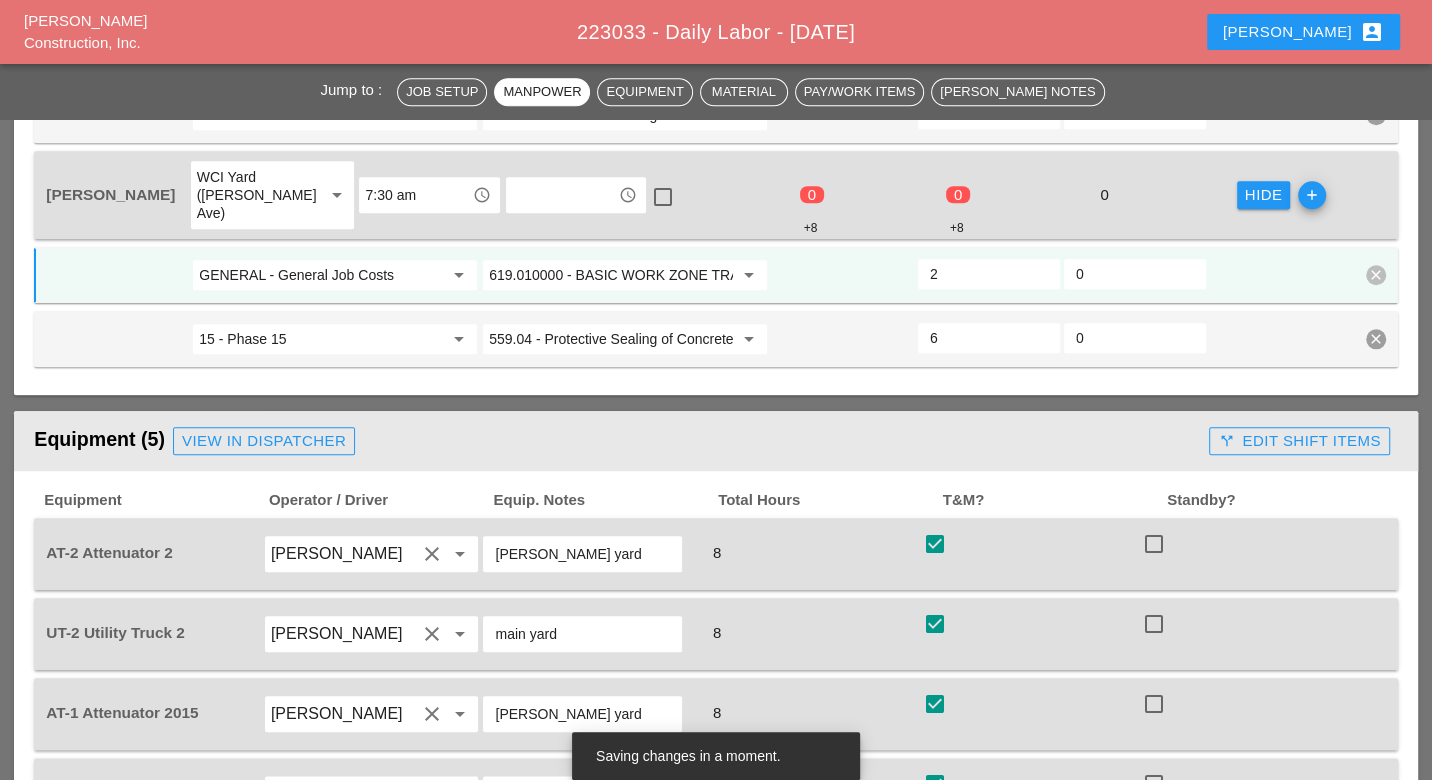 scroll, scrollTop: 1444, scrollLeft: 0, axis: vertical 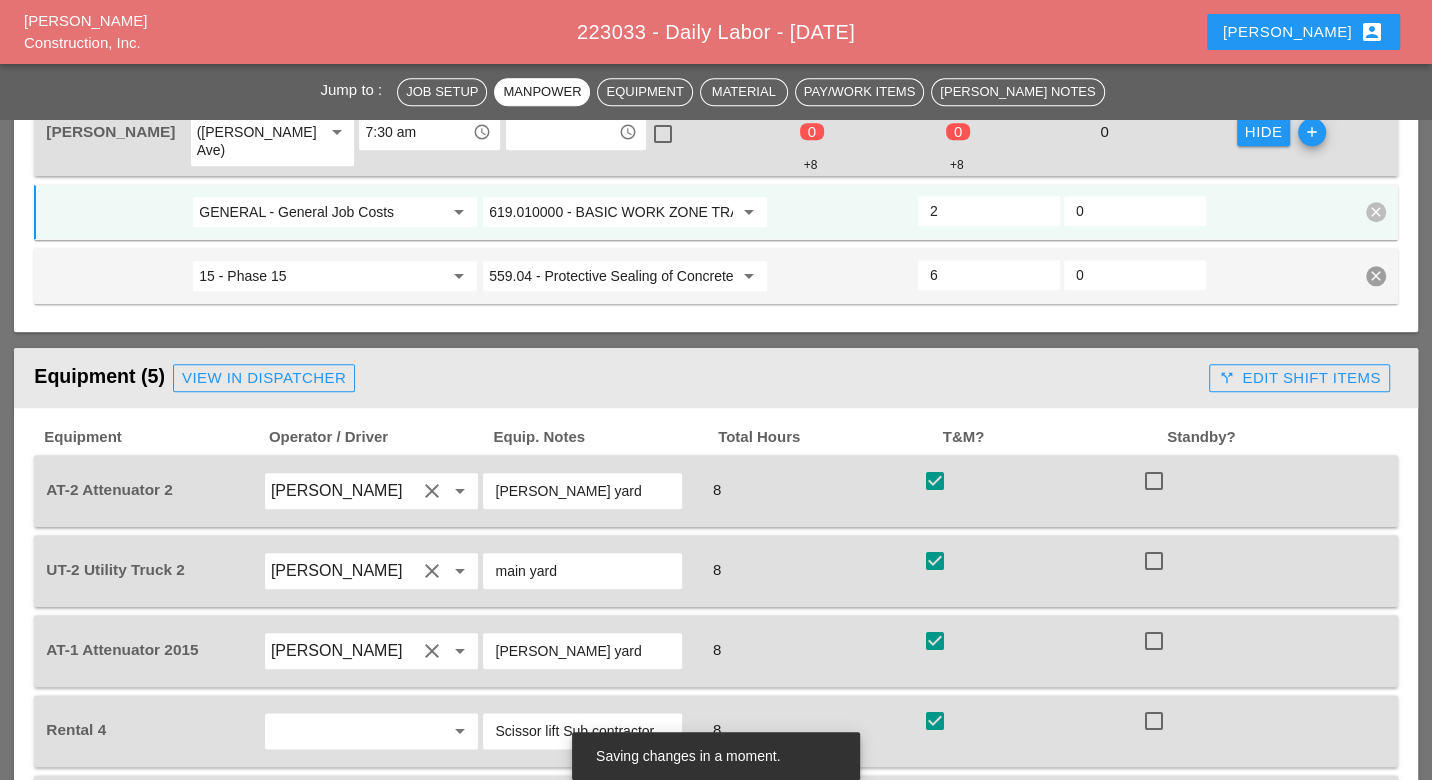 type on "2" 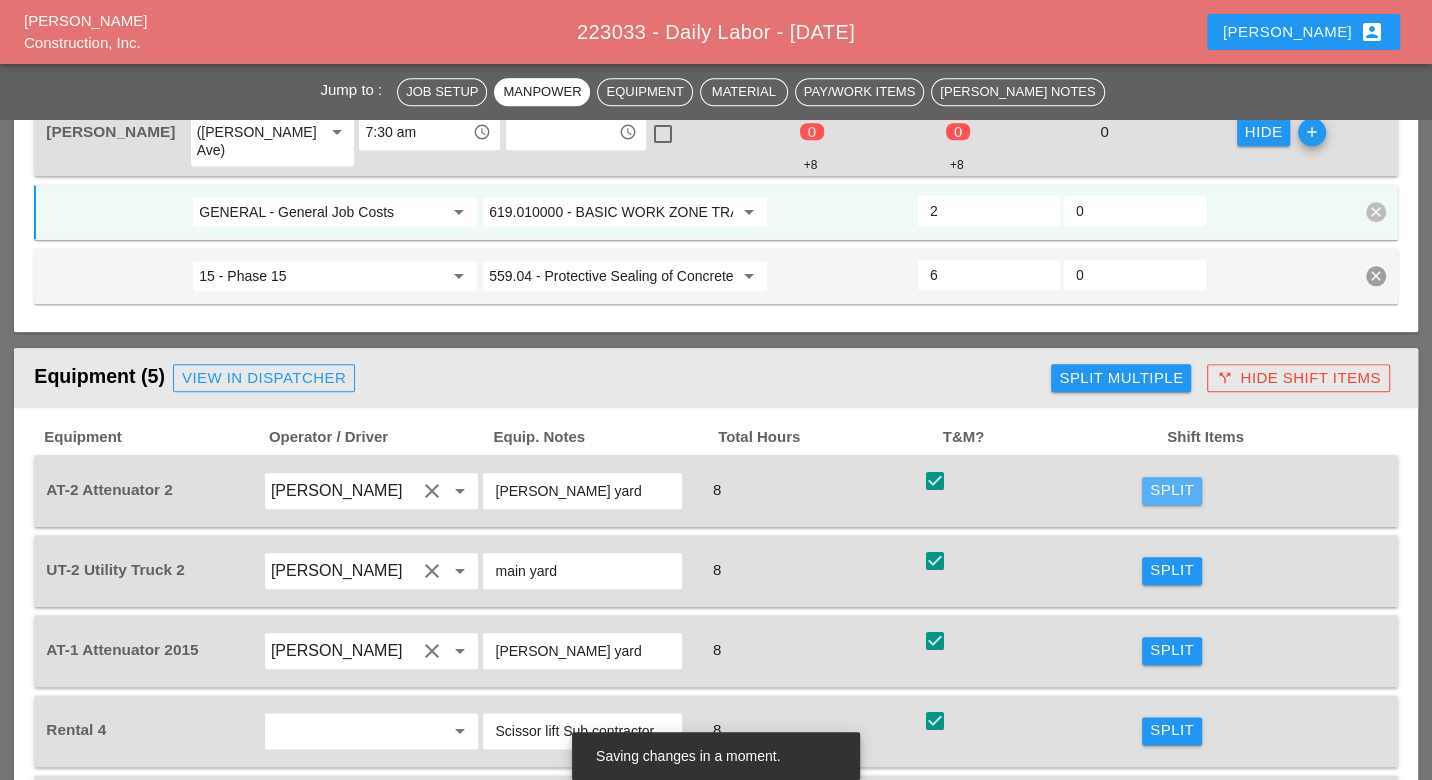 click on "Split" at bounding box center [1172, 490] 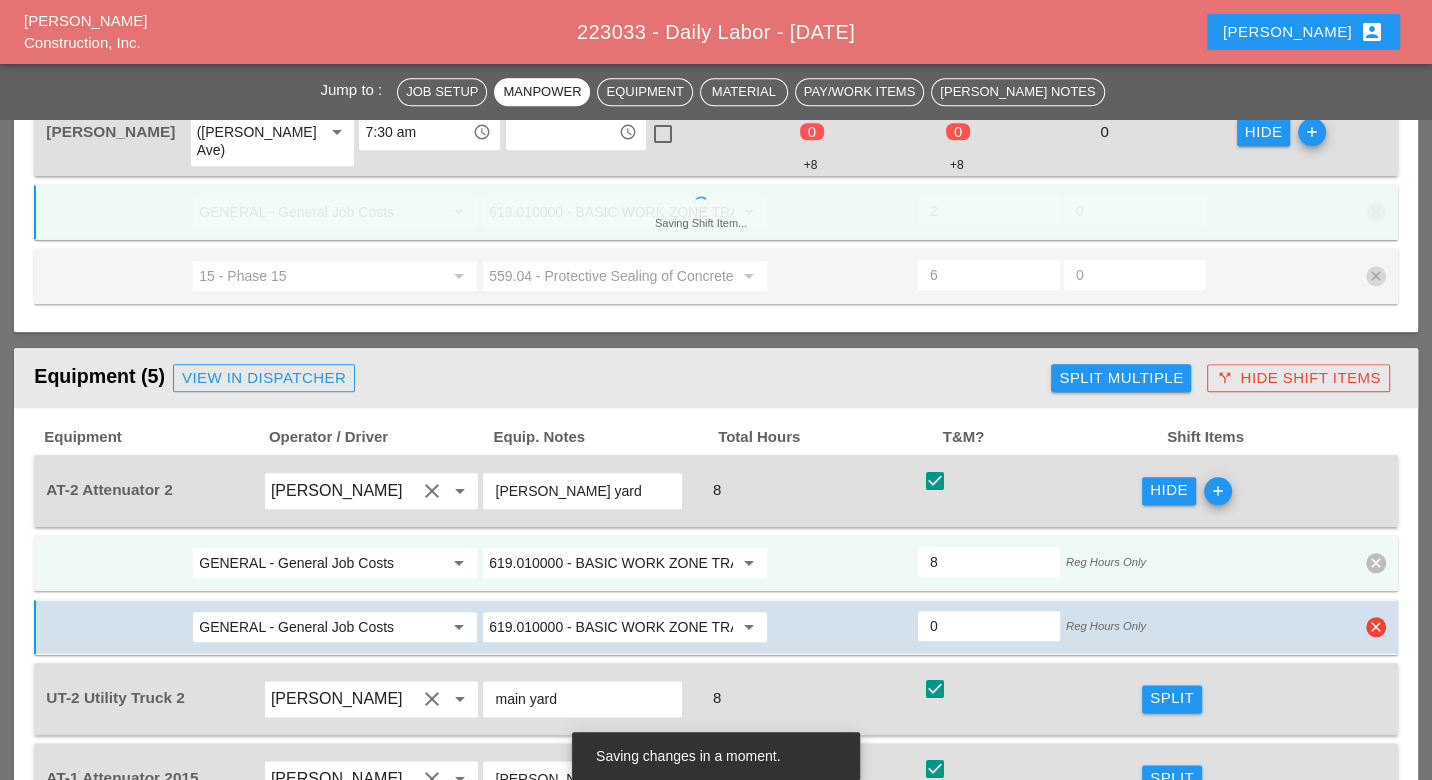 click on "clear" at bounding box center [1376, 627] 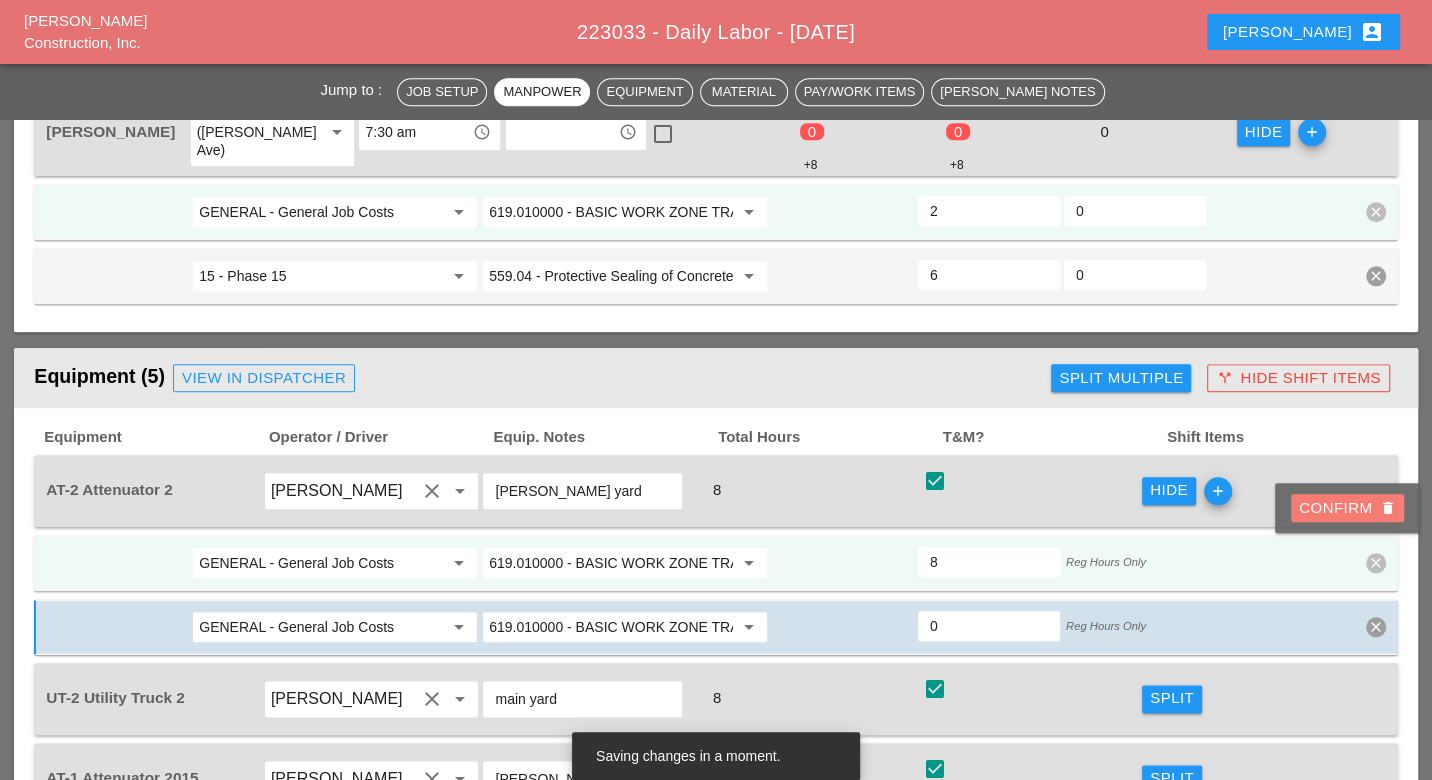 click on "Confirm delete" at bounding box center [1347, 508] 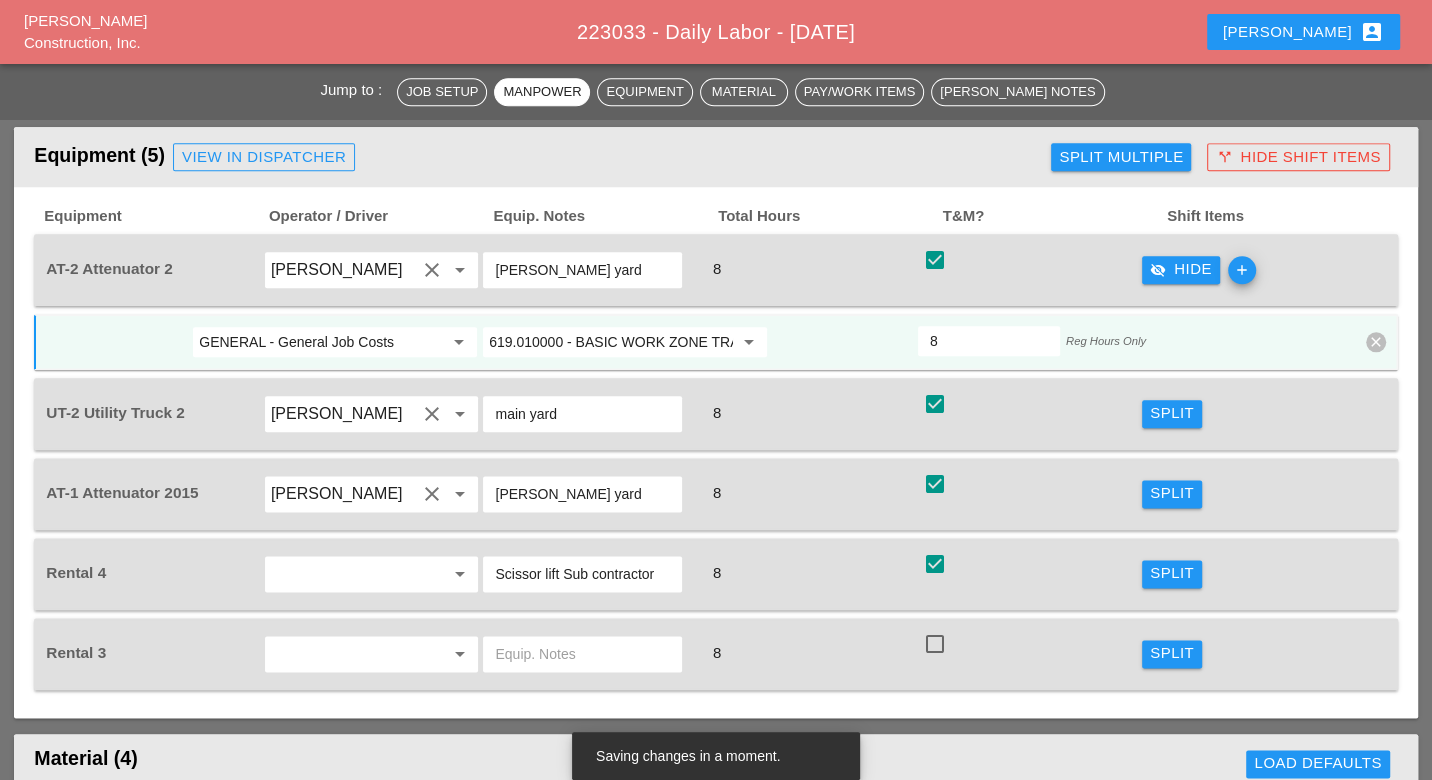 scroll, scrollTop: 1666, scrollLeft: 0, axis: vertical 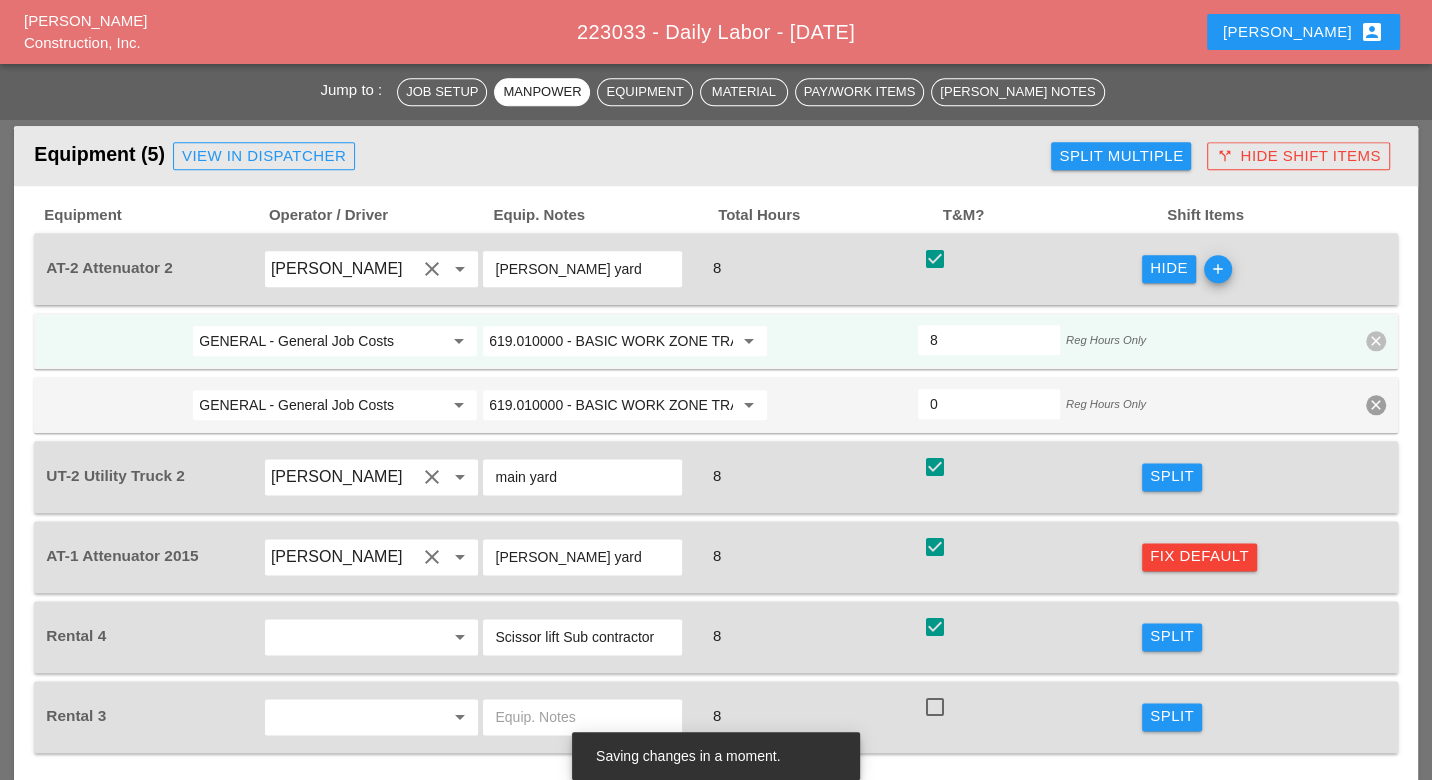 click on "Split" at bounding box center (1250, 477) 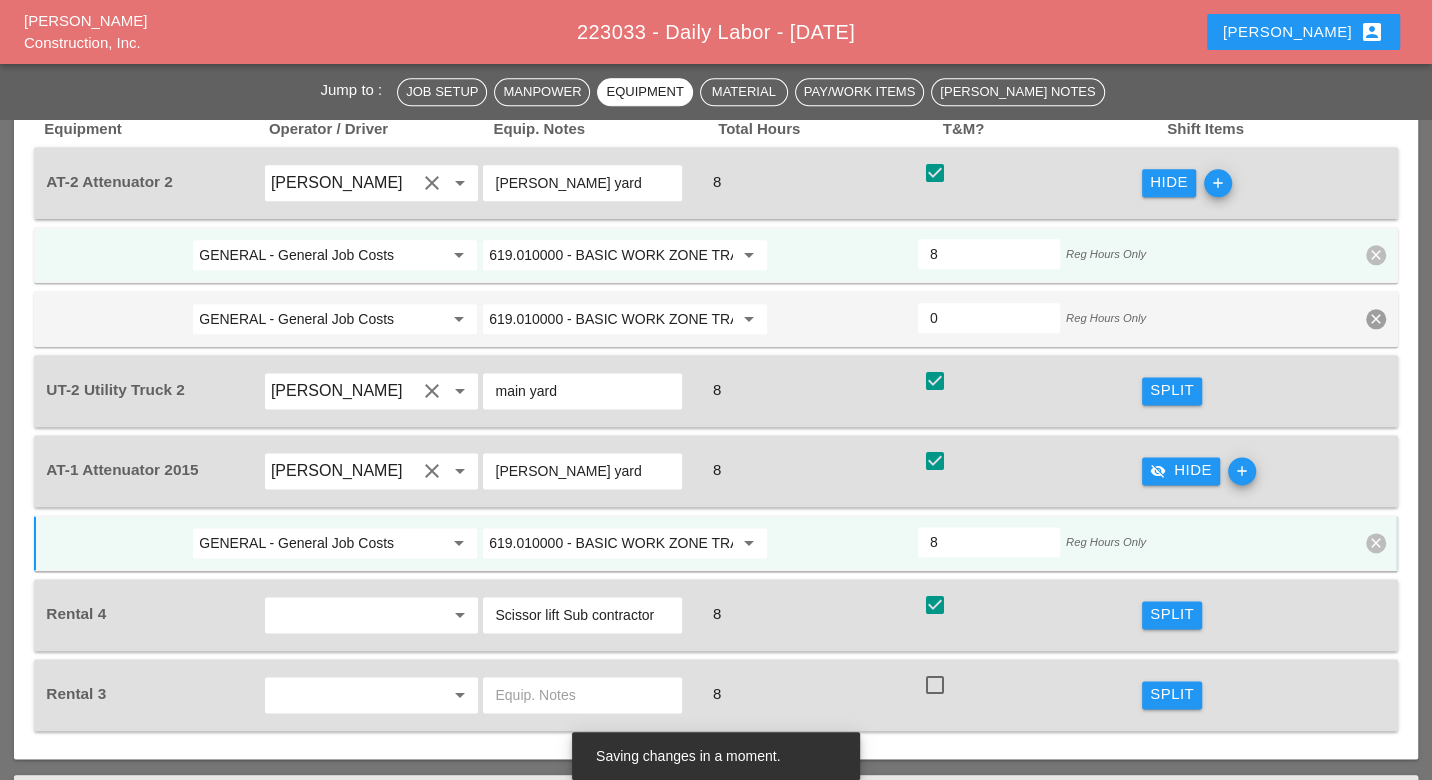 scroll, scrollTop: 1777, scrollLeft: 0, axis: vertical 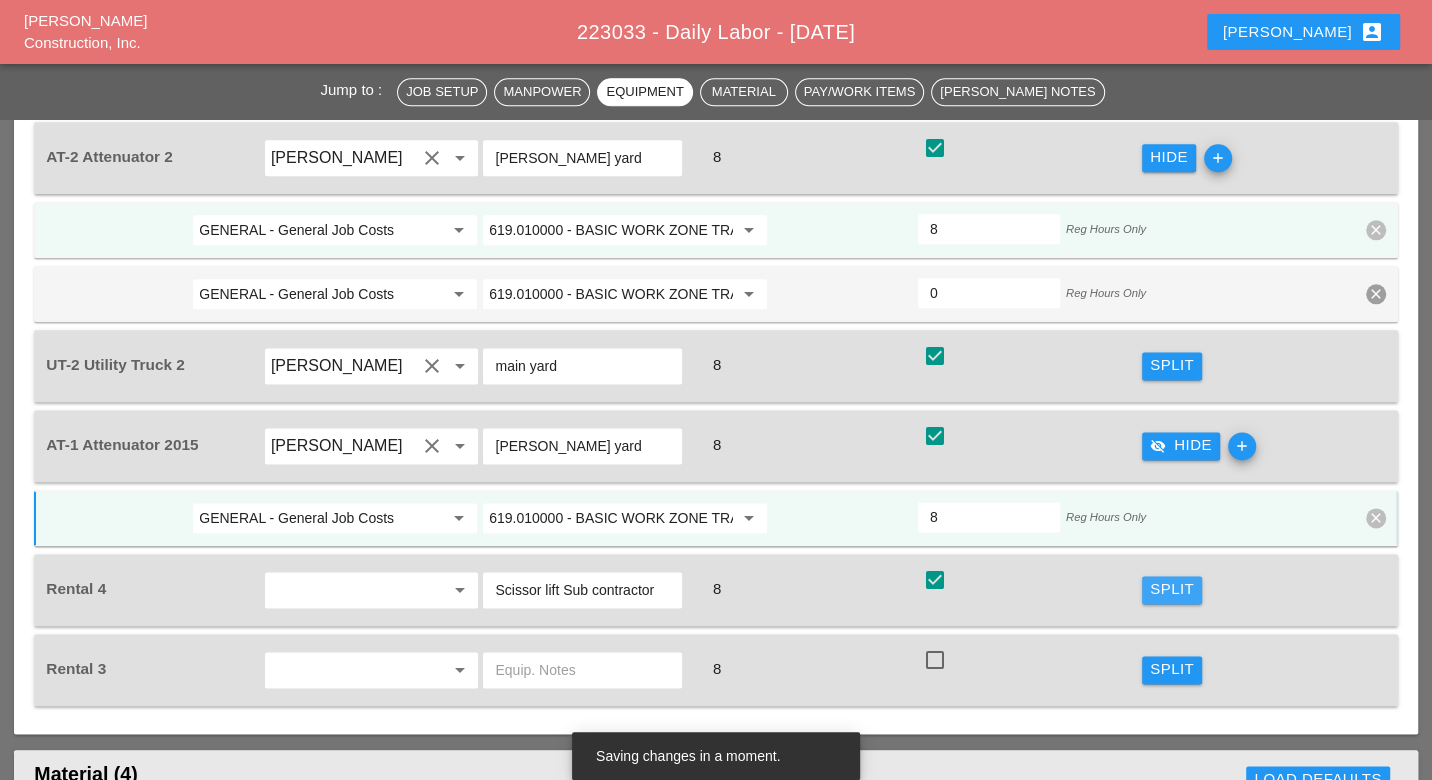 drag, startPoint x: 1170, startPoint y: 509, endPoint x: 1128, endPoint y: 513, distance: 42.190044 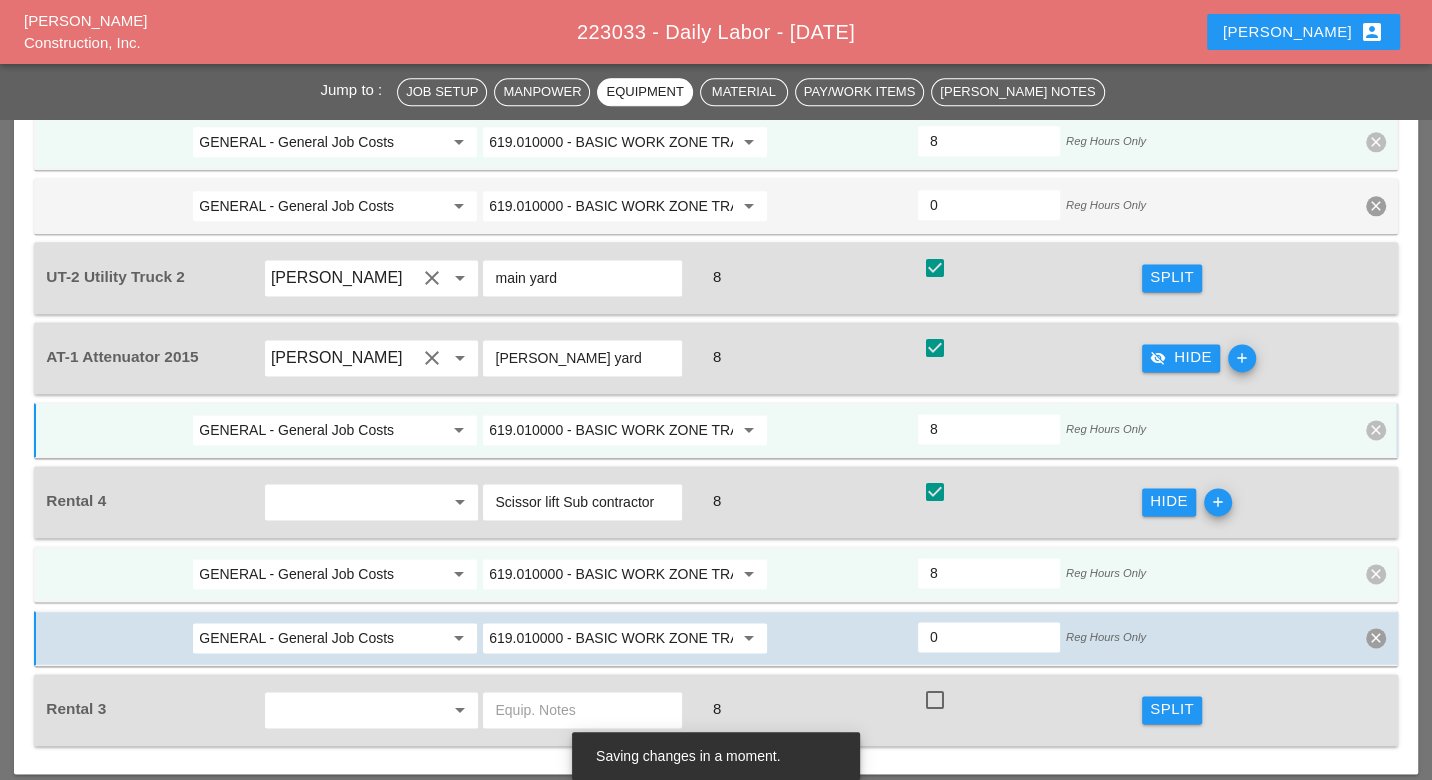 scroll, scrollTop: 1888, scrollLeft: 0, axis: vertical 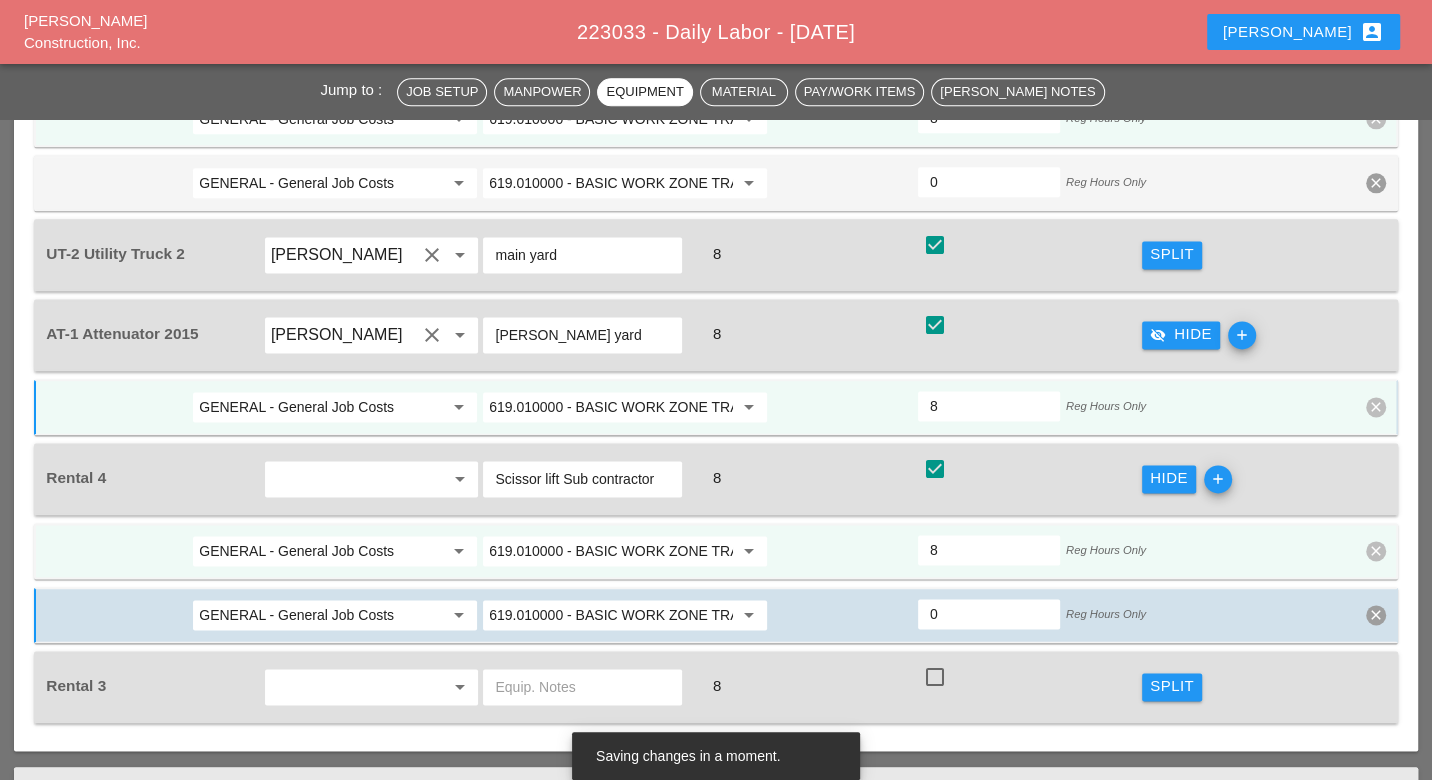 click on "619.010000 - BASIC WORK ZONE TRAFFIC CONTROL" at bounding box center (611, 551) 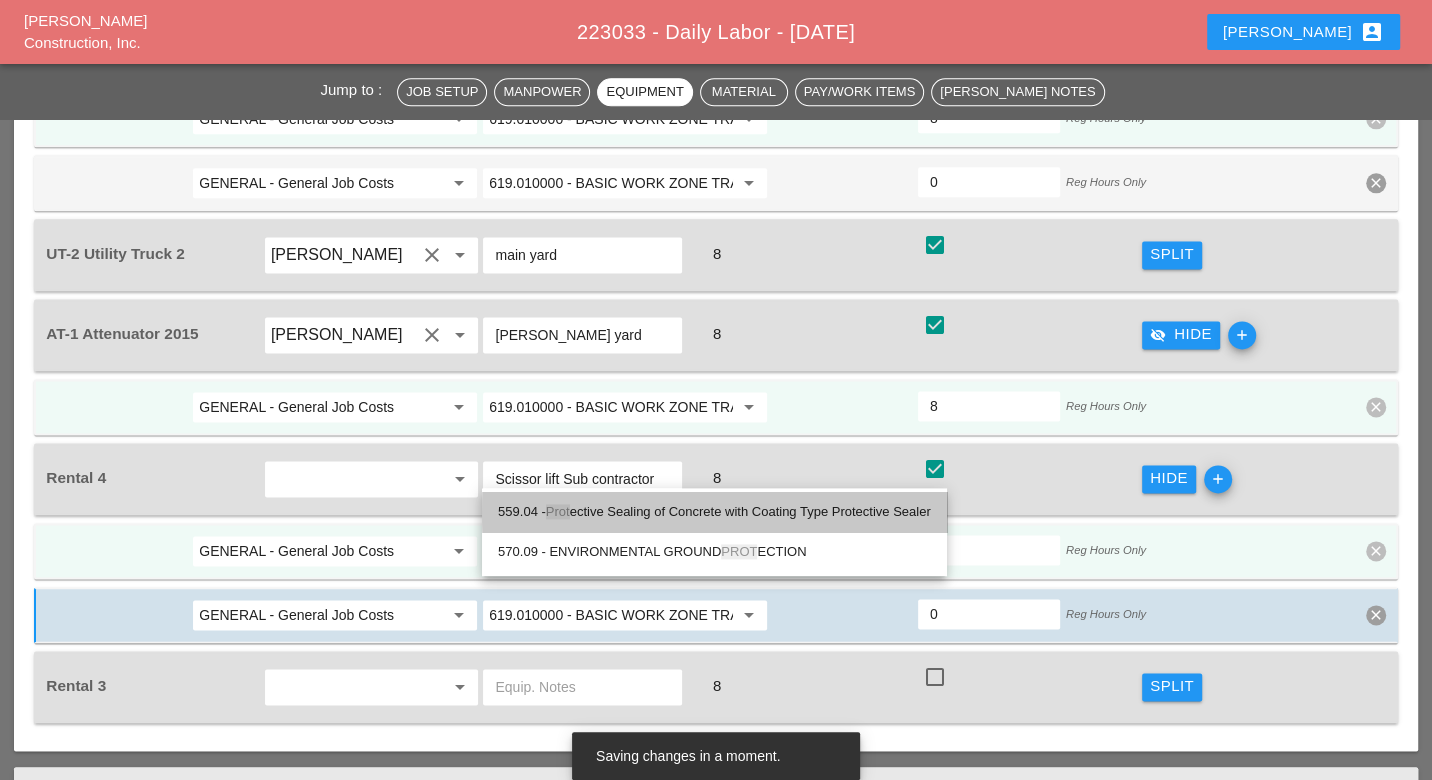 drag, startPoint x: 650, startPoint y: 513, endPoint x: 667, endPoint y: 512, distance: 17.029387 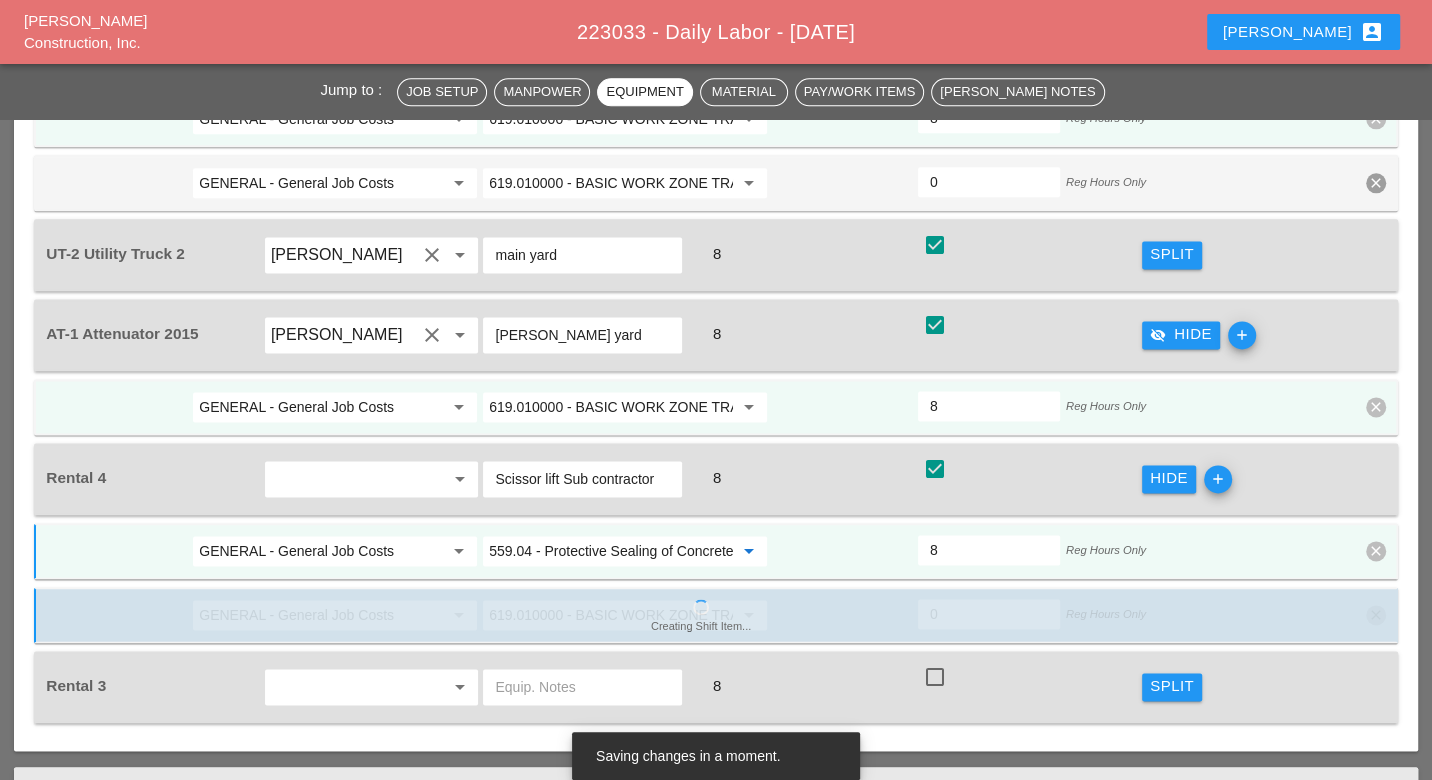 type on "559.04 - Protective Sealing of Concrete with Coating Type Protective Sealer" 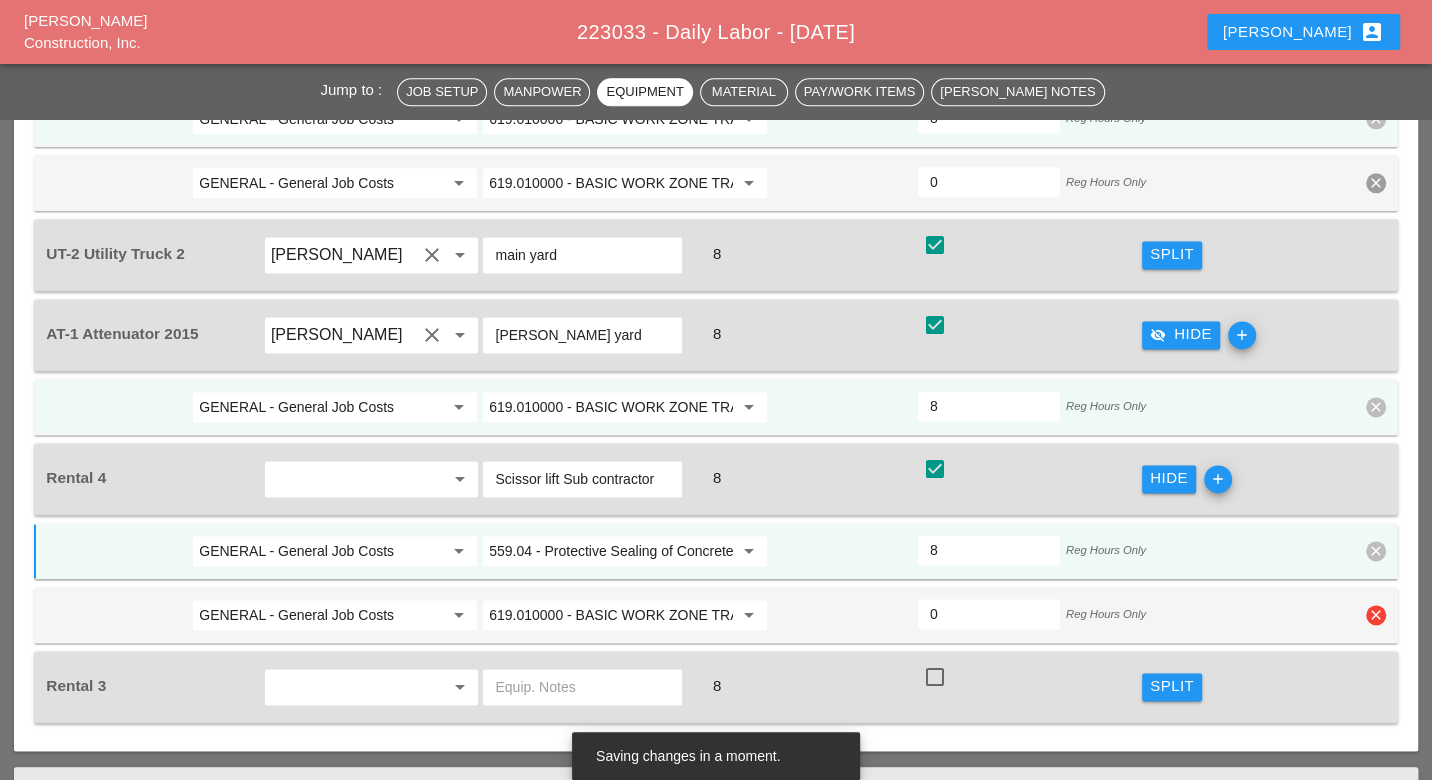 click on "clear" at bounding box center [1376, 615] 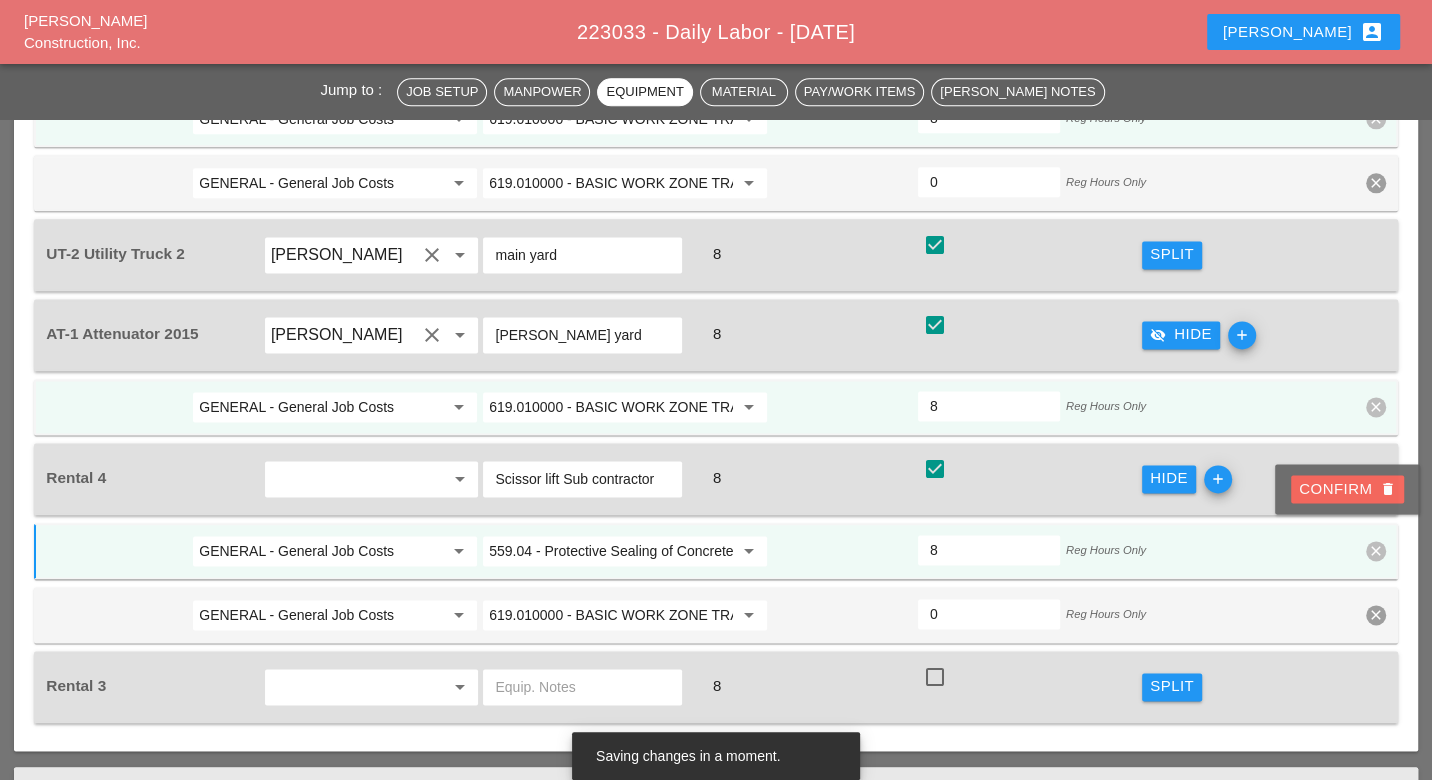 drag, startPoint x: 1368, startPoint y: 493, endPoint x: 1194, endPoint y: 502, distance: 174.2326 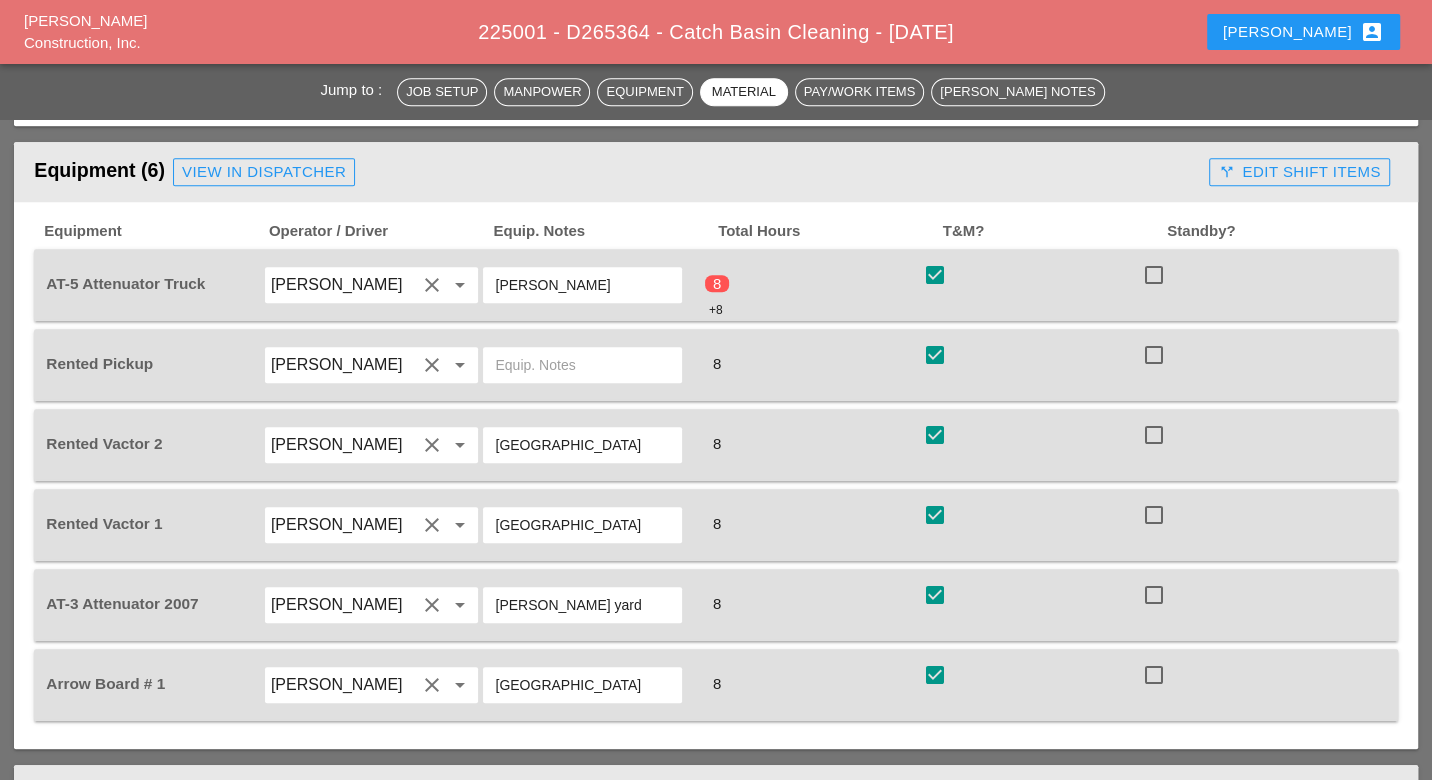 scroll, scrollTop: 1335, scrollLeft: 0, axis: vertical 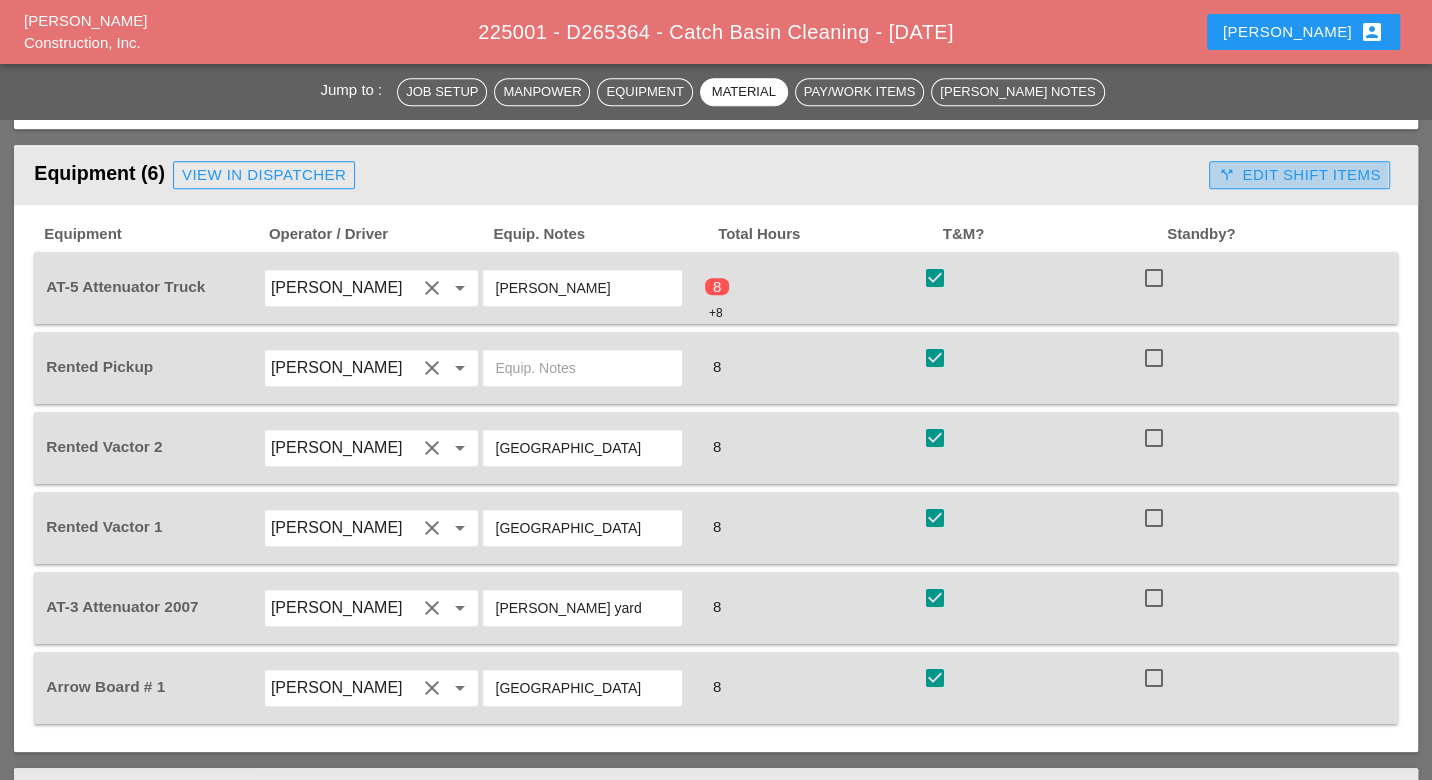 click on "call_split Edit Shift Items" at bounding box center (1299, 175) 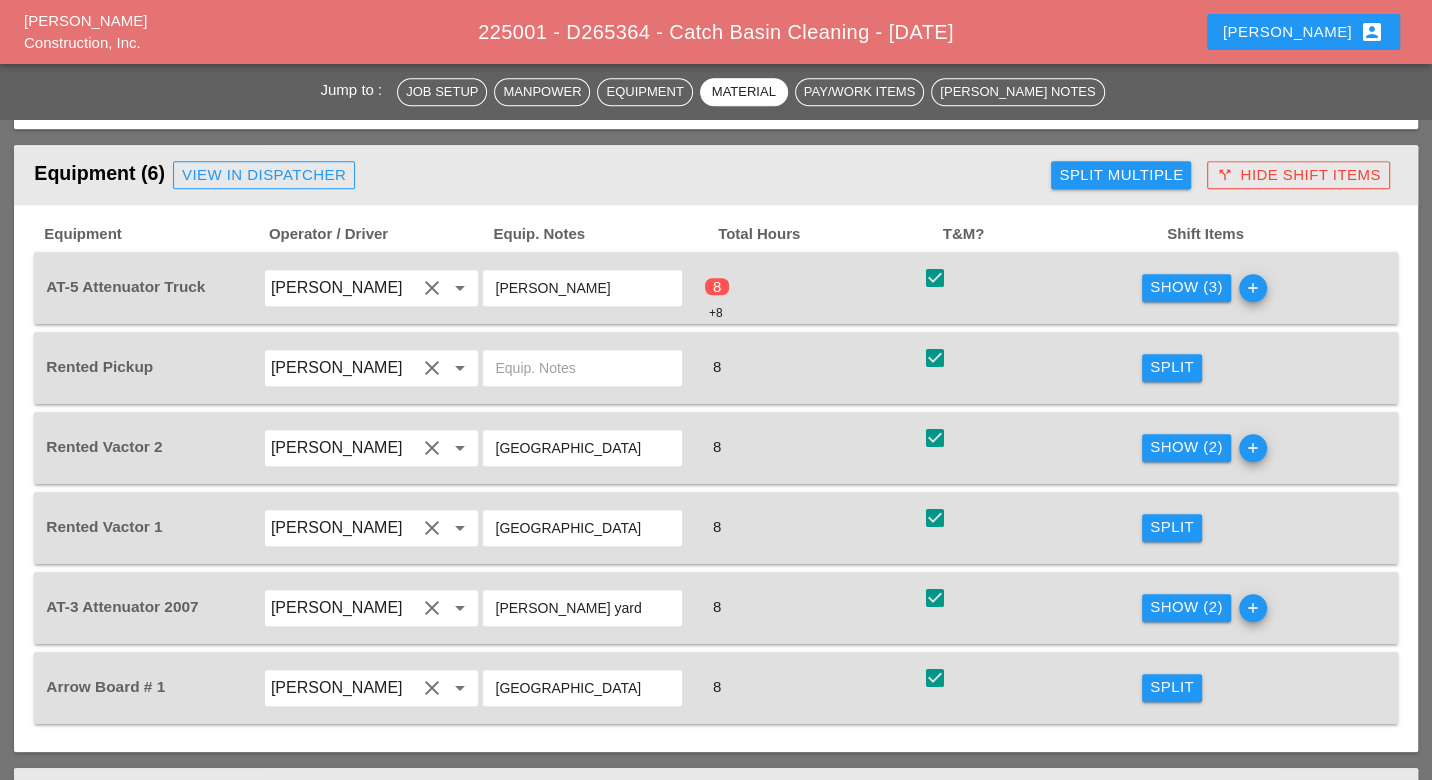 click on "Show (3)" at bounding box center (1186, 287) 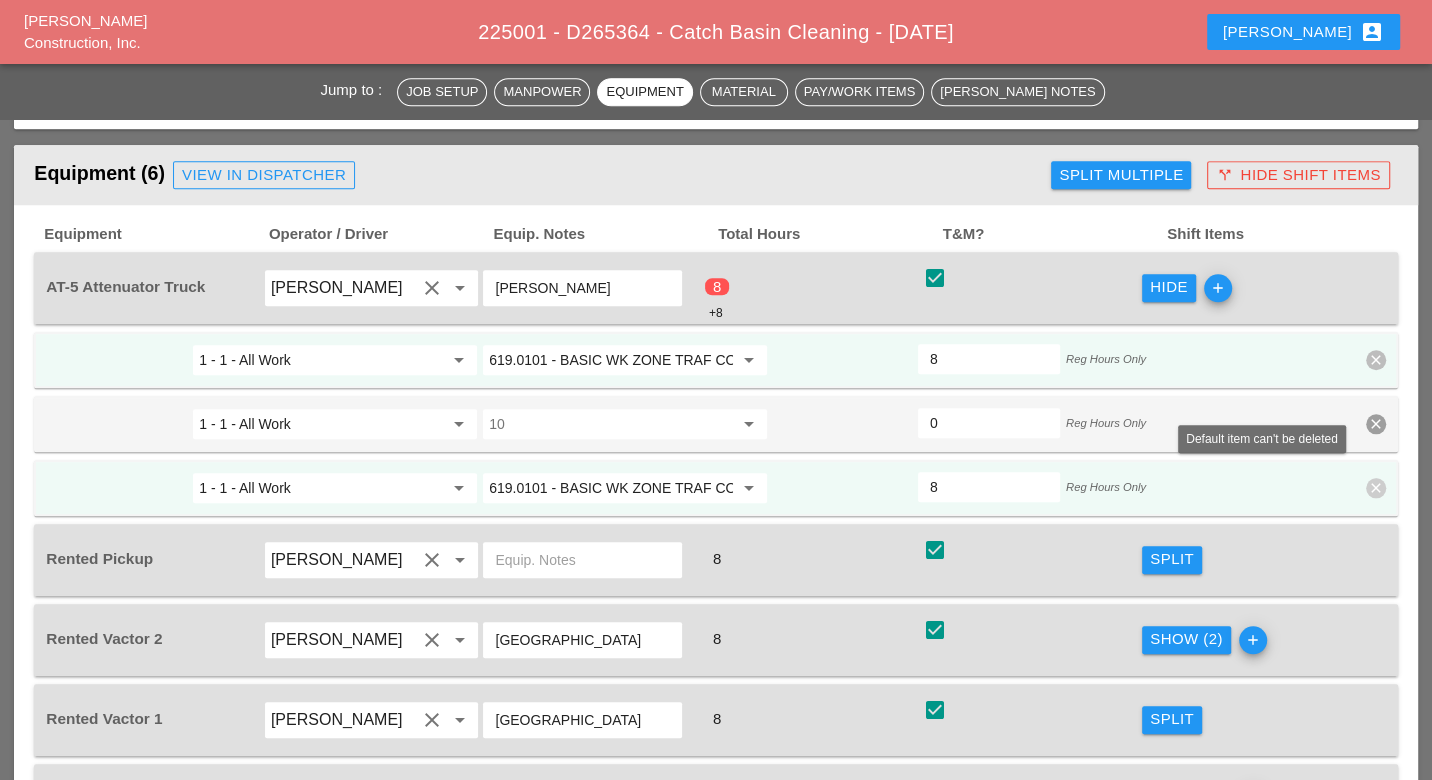 click on "clear" at bounding box center [1376, 488] 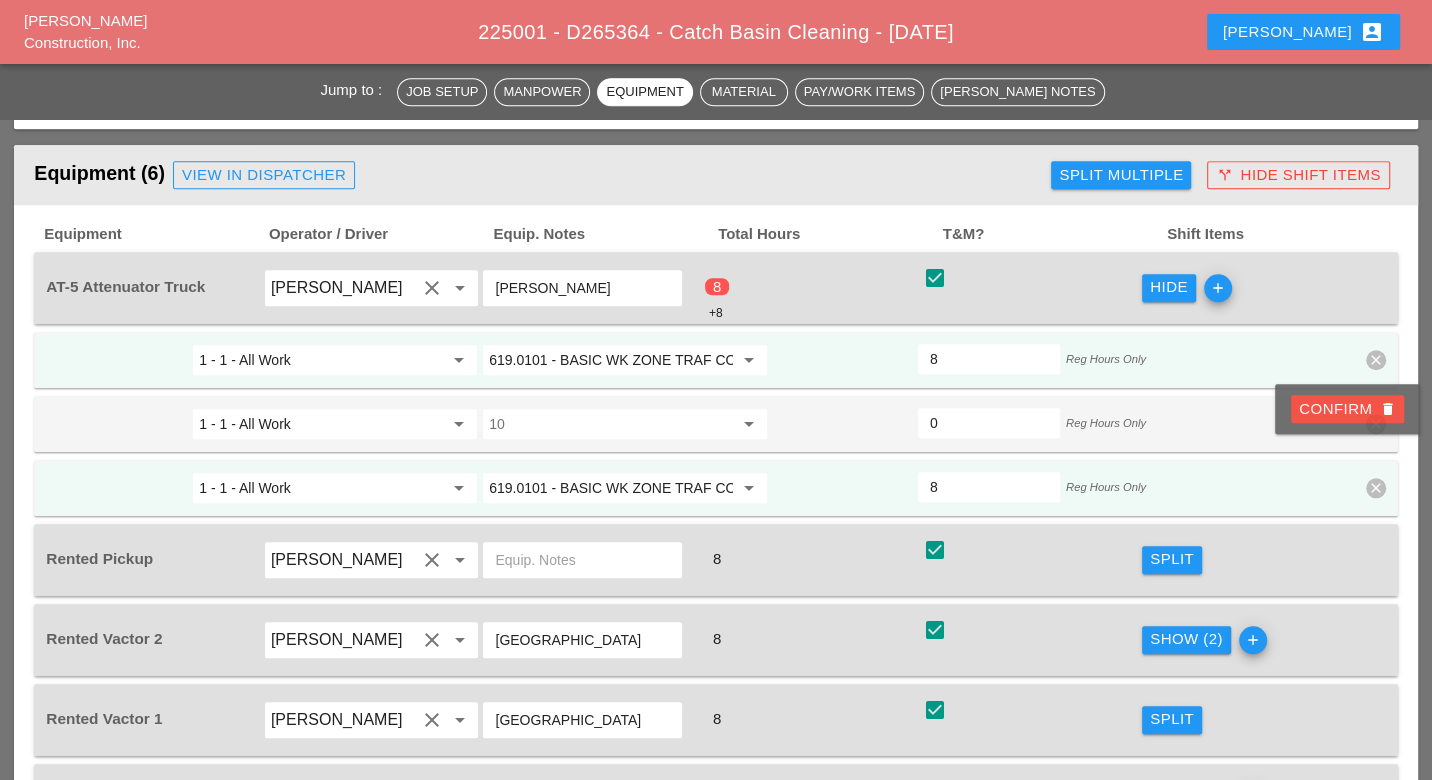 drag, startPoint x: 941, startPoint y: 450, endPoint x: 923, endPoint y: 450, distance: 18 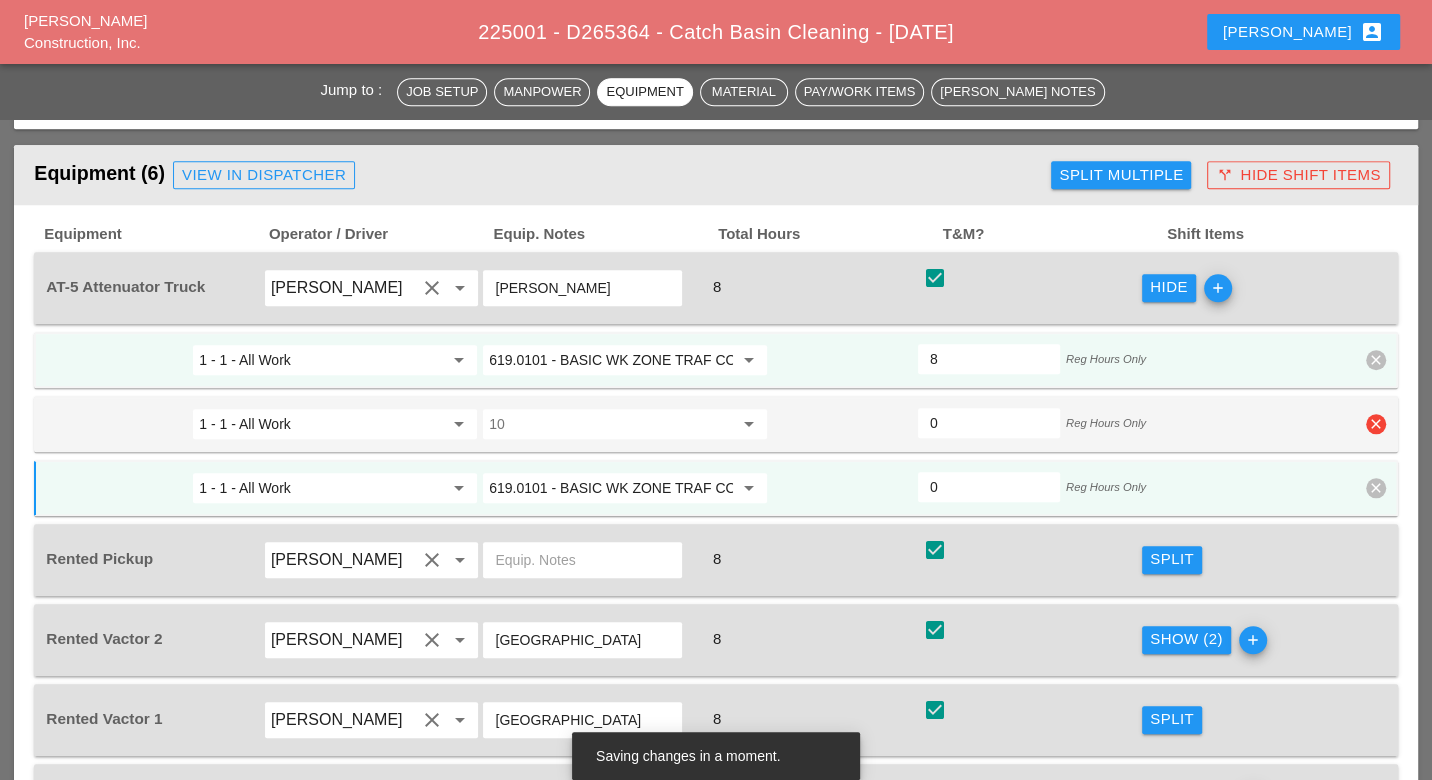type on "0" 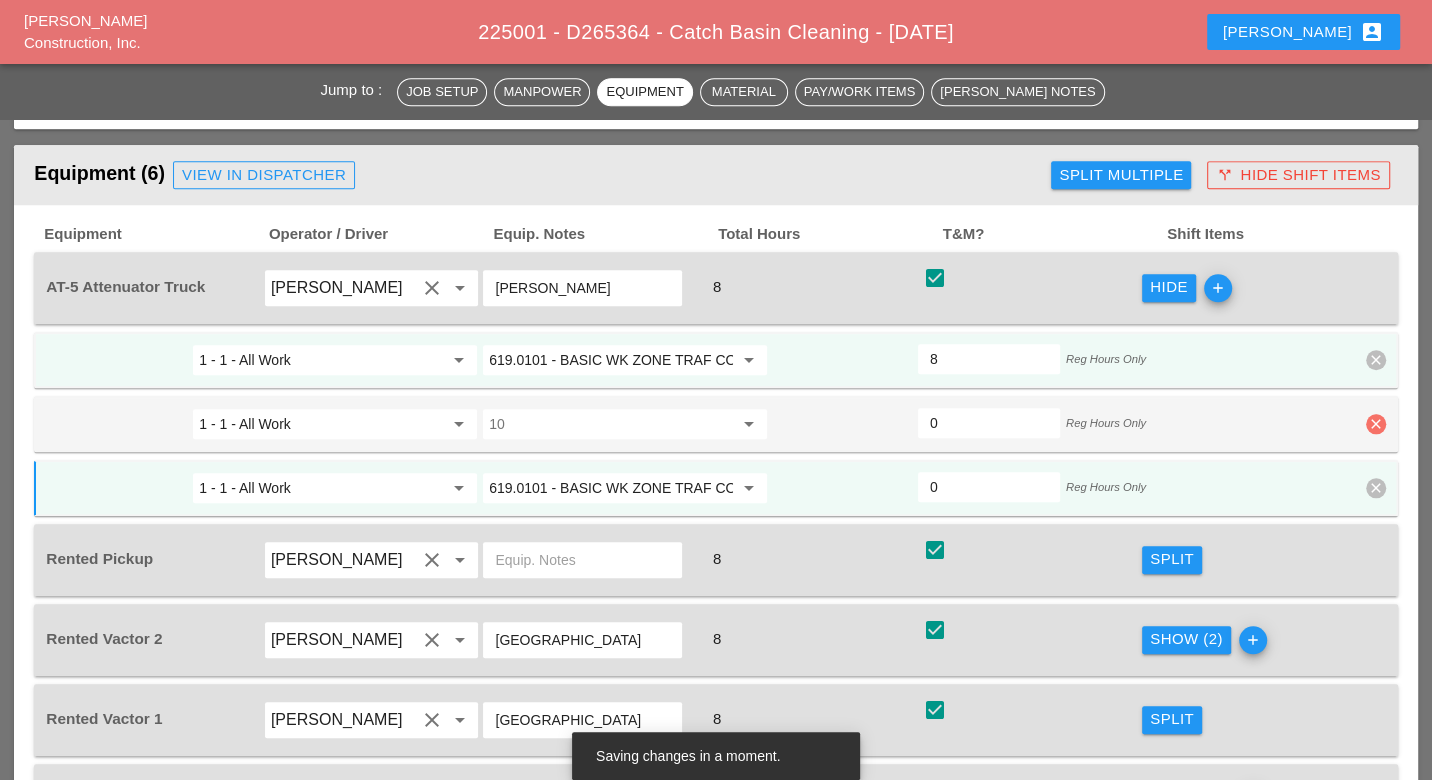 click on "clear" at bounding box center [1376, 424] 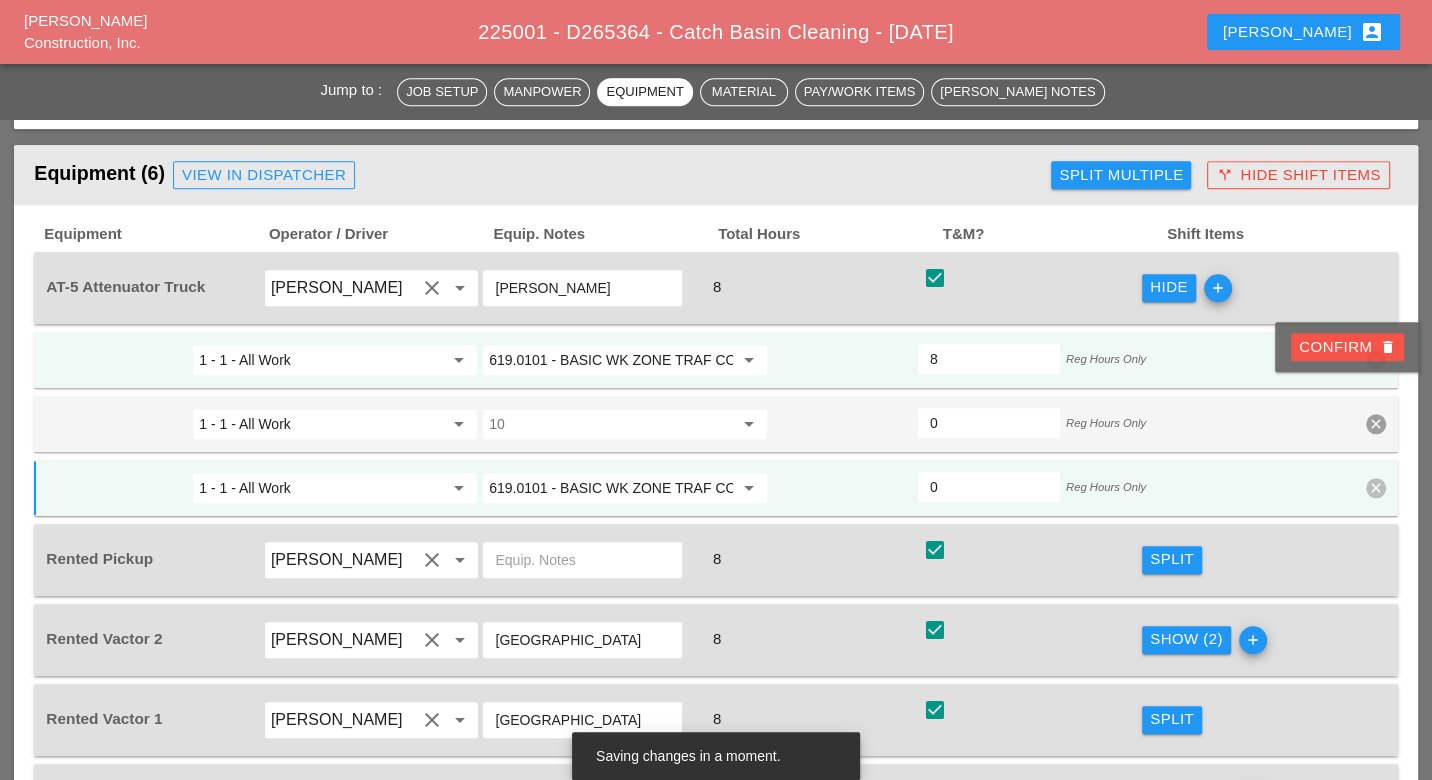 click on "Confirm delete" at bounding box center [1347, 347] 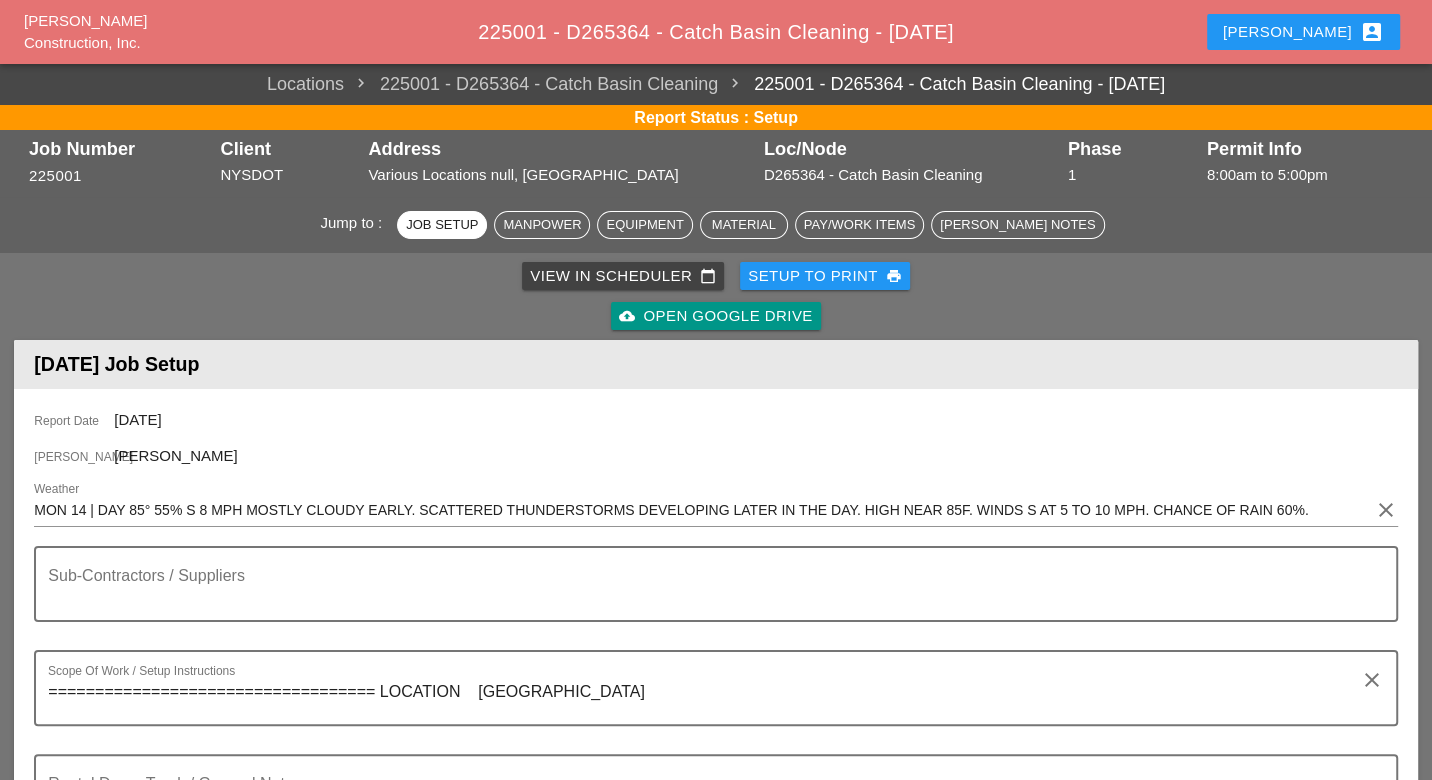 scroll, scrollTop: 0, scrollLeft: 0, axis: both 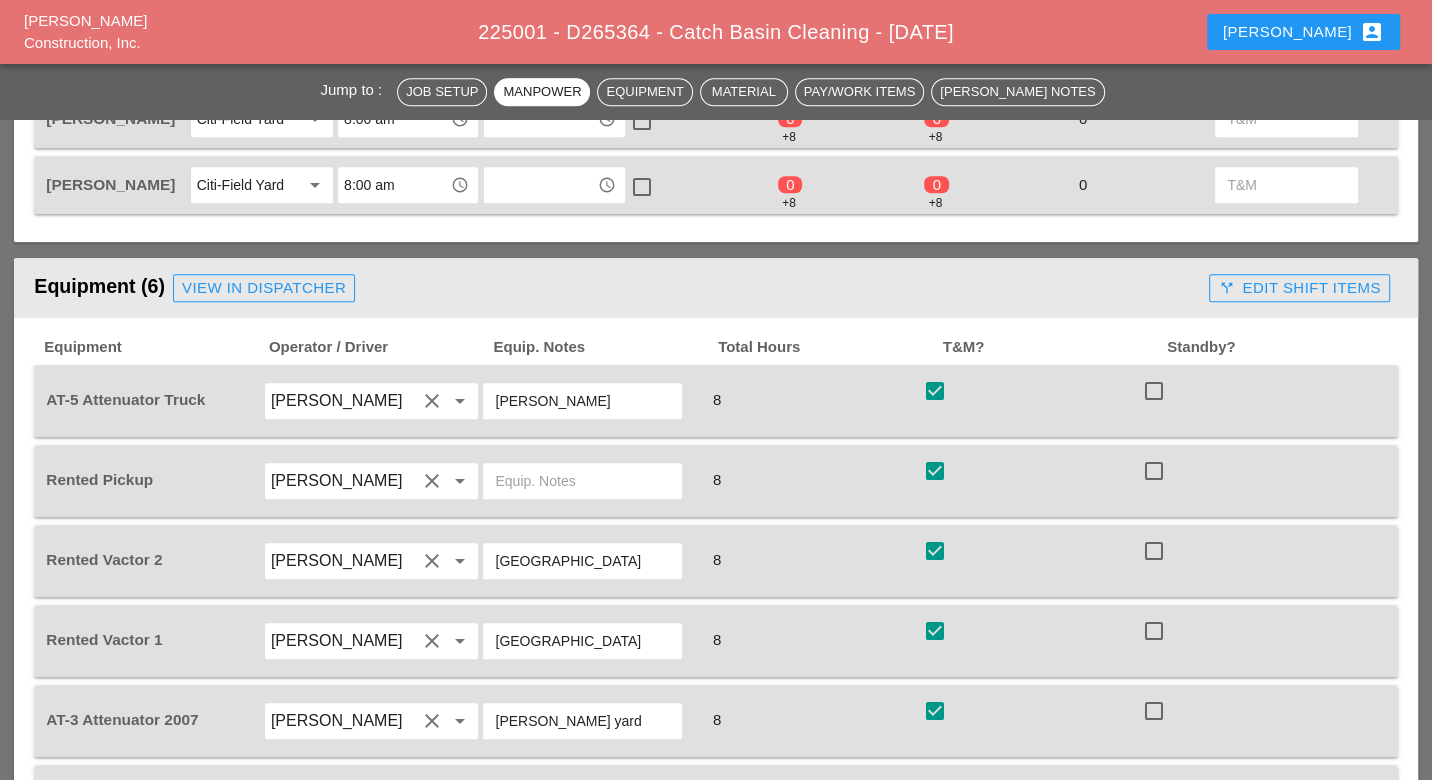 click on "call_split Edit Shift Items" at bounding box center [1299, 288] 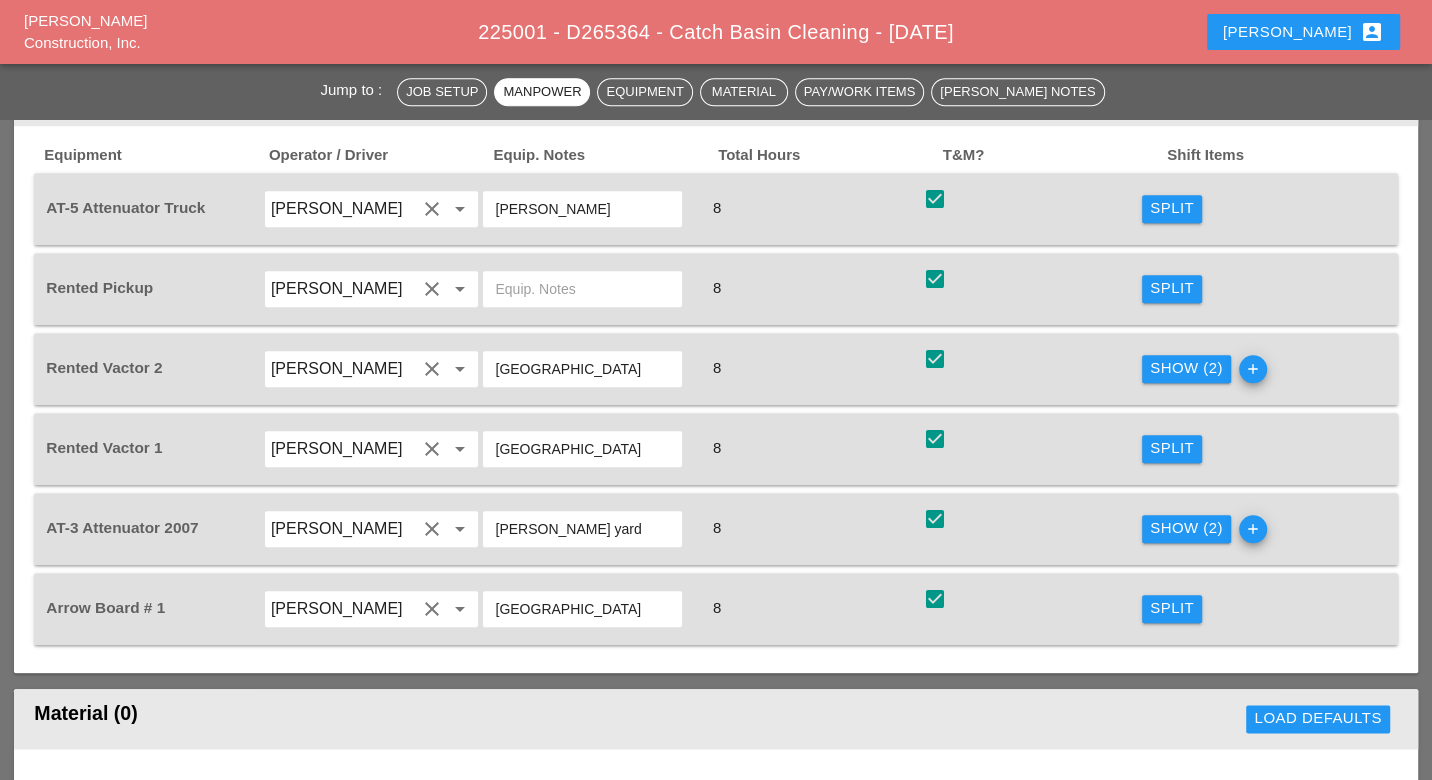 scroll, scrollTop: 1444, scrollLeft: 0, axis: vertical 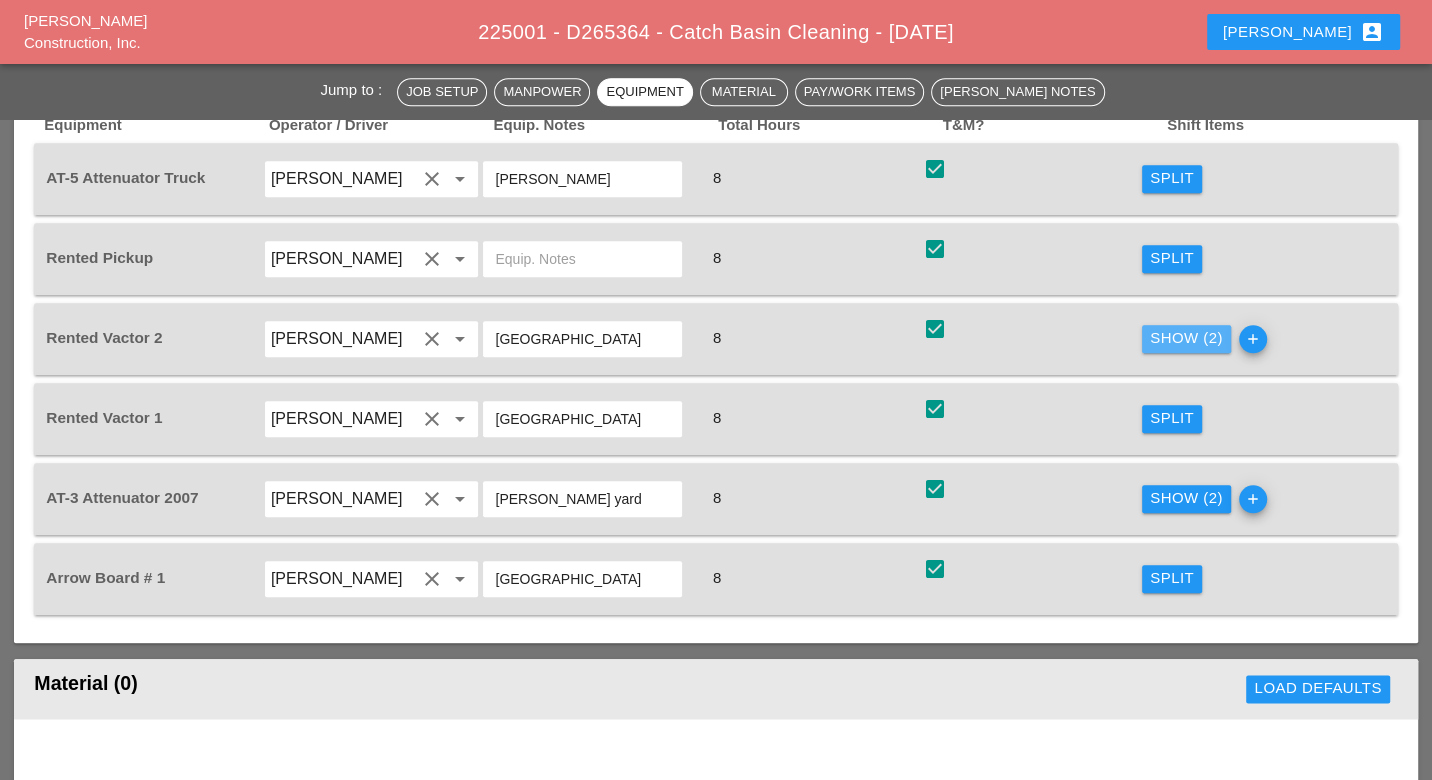 click on "Show (2)" at bounding box center [1186, 338] 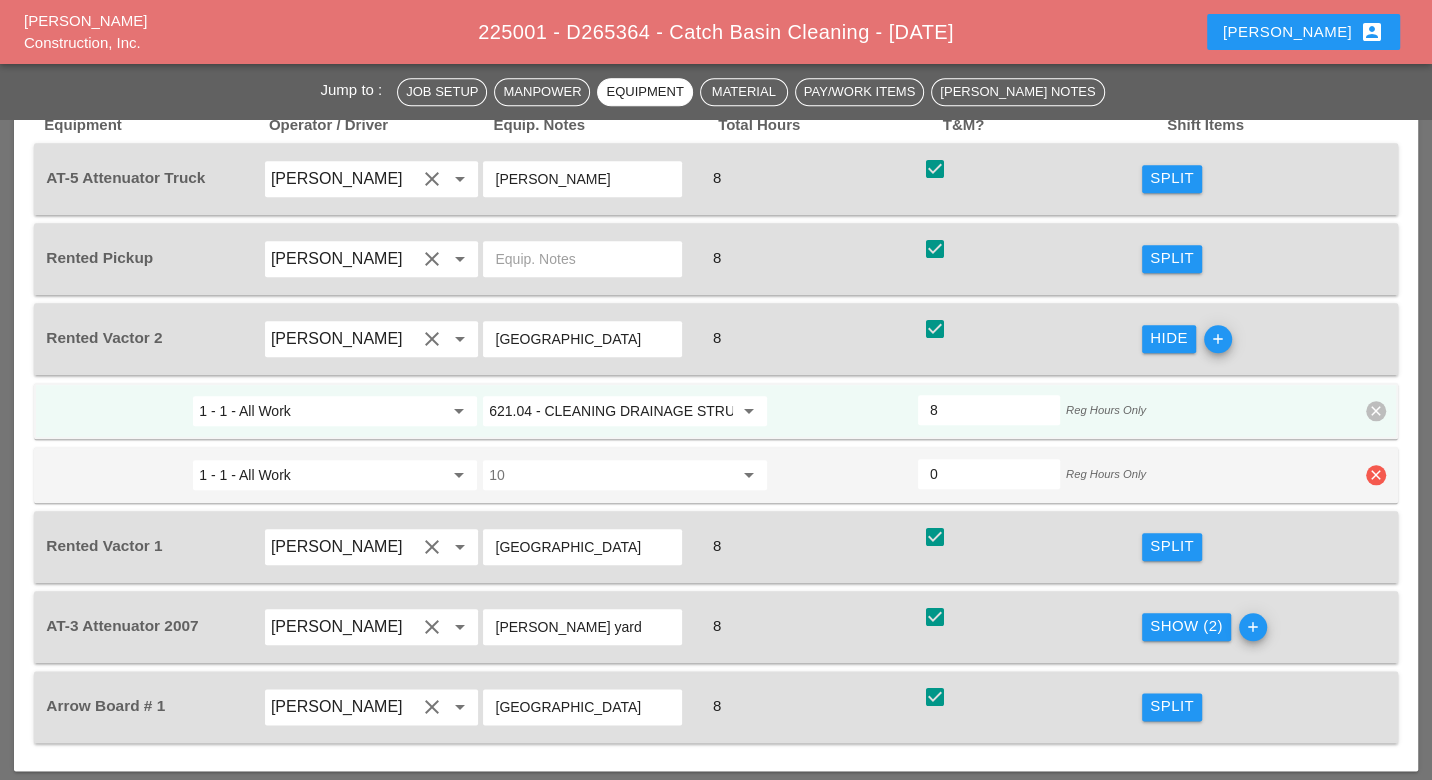 drag, startPoint x: 1373, startPoint y: 438, endPoint x: 1364, endPoint y: 428, distance: 13.453624 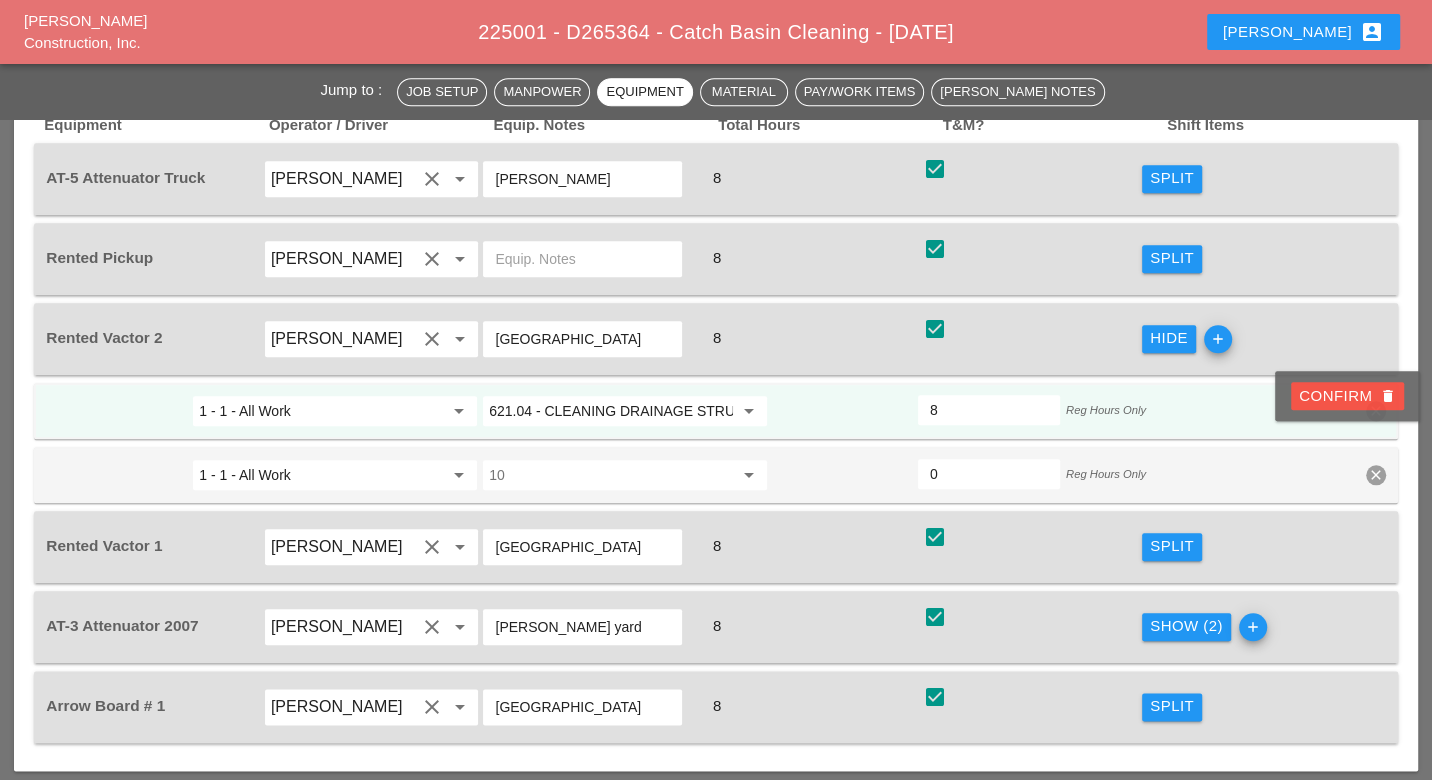 click on "Confirm delete" at bounding box center (1347, 396) 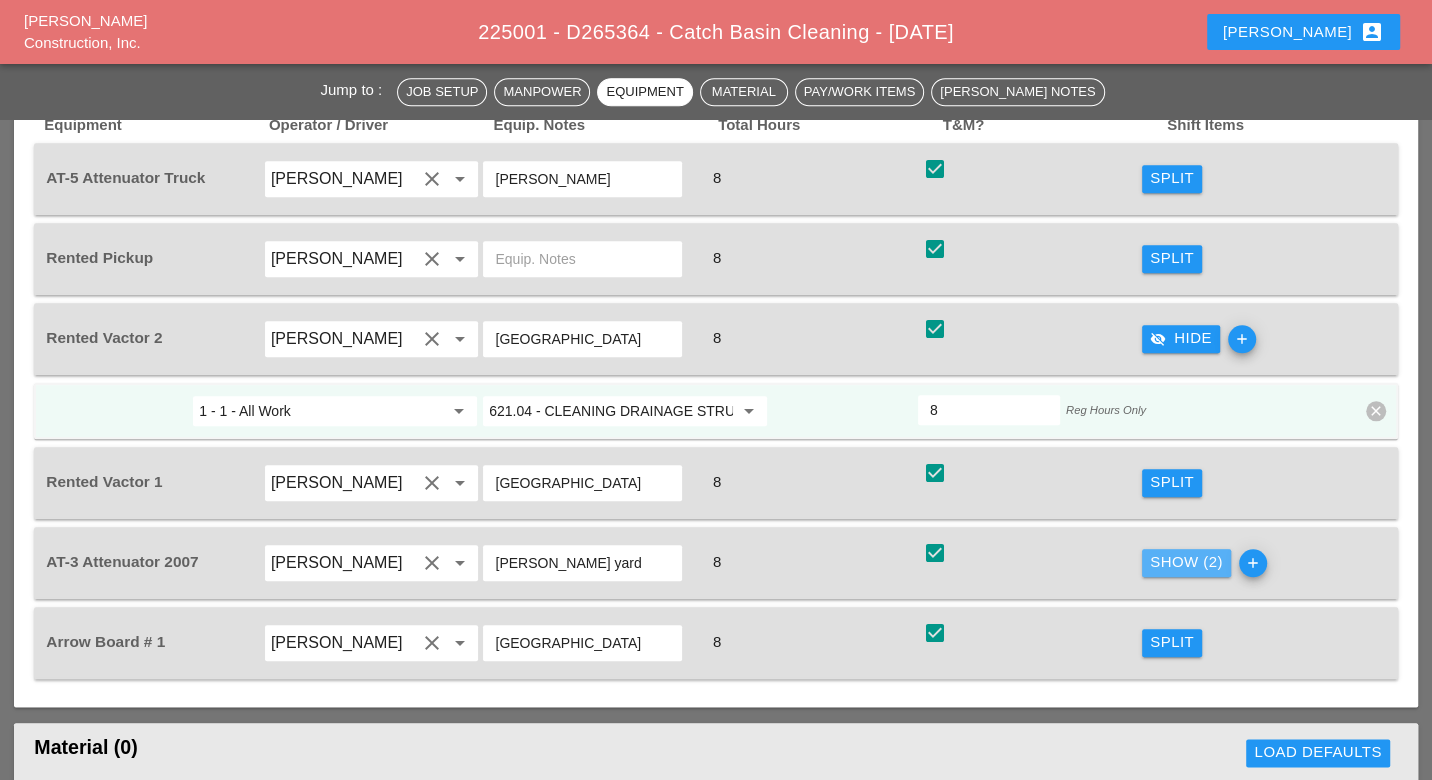 click on "Show (2)" at bounding box center [1186, 562] 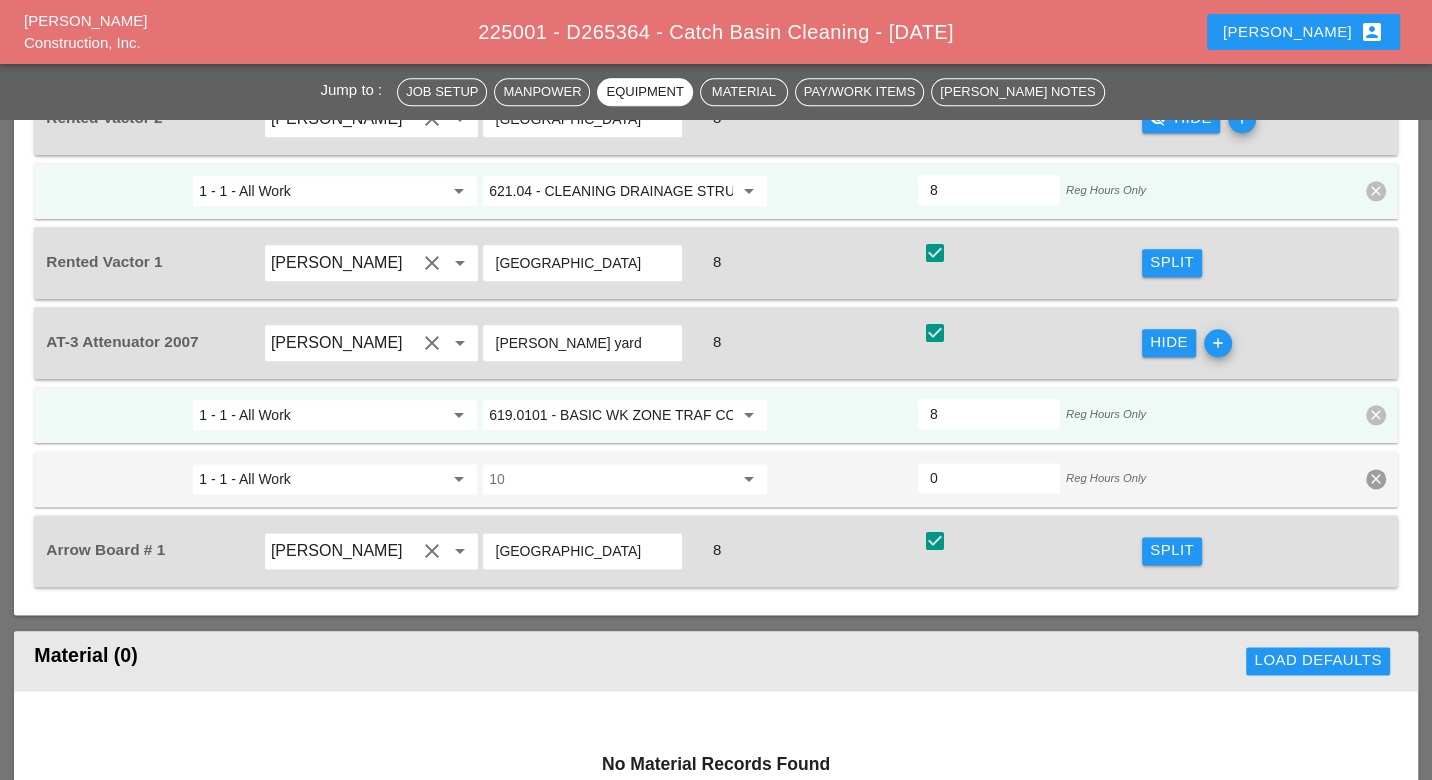 scroll, scrollTop: 1666, scrollLeft: 0, axis: vertical 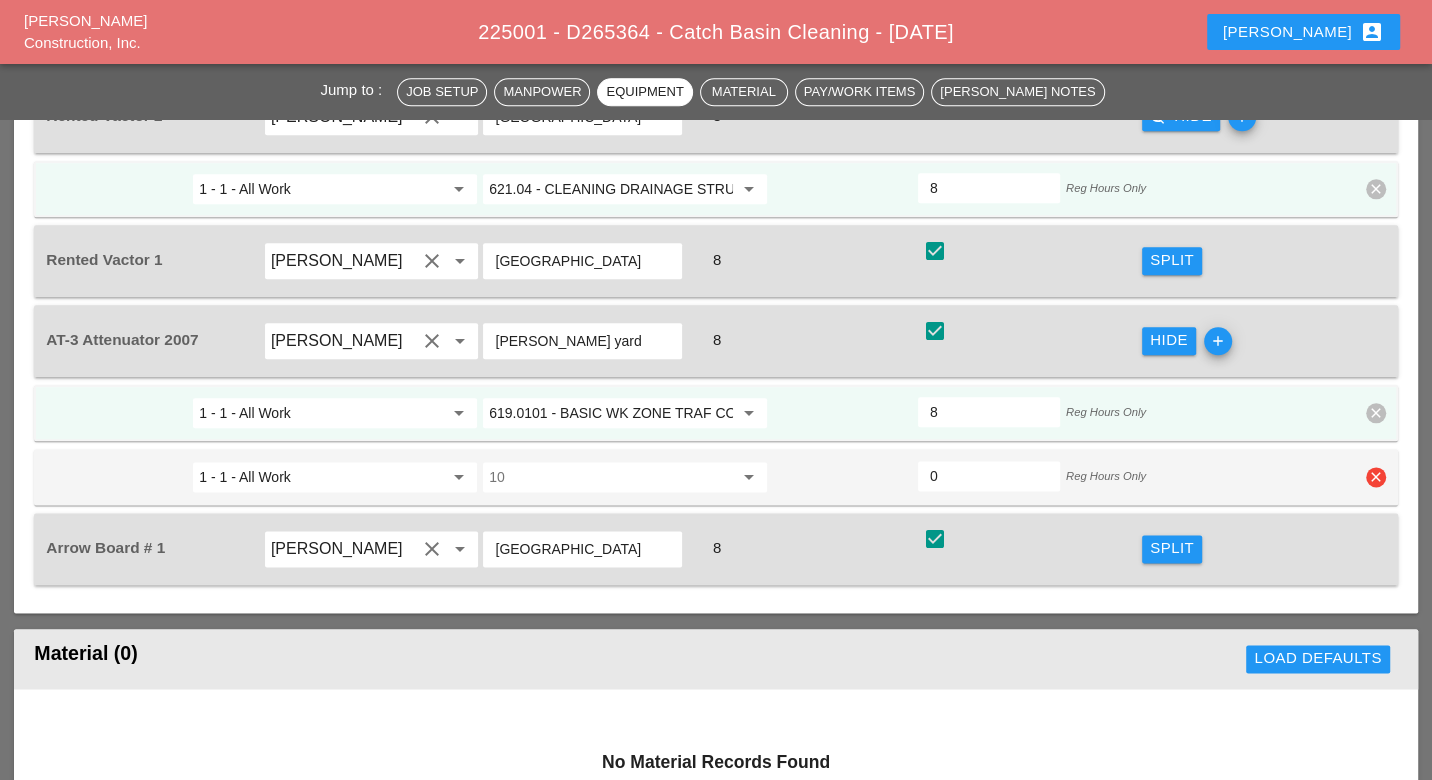 click on "clear" at bounding box center (1376, 477) 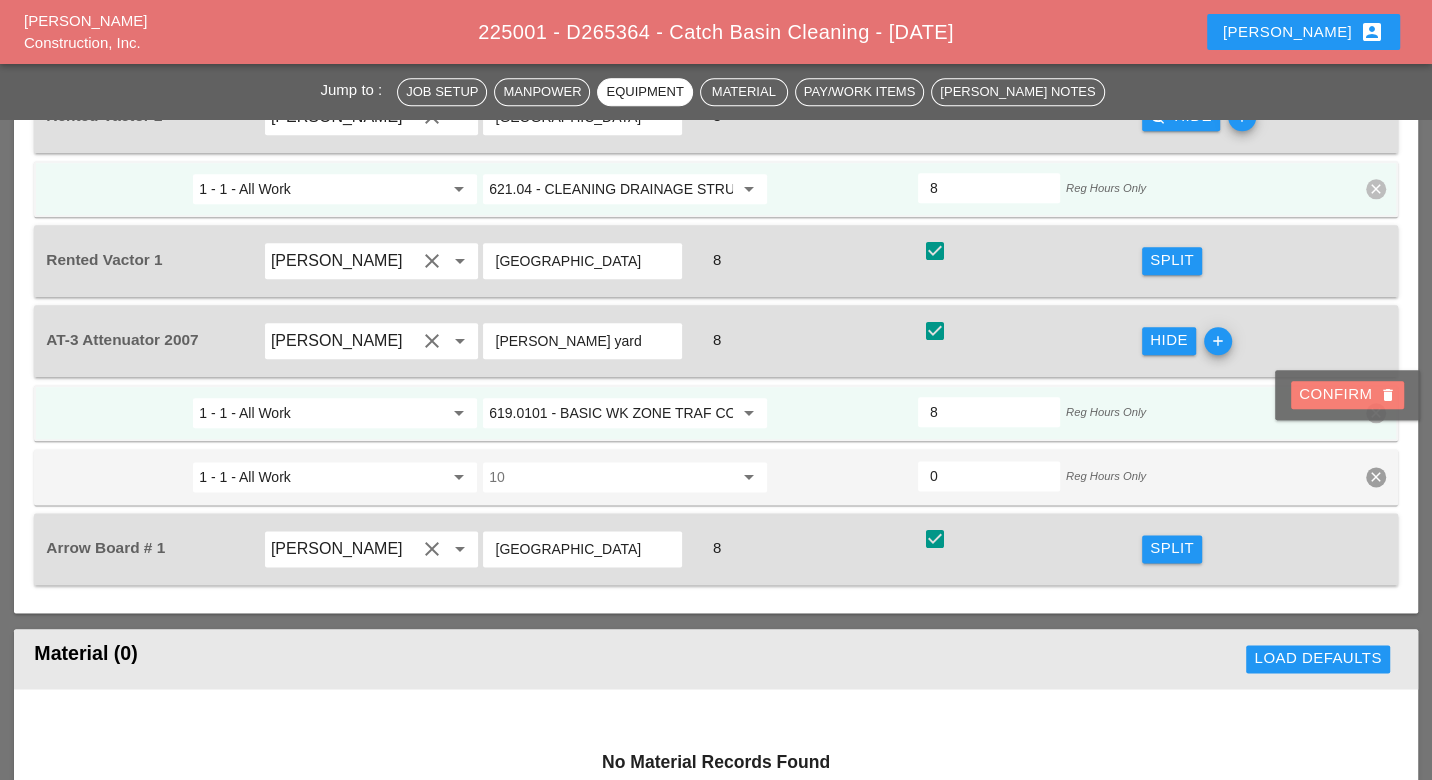 click on "Confirm delete" at bounding box center (1347, 394) 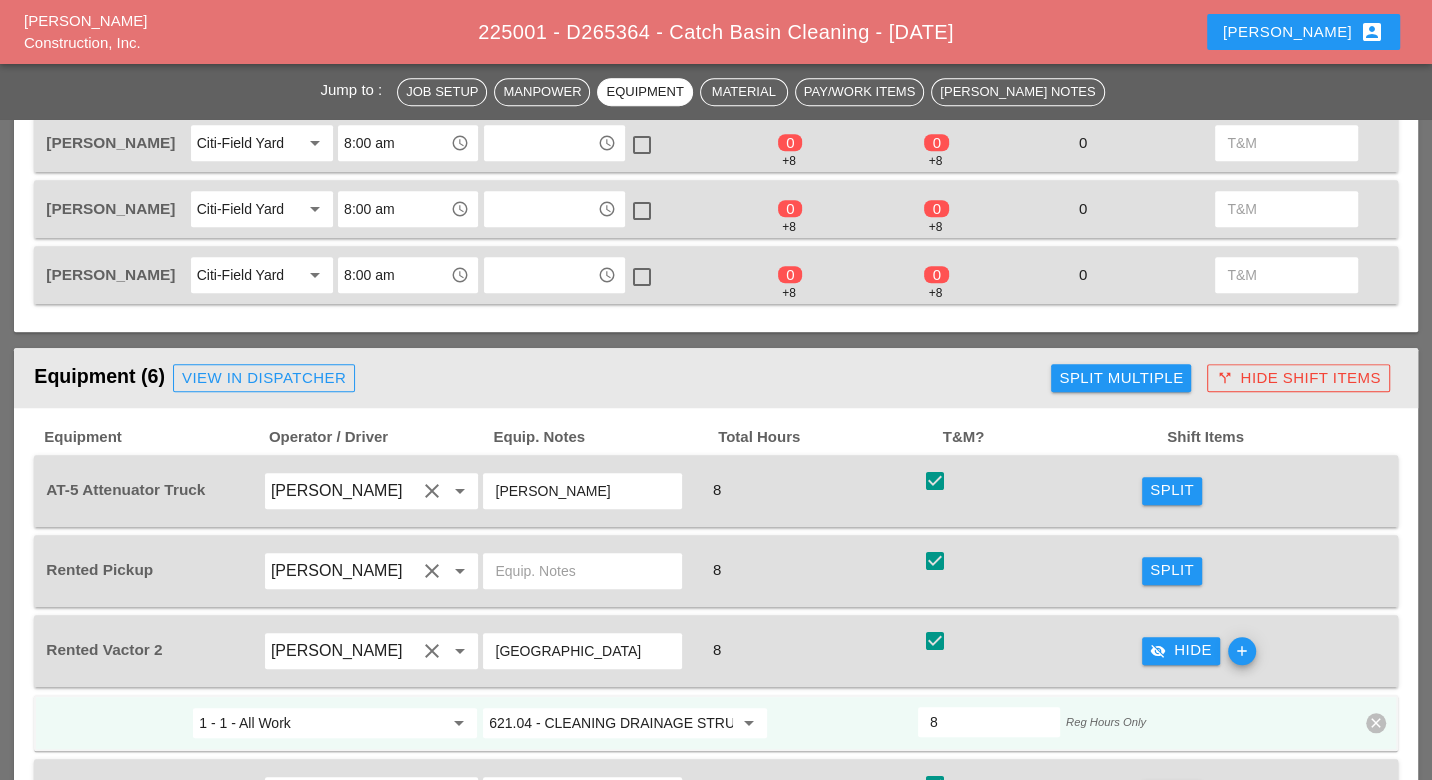 scroll, scrollTop: 1127, scrollLeft: 0, axis: vertical 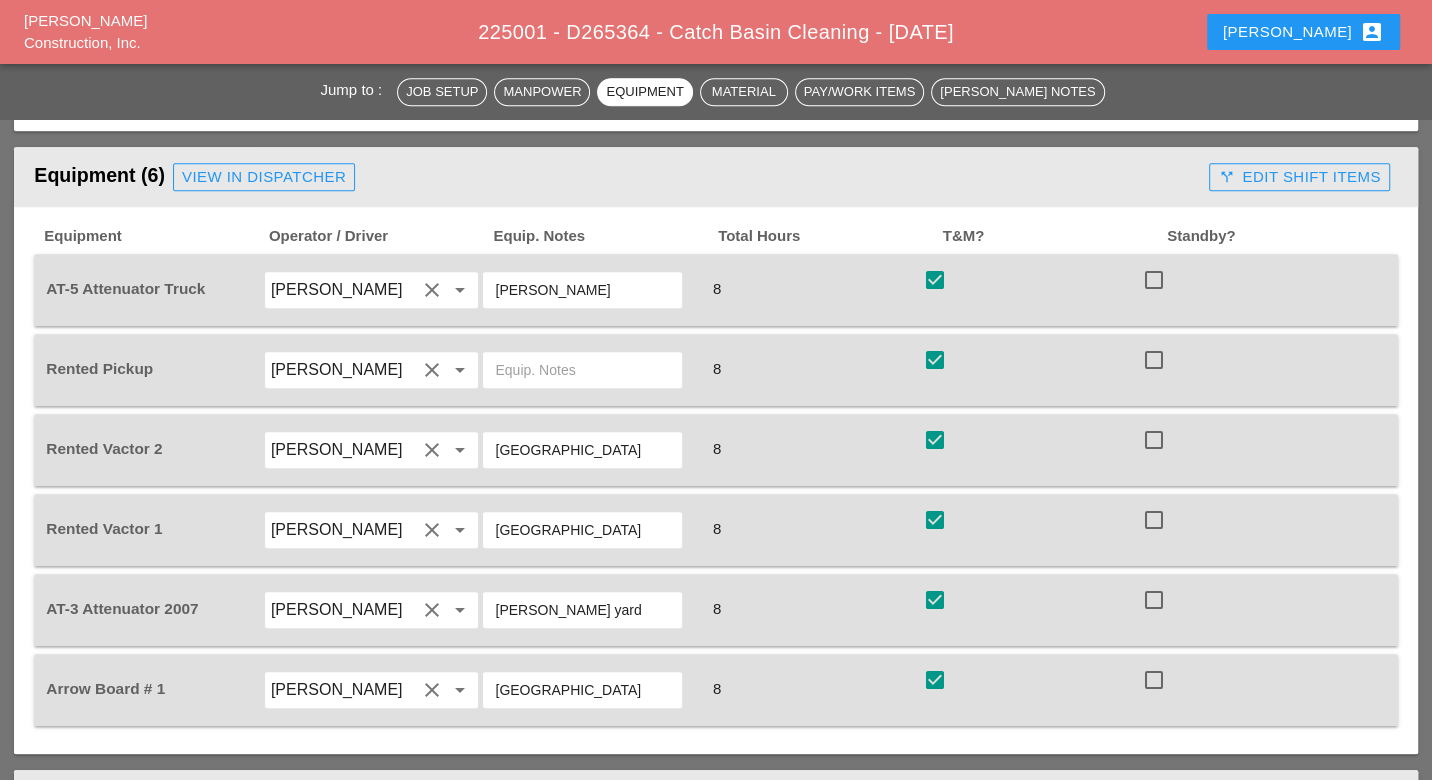 drag, startPoint x: 1290, startPoint y: 141, endPoint x: 1265, endPoint y: 162, distance: 32.649654 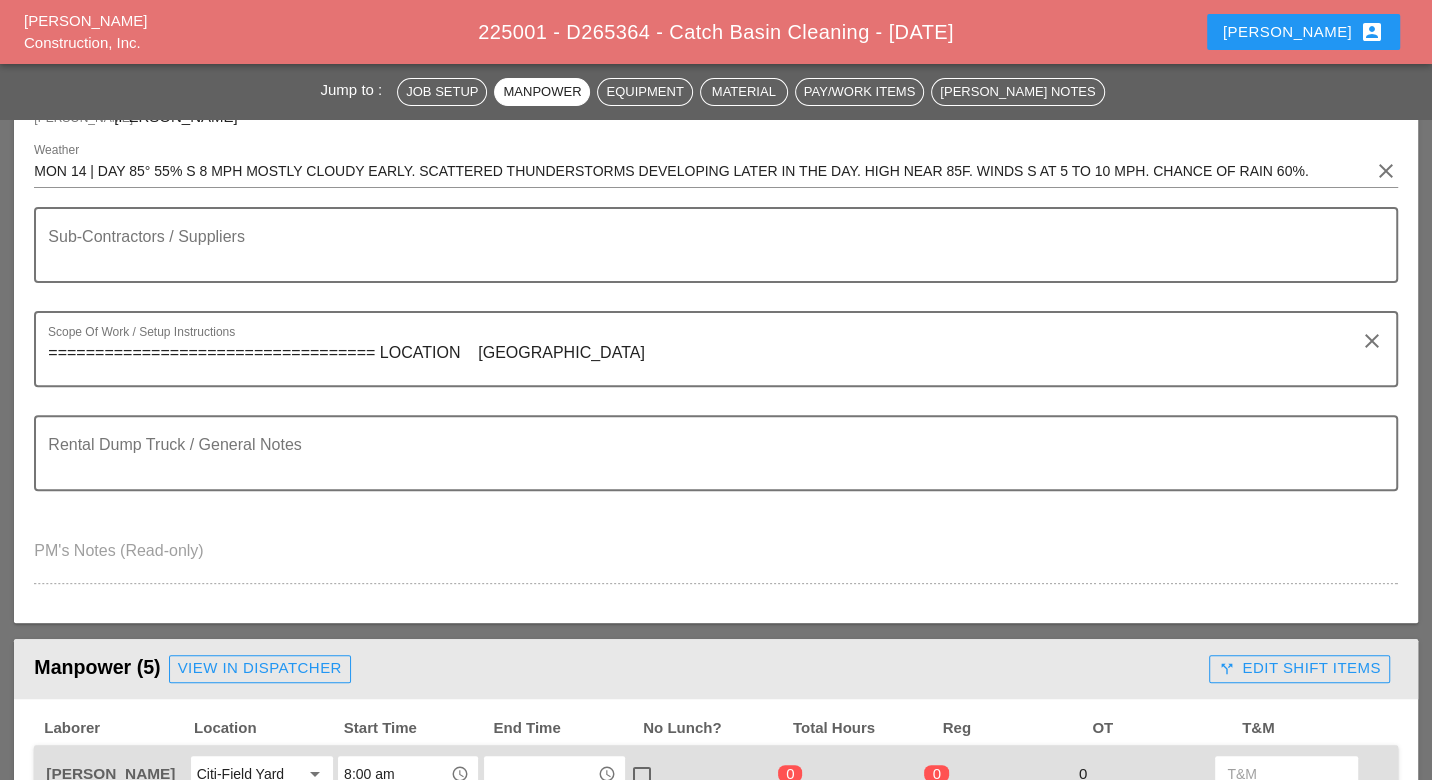 scroll, scrollTop: 0, scrollLeft: 0, axis: both 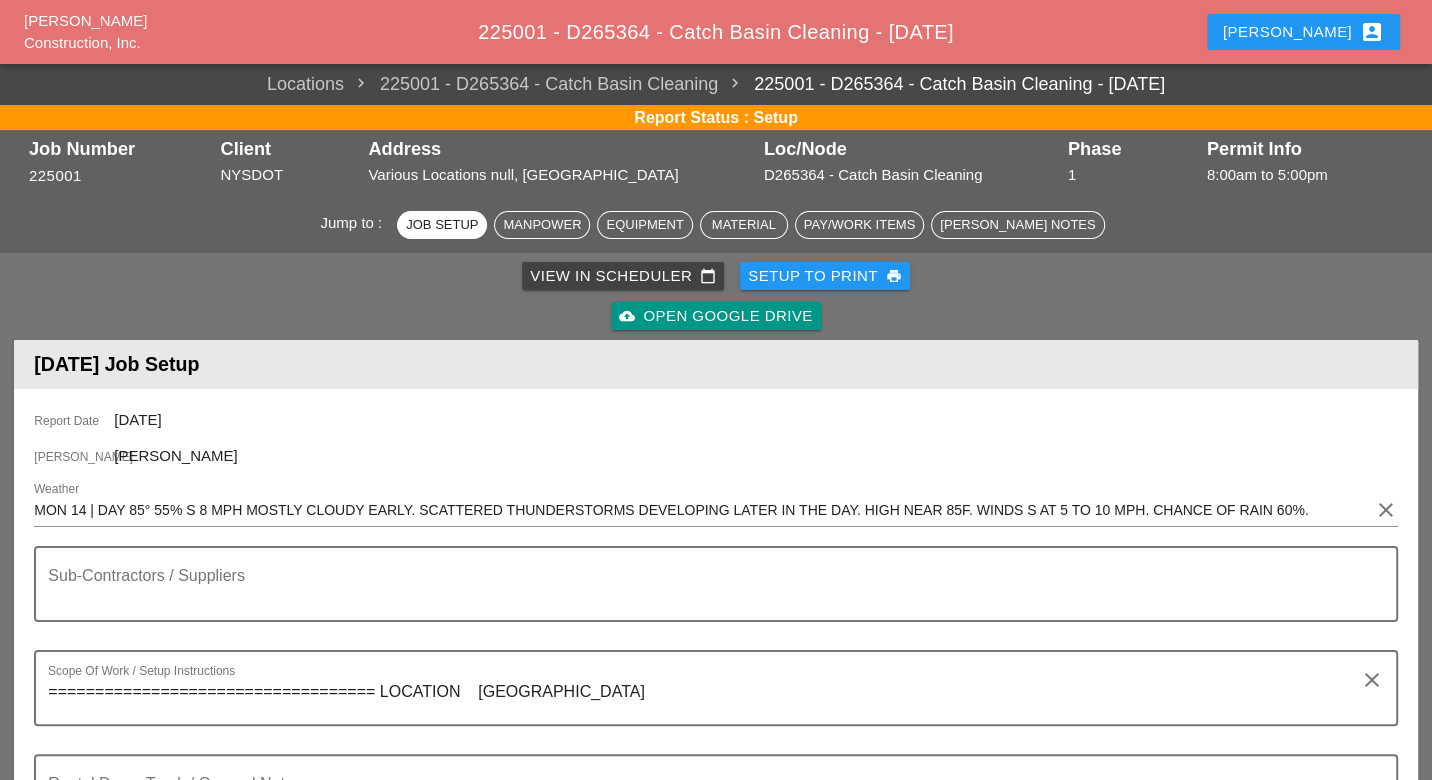 click on "View in Scheduler calendar_today" at bounding box center (623, 276) 